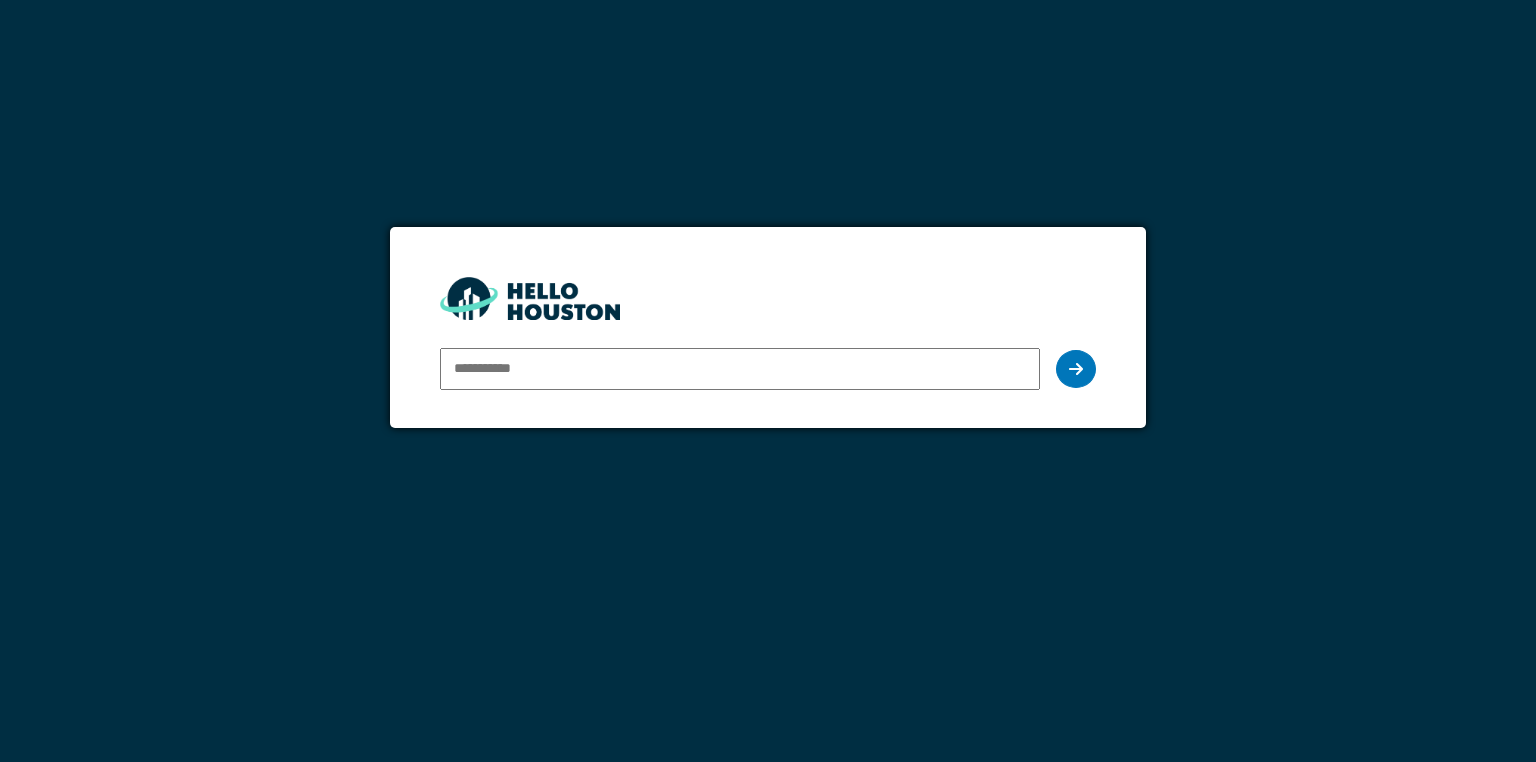 scroll, scrollTop: 0, scrollLeft: 0, axis: both 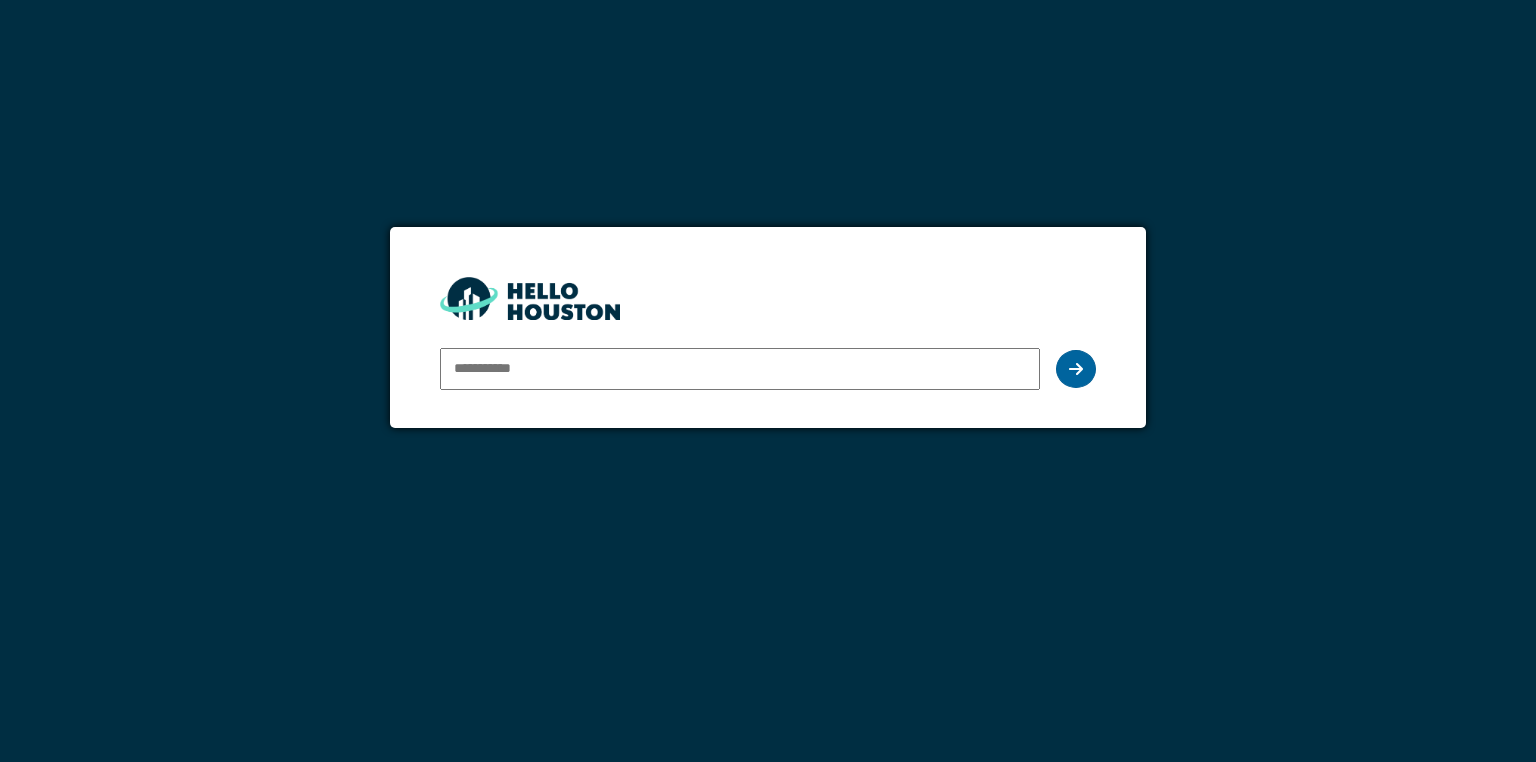 type on "**********" 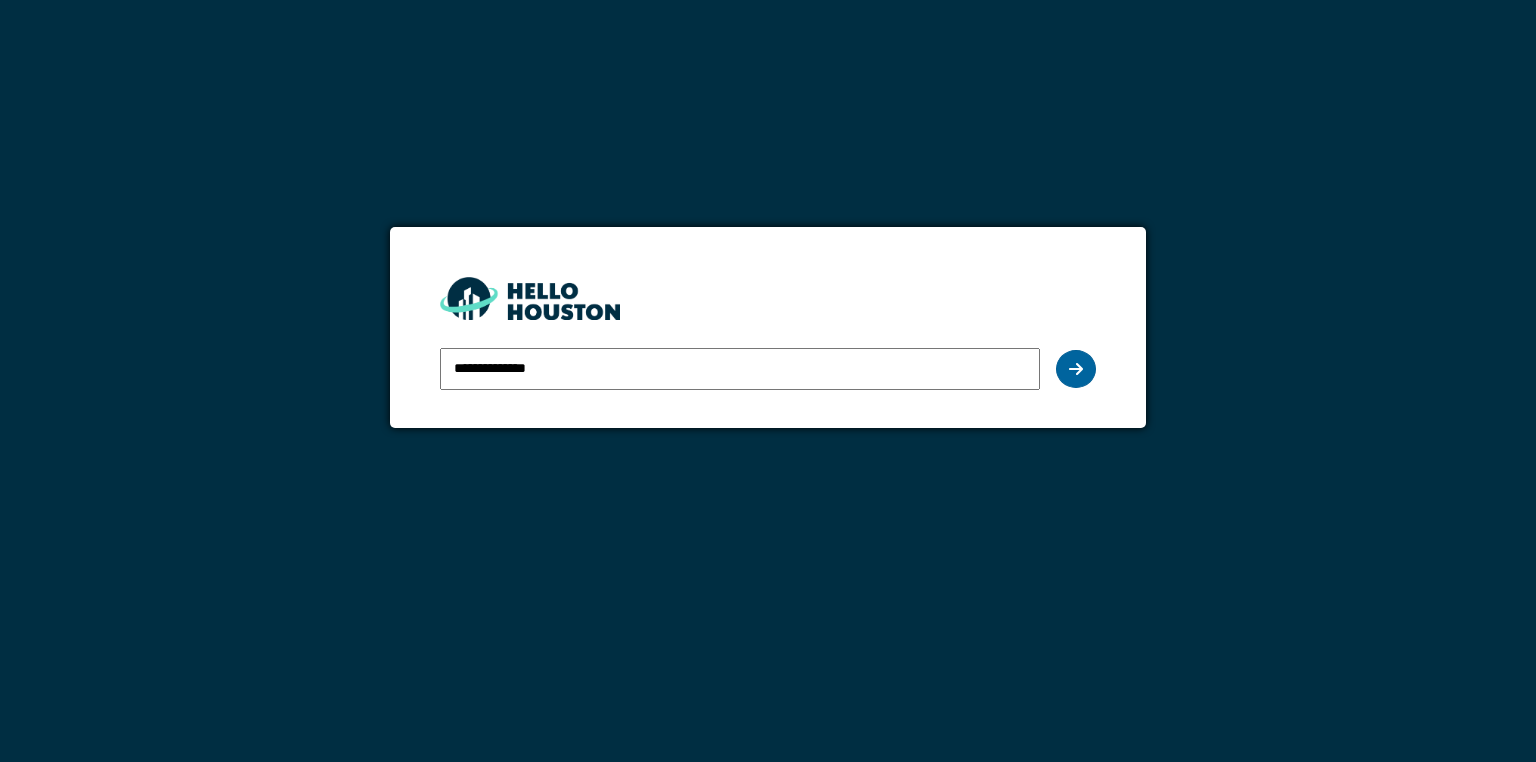 click at bounding box center [1076, 369] 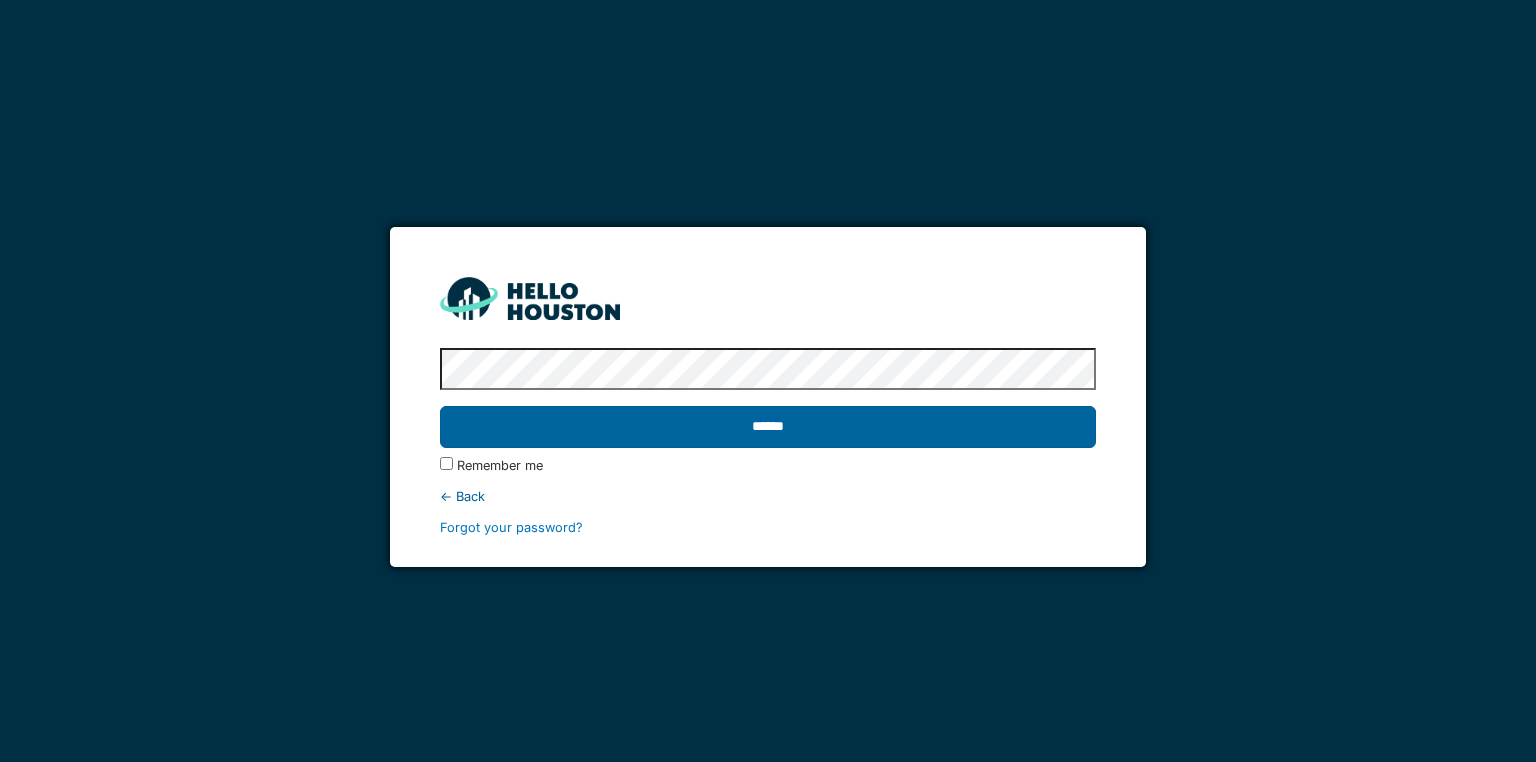 click on "******" at bounding box center [767, 427] 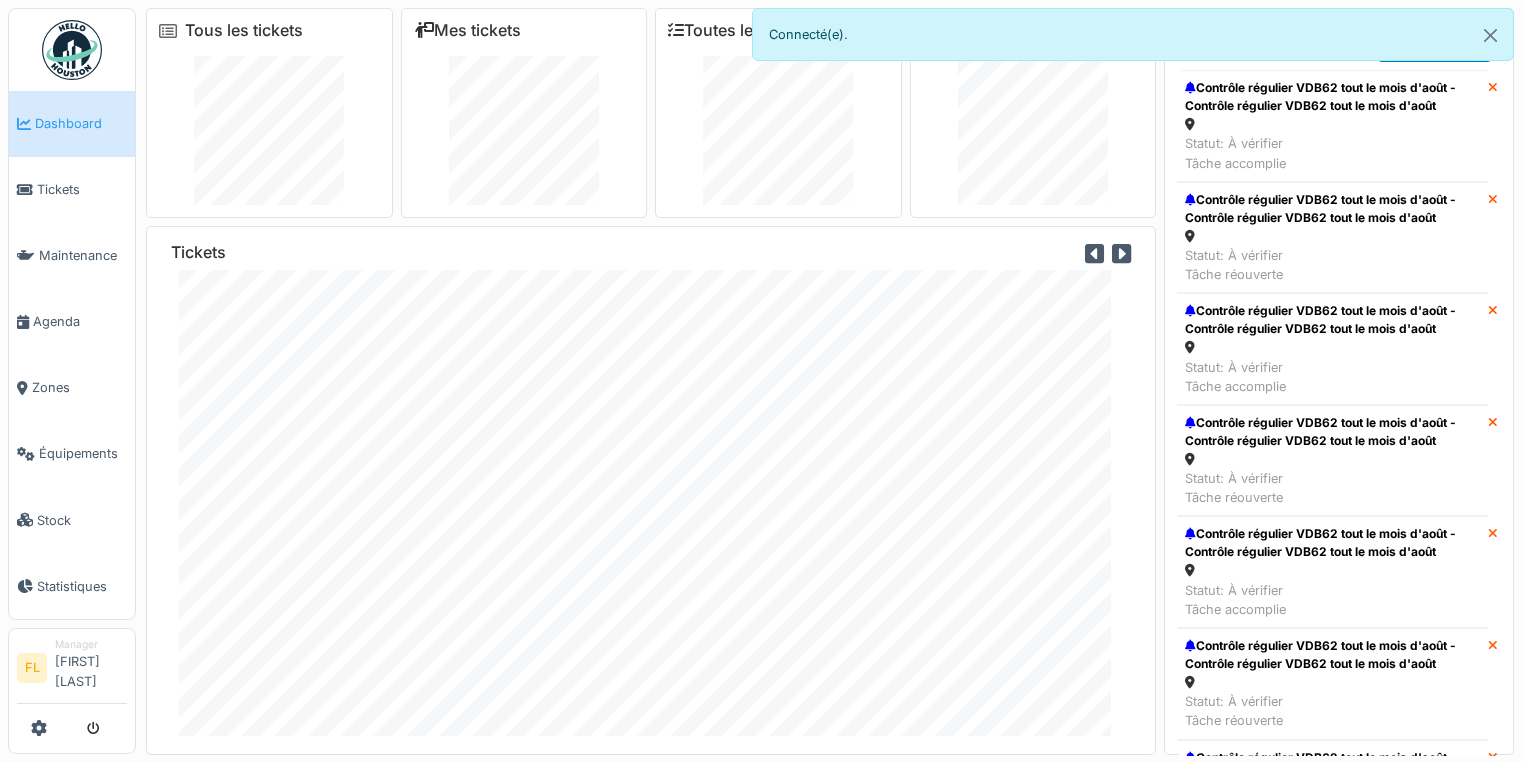 scroll, scrollTop: 0, scrollLeft: 0, axis: both 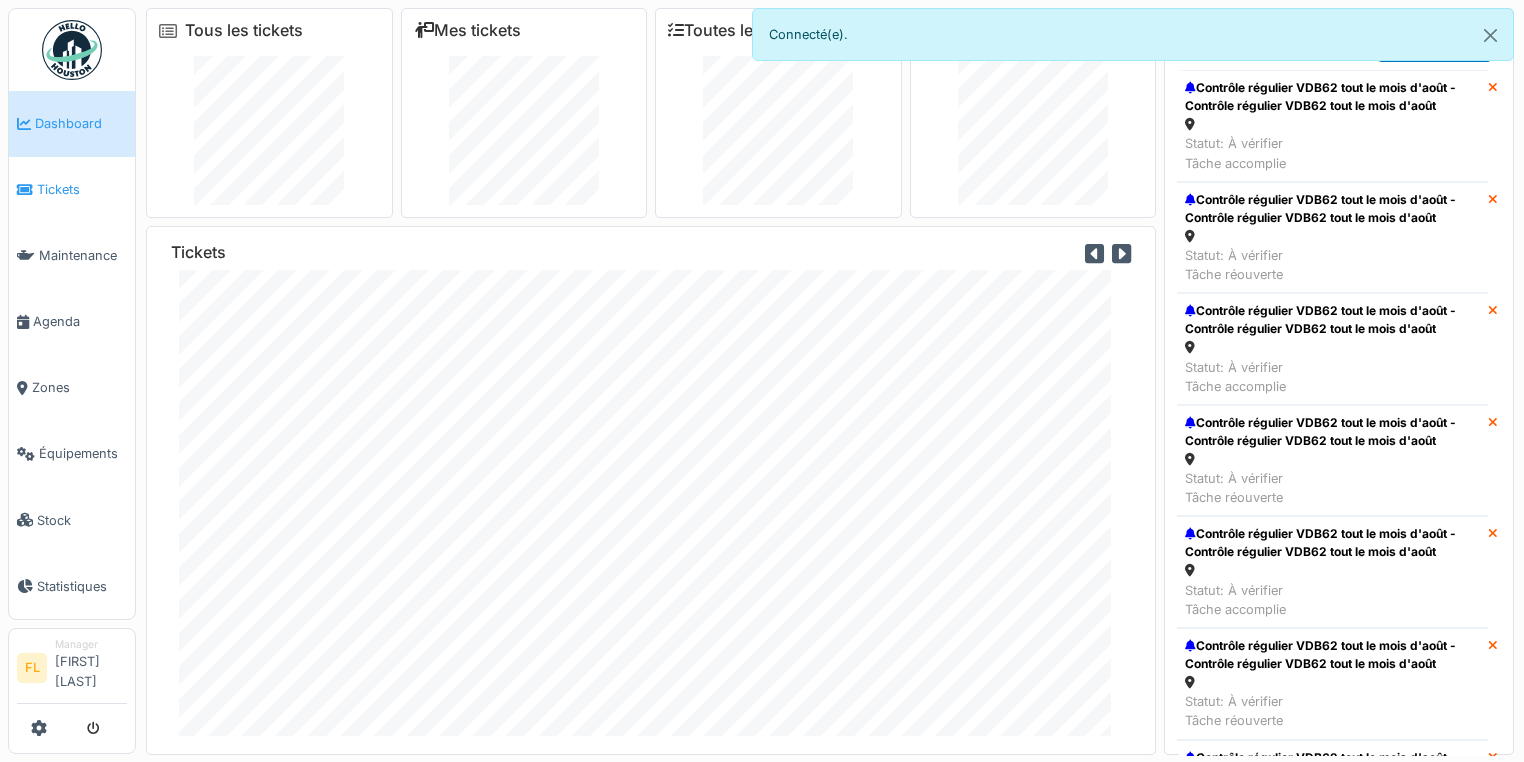 click on "Tickets" at bounding box center (82, 189) 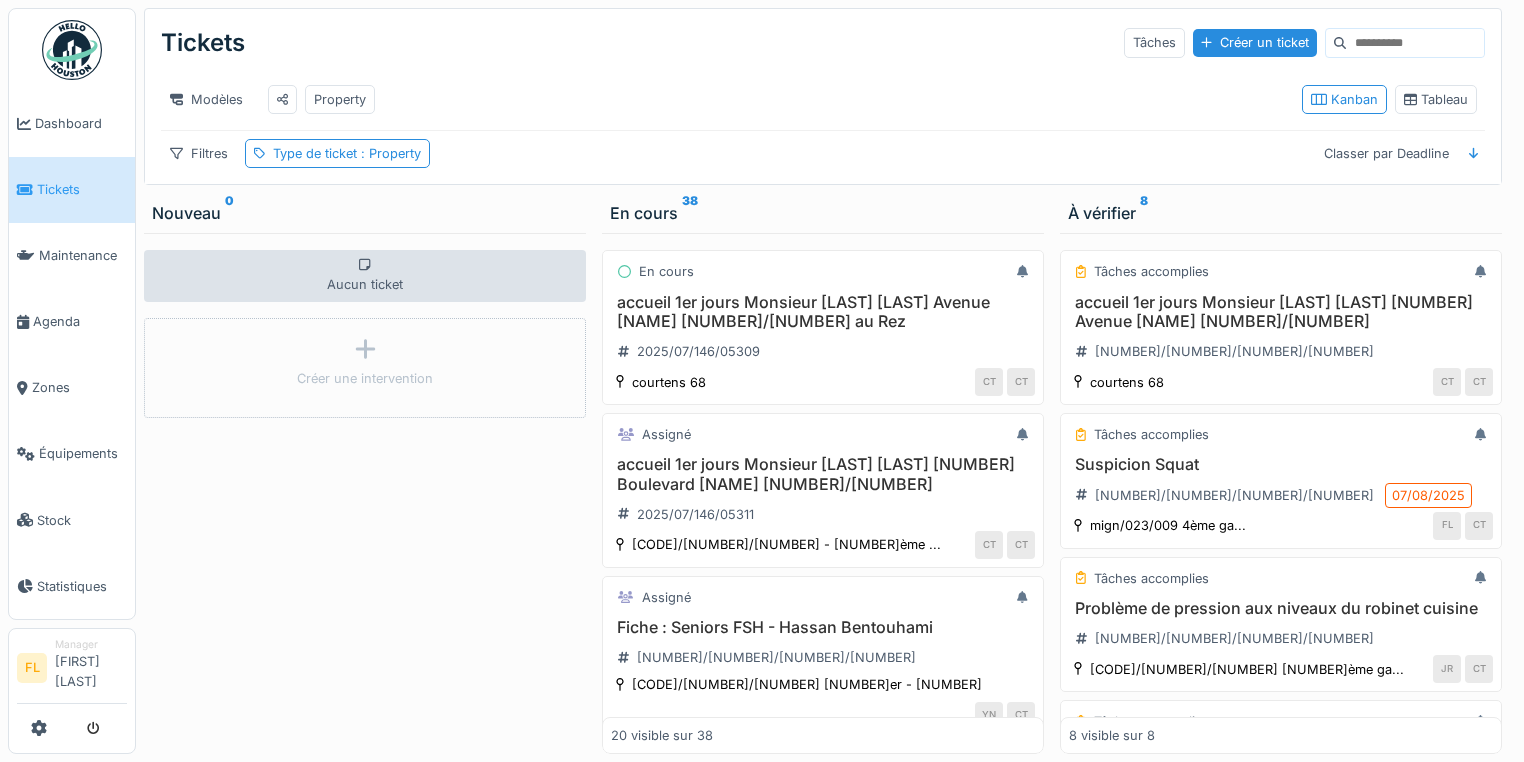 scroll, scrollTop: 0, scrollLeft: 0, axis: both 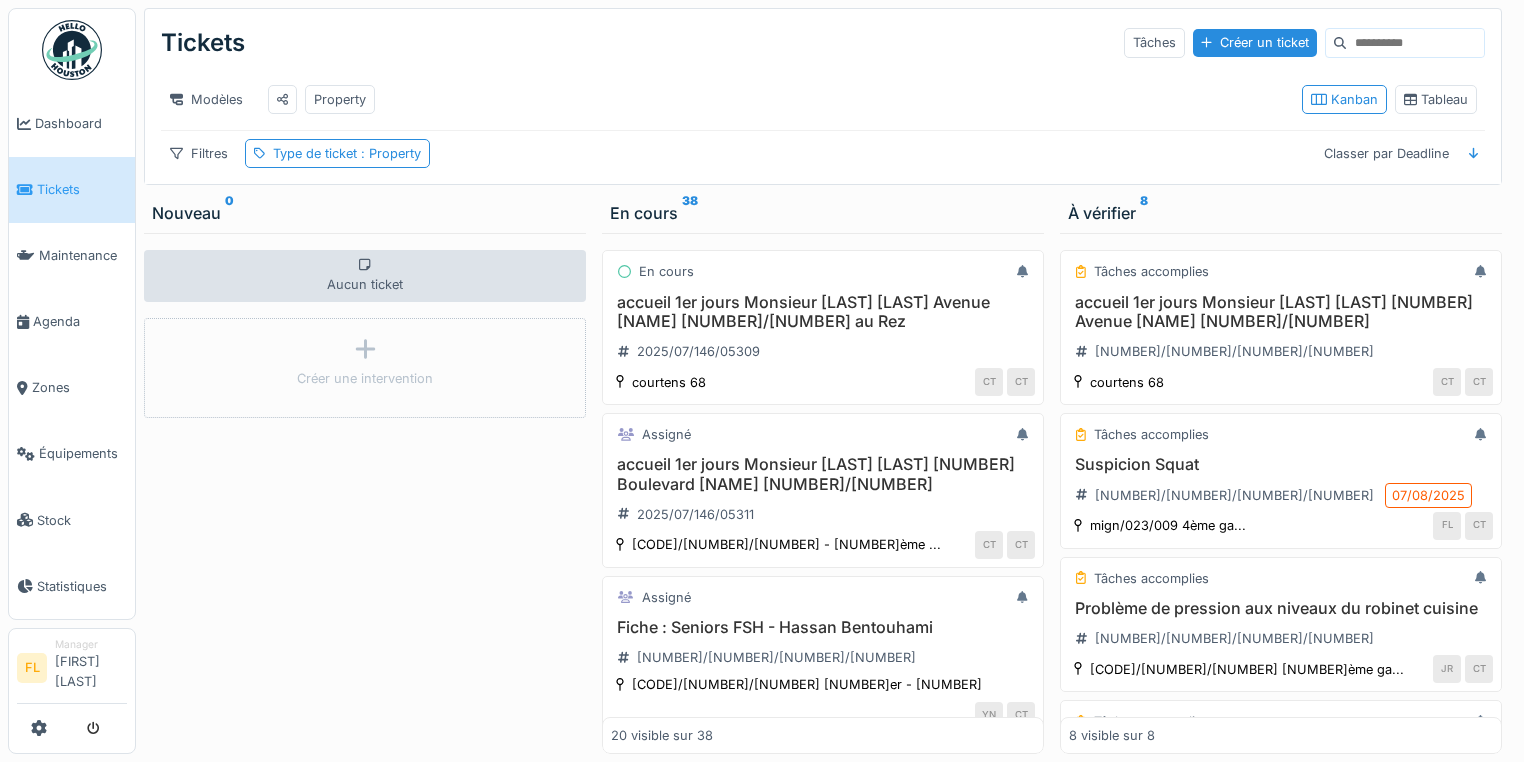 drag, startPoint x: 864, startPoint y: 101, endPoint x: 855, endPoint y: 113, distance: 15 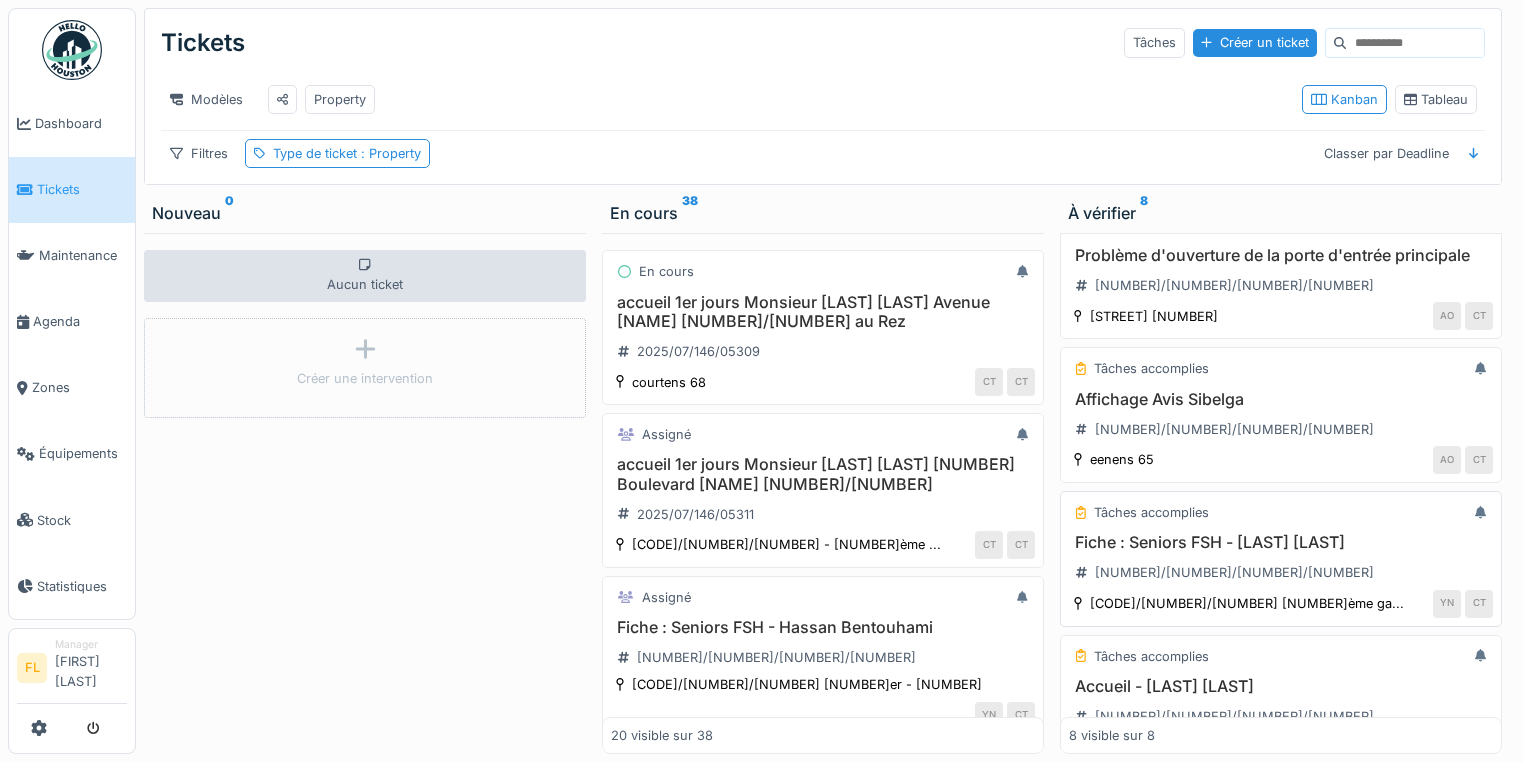 scroll, scrollTop: 740, scrollLeft: 0, axis: vertical 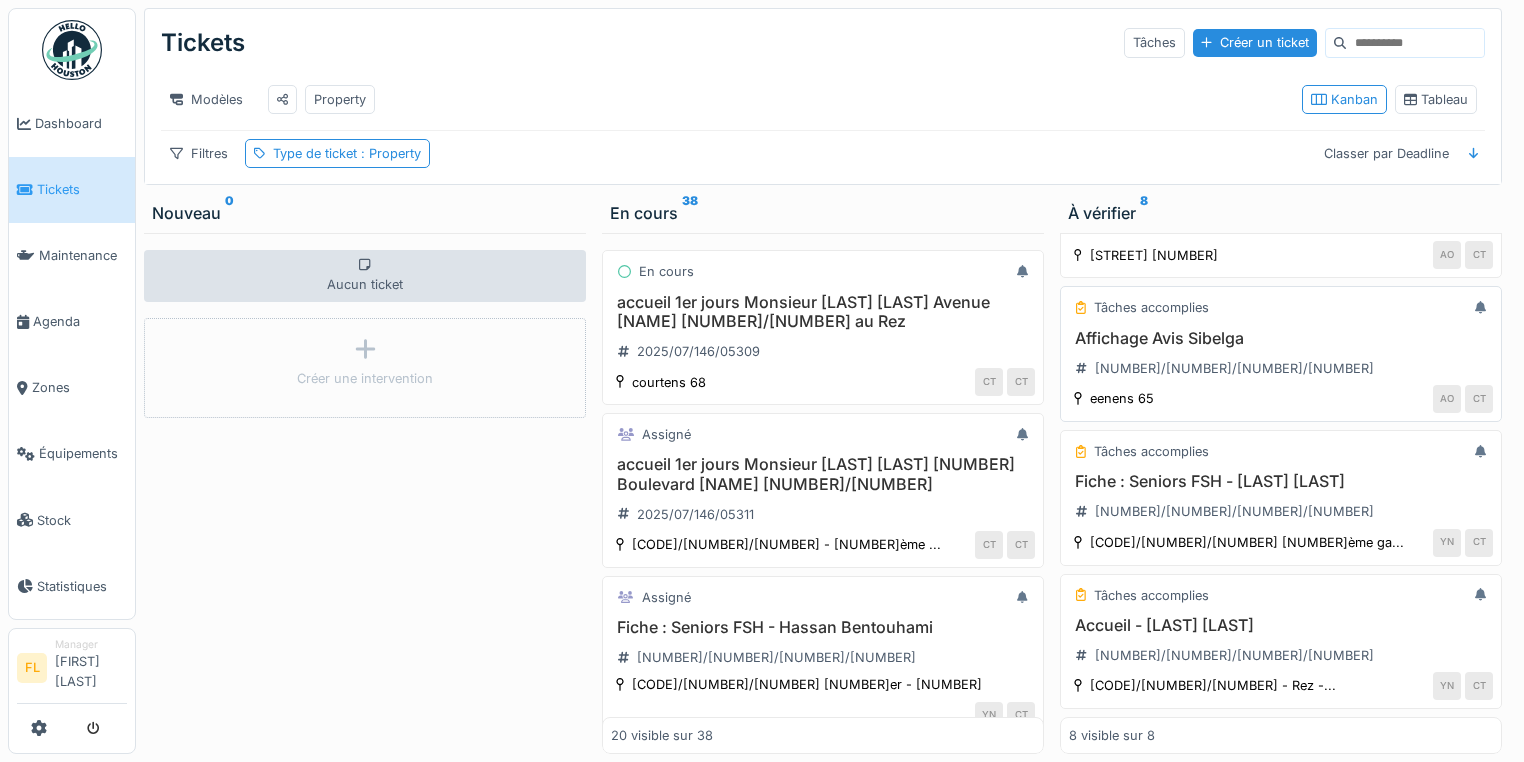 click on "Affichage Avis Sibelga" at bounding box center [1281, 338] 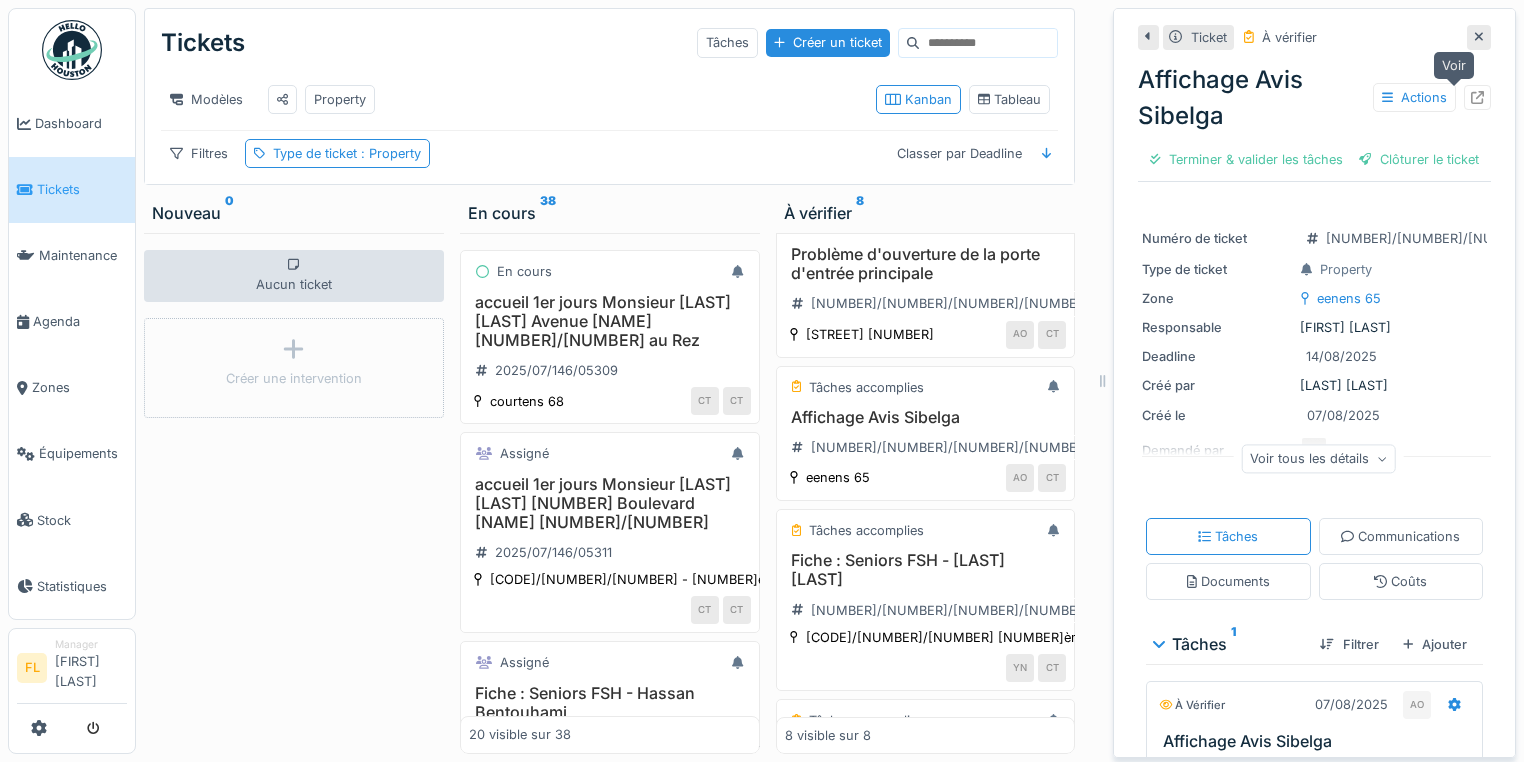 click 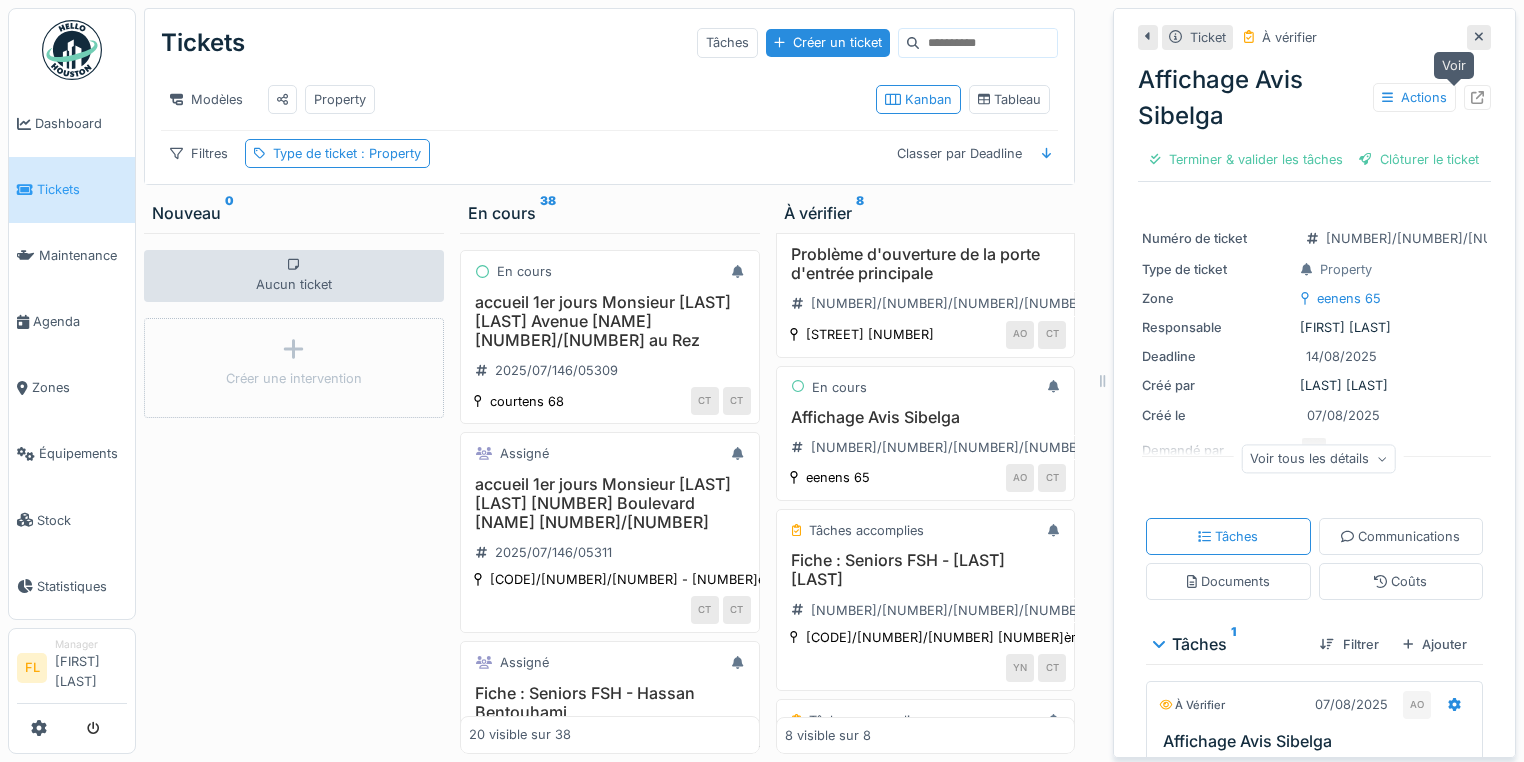 click 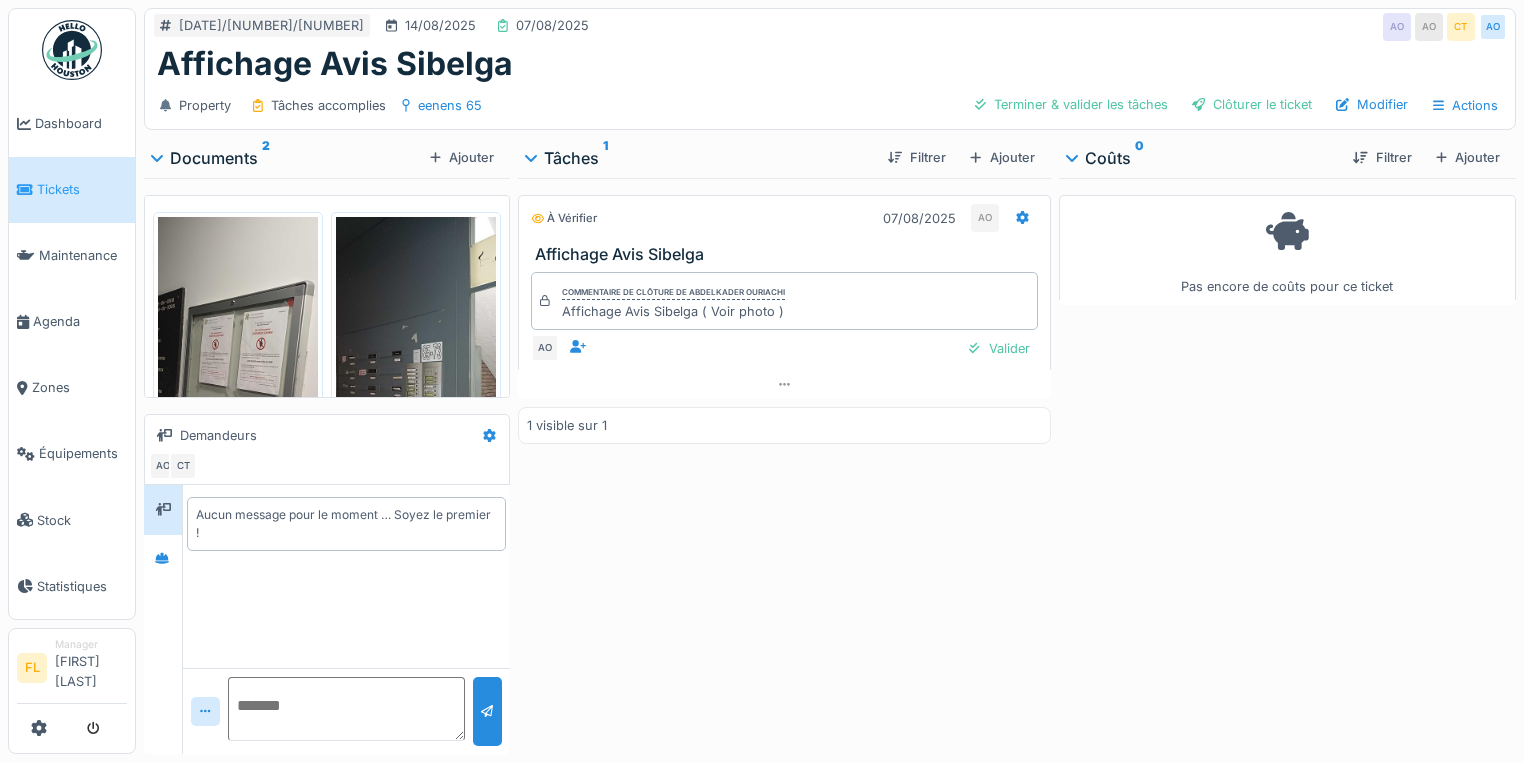 scroll, scrollTop: 0, scrollLeft: 0, axis: both 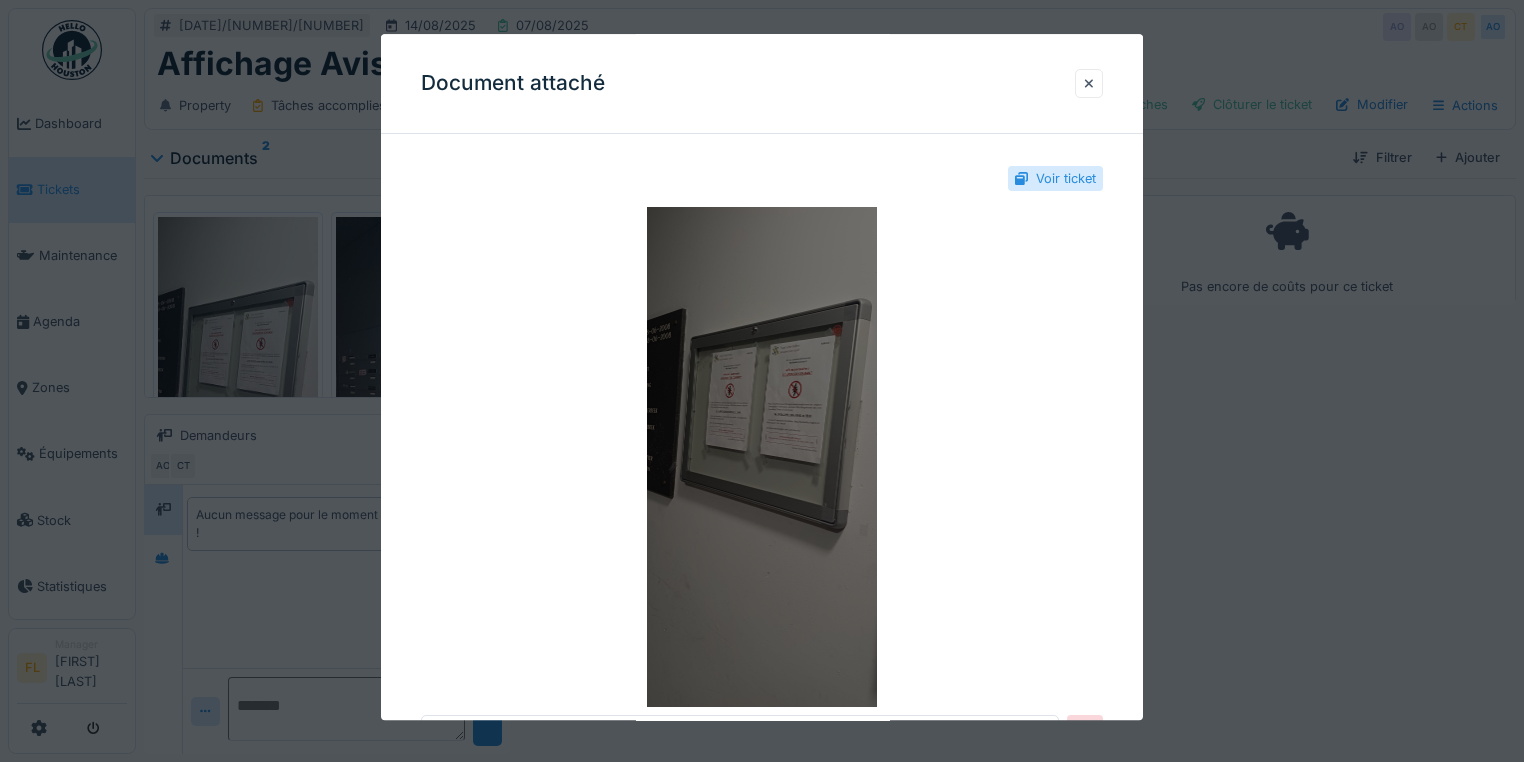 click at bounding box center [762, 457] 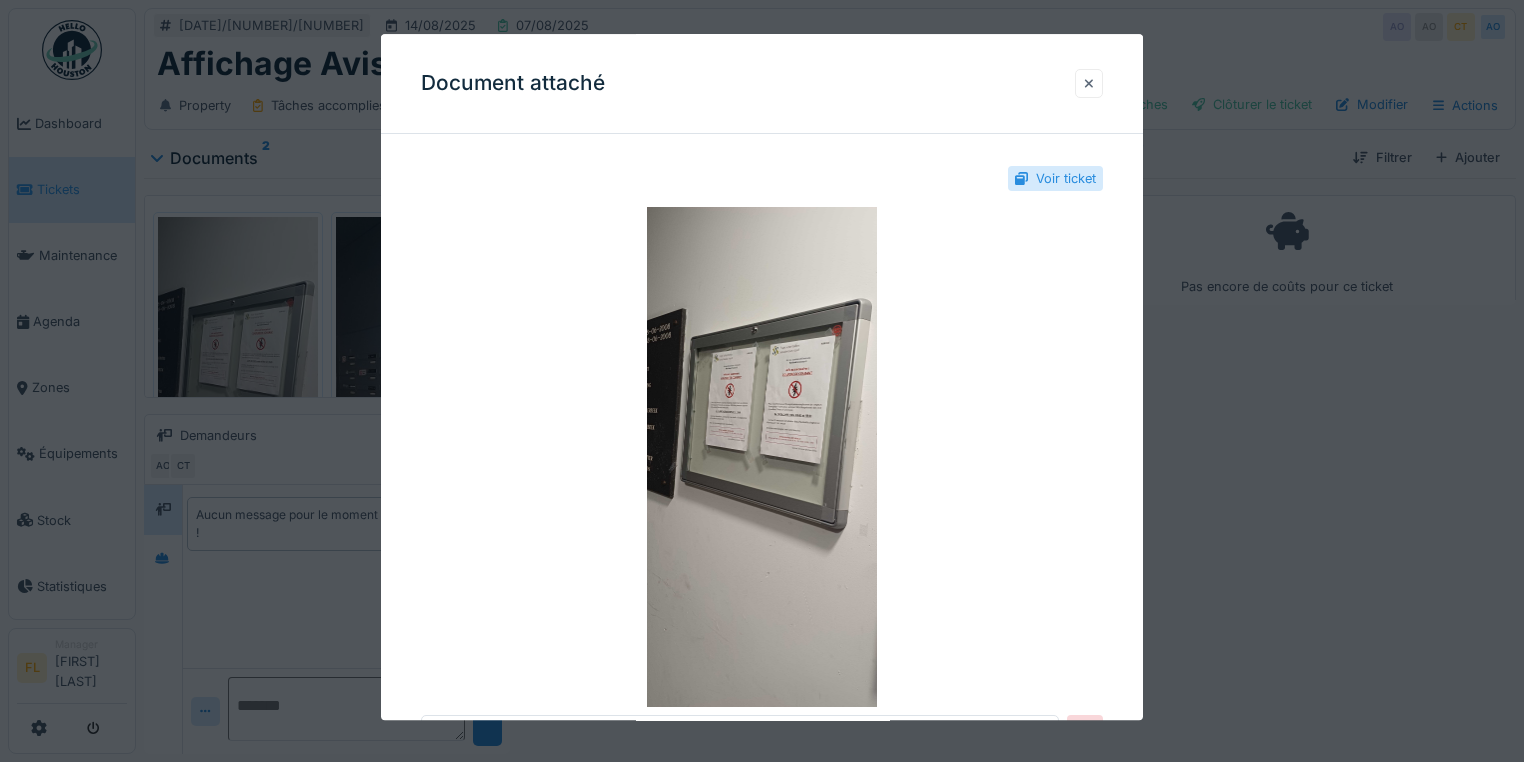 click at bounding box center [1089, 83] 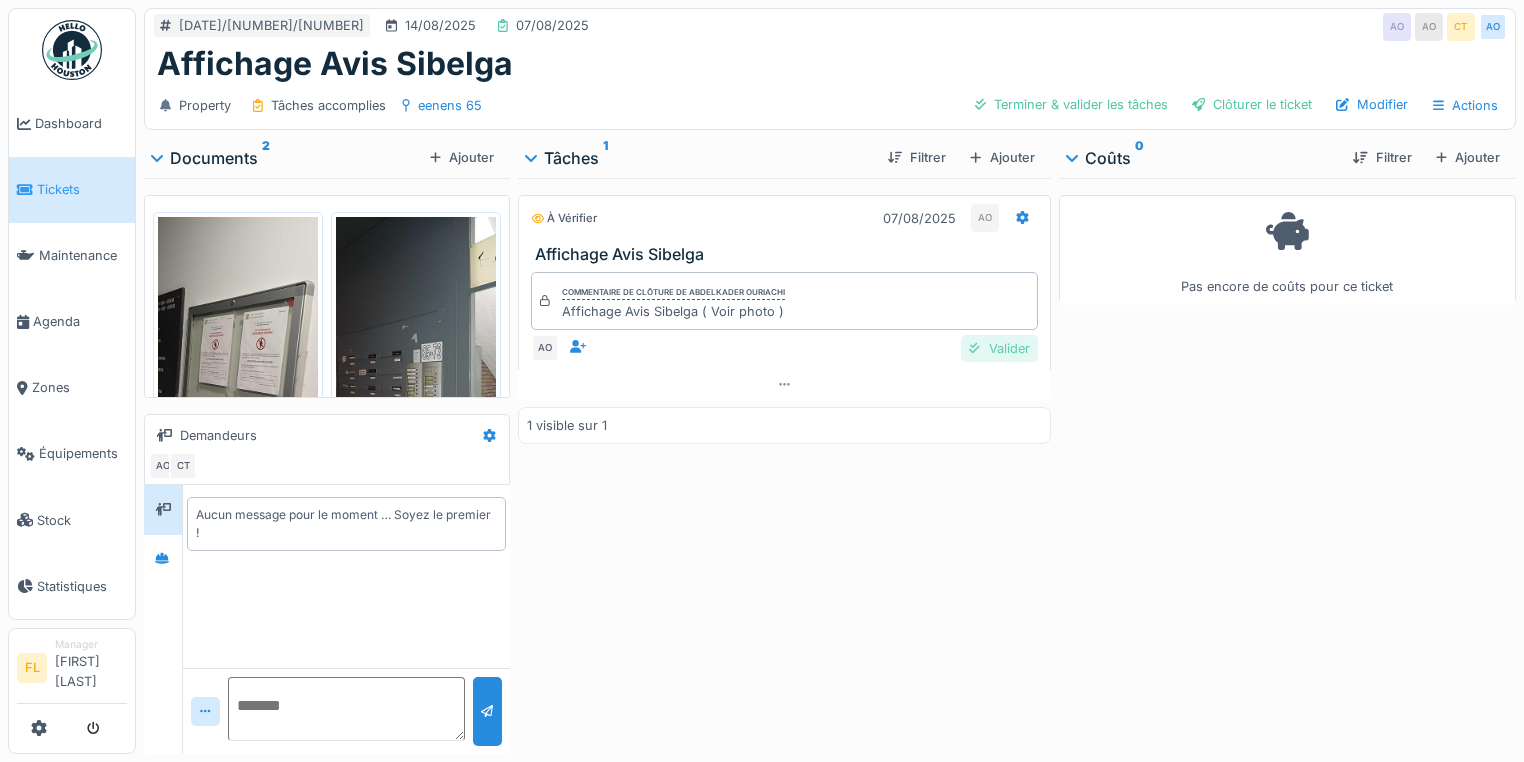 click on "Valider" at bounding box center (999, 348) 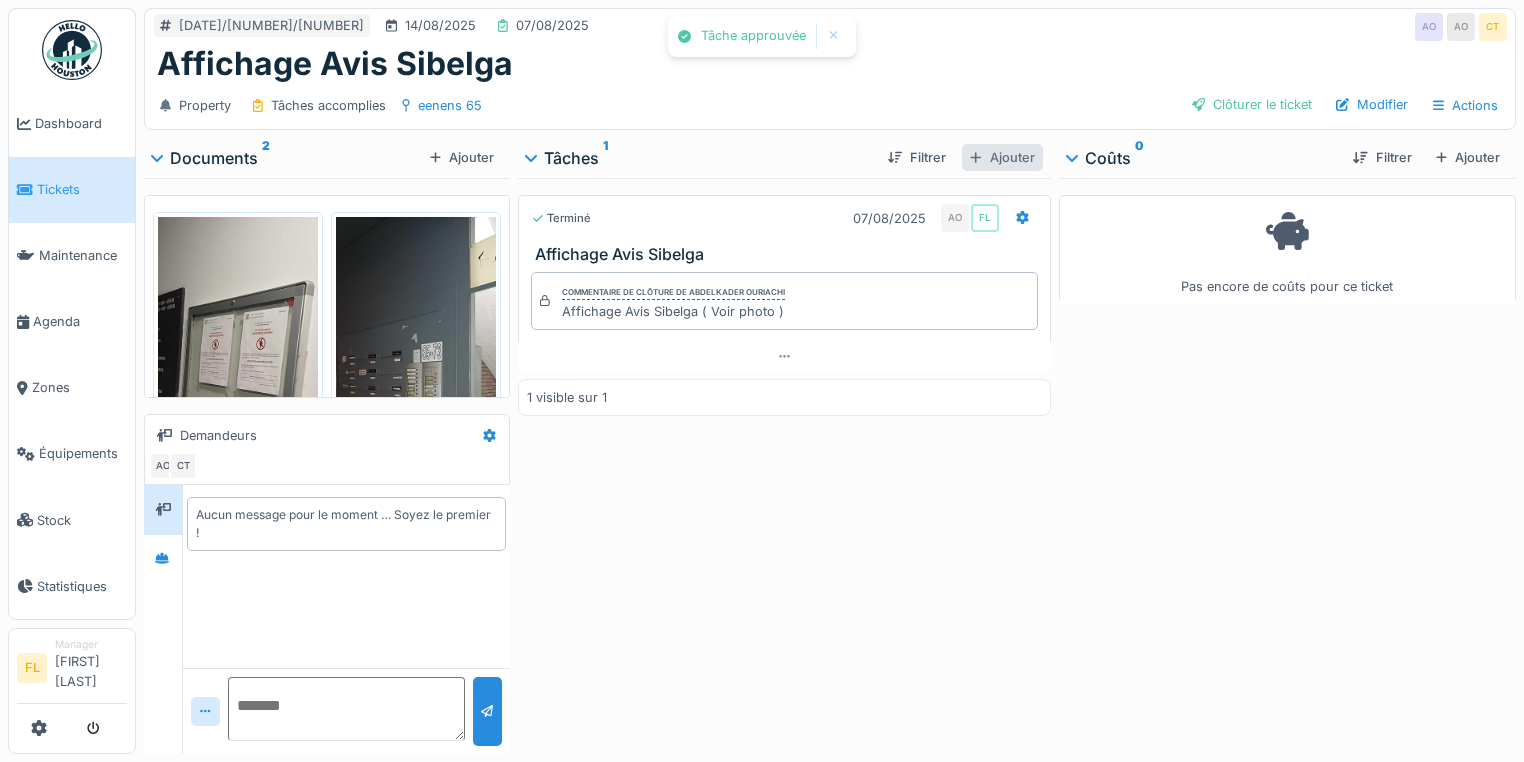 click on "Ajouter" at bounding box center [1002, 157] 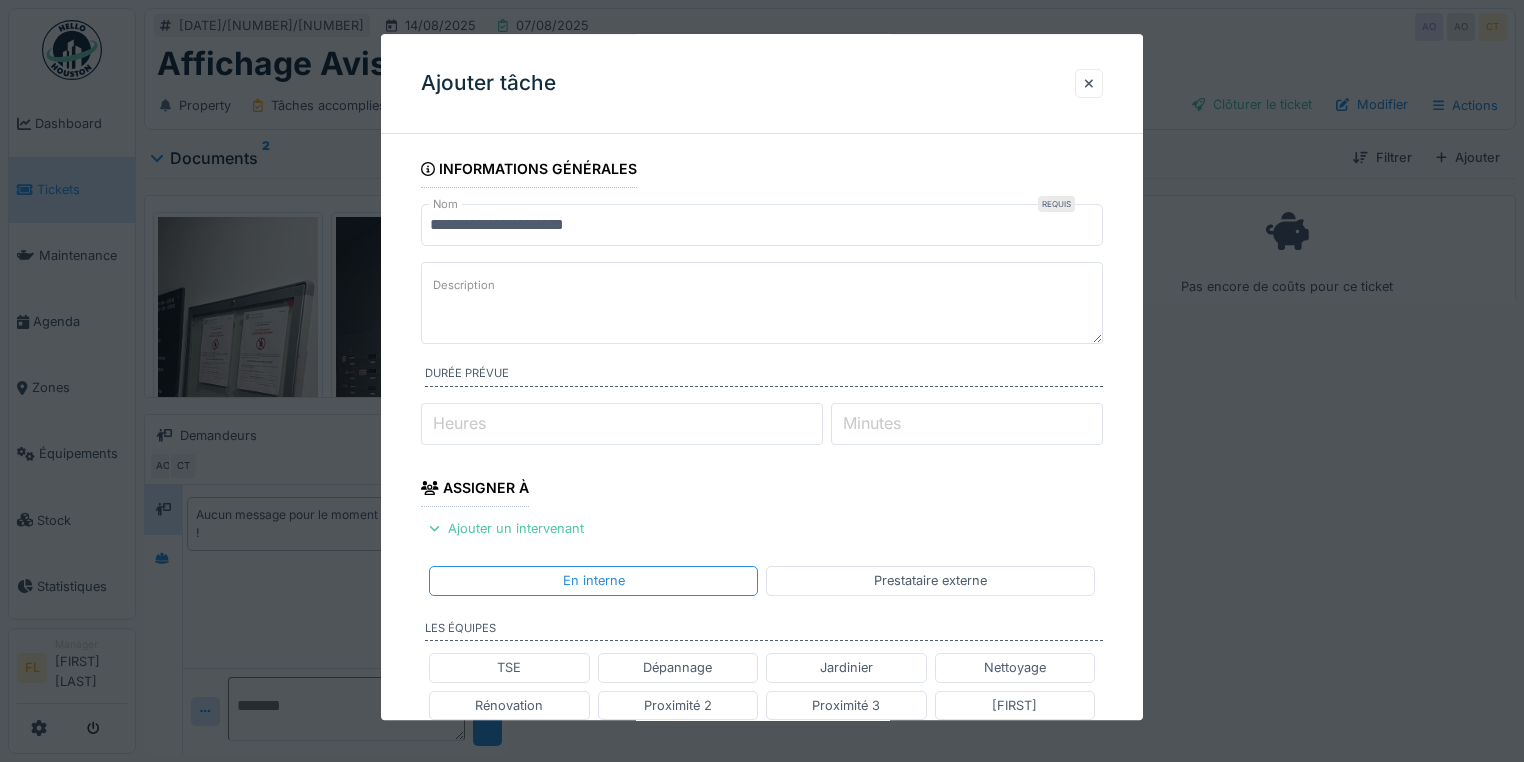 click on "Description" at bounding box center [762, 303] 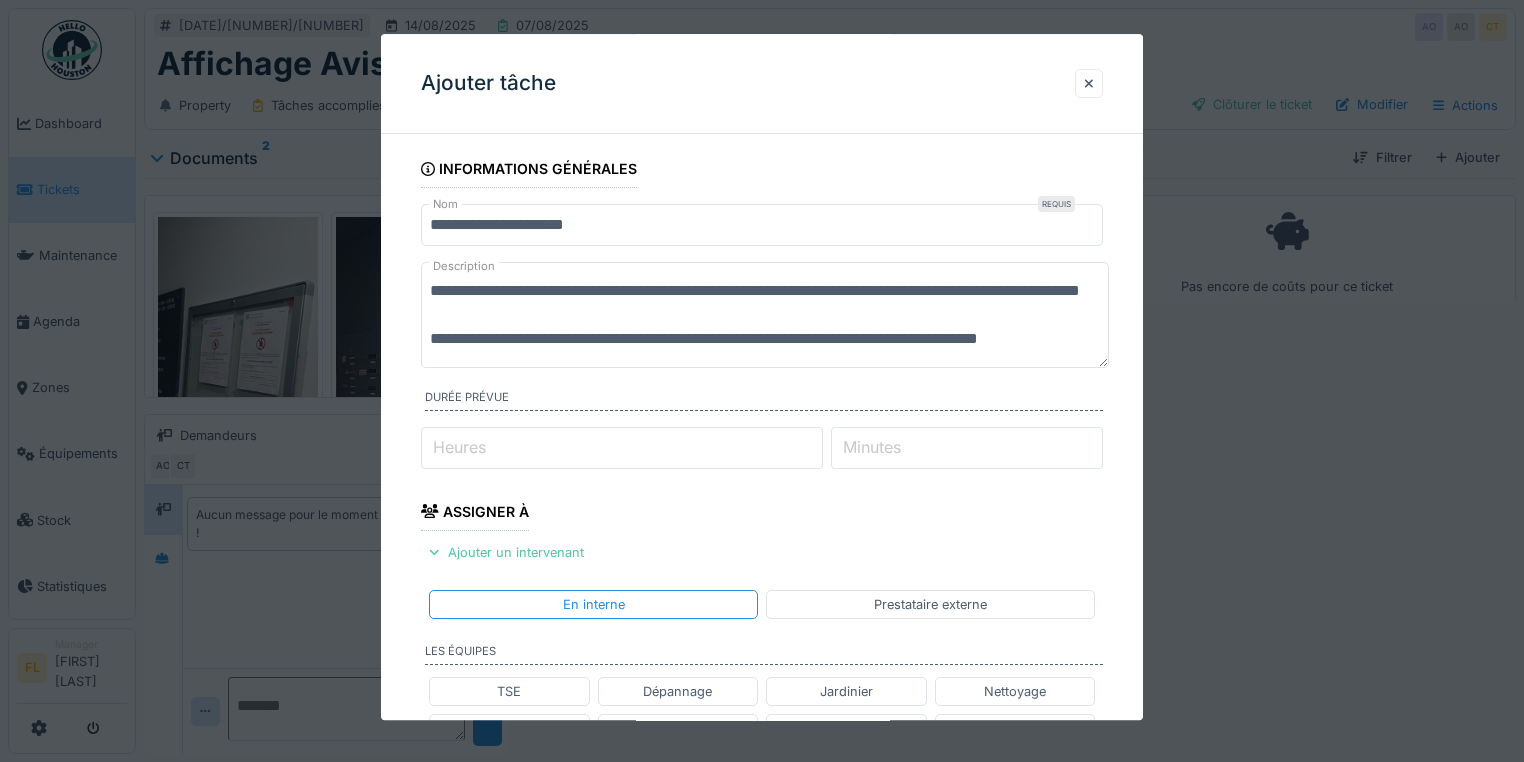 scroll, scrollTop: 30, scrollLeft: 0, axis: vertical 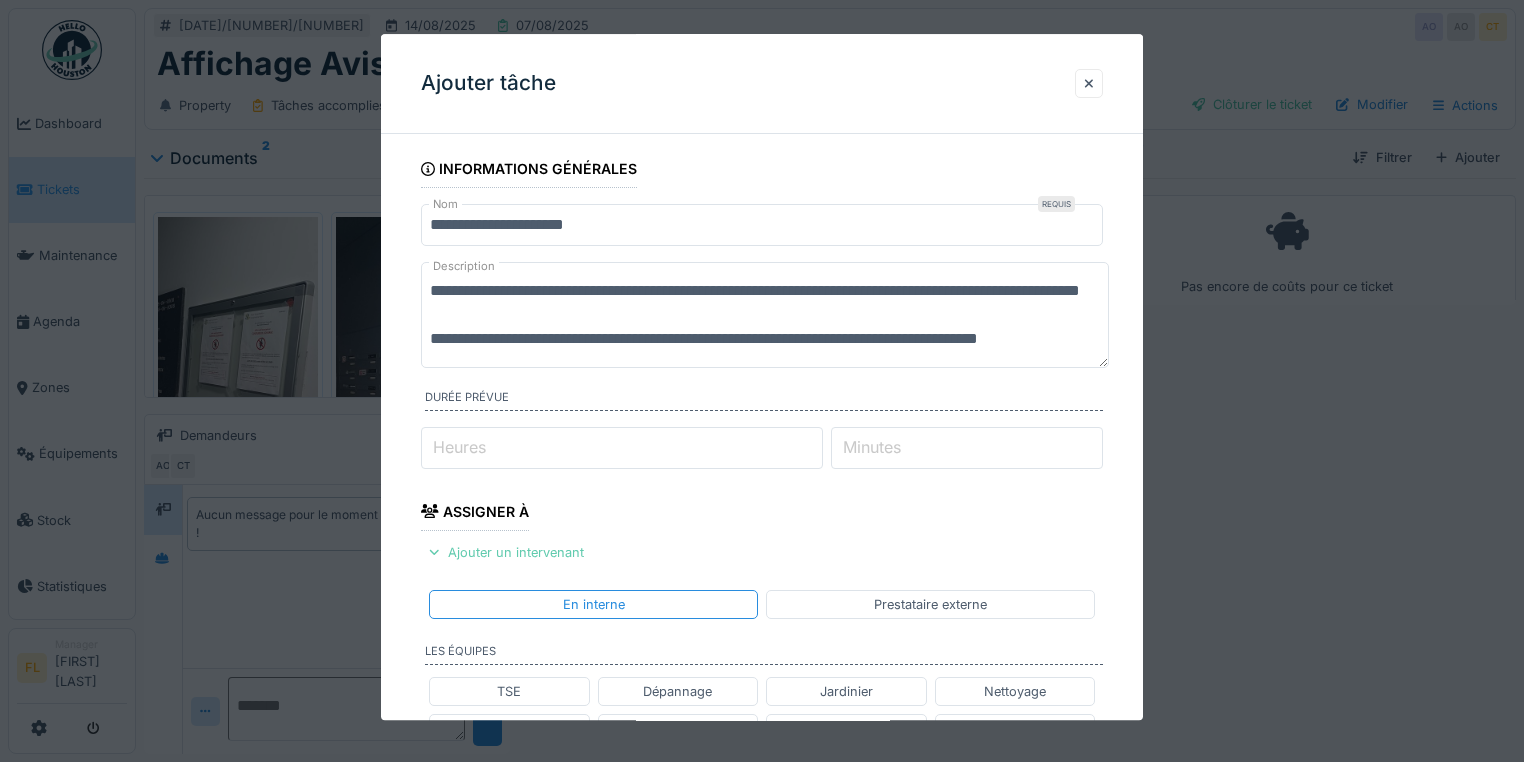 type on "**********" 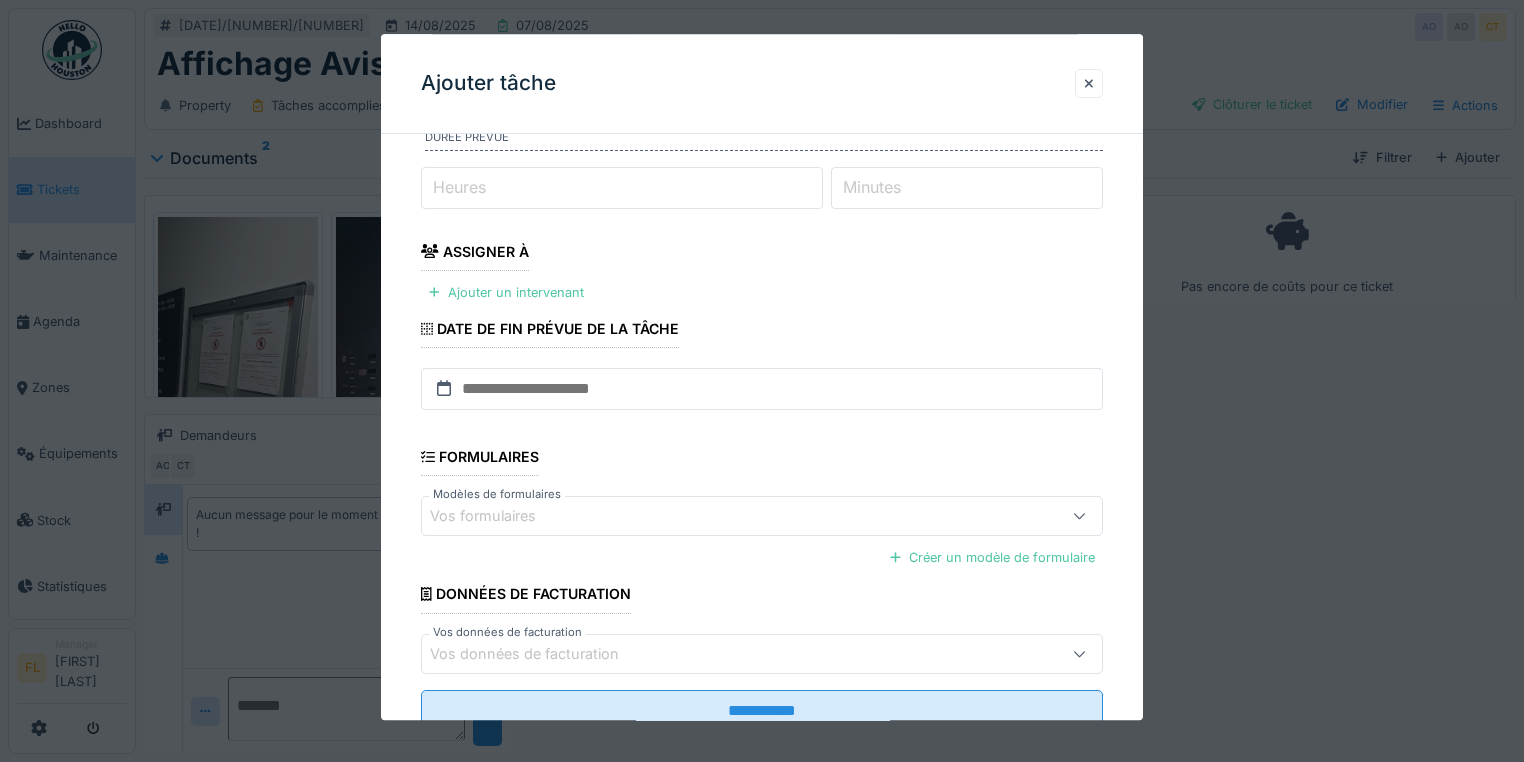 scroll, scrollTop: 320, scrollLeft: 0, axis: vertical 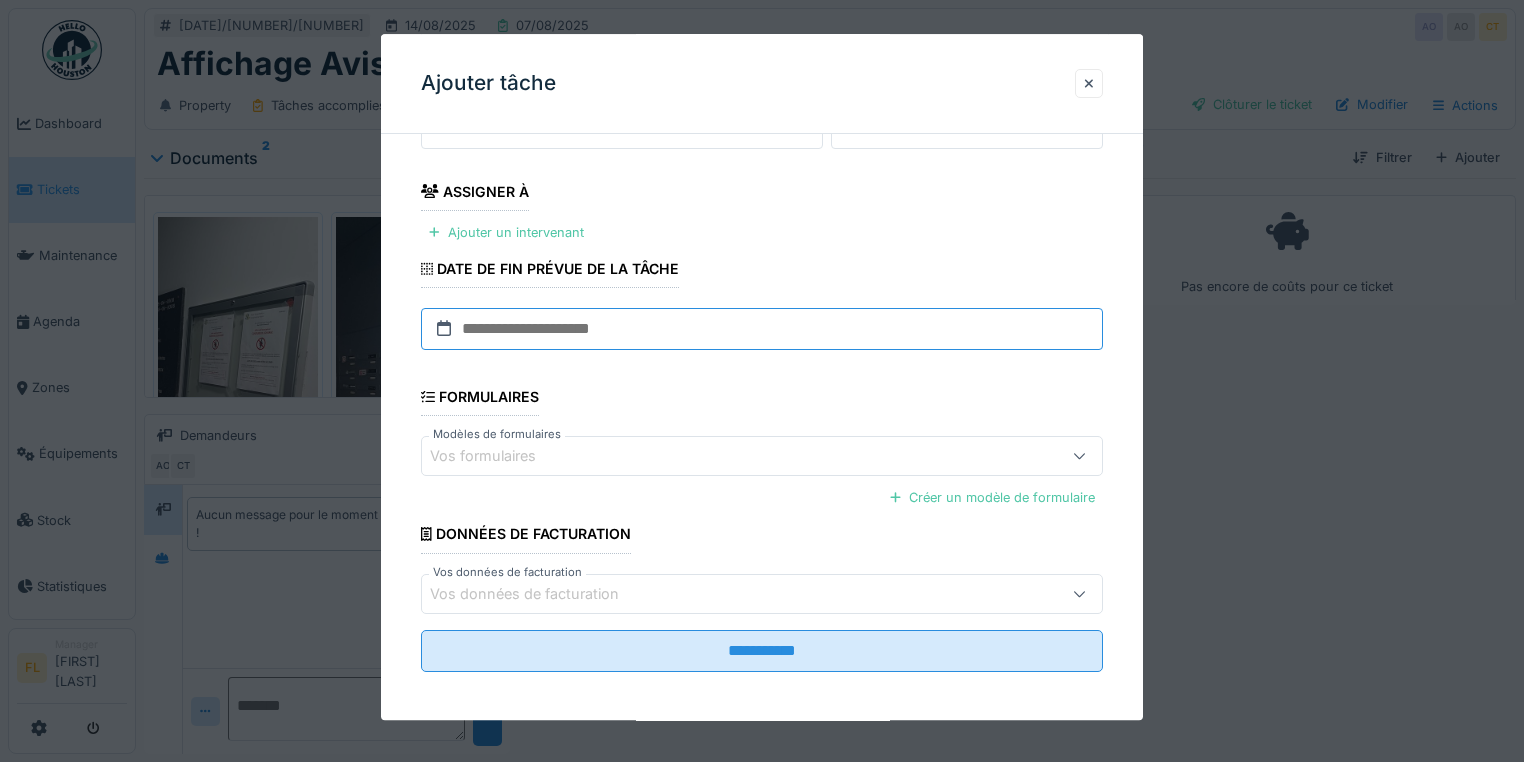 click at bounding box center (762, 329) 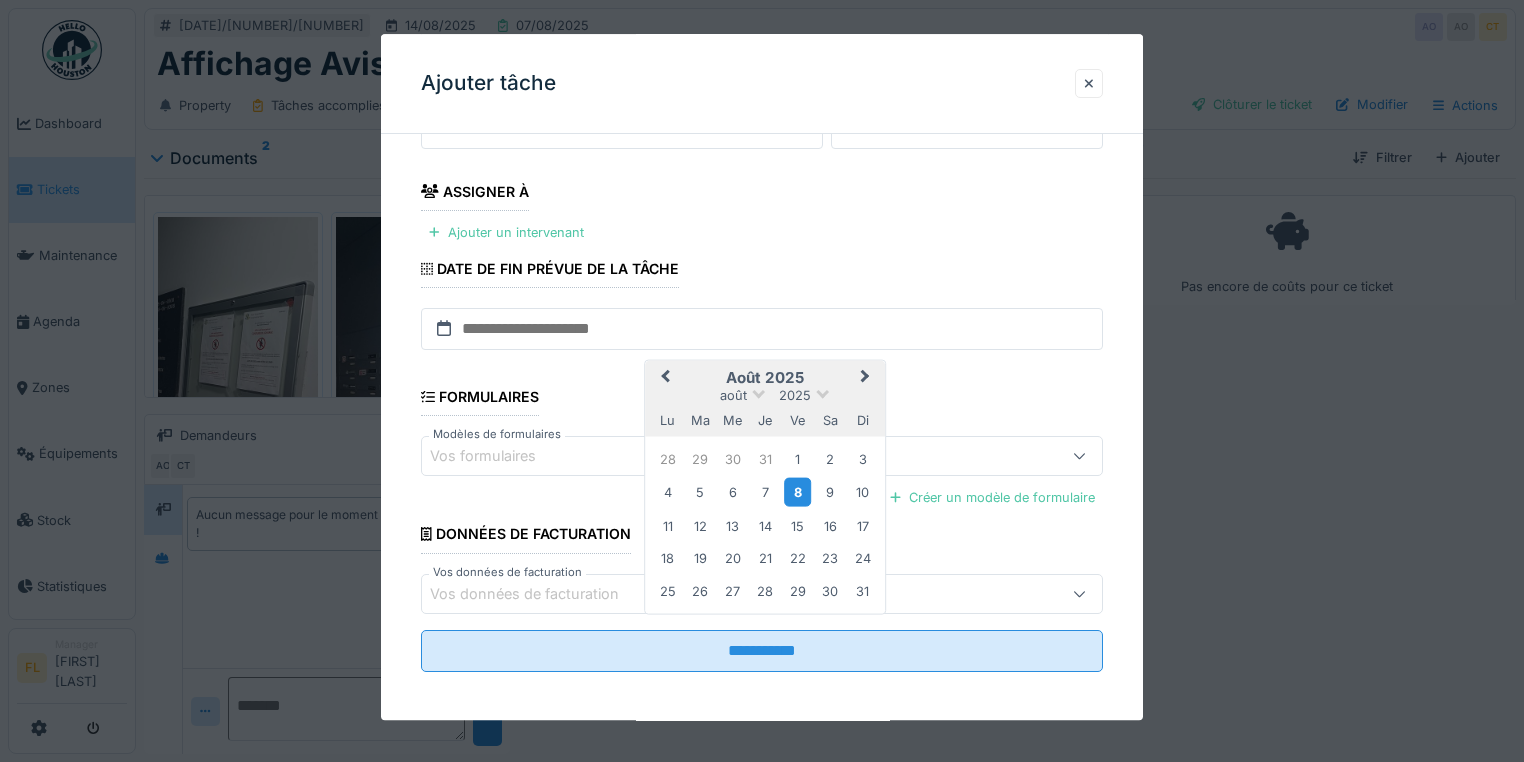 click on "8" at bounding box center (797, 492) 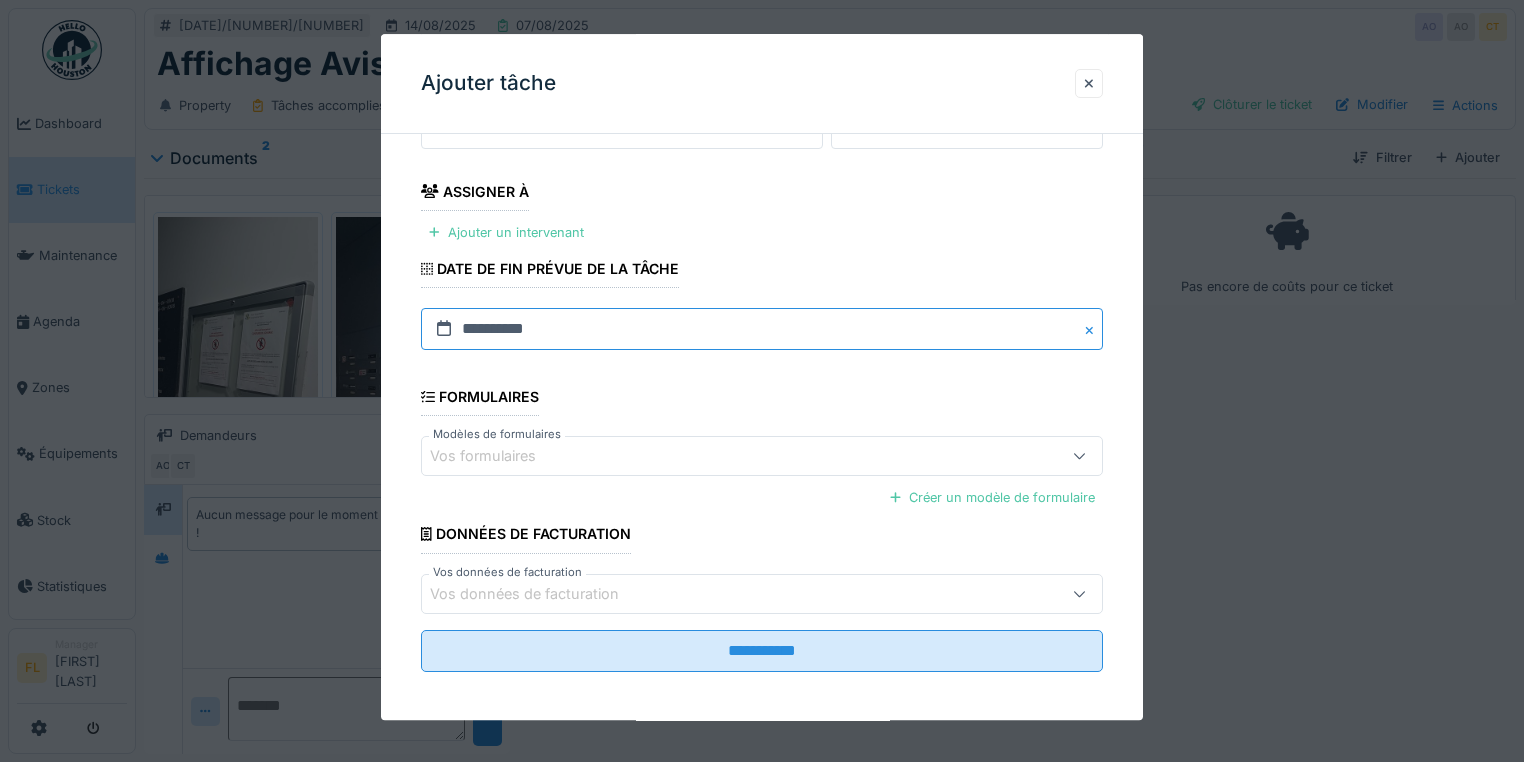 click on "**********" at bounding box center [762, 329] 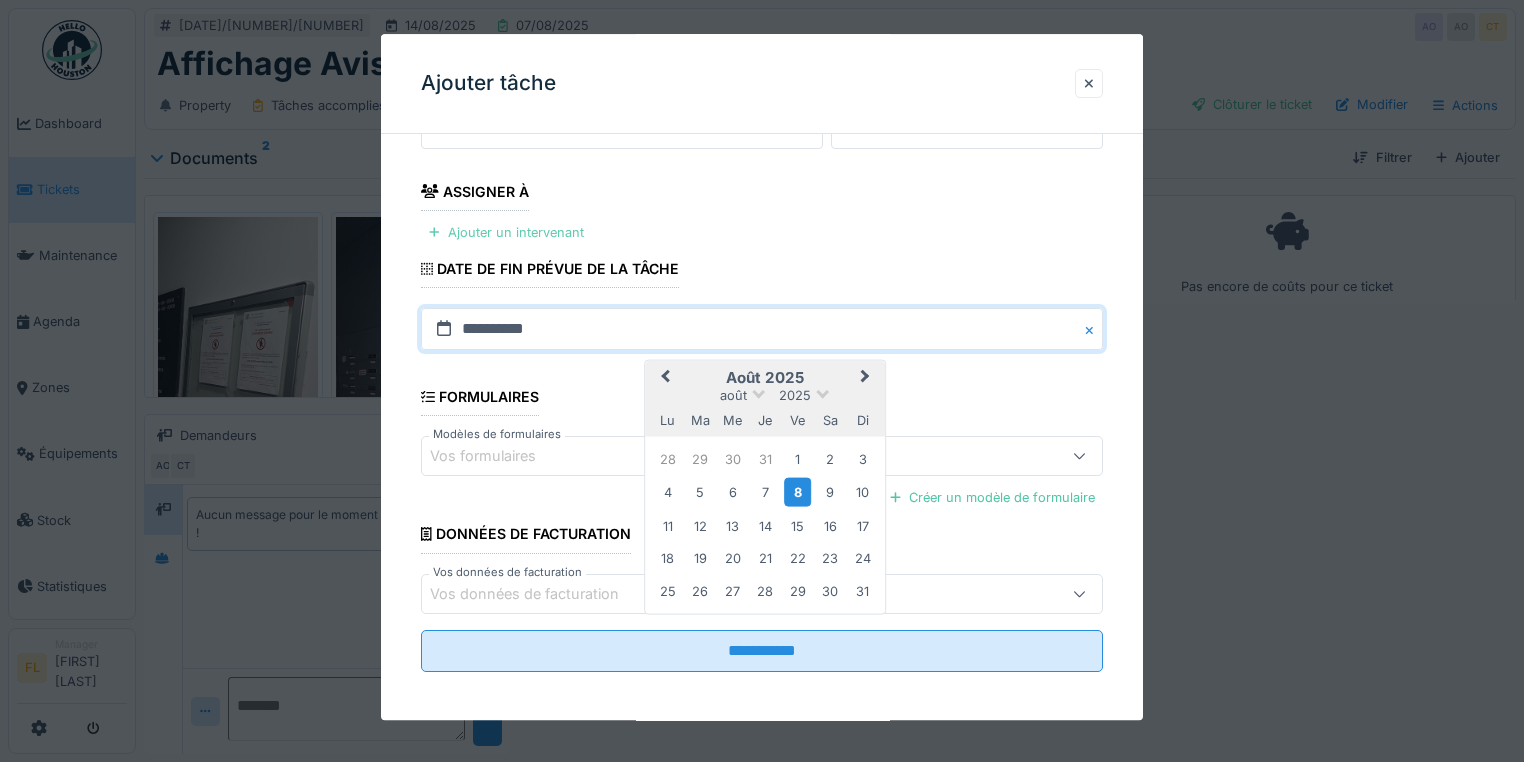 click on "Ajouter un intervenant" at bounding box center (506, 232) 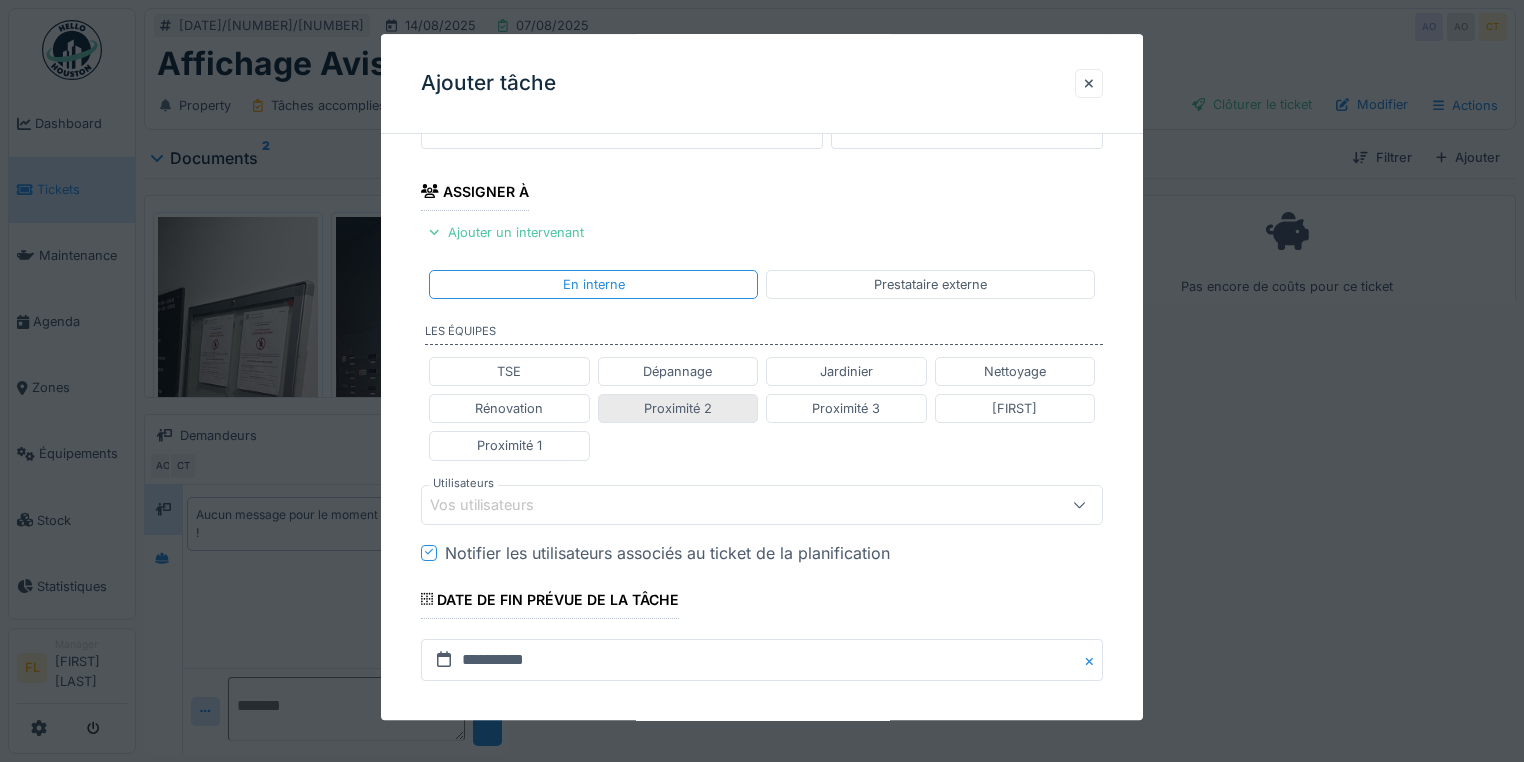 click on "Proximité 2" at bounding box center (678, 408) 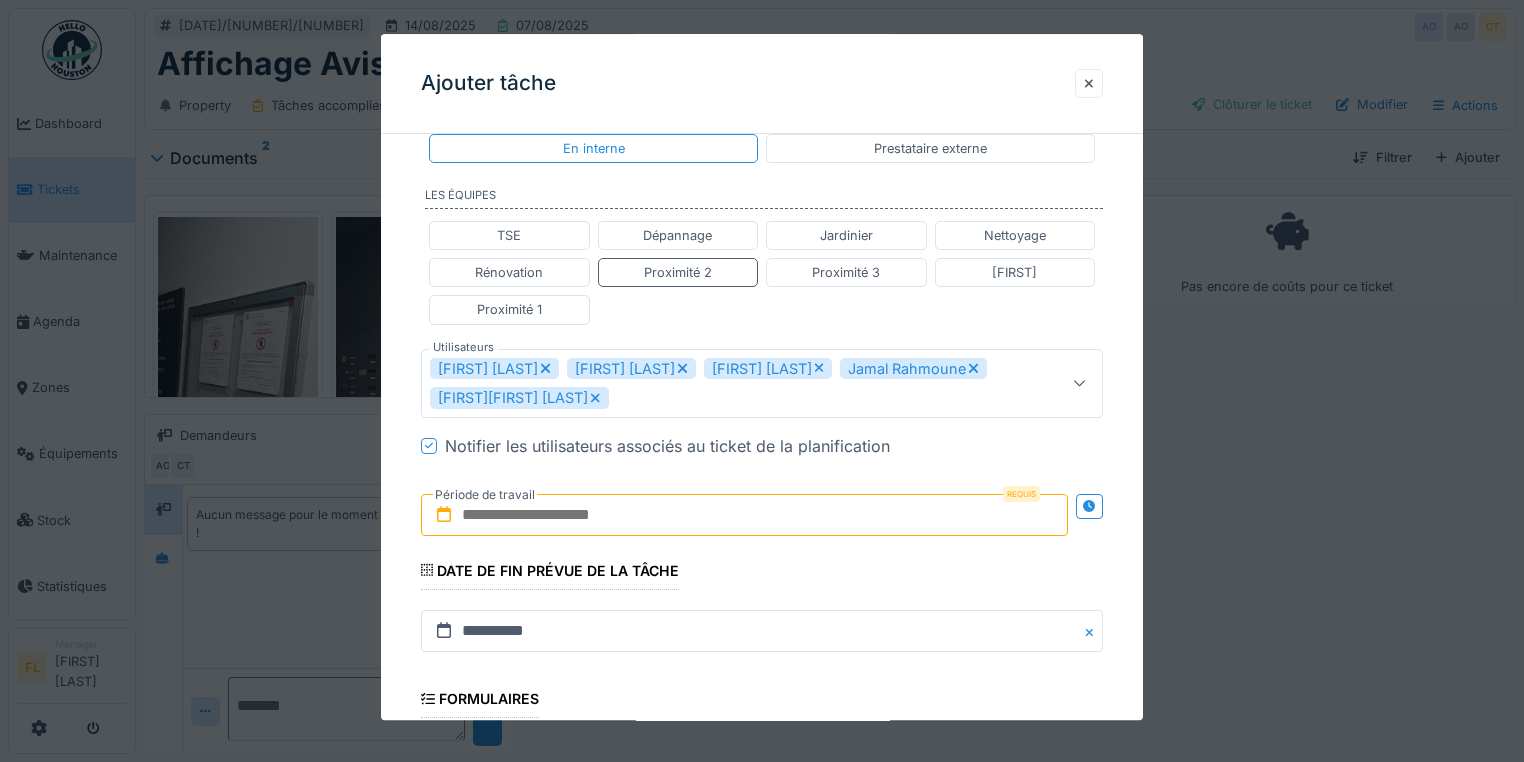 scroll, scrollTop: 480, scrollLeft: 0, axis: vertical 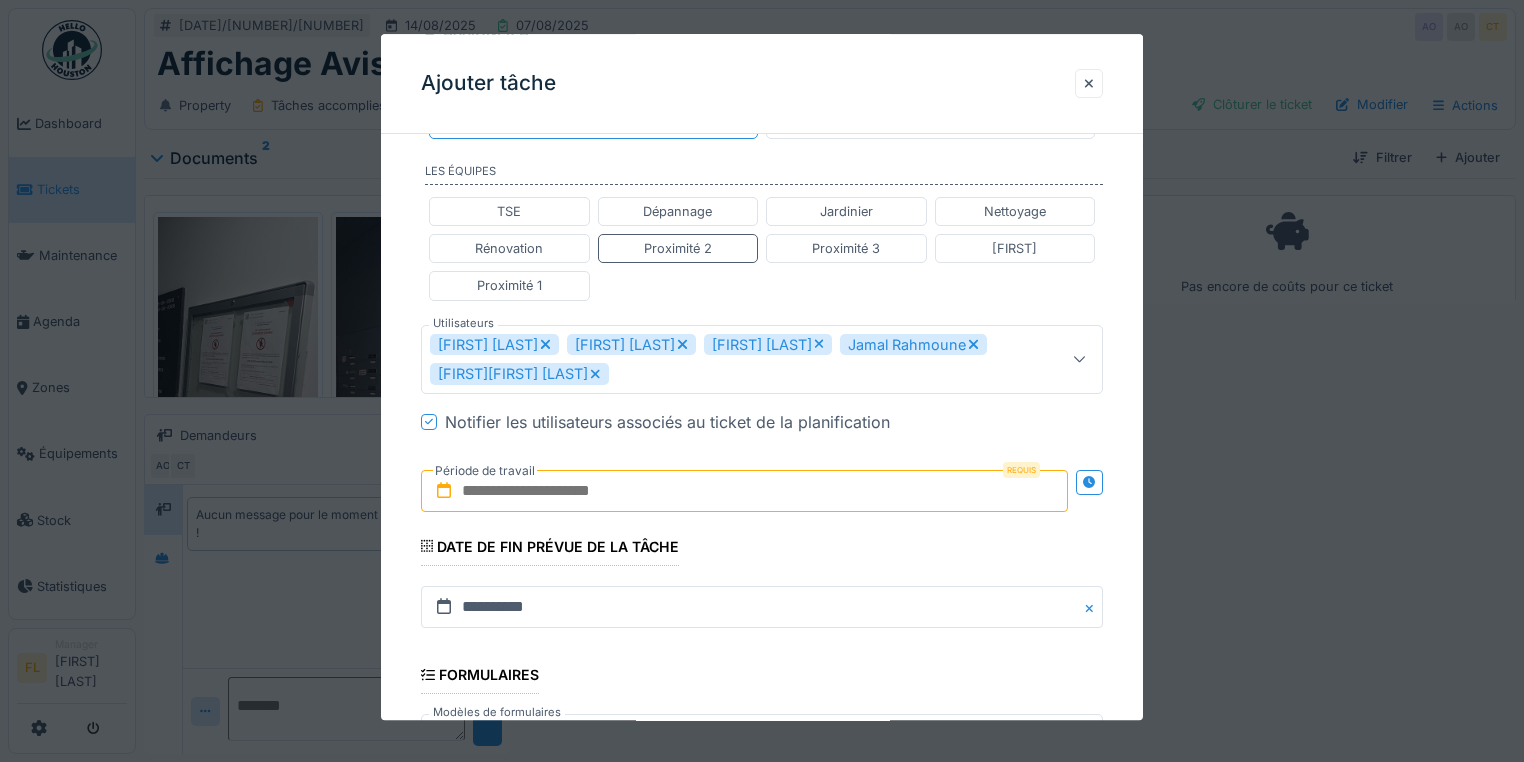 click at bounding box center [744, 491] 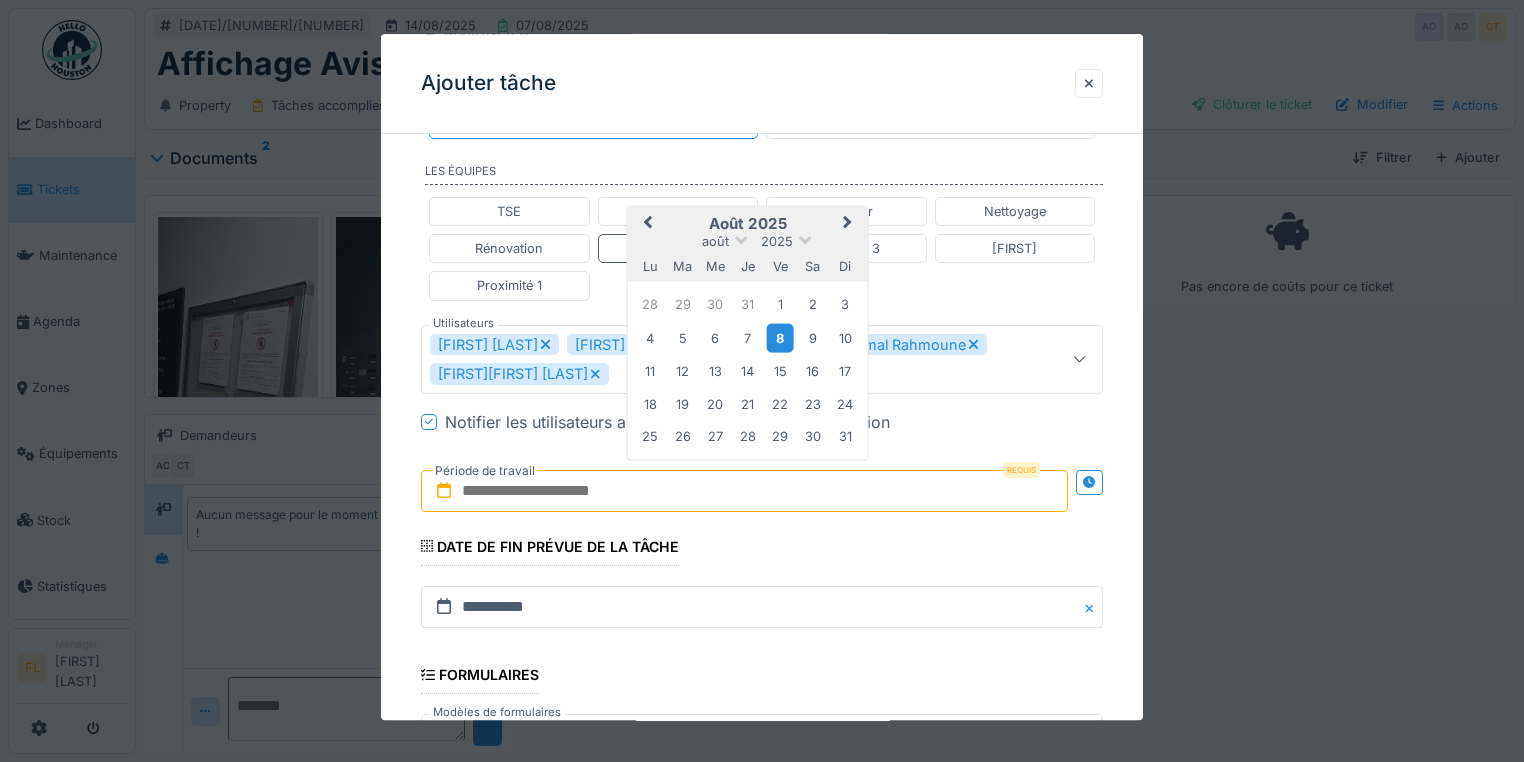 click on "8" at bounding box center (780, 338) 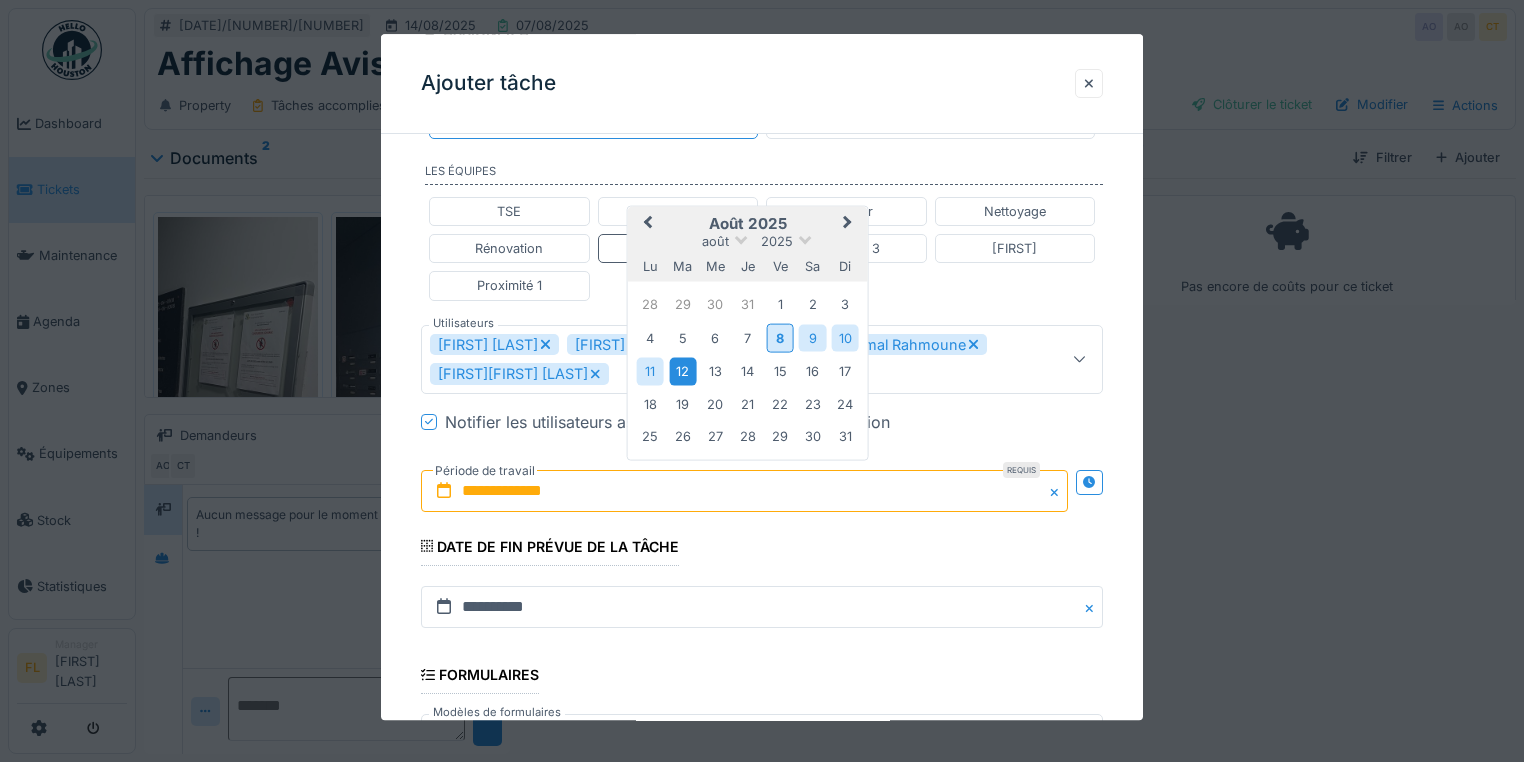 click on "12" at bounding box center (682, 371) 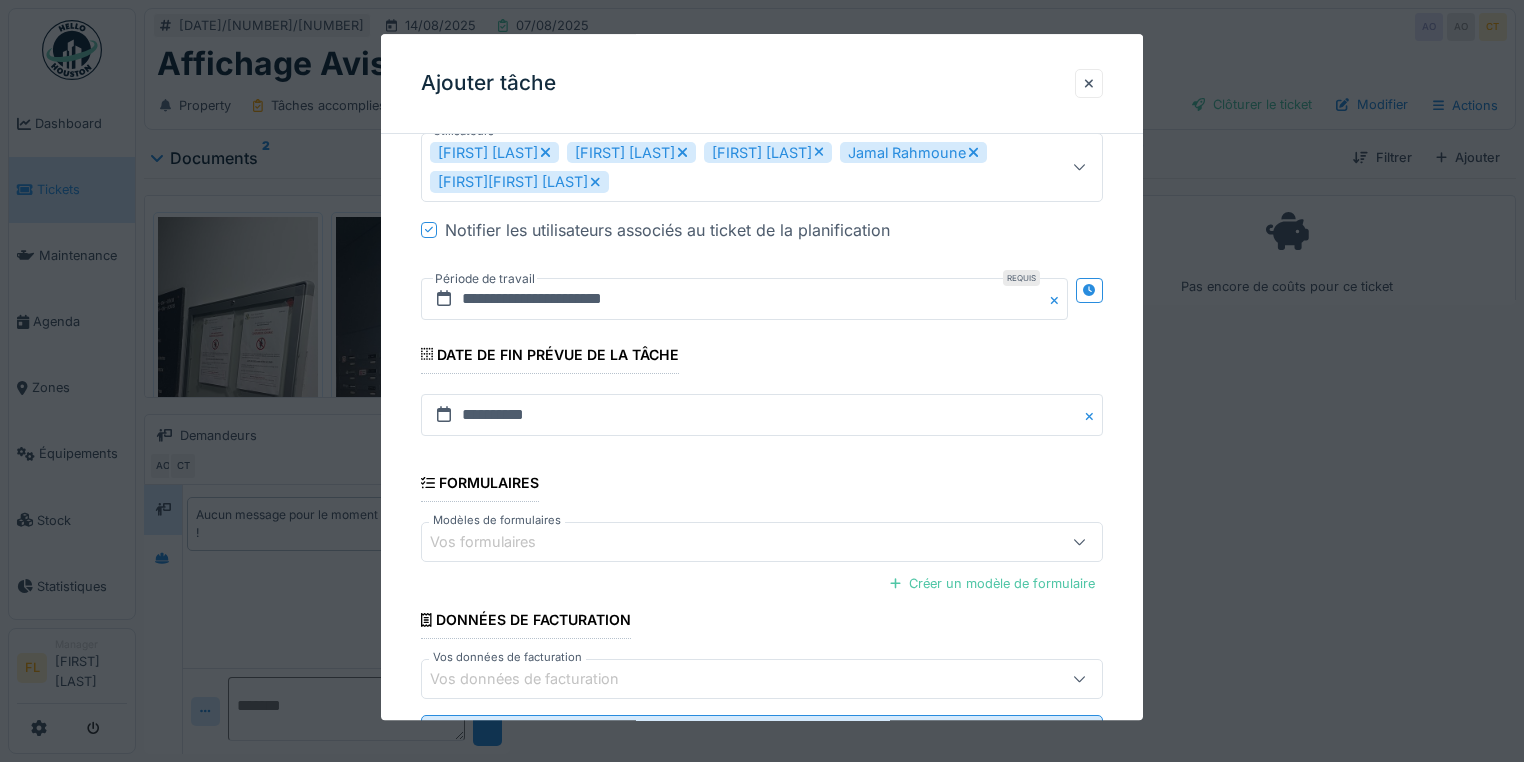 scroll, scrollTop: 759, scrollLeft: 0, axis: vertical 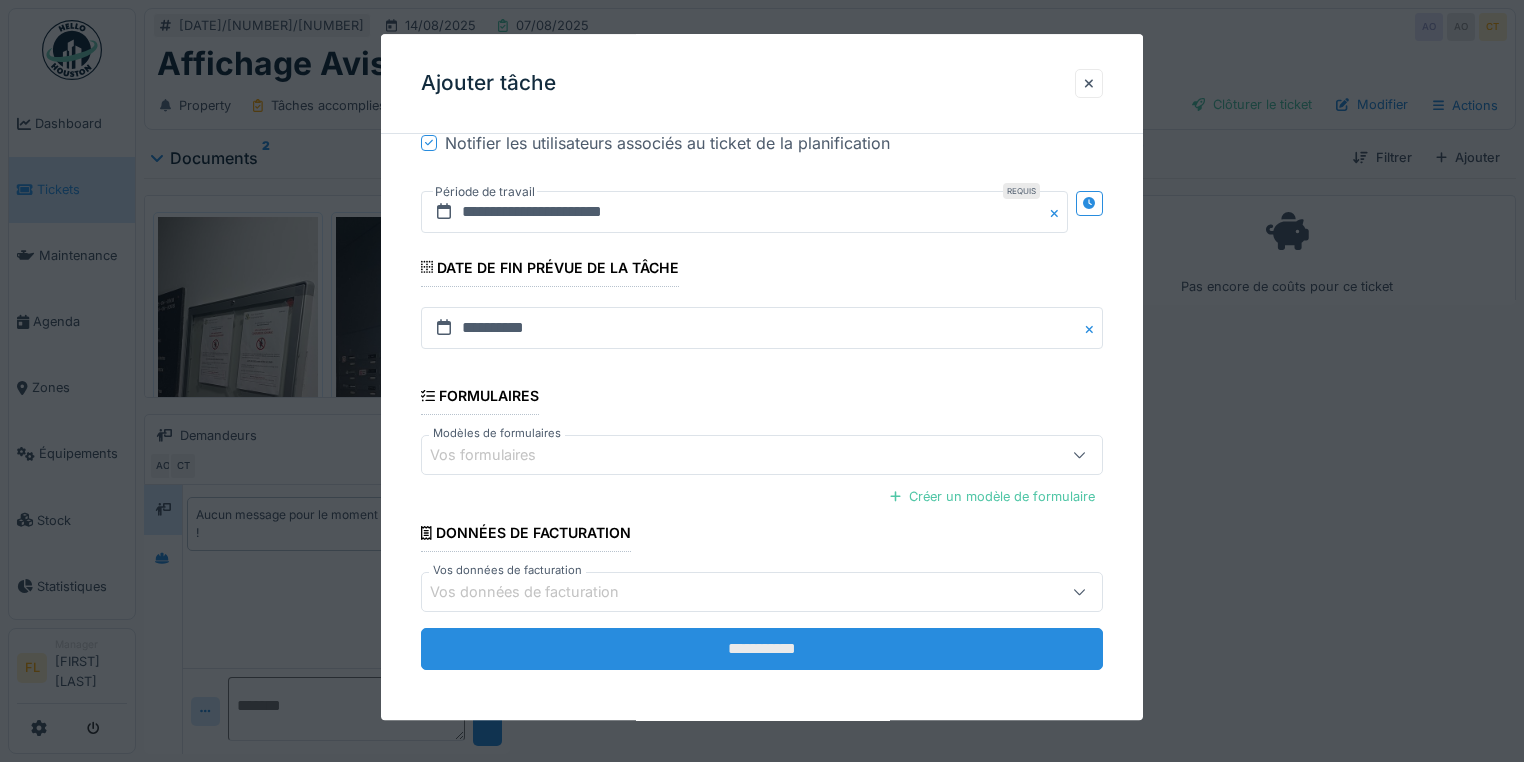 click on "**********" at bounding box center [762, 650] 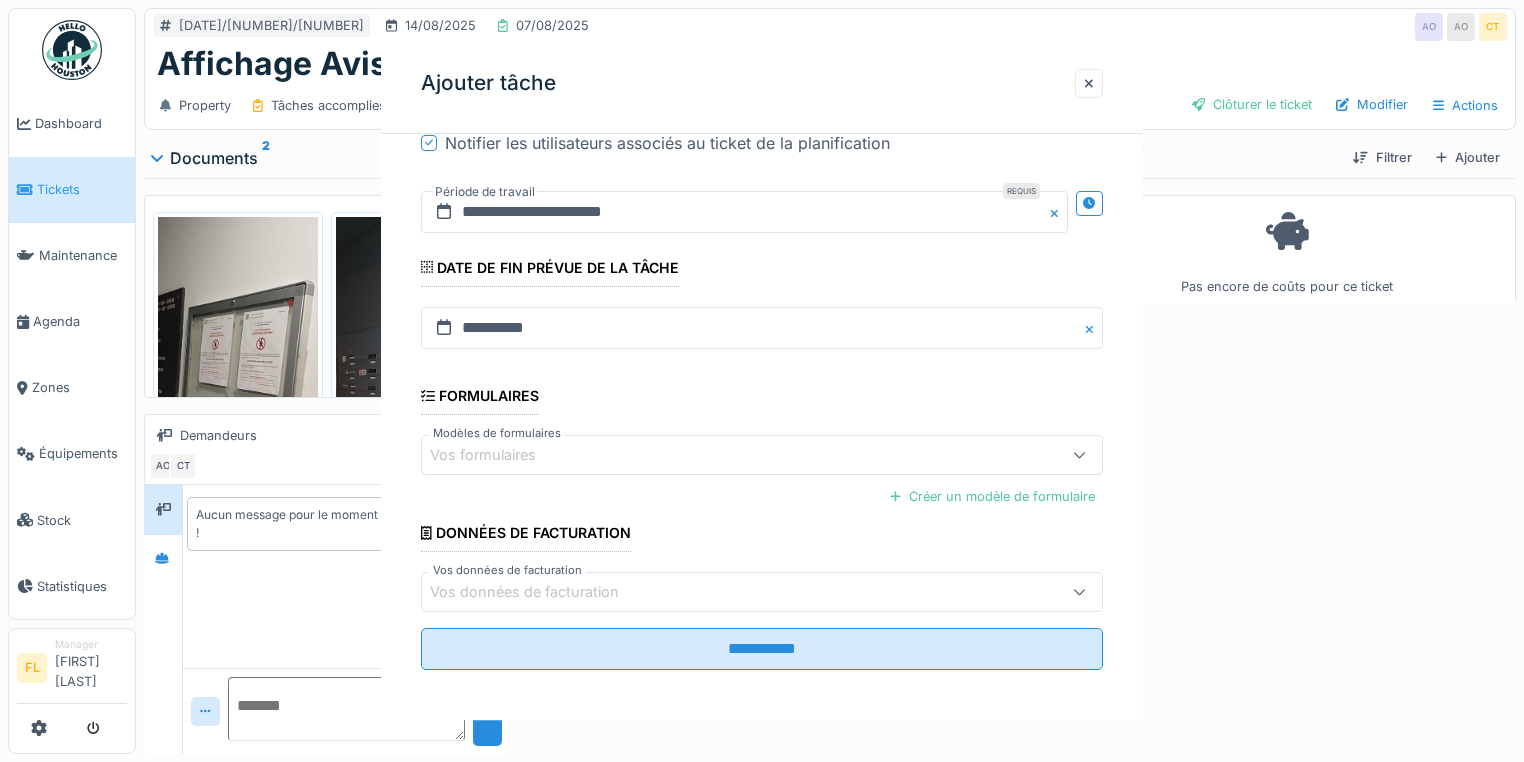 scroll, scrollTop: 0, scrollLeft: 0, axis: both 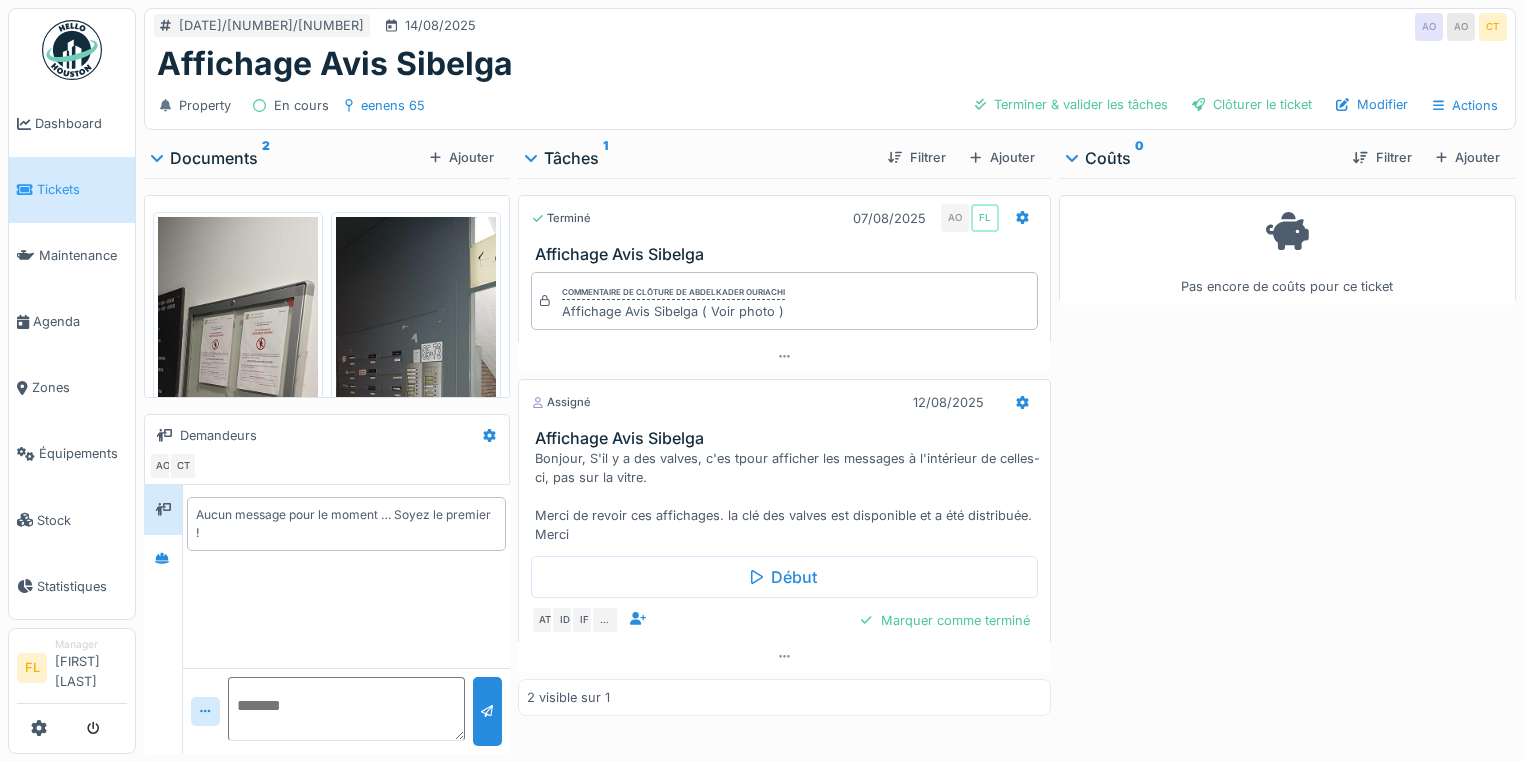 click at bounding box center [238, 390] 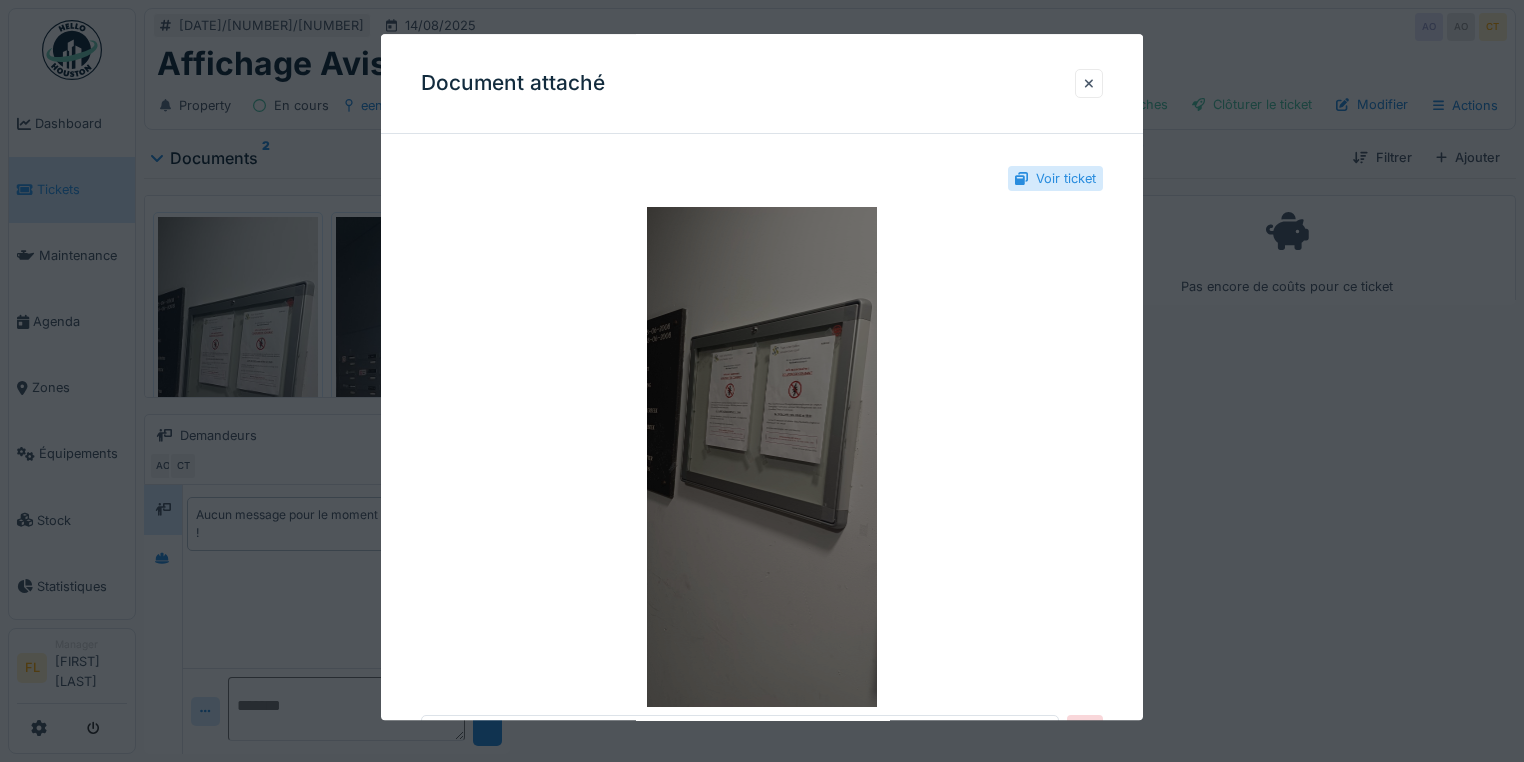 click at bounding box center [762, 457] 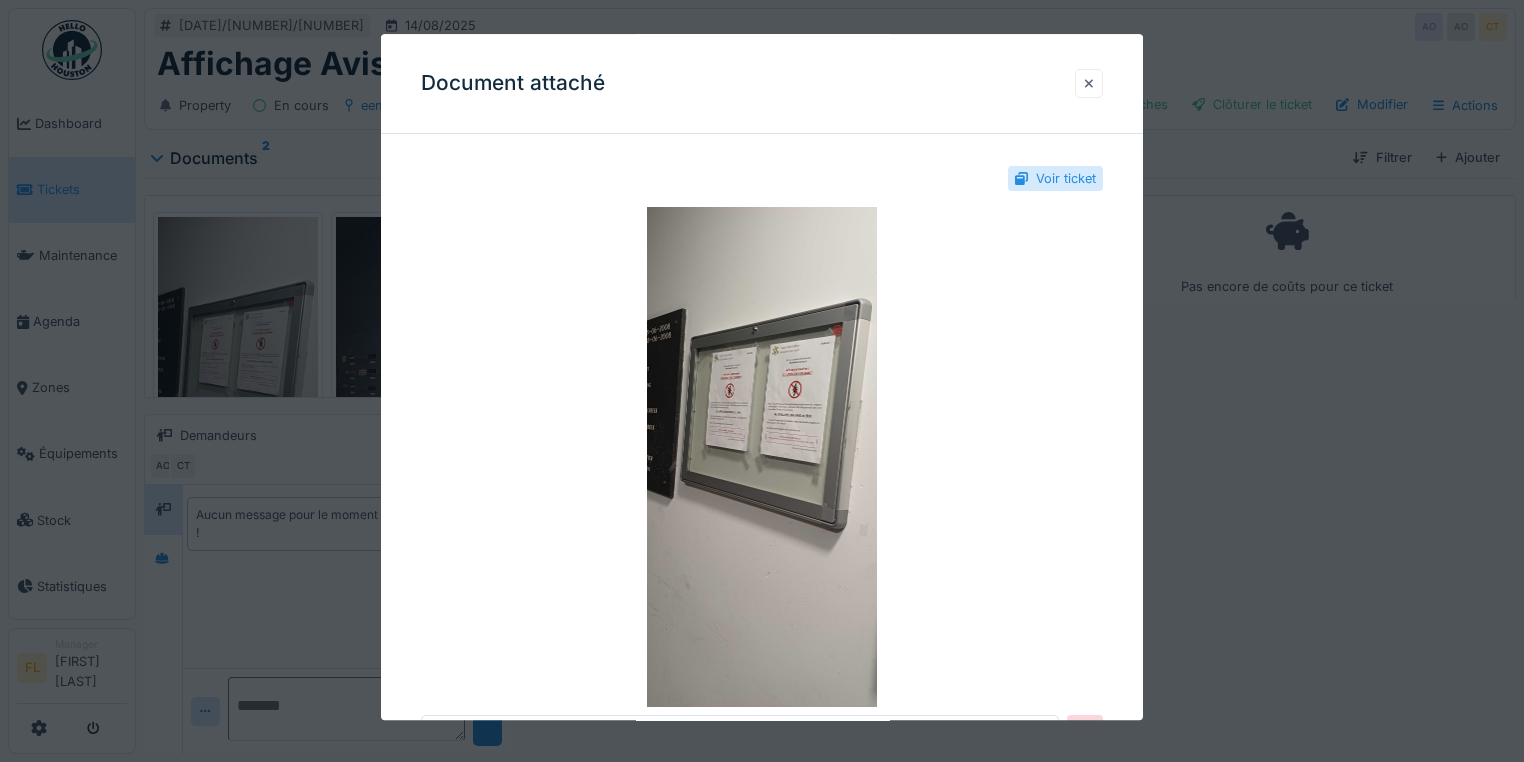 click at bounding box center (1089, 83) 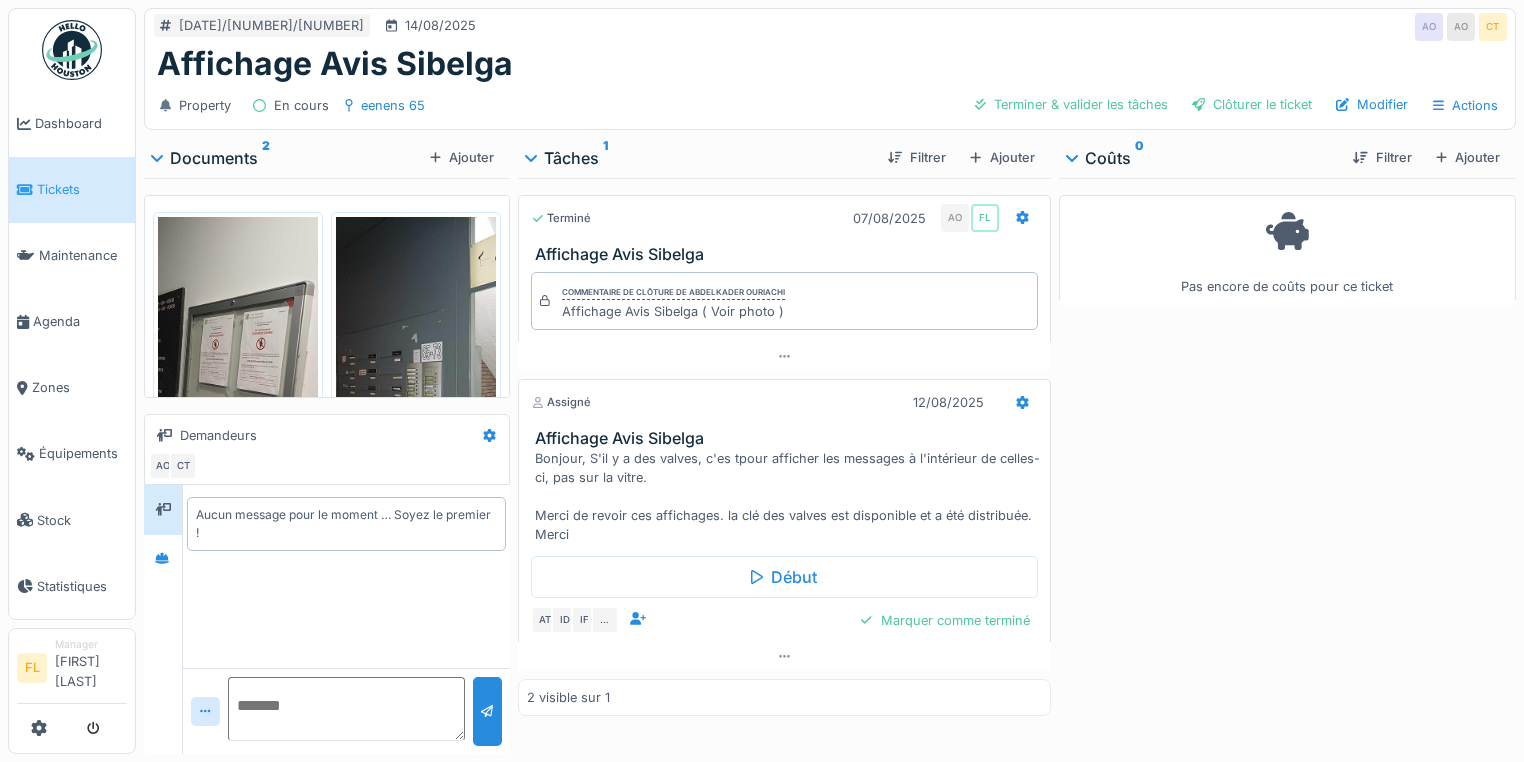 click on "Pas encore de coûts pour ce ticket" at bounding box center [1287, 462] 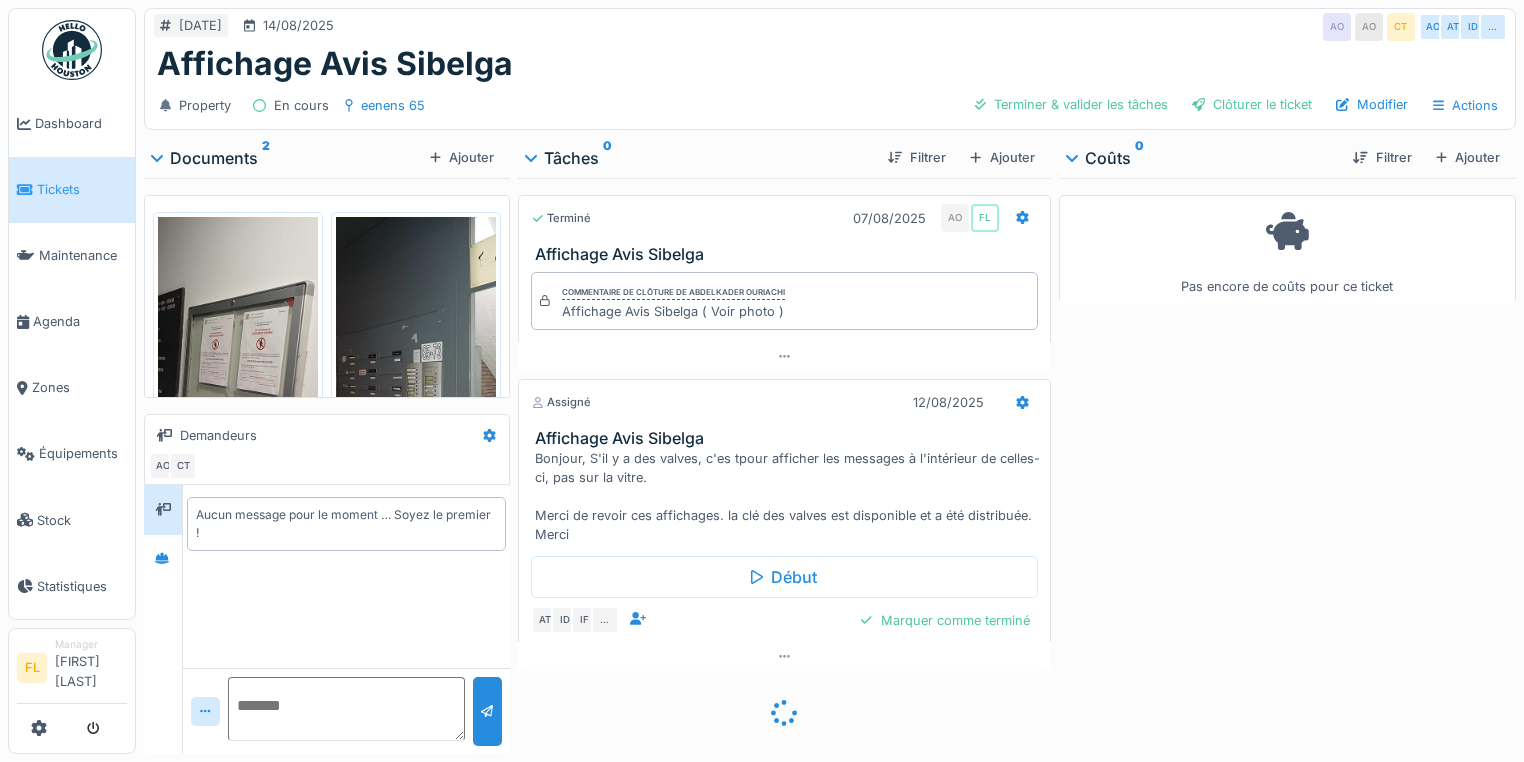 scroll, scrollTop: 0, scrollLeft: 0, axis: both 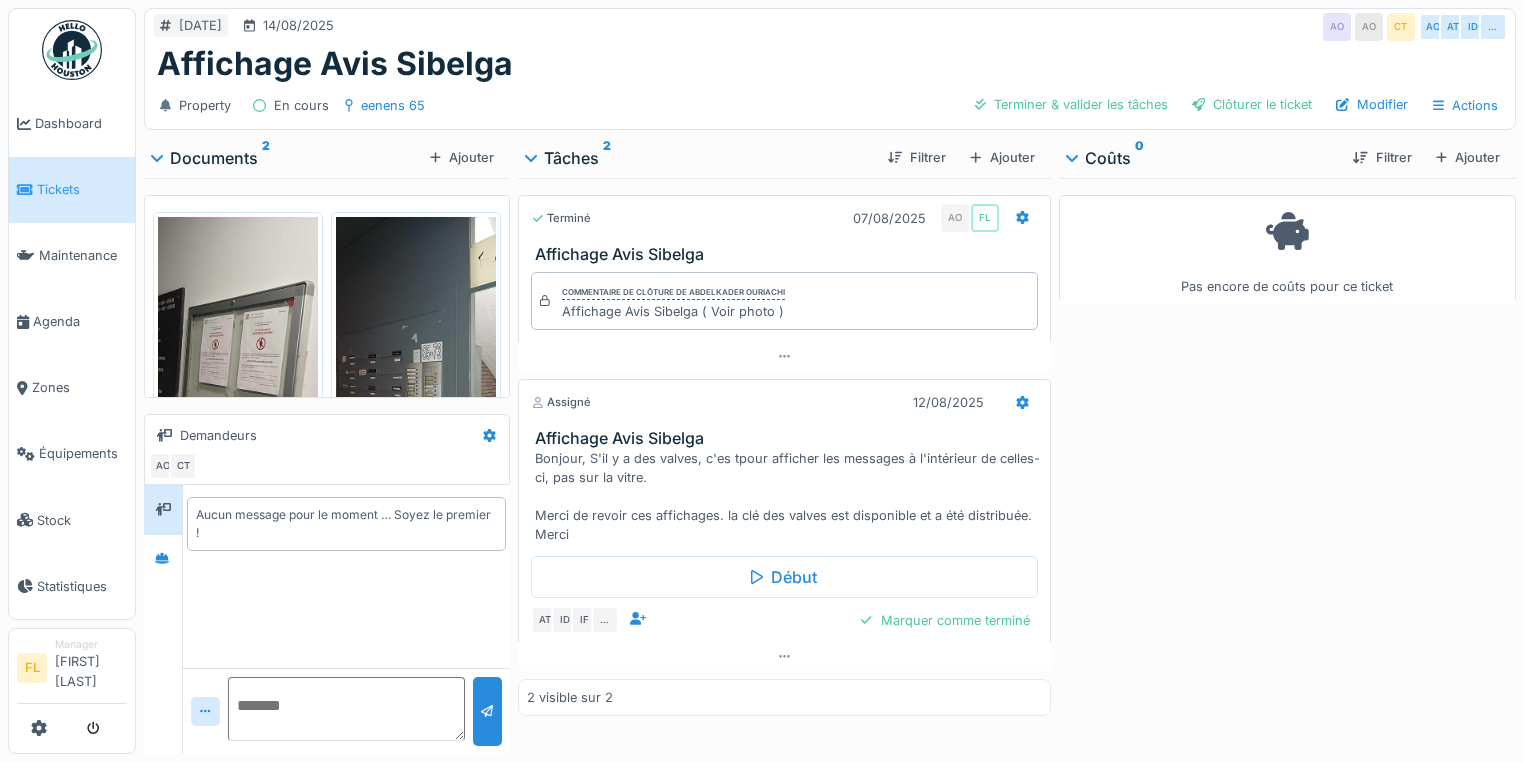 click at bounding box center (238, 390) 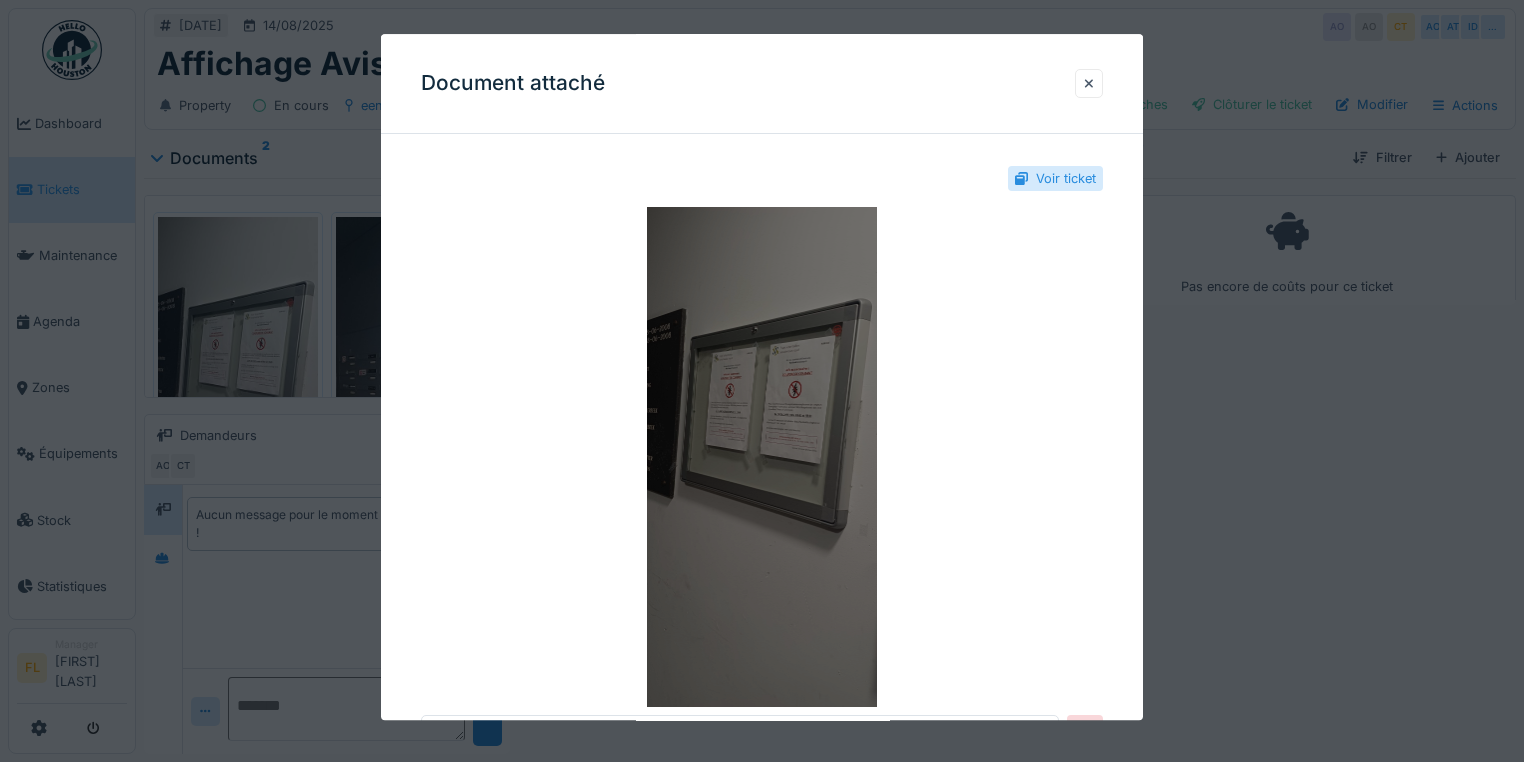 click at bounding box center [762, 457] 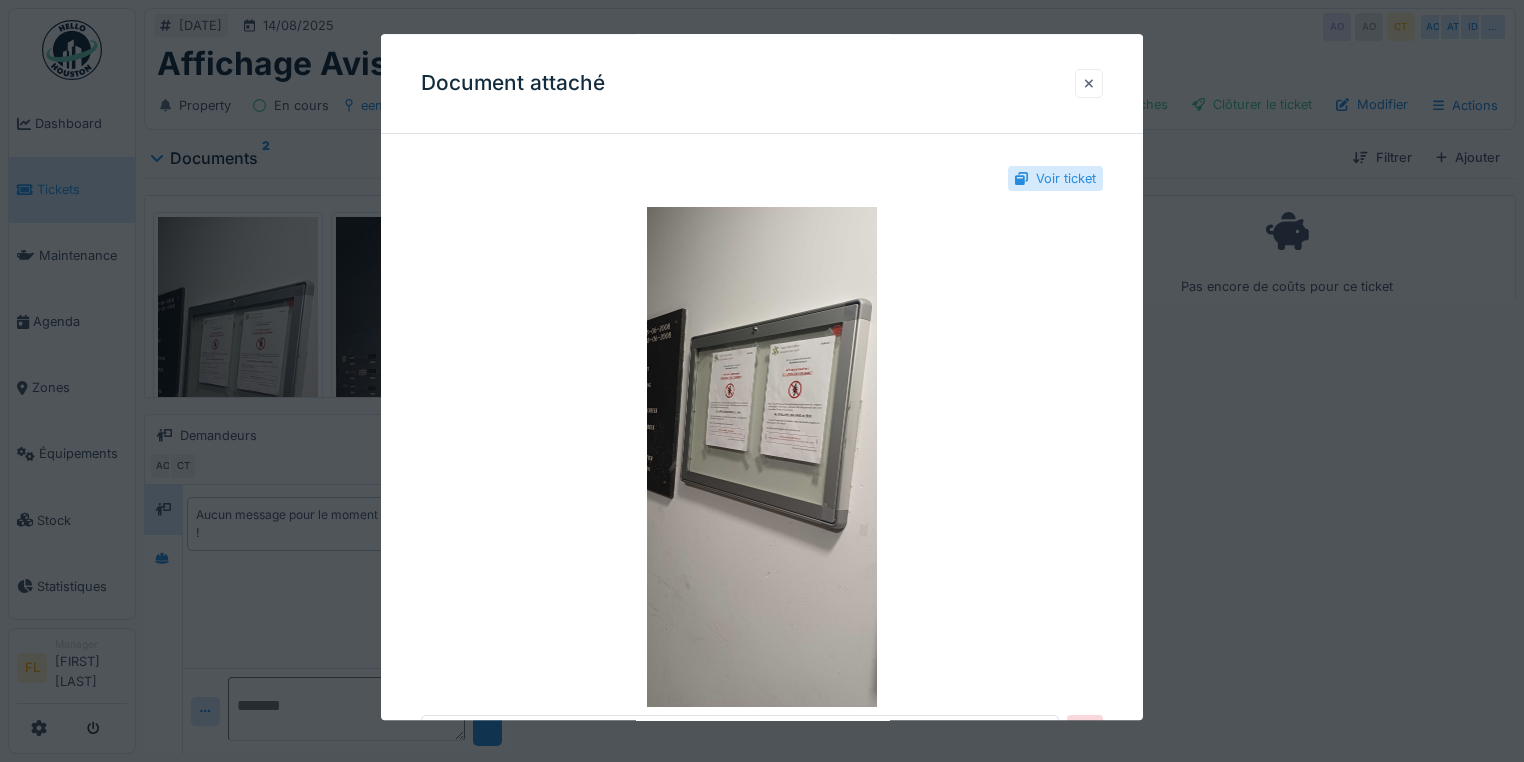 click at bounding box center [1089, 83] 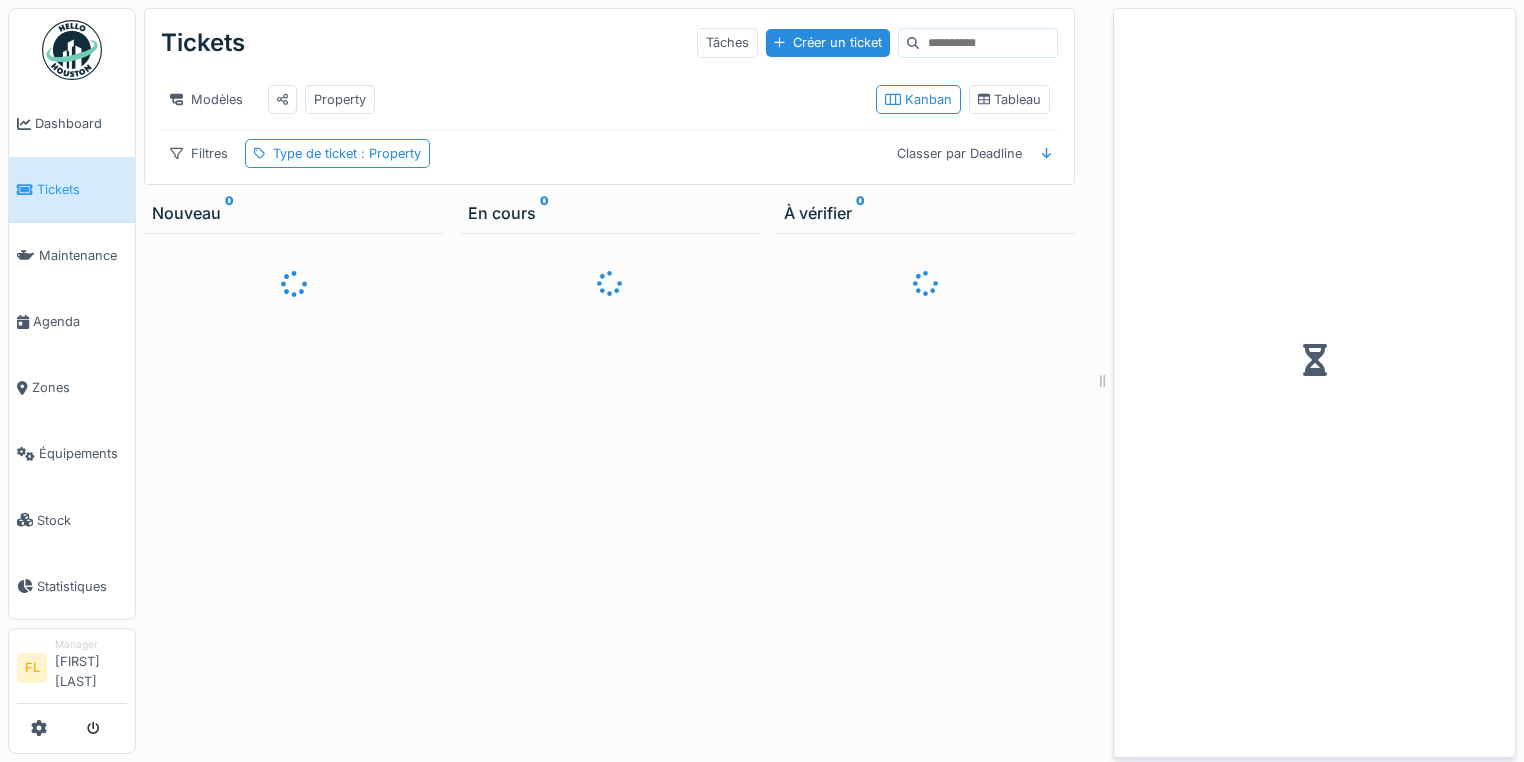 scroll, scrollTop: 0, scrollLeft: 0, axis: both 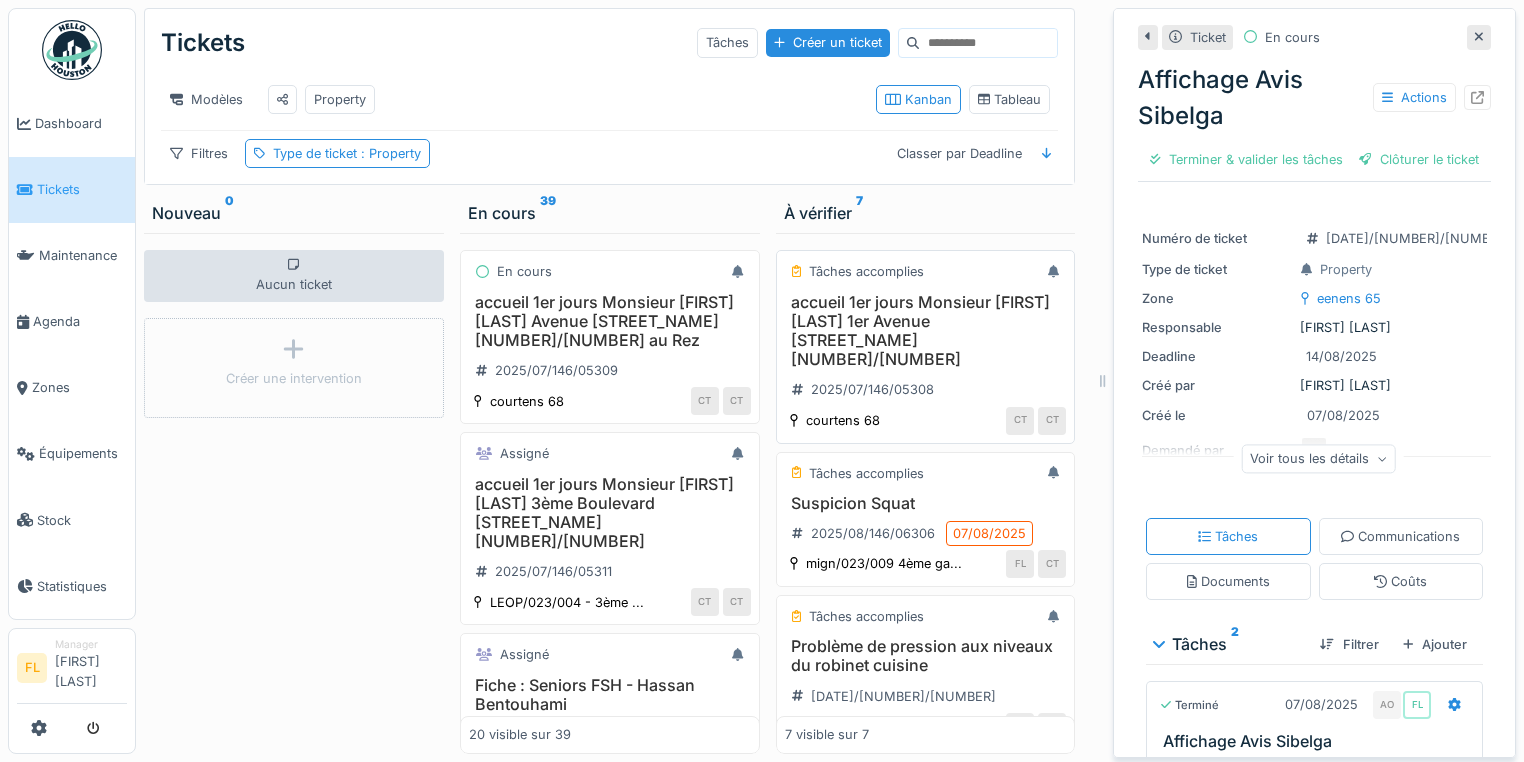 click on "accueil 1er jours Monsieur [LAST] [LAST] 1er Avenue [STREET] [NUMBER]/[NUMBER]" at bounding box center [926, 331] 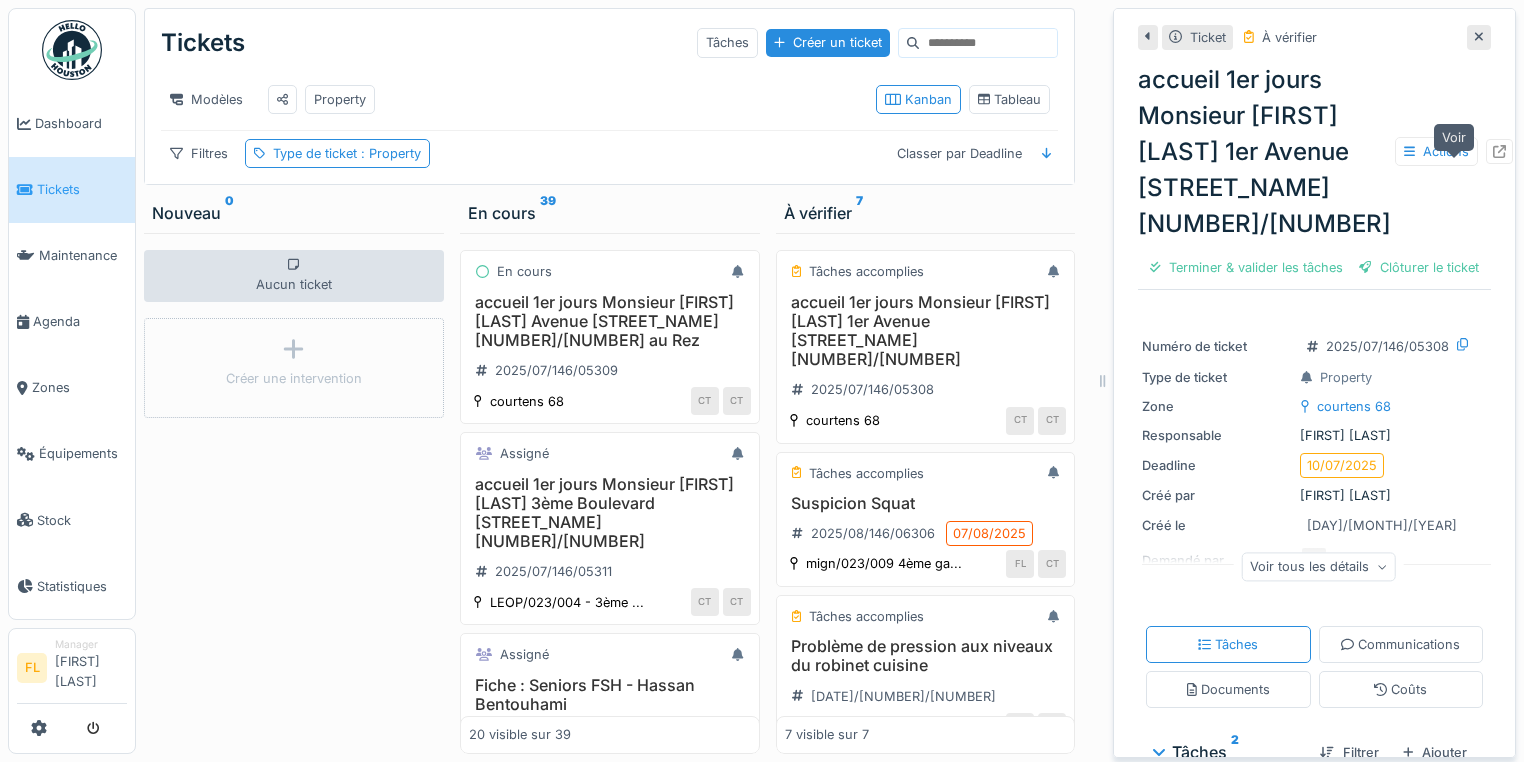 click 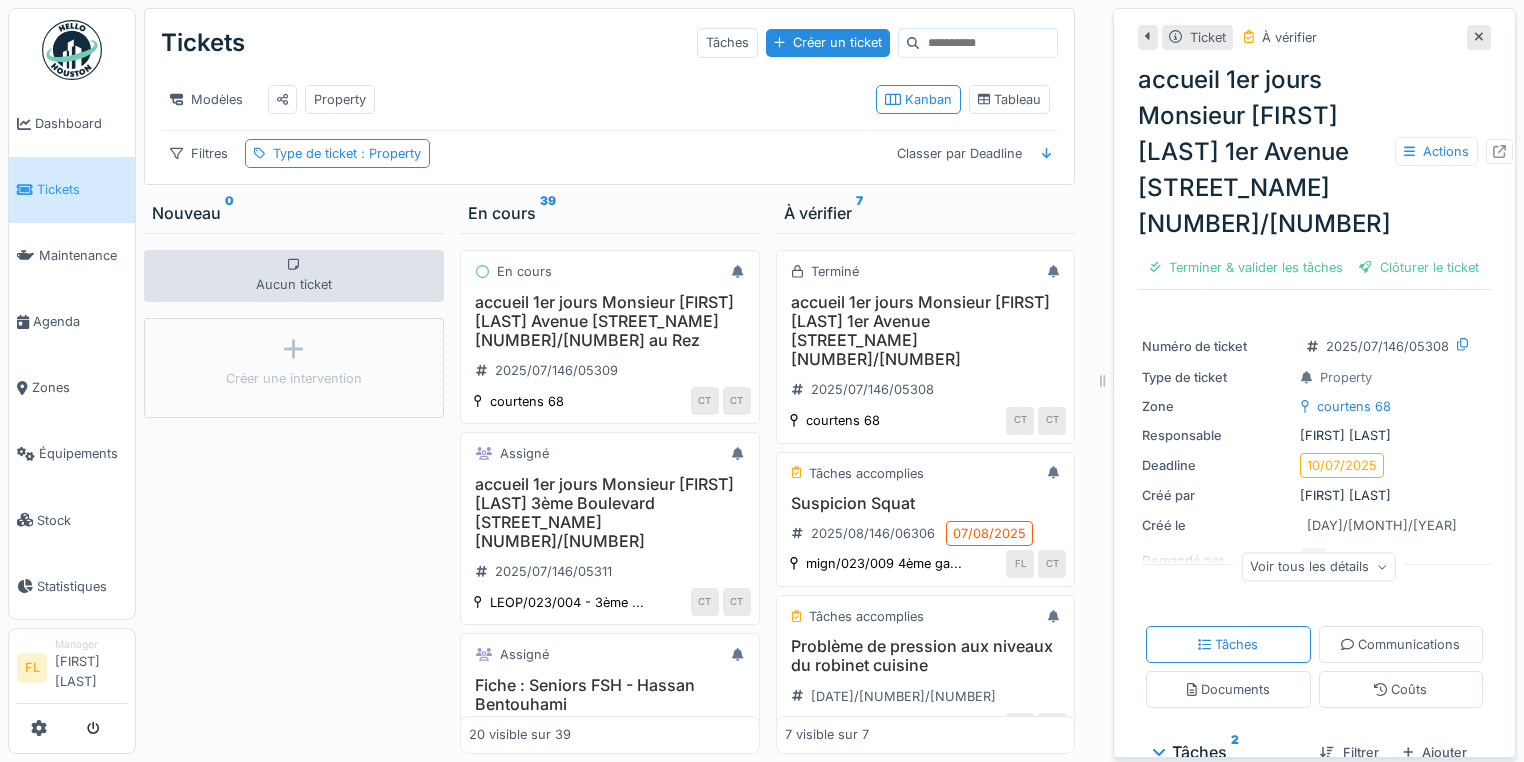 click on "Modèles     Property   Kanban   Tableau" at bounding box center (609, 99) 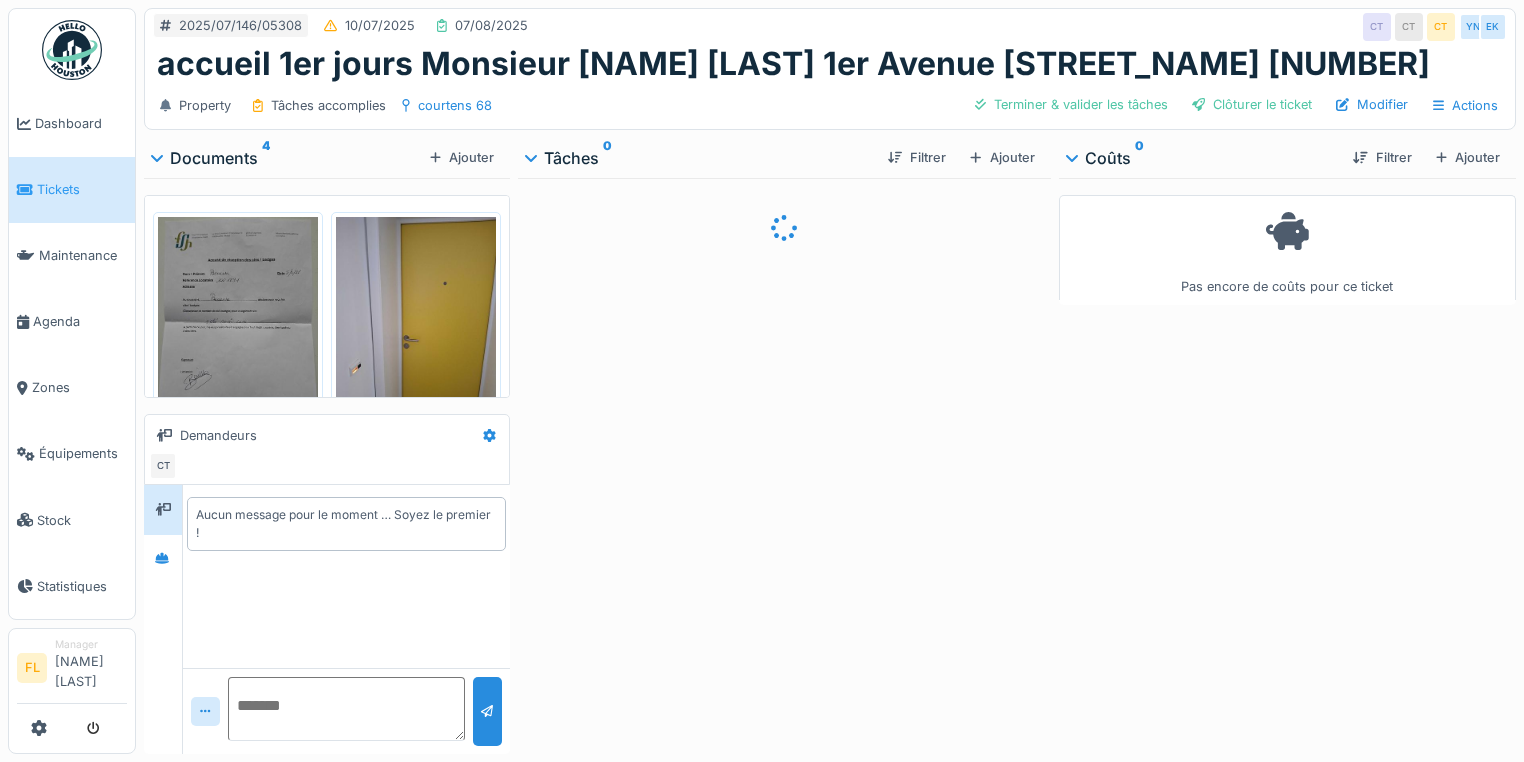 scroll, scrollTop: 0, scrollLeft: 0, axis: both 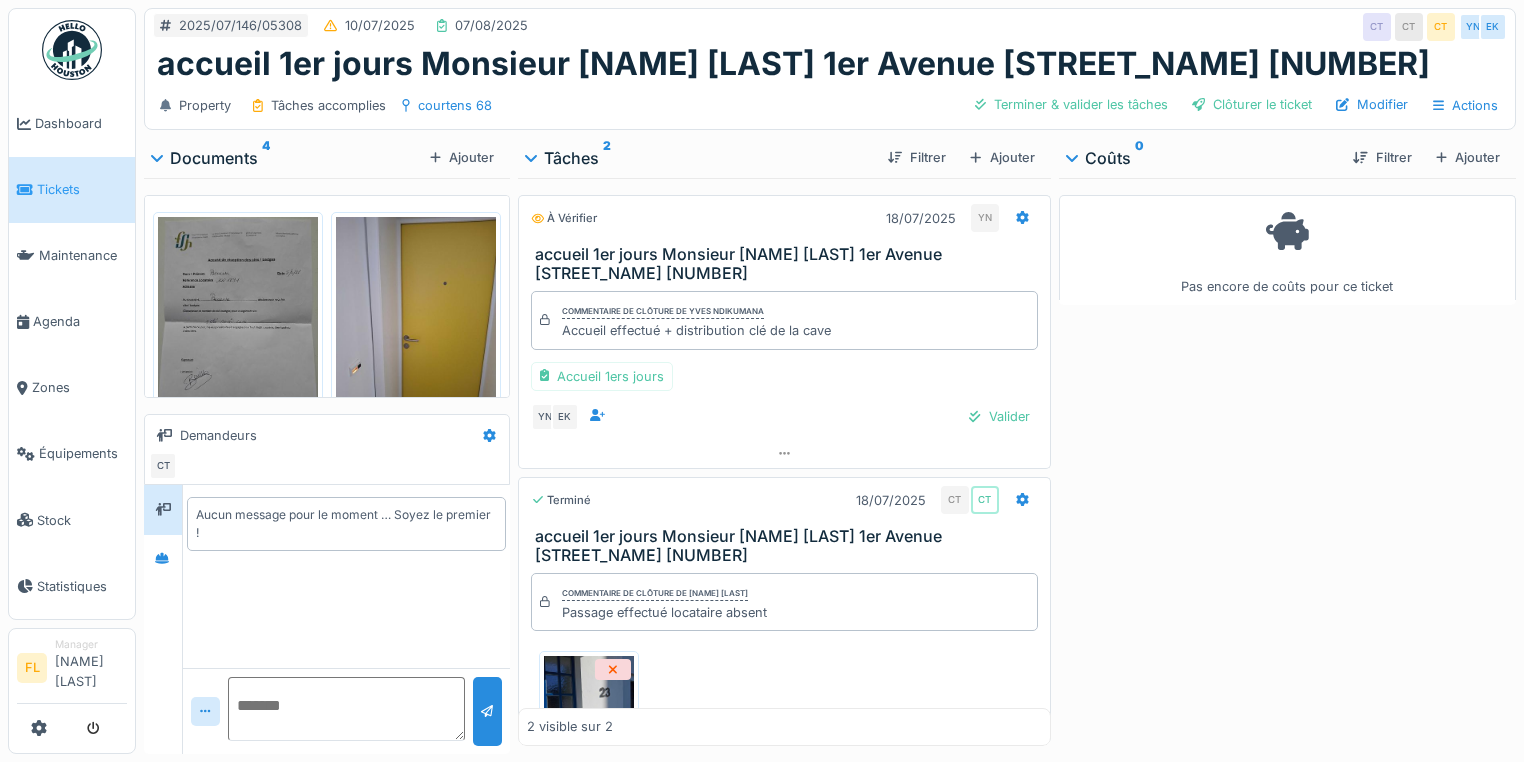 click at bounding box center [238, 323] 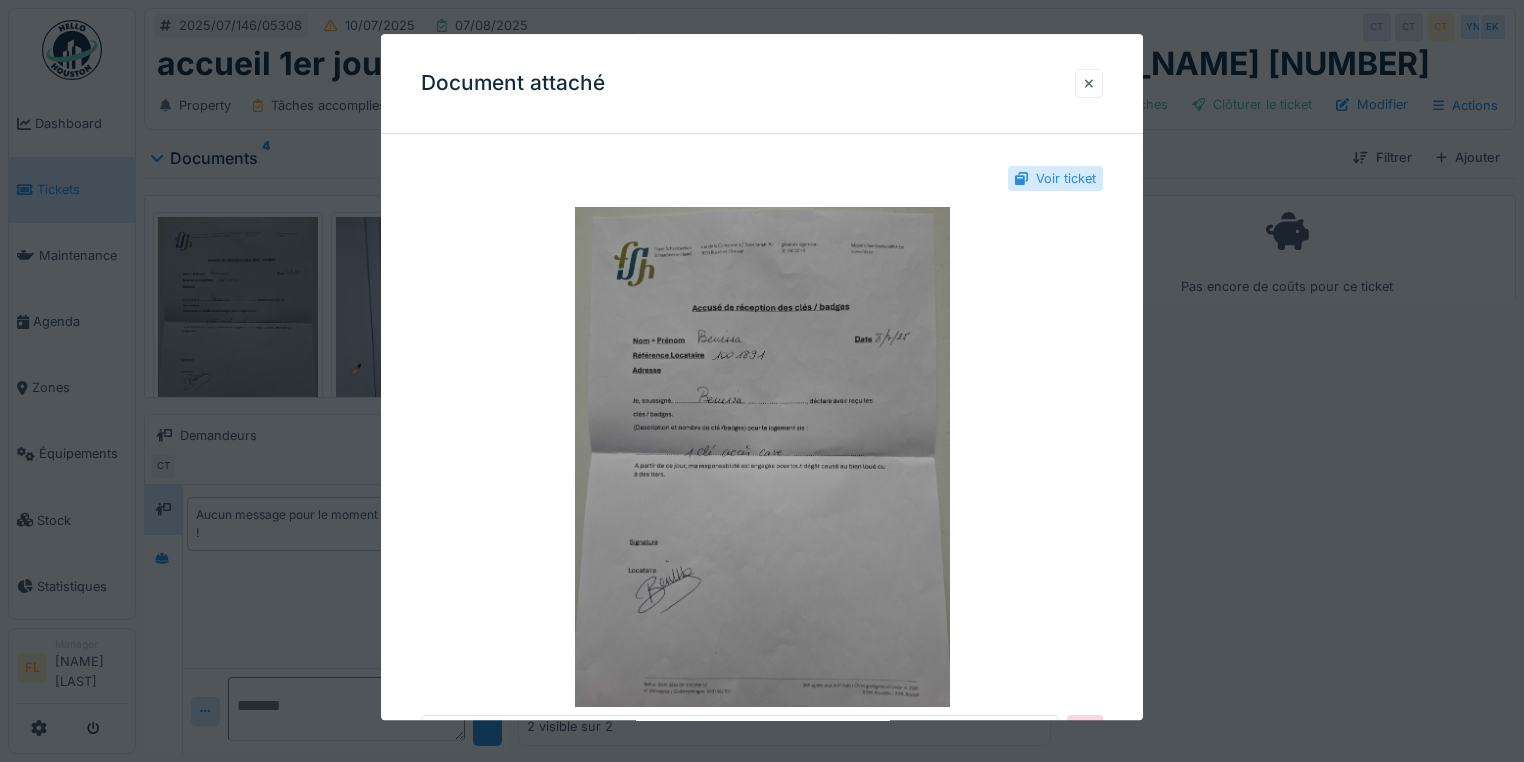 click at bounding box center (1089, 83) 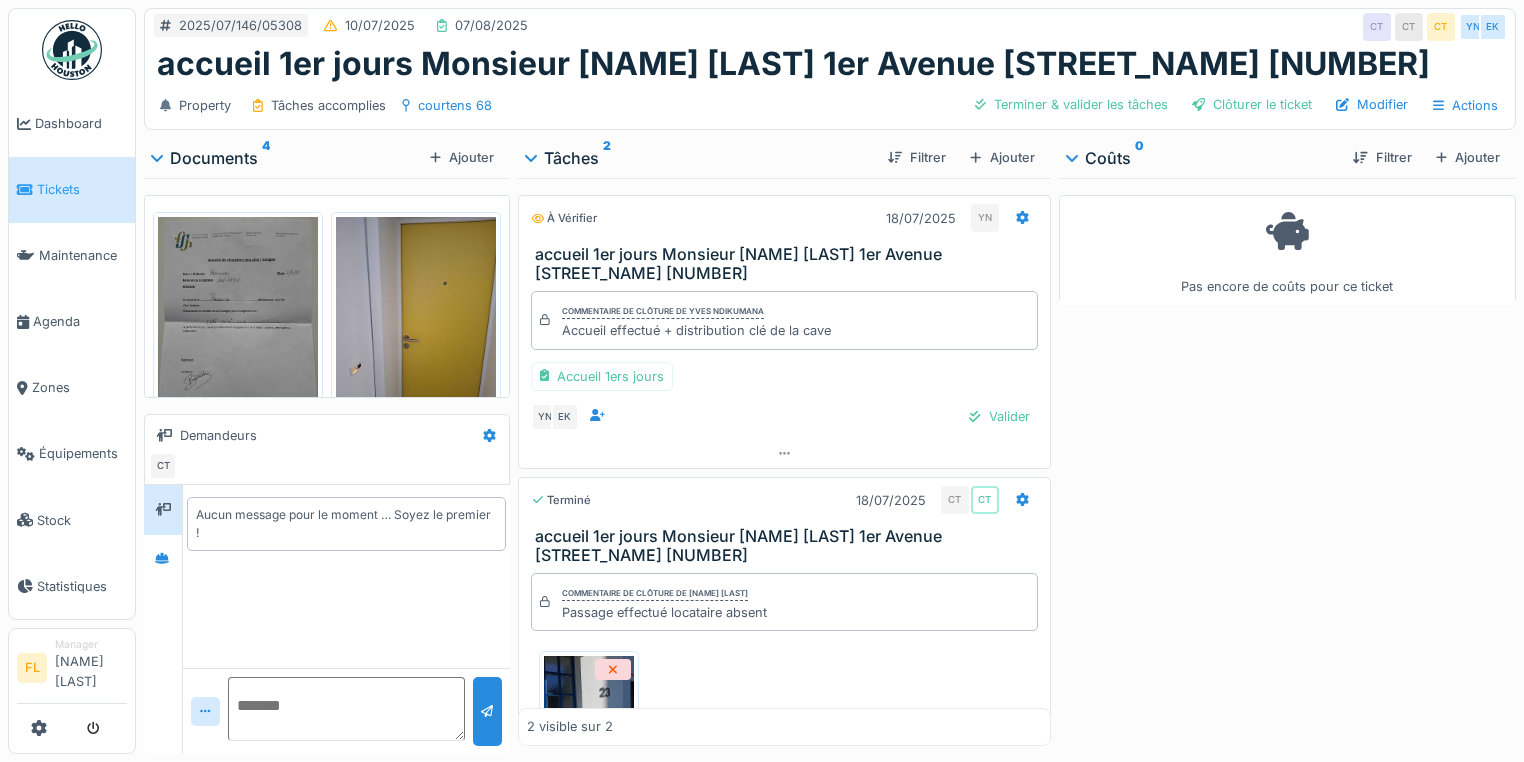 click at bounding box center (416, 323) 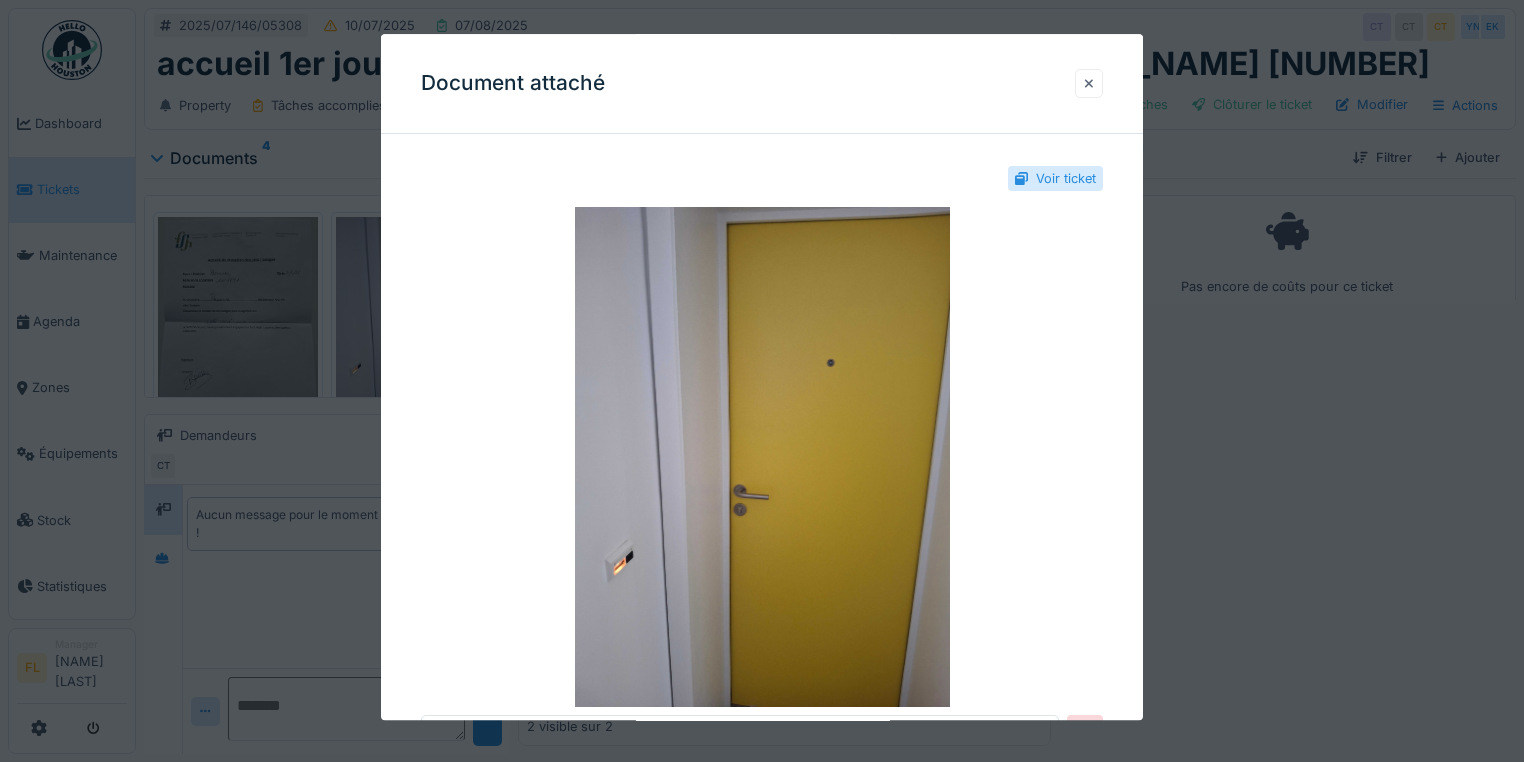 click at bounding box center (1089, 83) 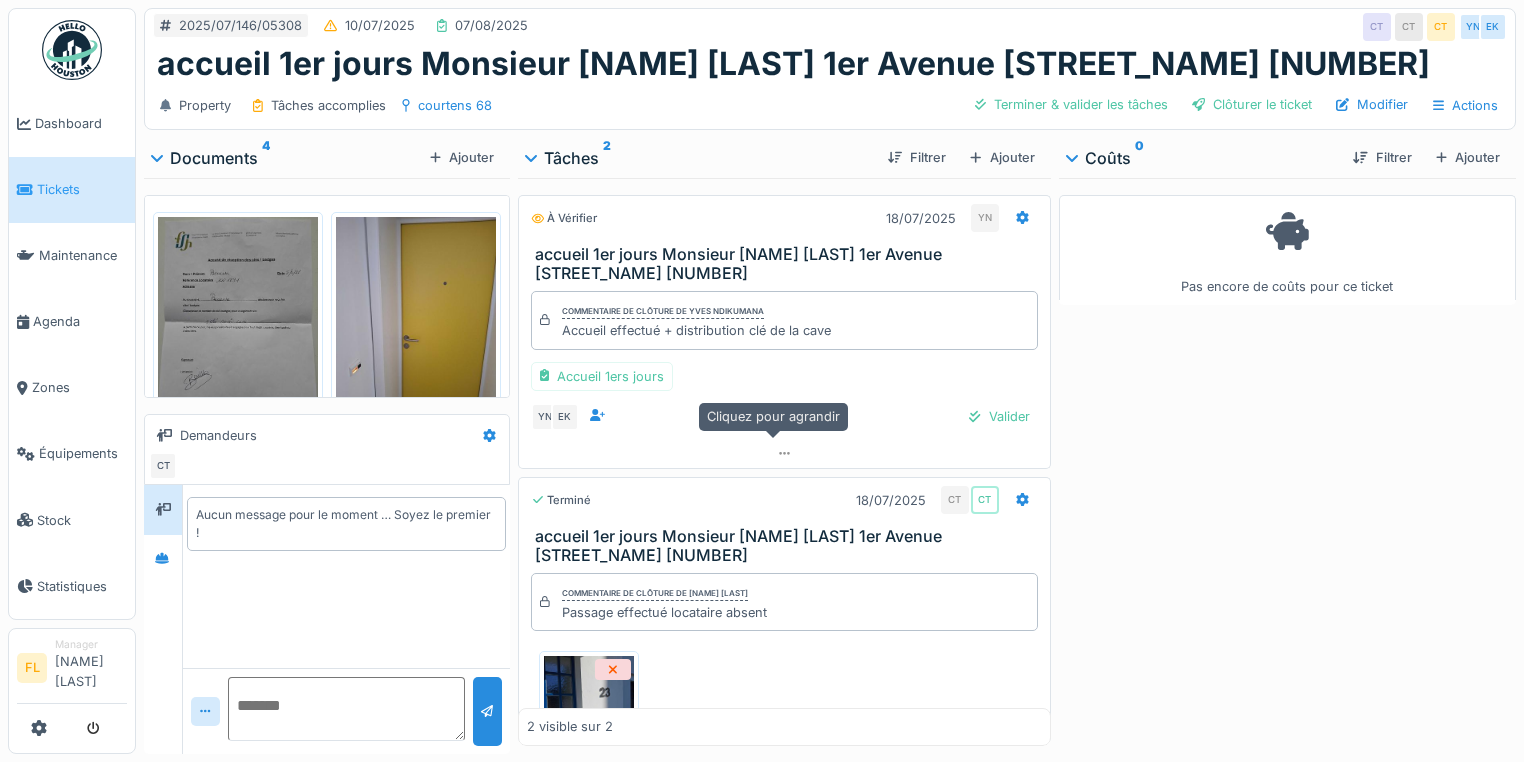 click on "Commentaire de clôture de Yves Ndikumana Accueil effectué + distribution clé de la cave  Accueil 1ers jours YN EK Valider" at bounding box center (784, 361) 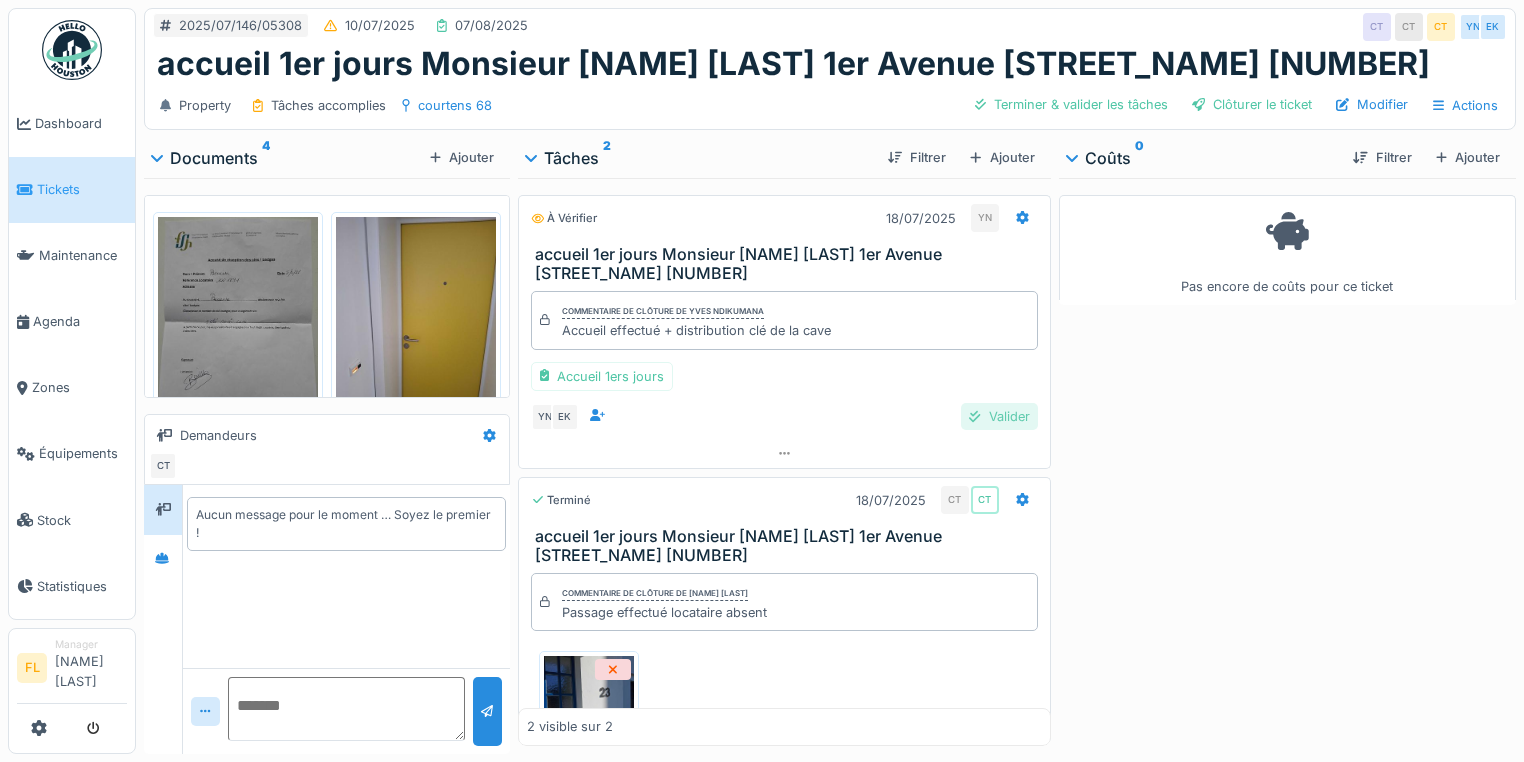 click on "Valider" at bounding box center [999, 416] 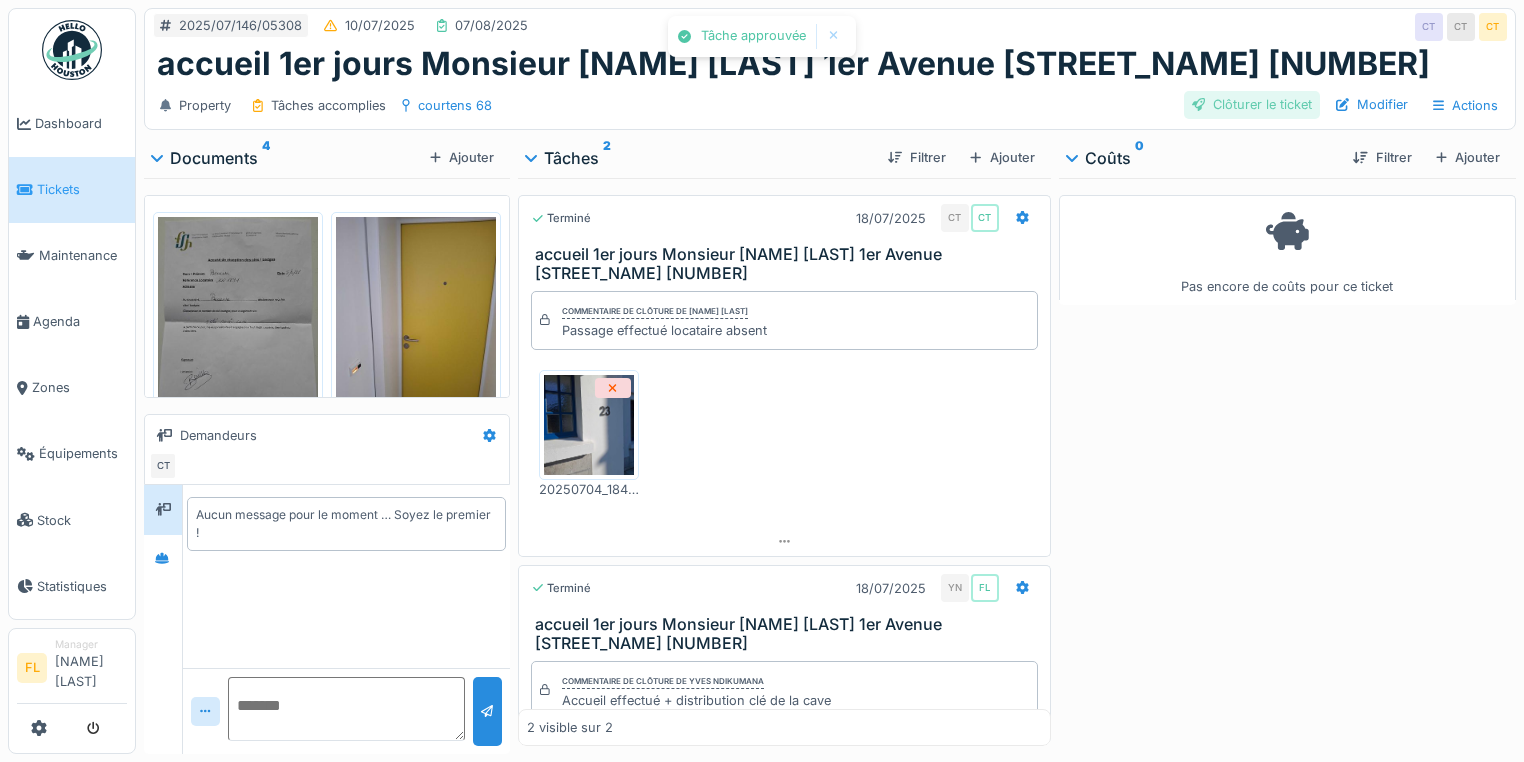 click on "Clôturer le ticket" at bounding box center (1252, 104) 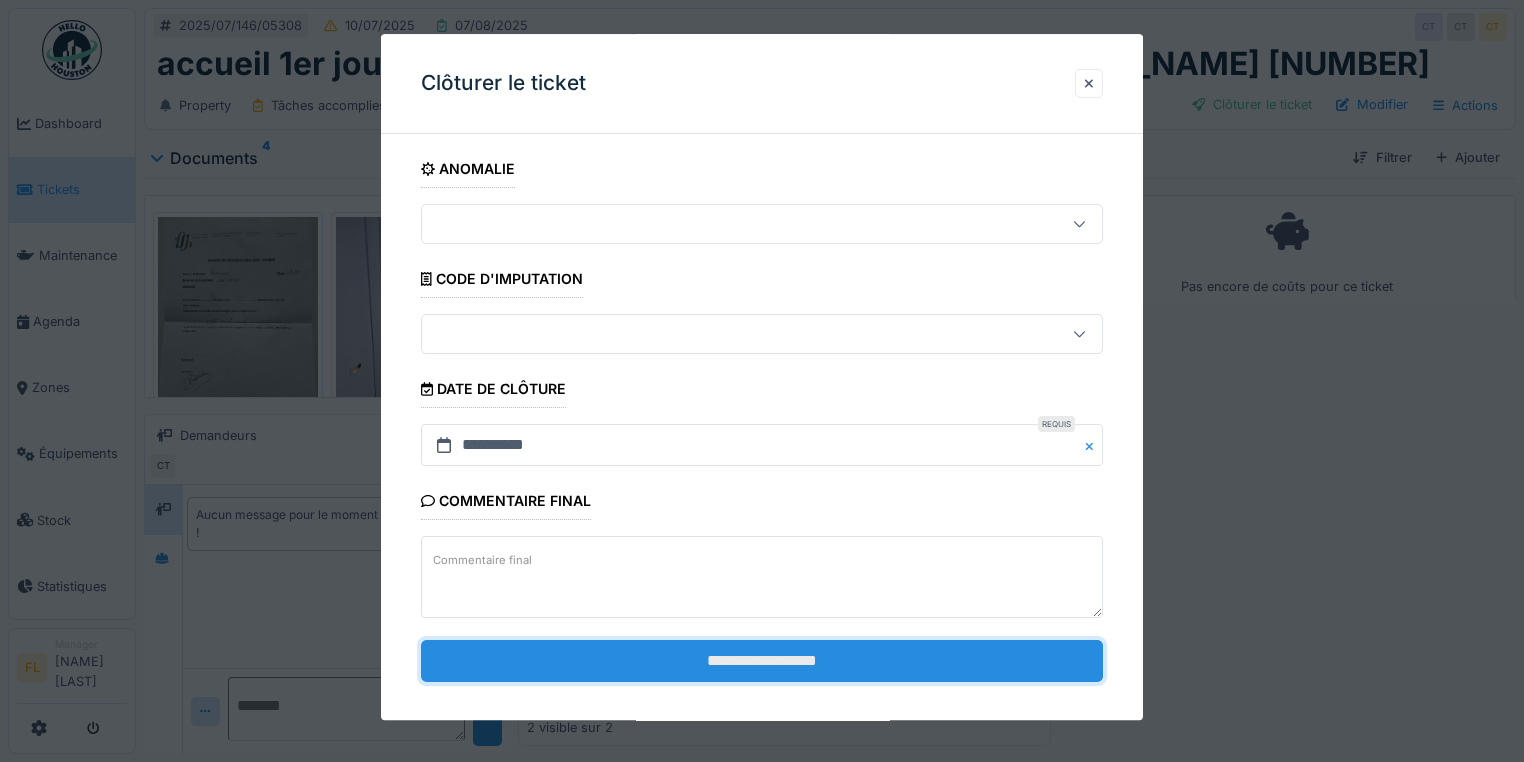 click on "**********" at bounding box center [762, 661] 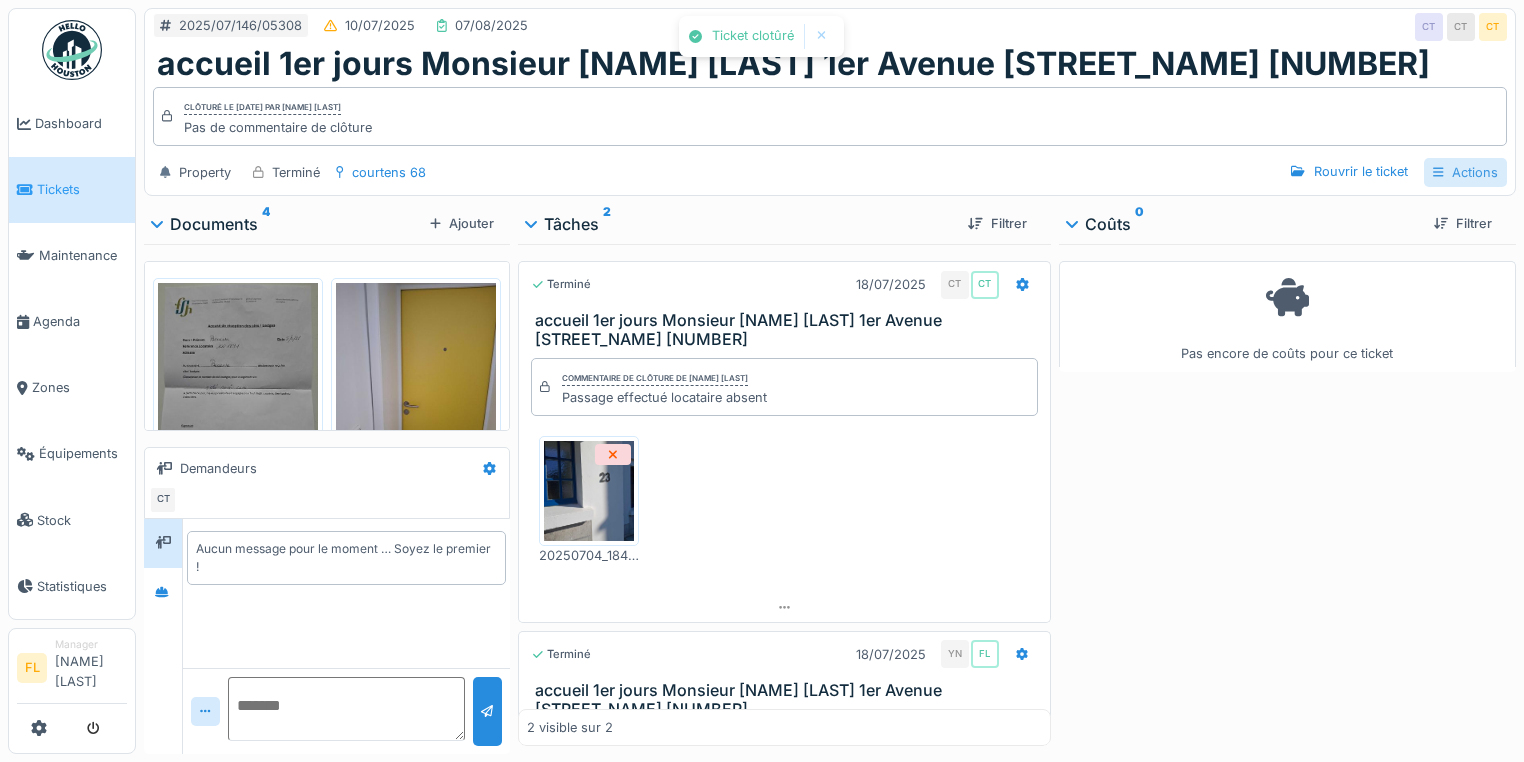 click on "Actions" at bounding box center (1465, 172) 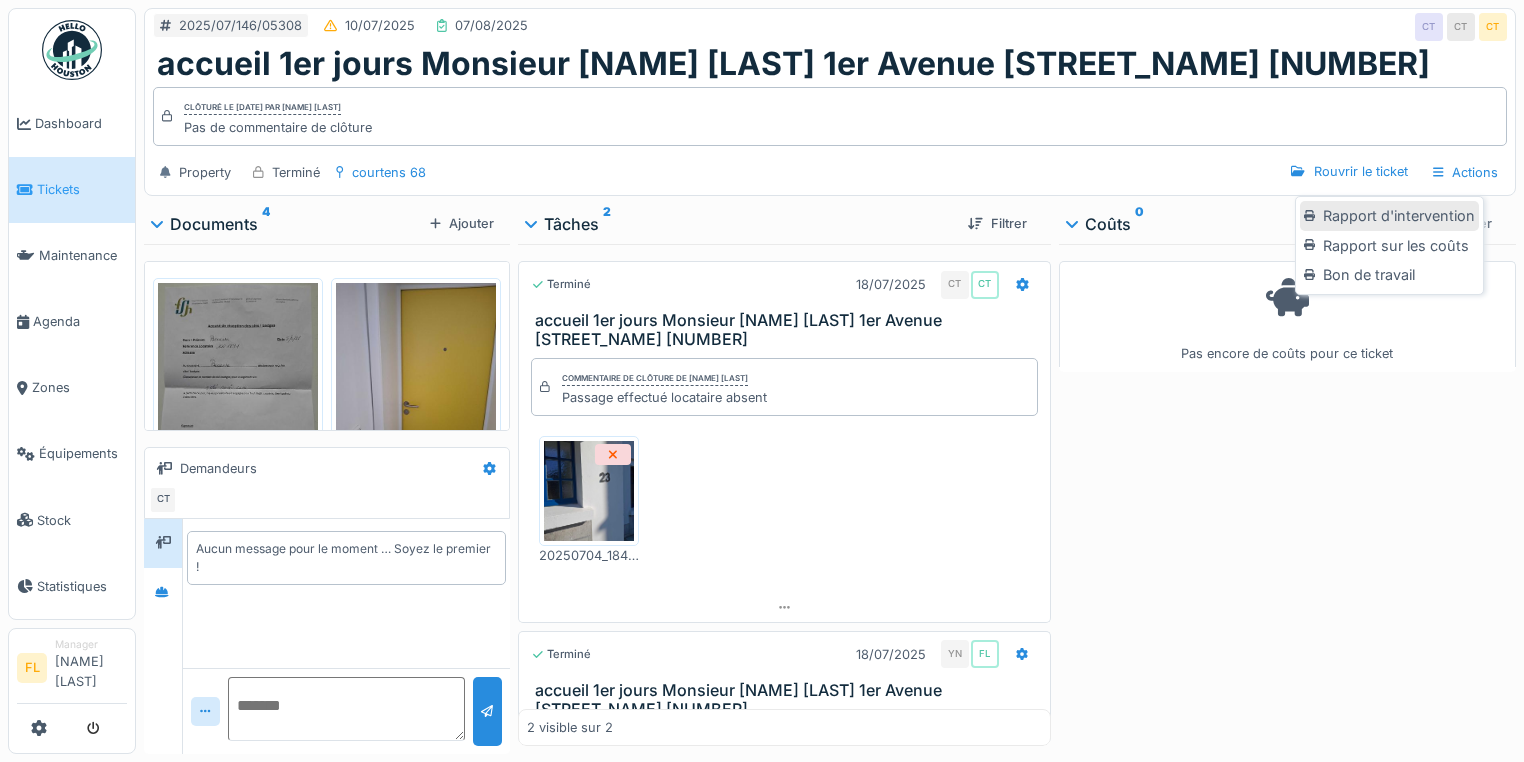 click on "Rapport d'intervention" at bounding box center [1389, 216] 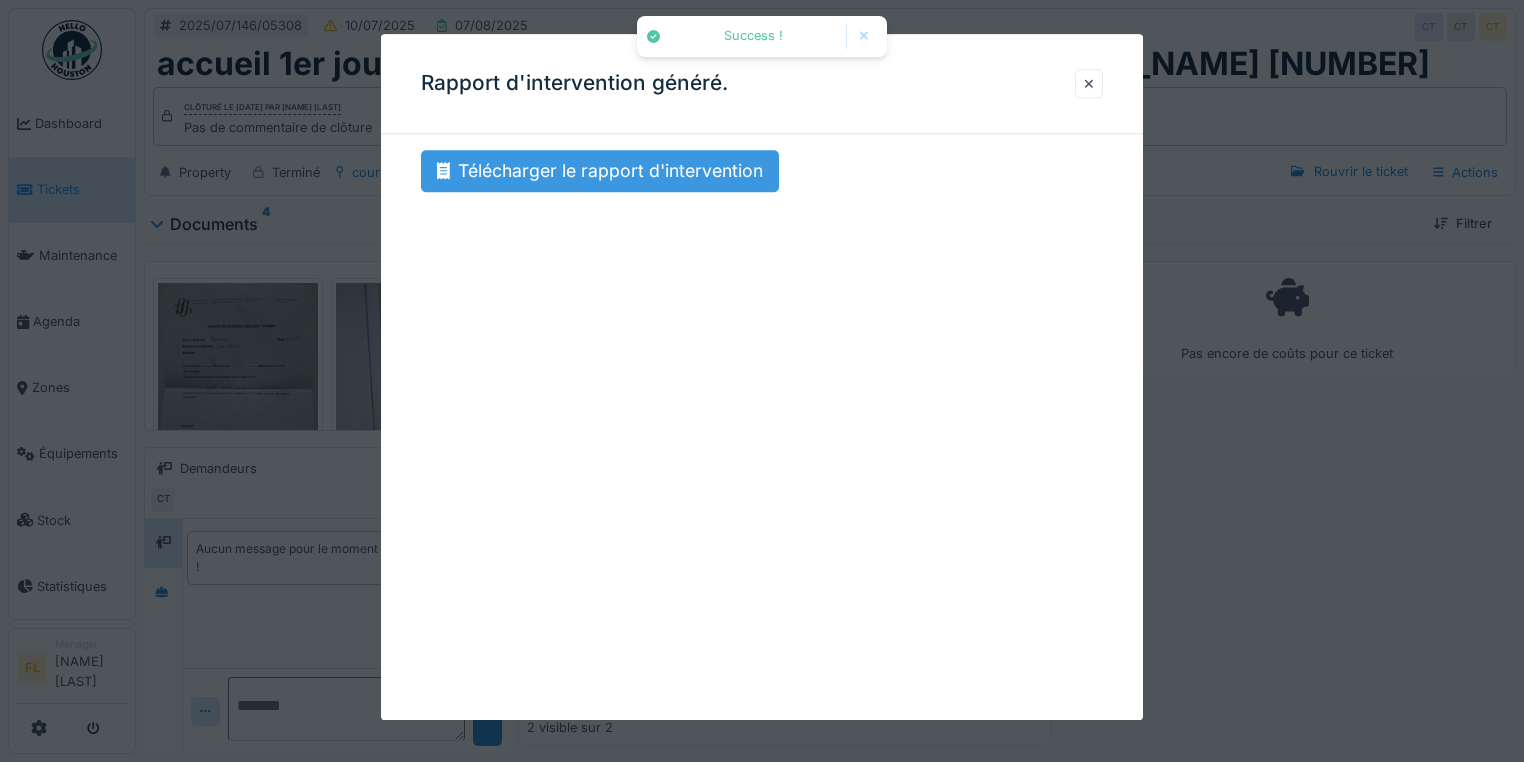 click on "Télécharger le rapport d'intervention" at bounding box center [600, 171] 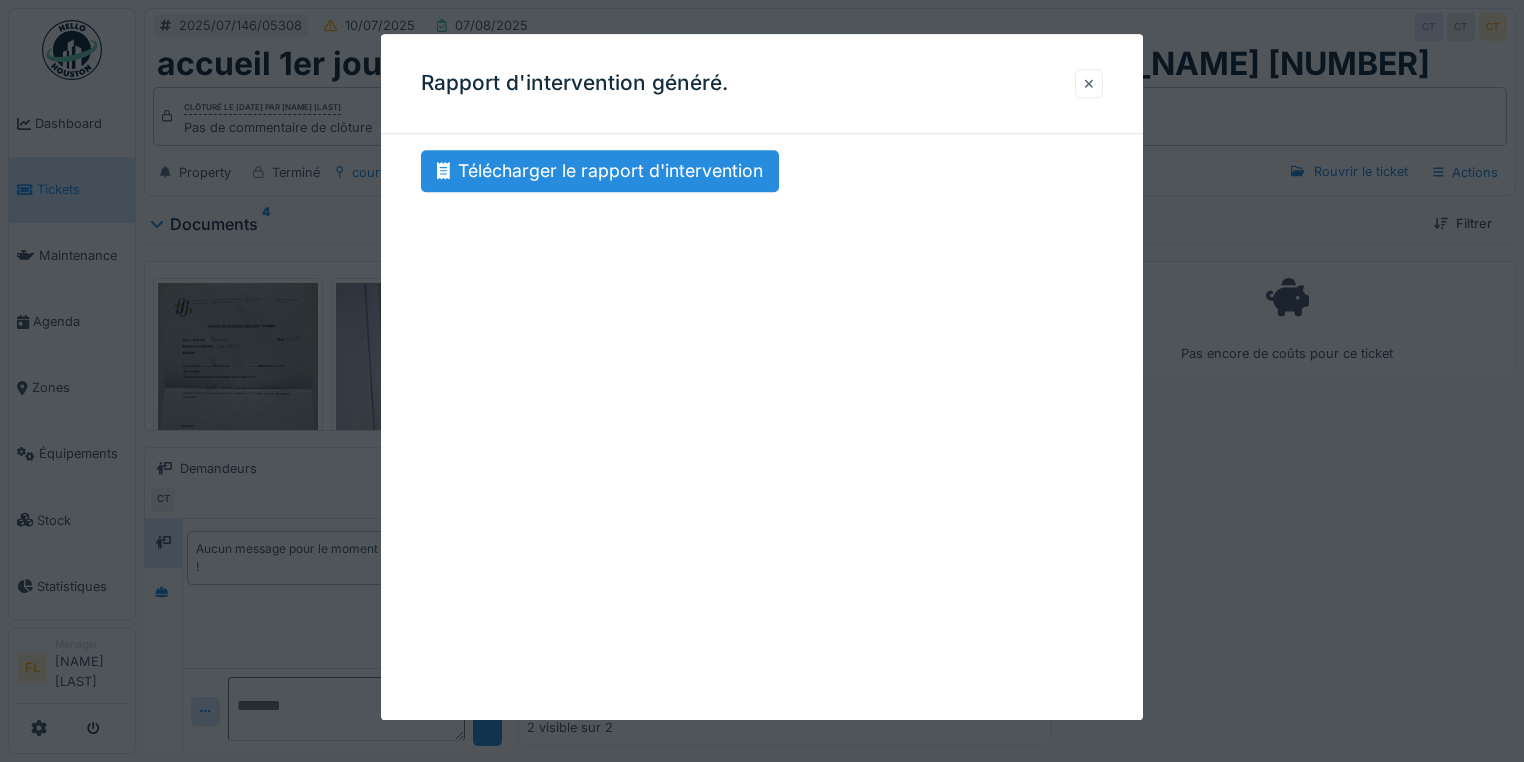 click at bounding box center [1089, 83] 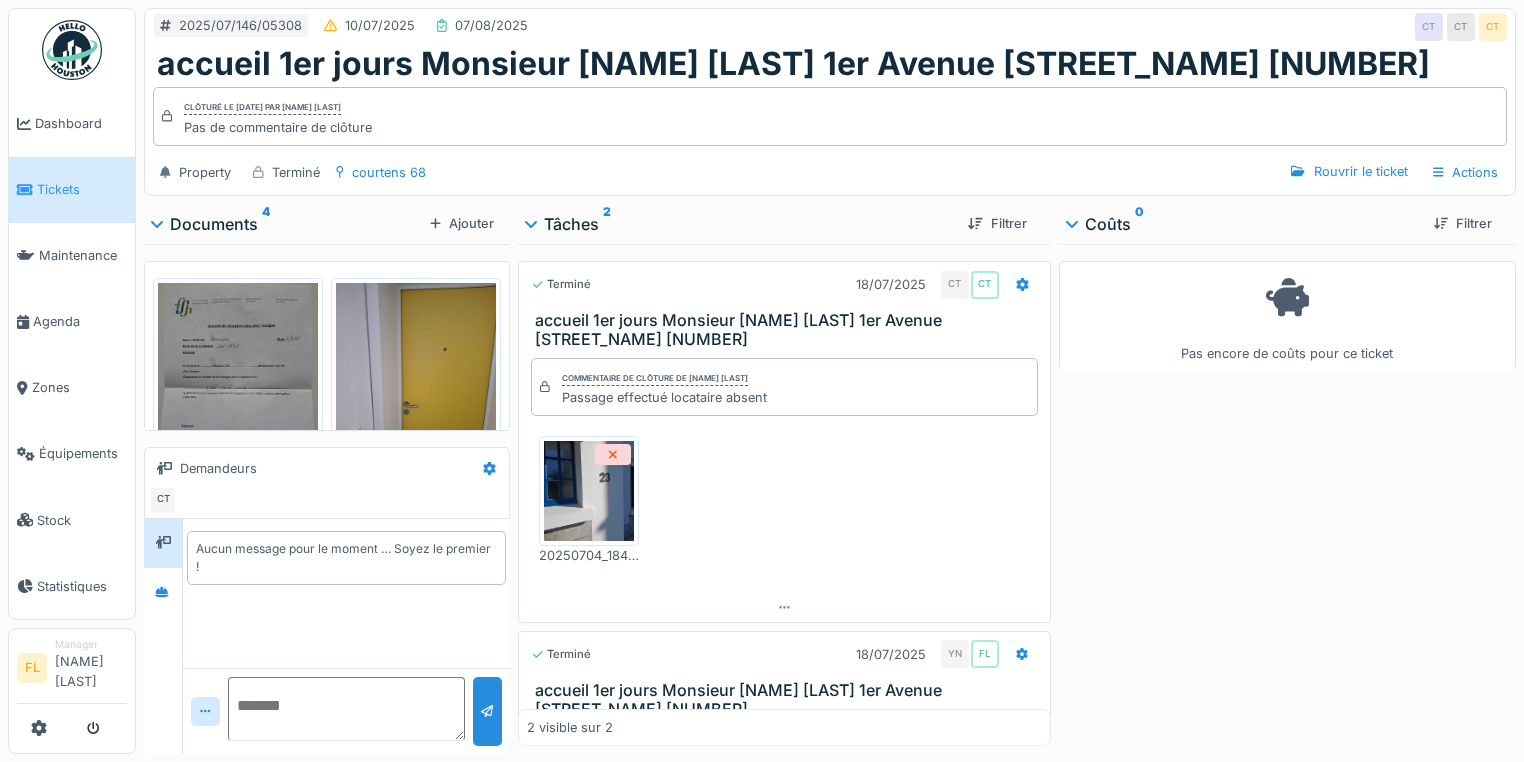 click on "Pas encore de coûts pour ce ticket" at bounding box center (1287, 495) 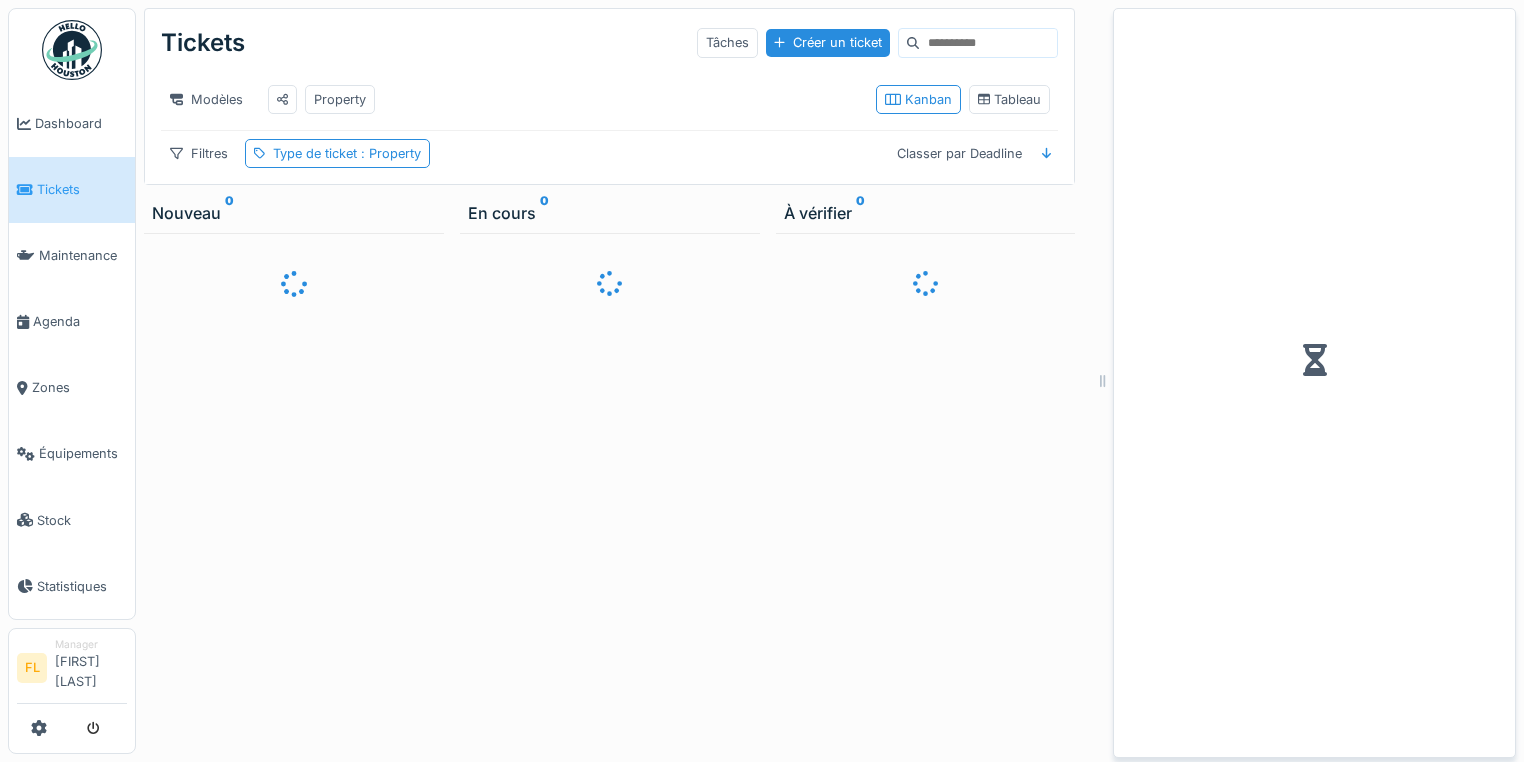 scroll, scrollTop: 0, scrollLeft: 0, axis: both 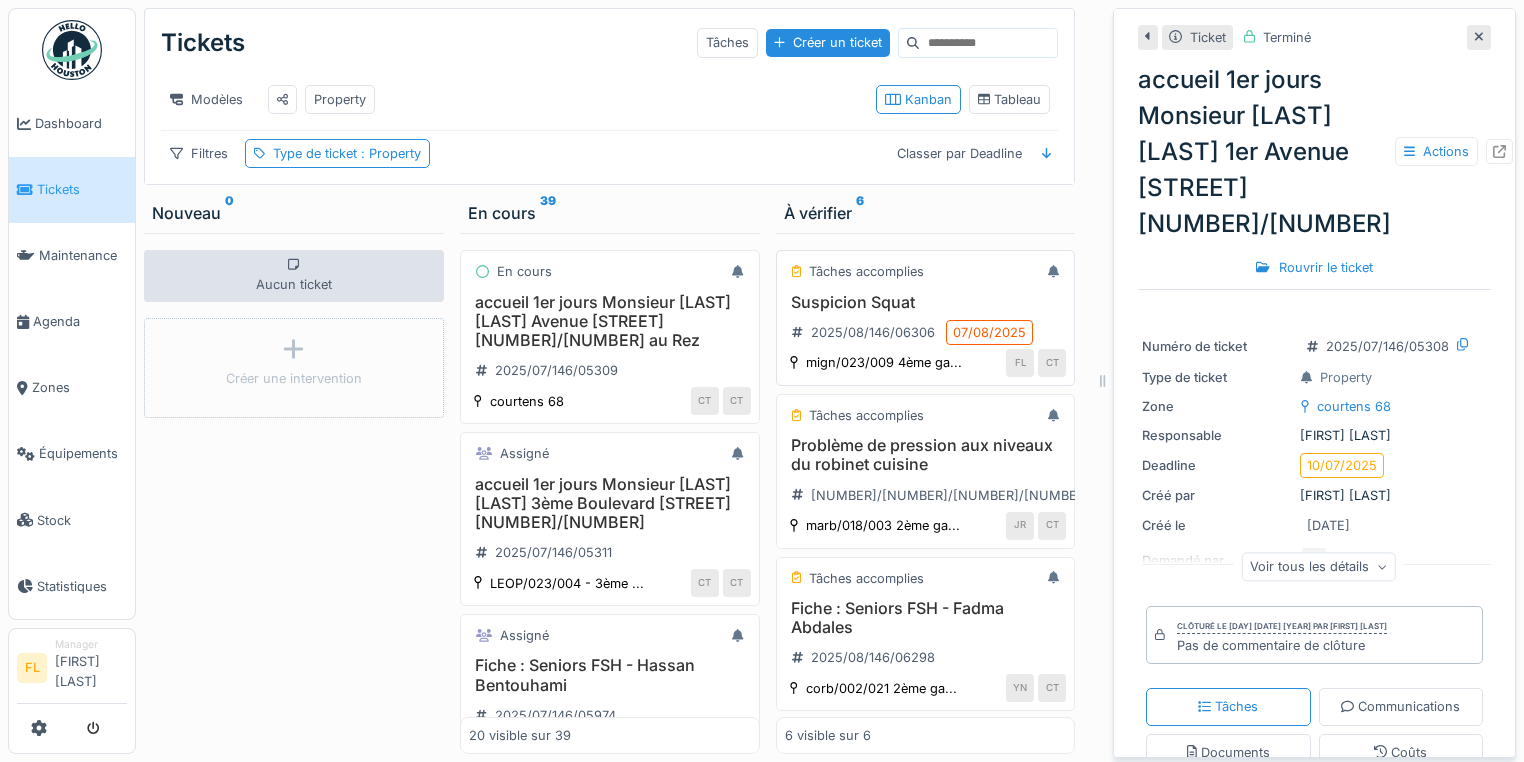 click on "Suspicion Squat" at bounding box center [926, 302] 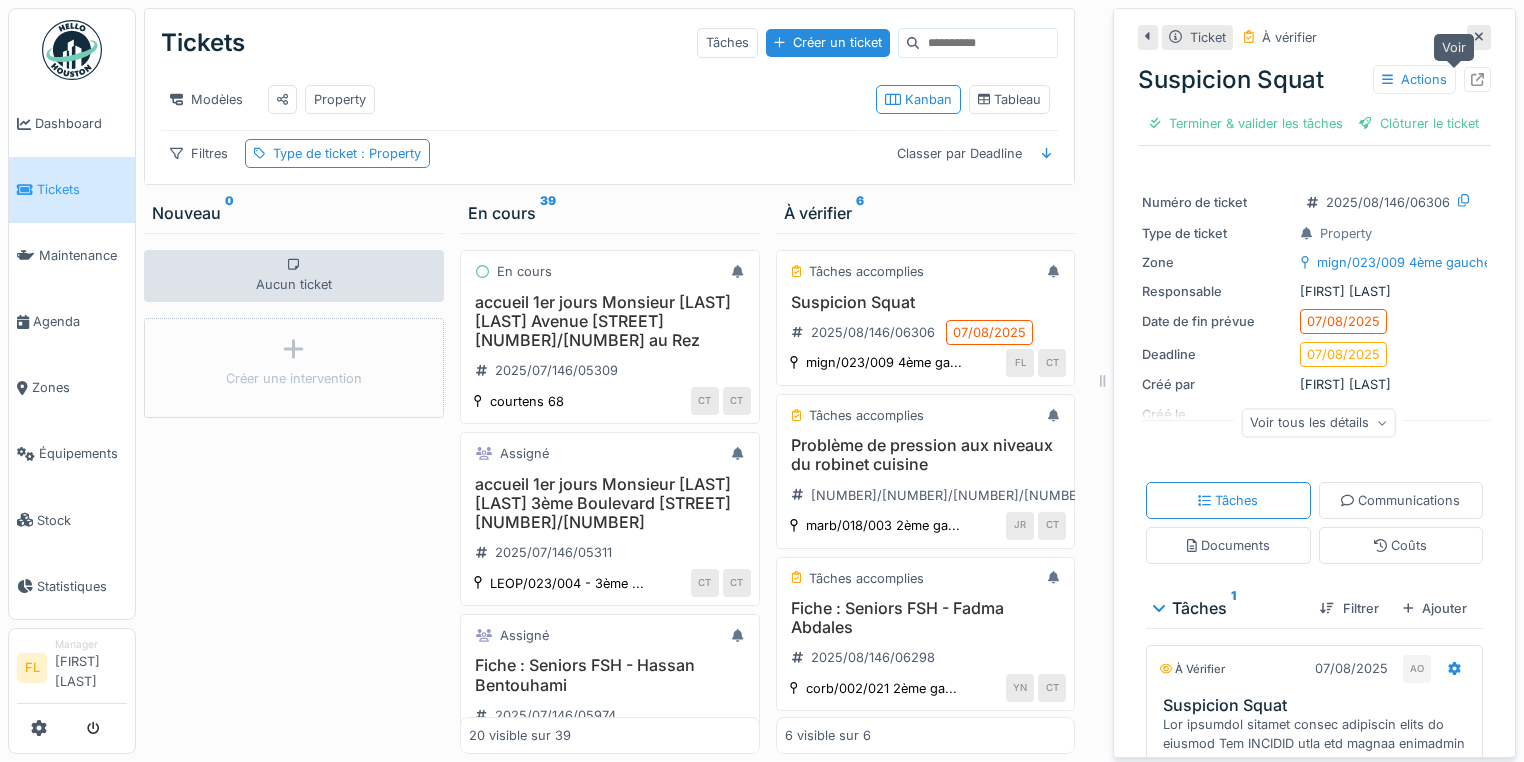 click 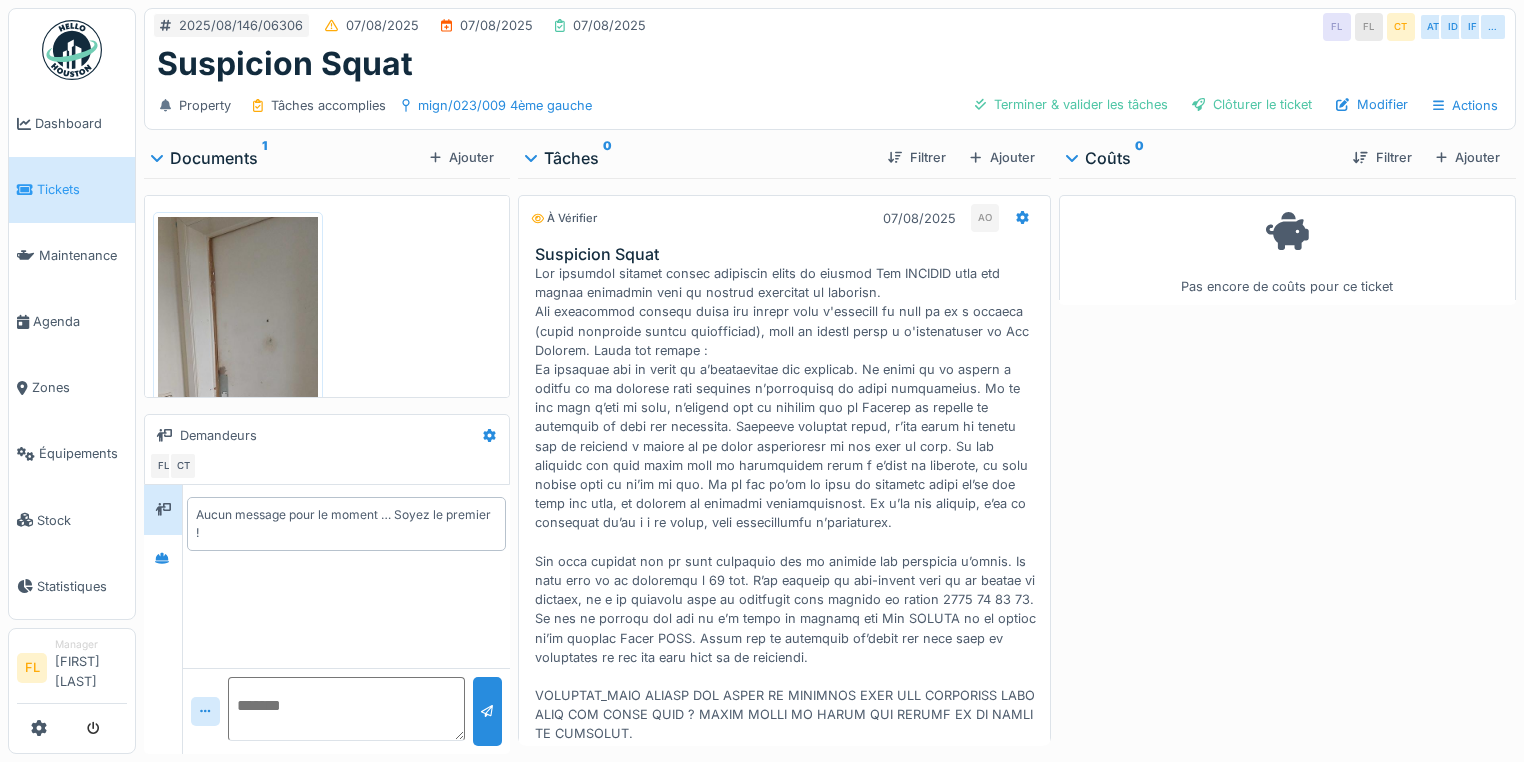 scroll, scrollTop: 0, scrollLeft: 0, axis: both 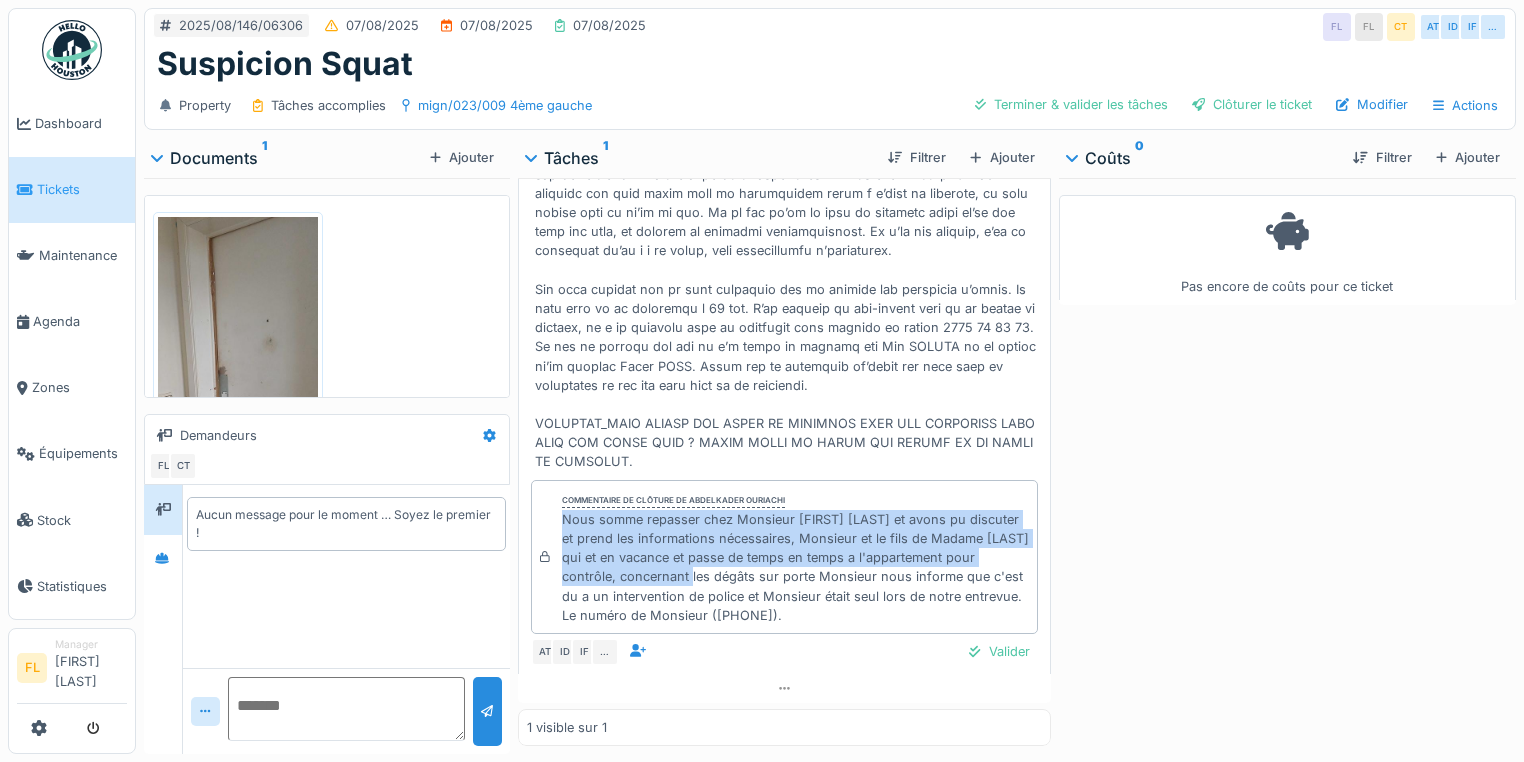 drag, startPoint x: 556, startPoint y: 516, endPoint x: 724, endPoint y: 564, distance: 174.72264 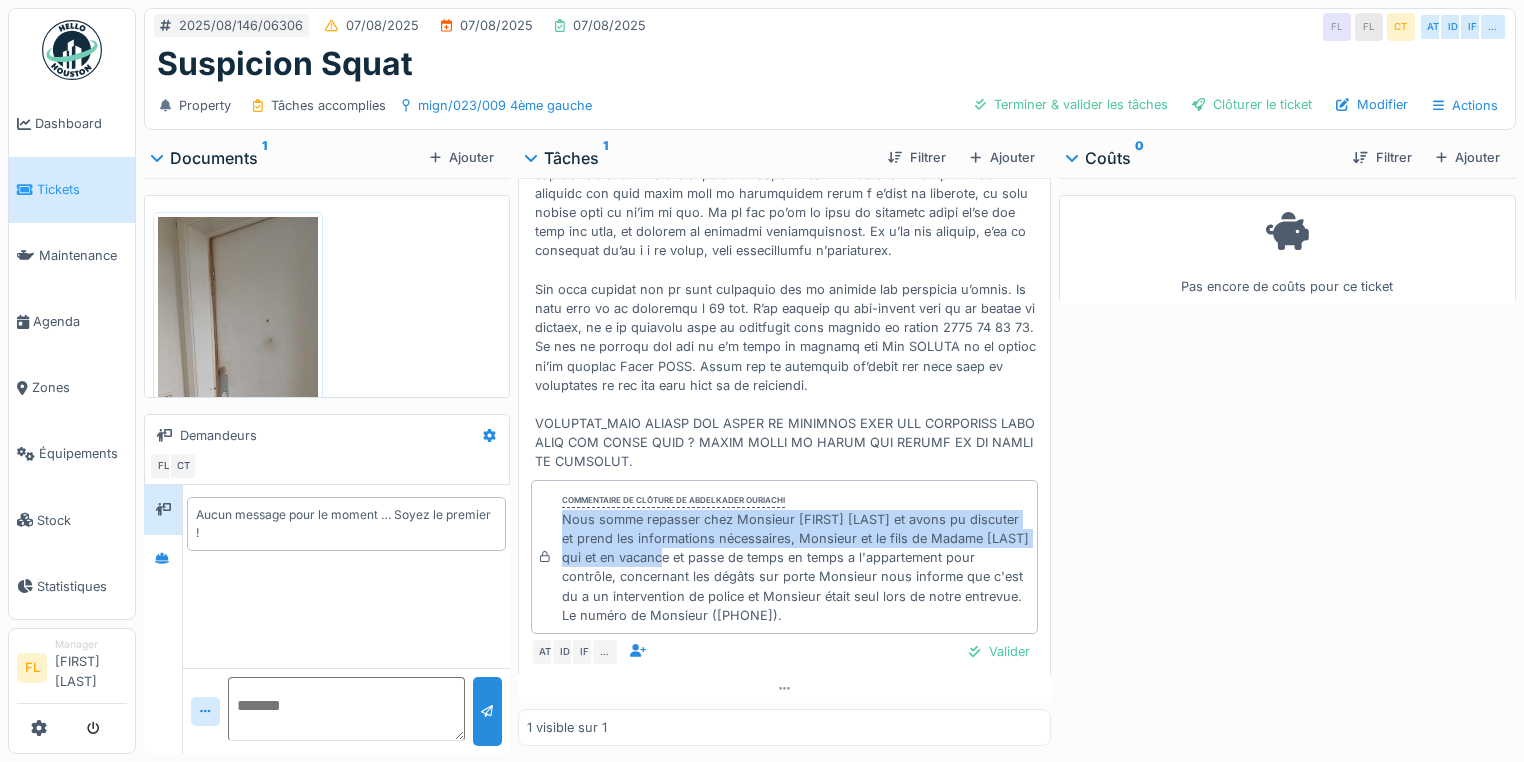 scroll, scrollTop: 12, scrollLeft: 0, axis: vertical 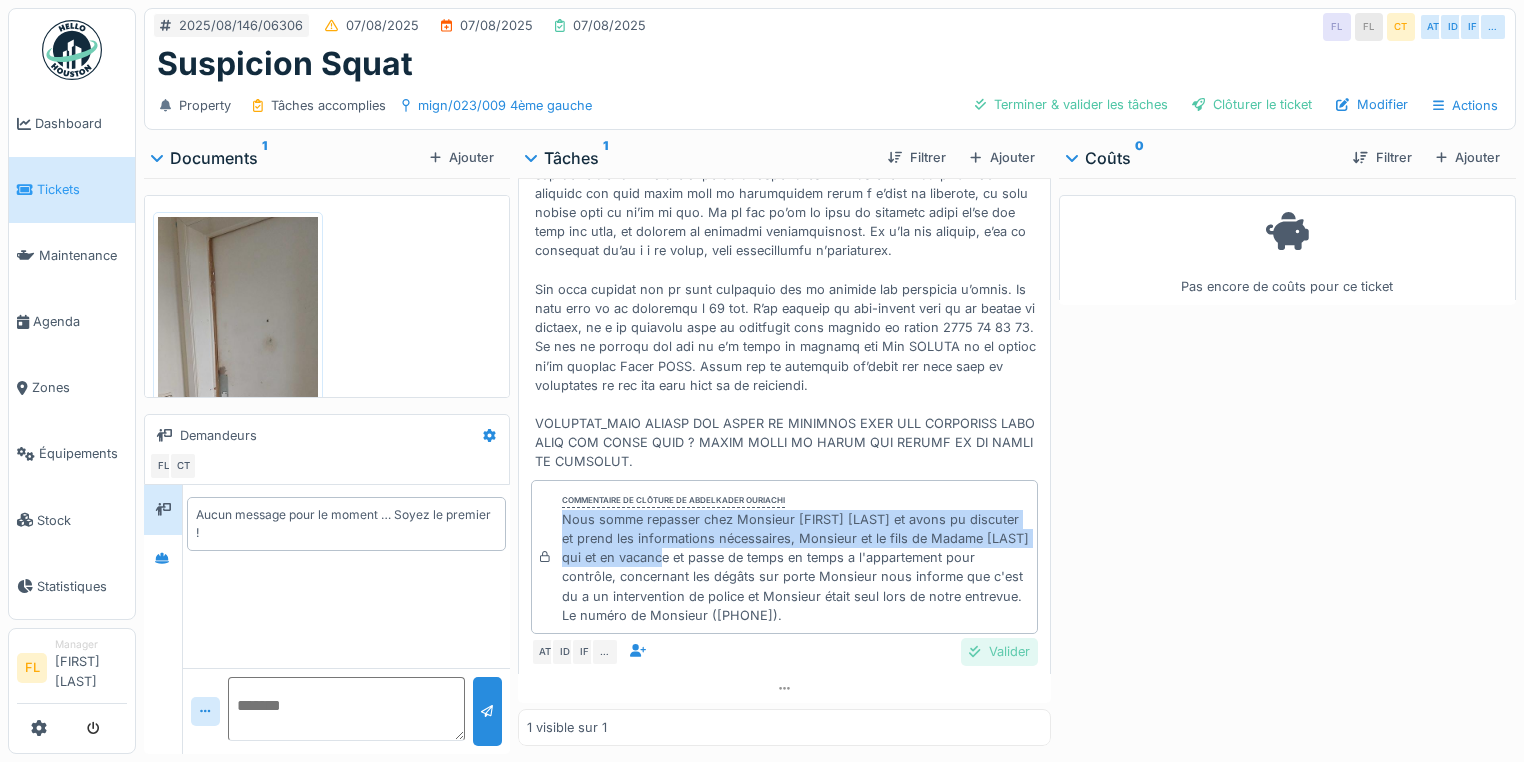 click on "Valider" at bounding box center (999, 651) 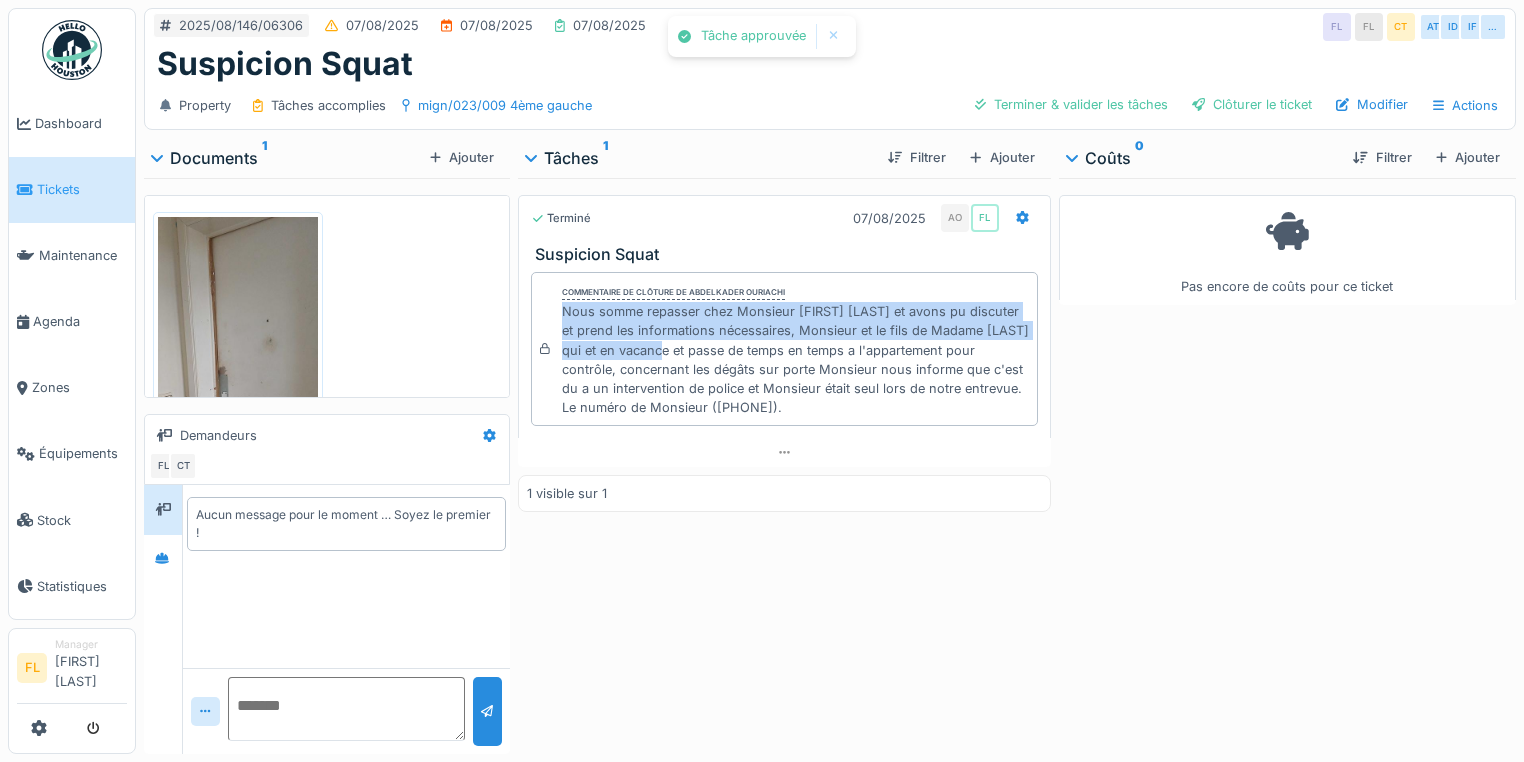 scroll, scrollTop: 0, scrollLeft: 0, axis: both 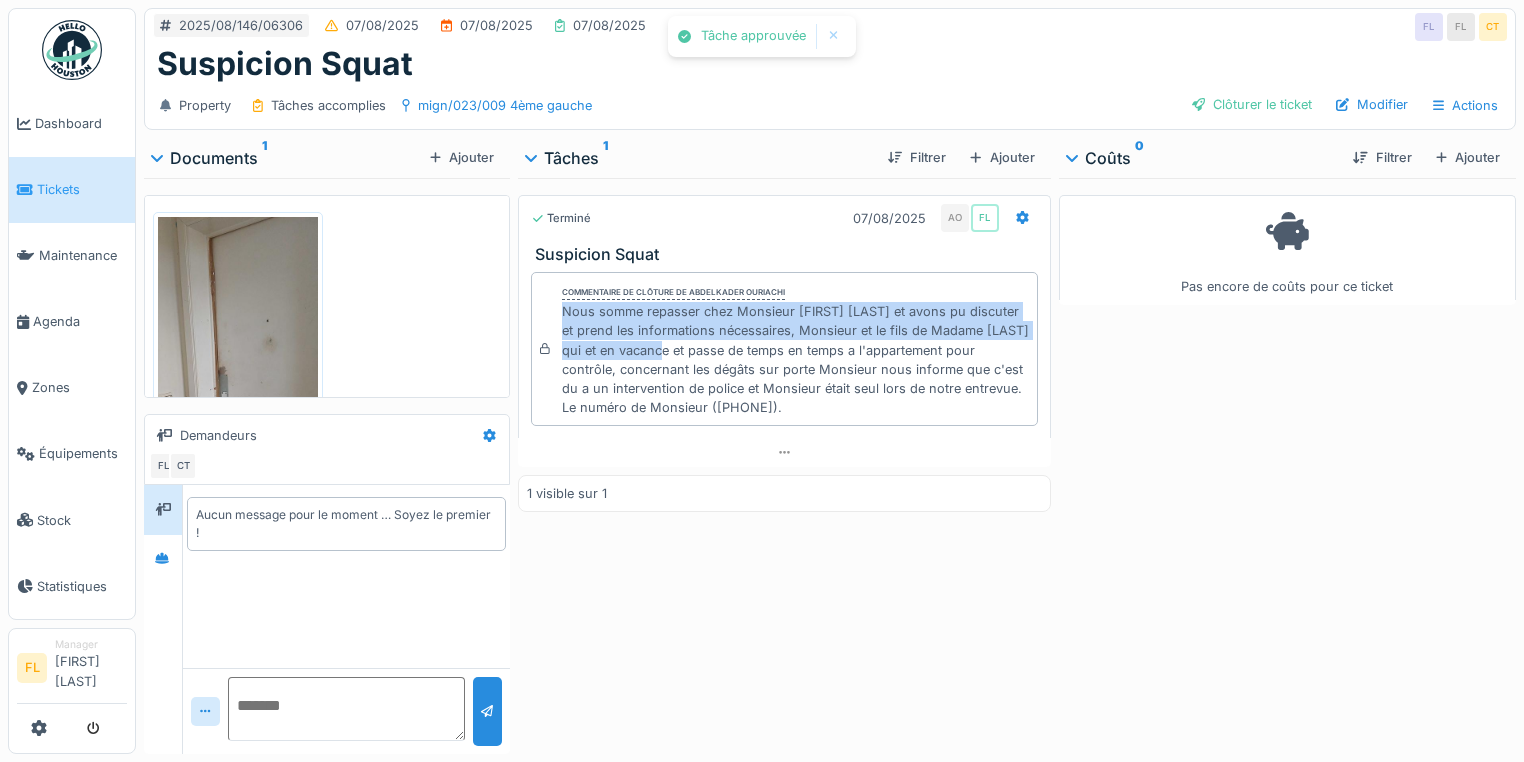 click at bounding box center [238, 390] 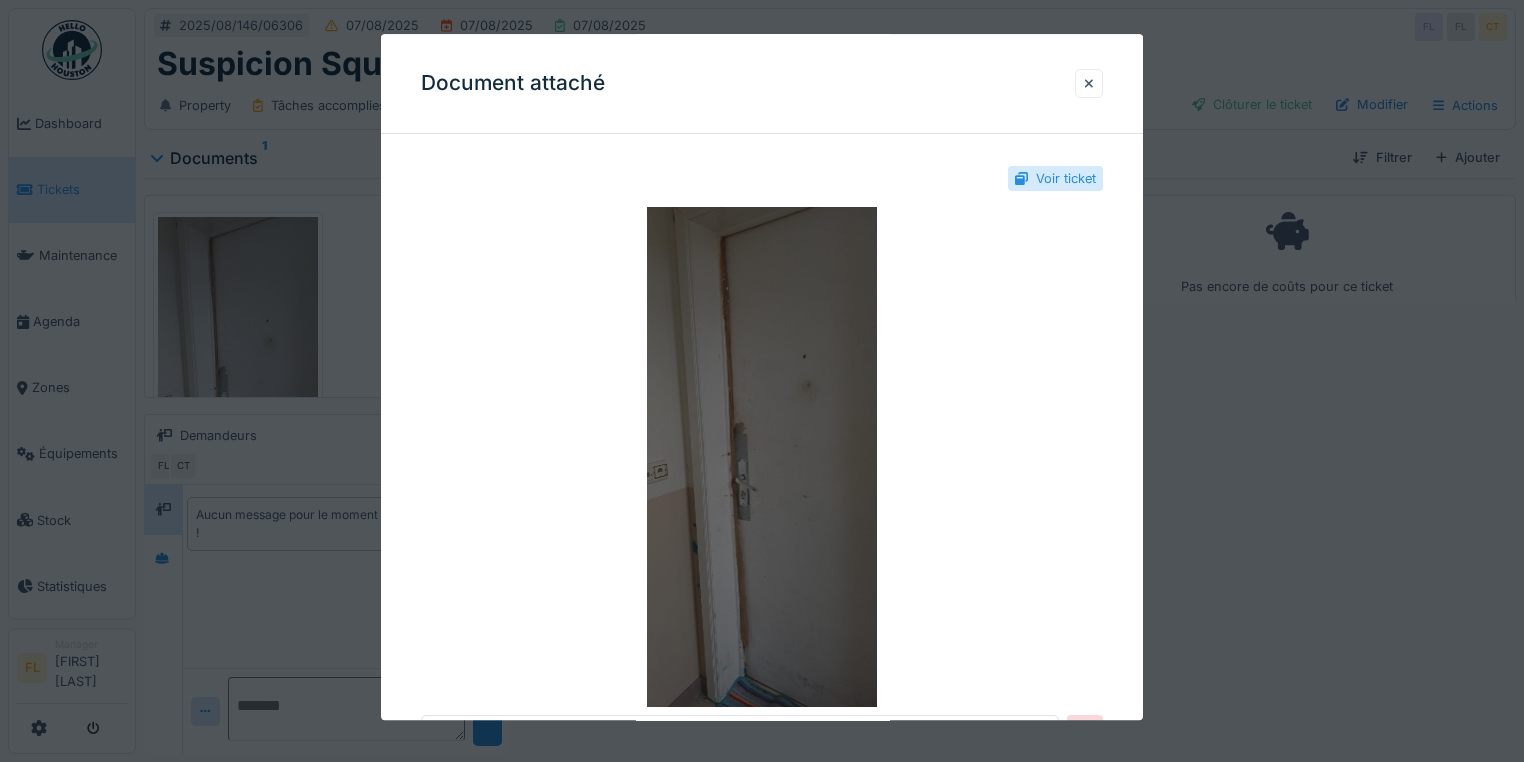 click at bounding box center (762, 457) 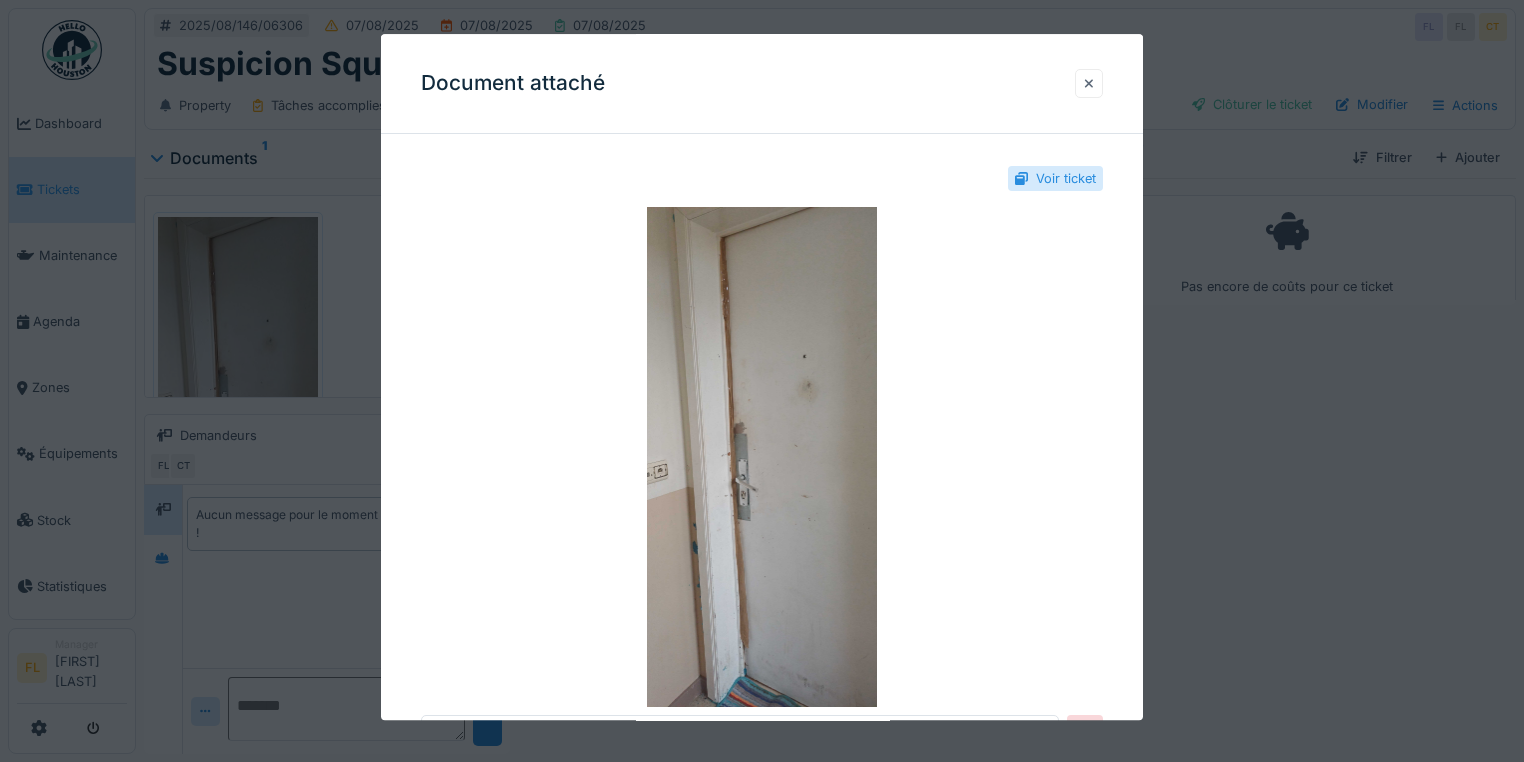 click at bounding box center (1089, 83) 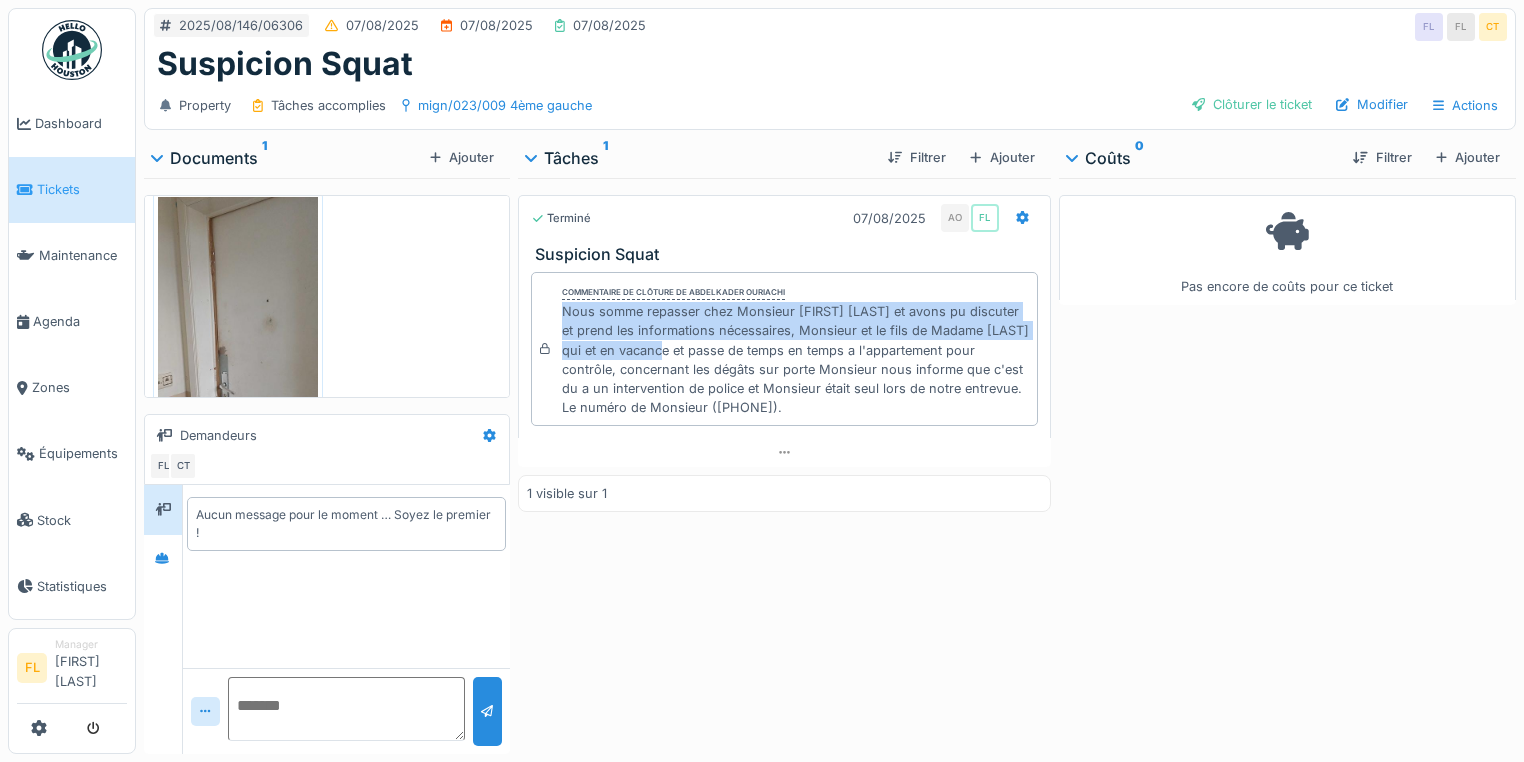 scroll, scrollTop: 0, scrollLeft: 0, axis: both 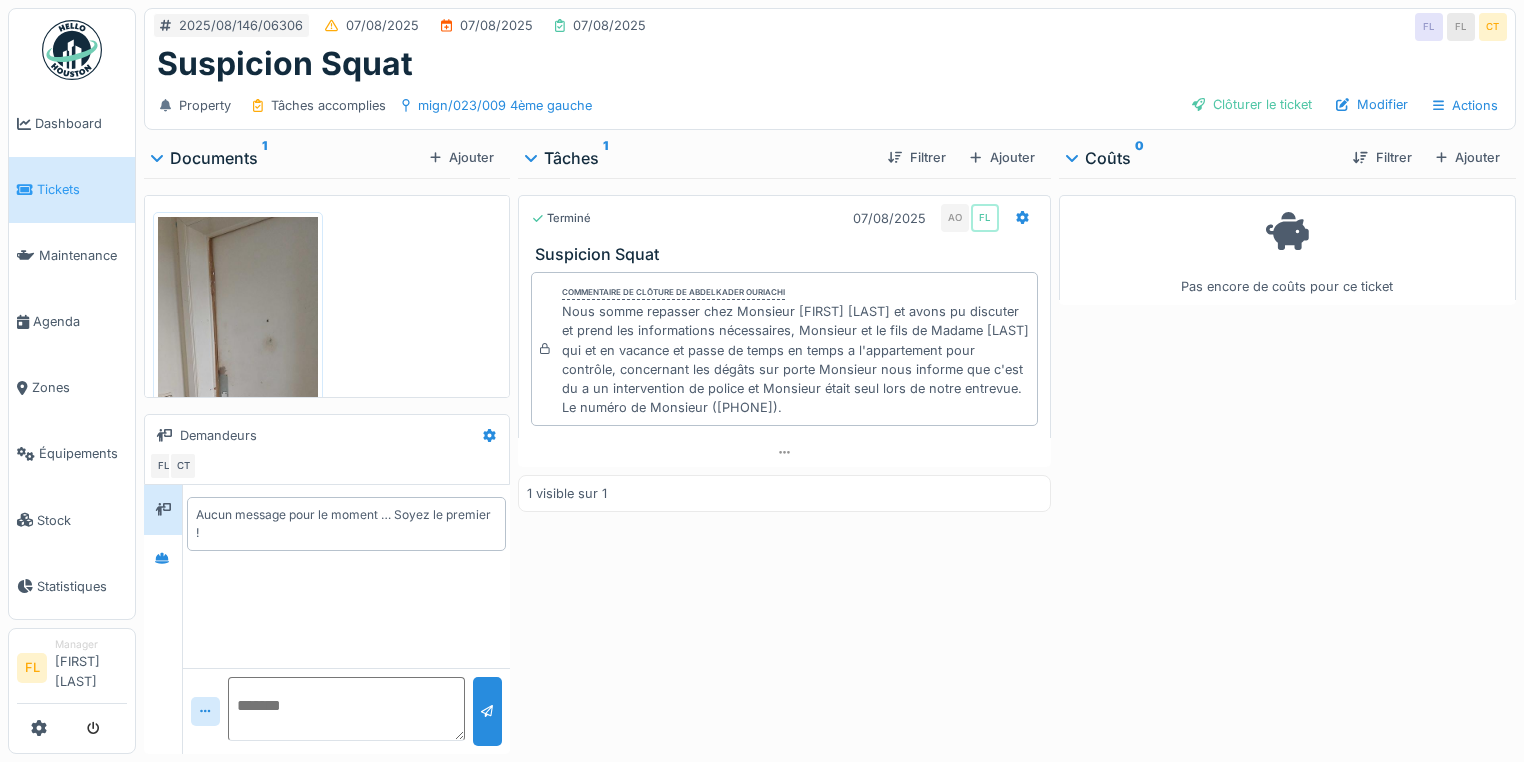 click on "Pas encore de coûts pour ce ticket" at bounding box center (1287, 462) 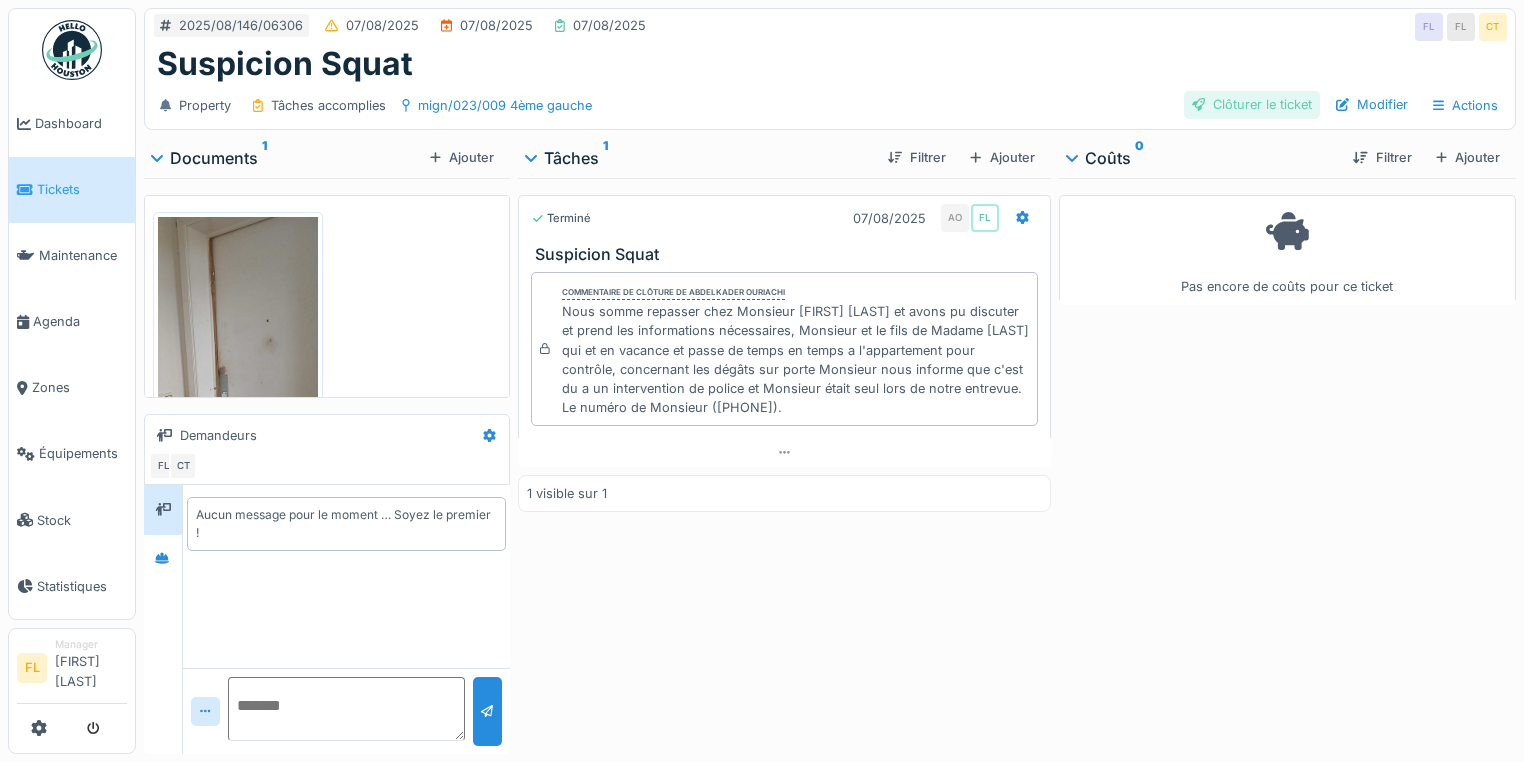 click on "Clôturer le ticket" at bounding box center [1252, 104] 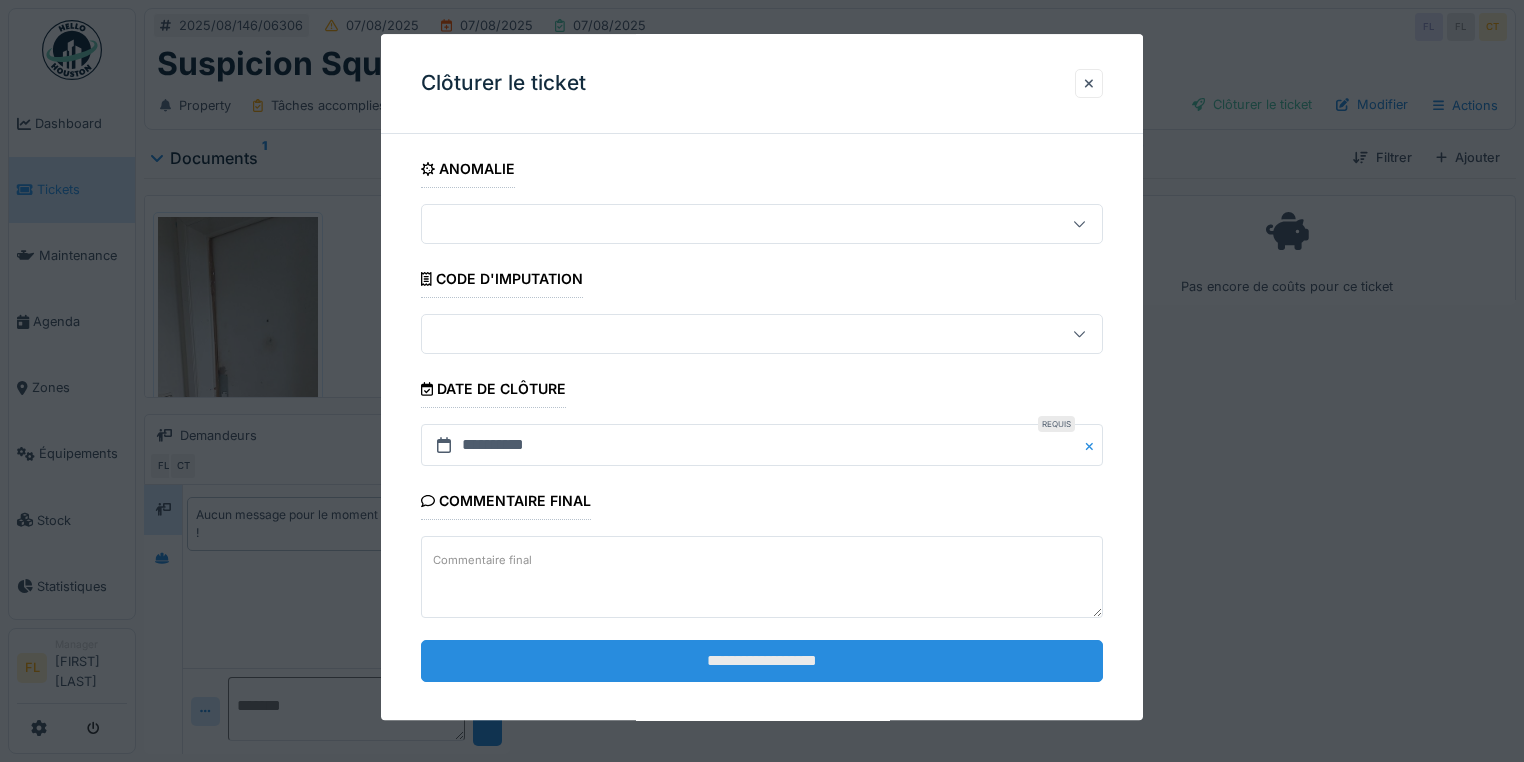 click on "**********" at bounding box center (762, 661) 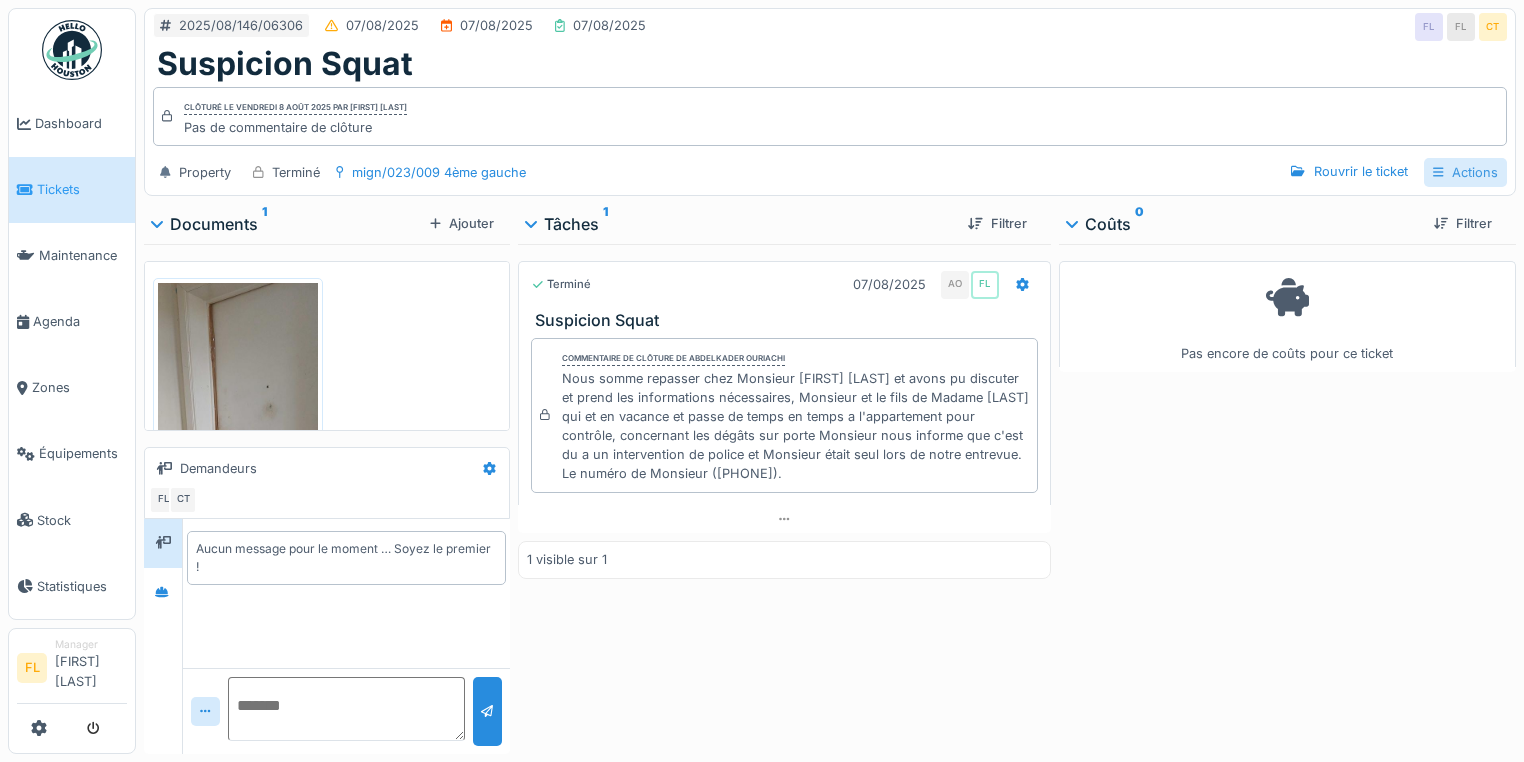 click on "Actions" at bounding box center (1465, 172) 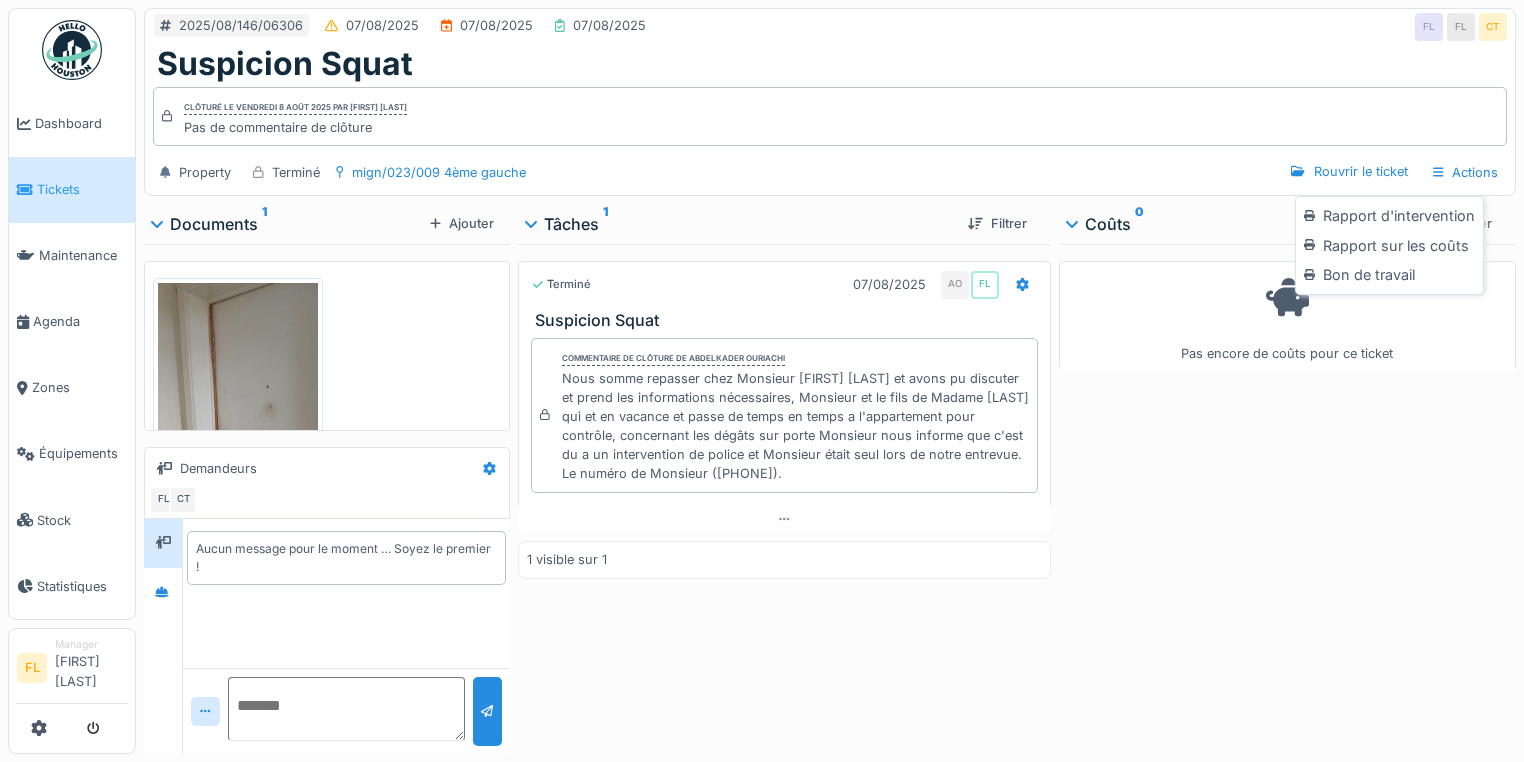 click on "Rapport d'intervention" at bounding box center [1389, 216] 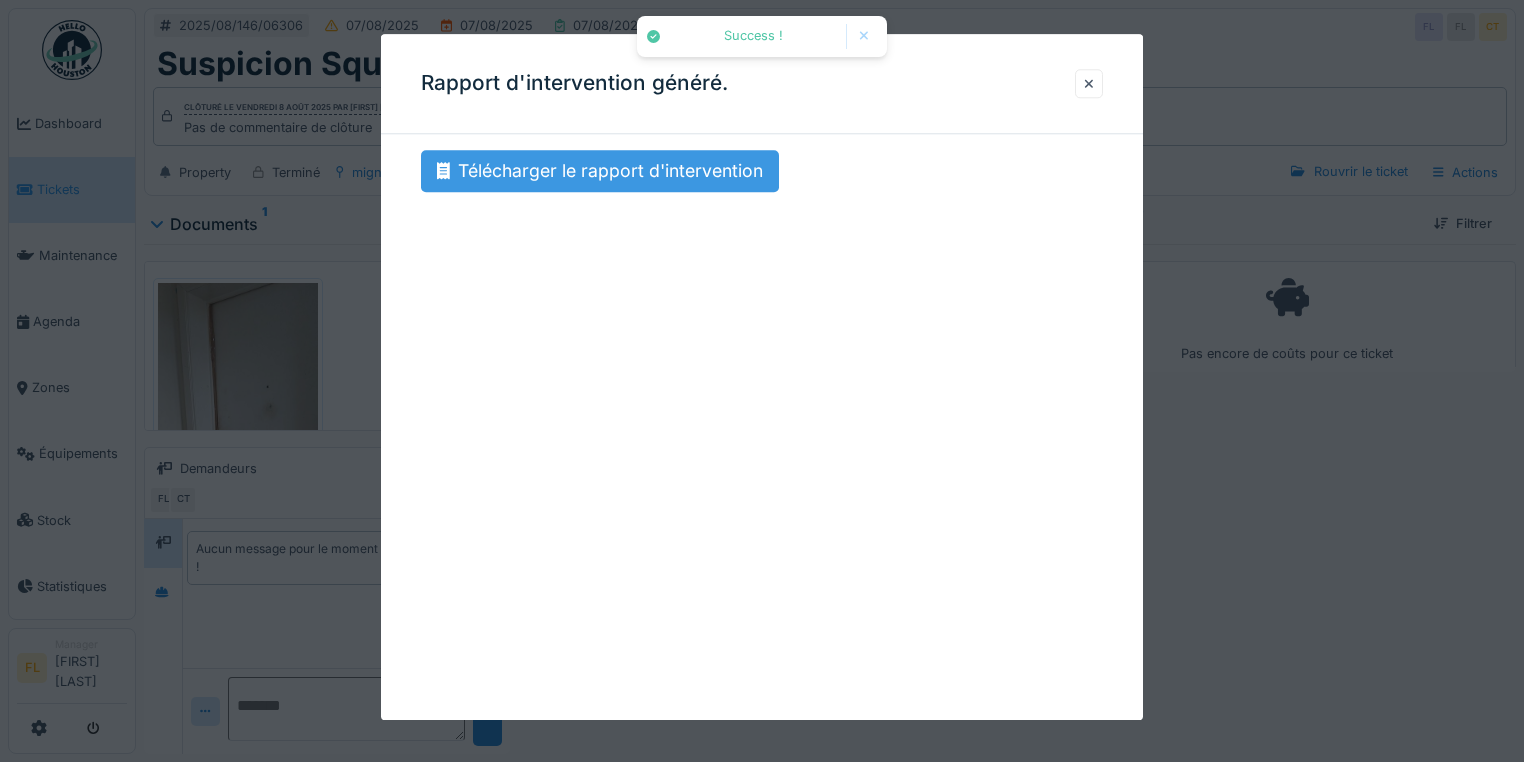 click on "Télécharger le rapport d'intervention" at bounding box center [600, 171] 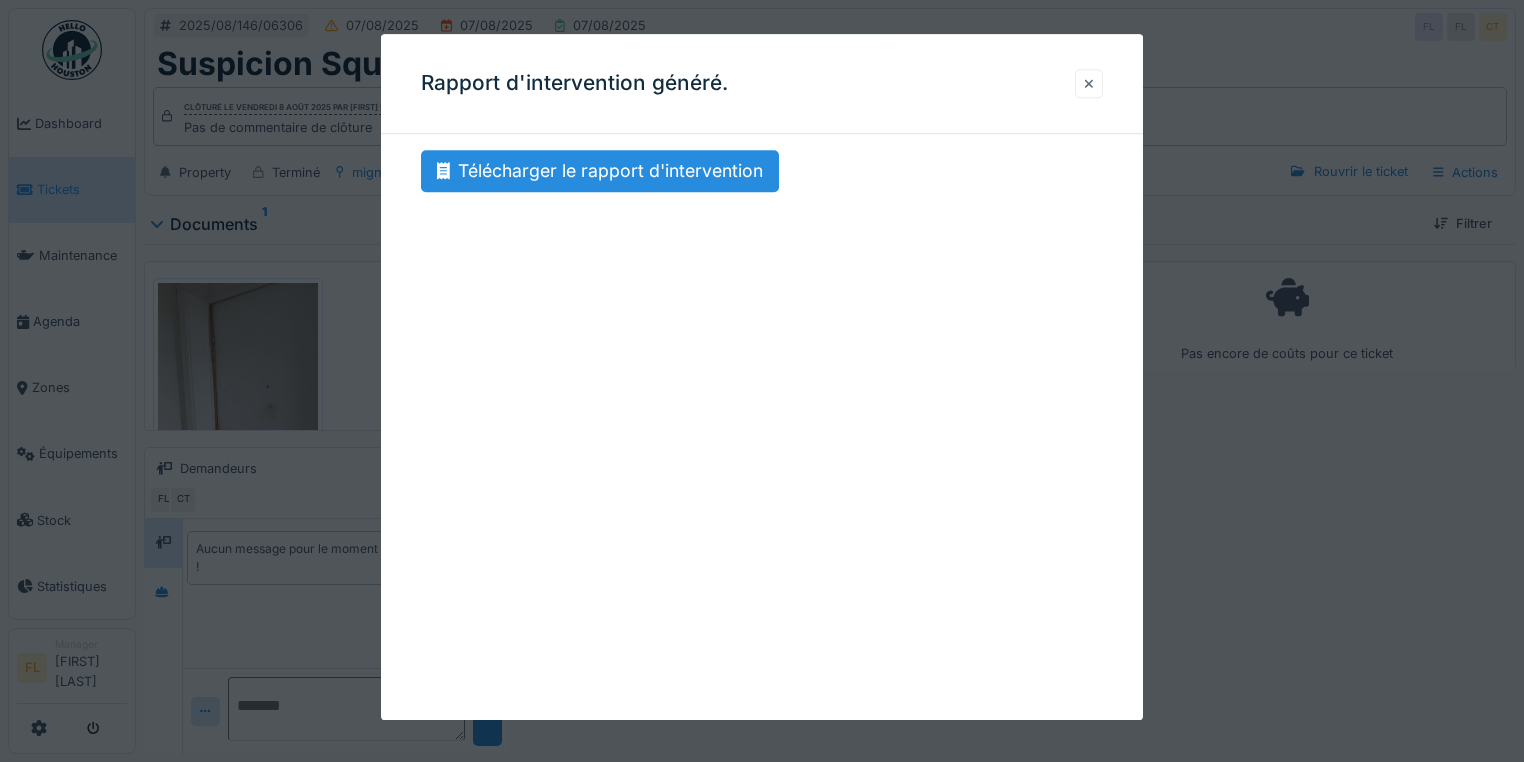 click at bounding box center [1089, 83] 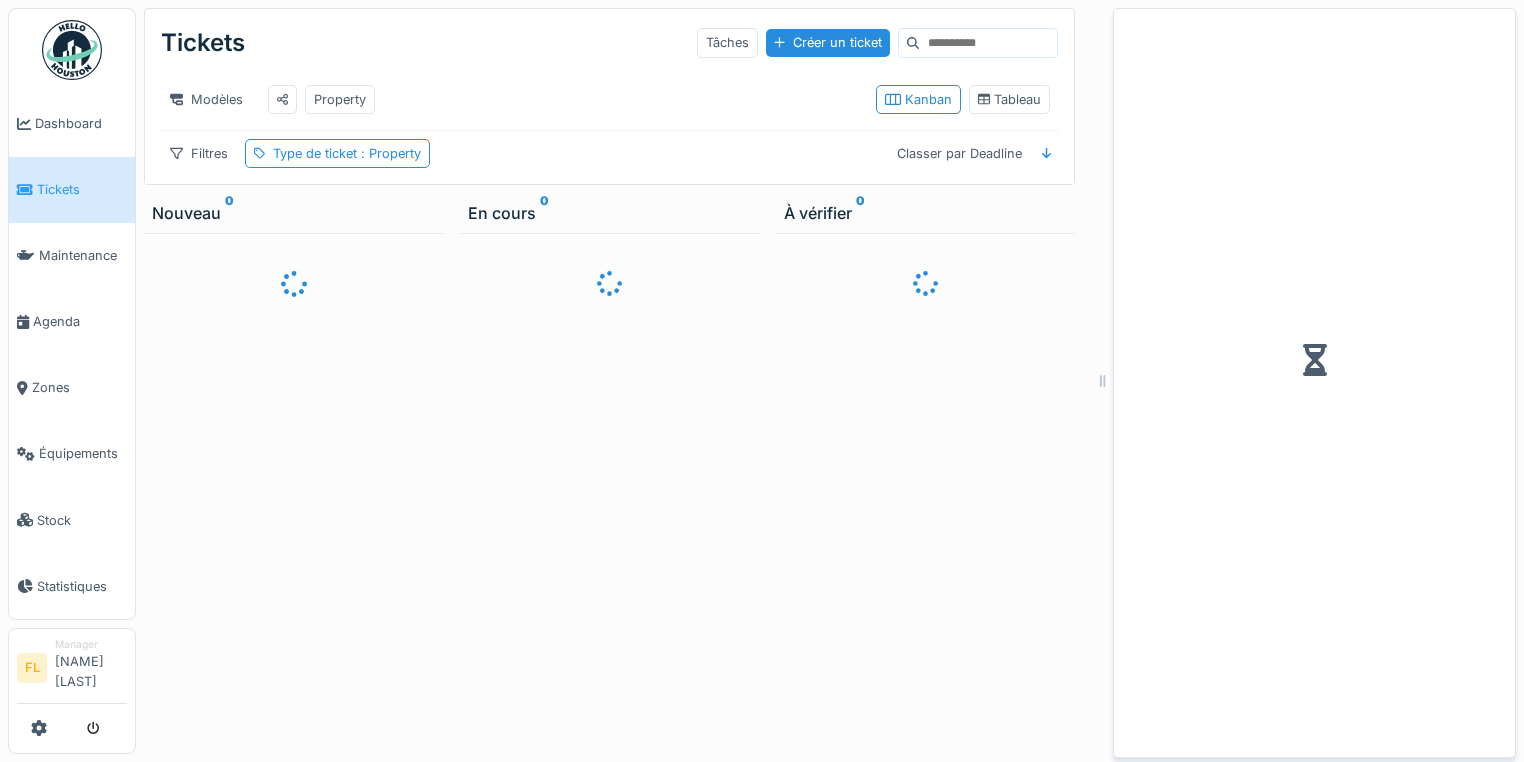 scroll, scrollTop: 0, scrollLeft: 0, axis: both 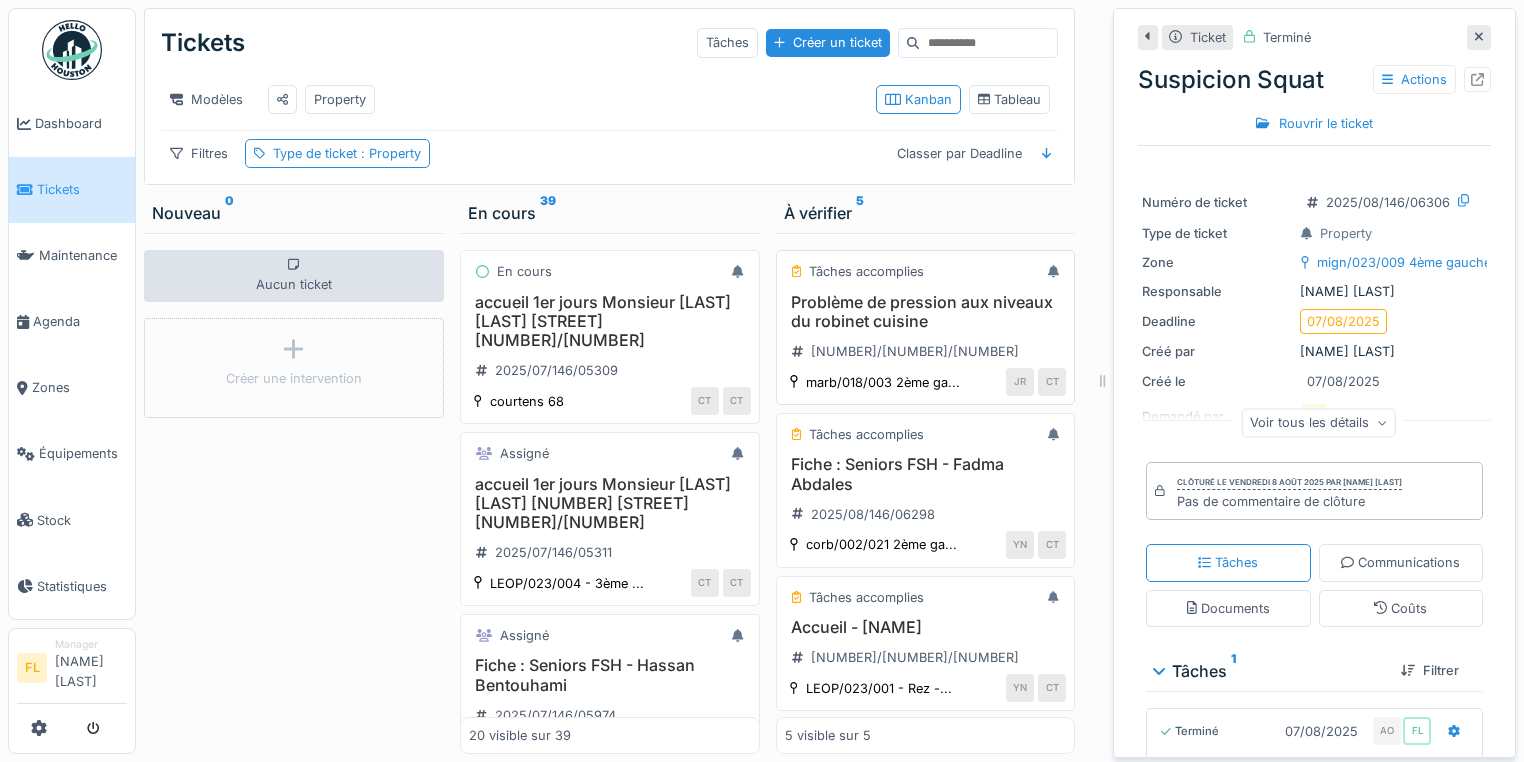 click on "Problème de pression aux niveaux du robinet cuisine" at bounding box center (926, 312) 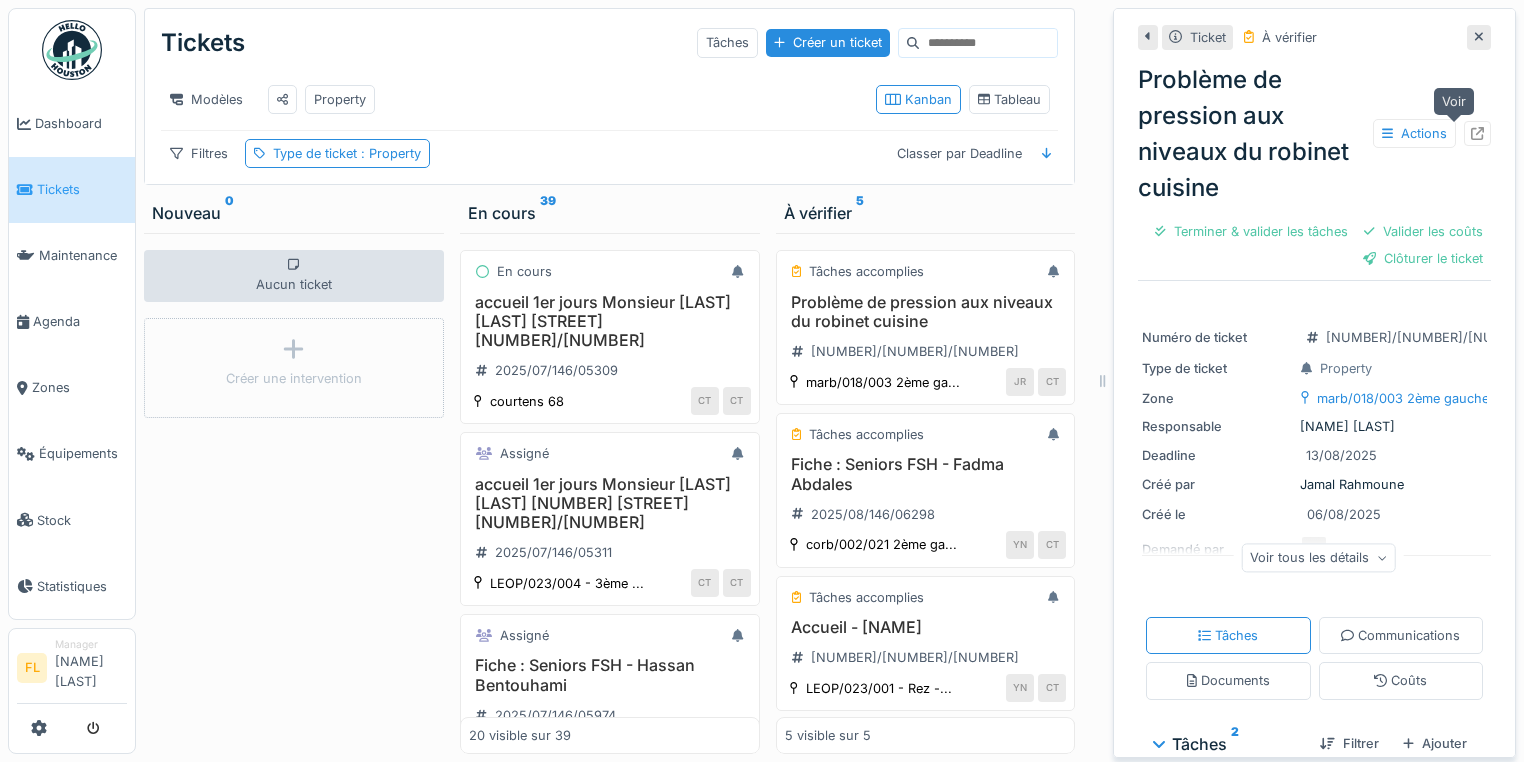 click 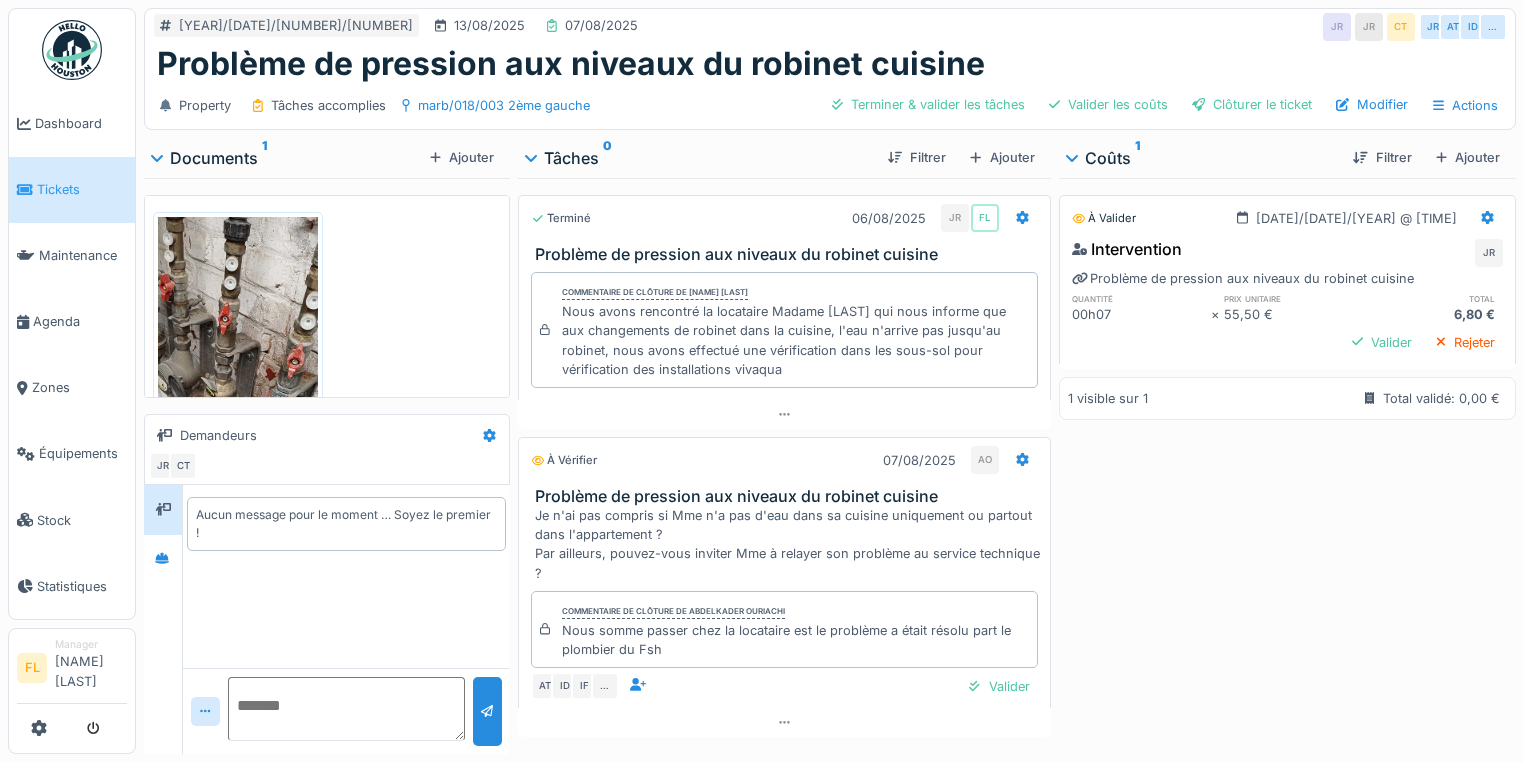 scroll, scrollTop: 0, scrollLeft: 0, axis: both 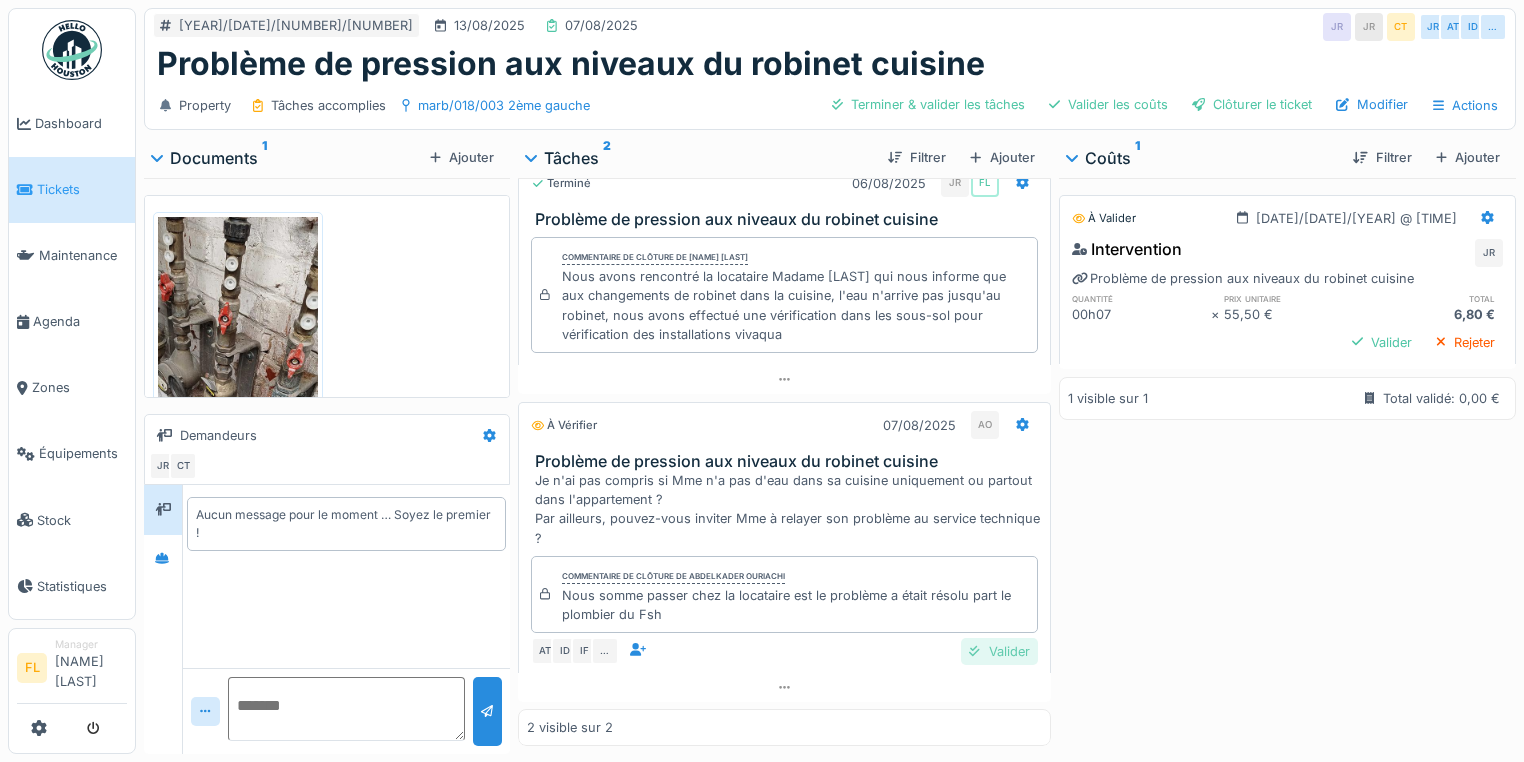 click on "Valider" at bounding box center (999, 651) 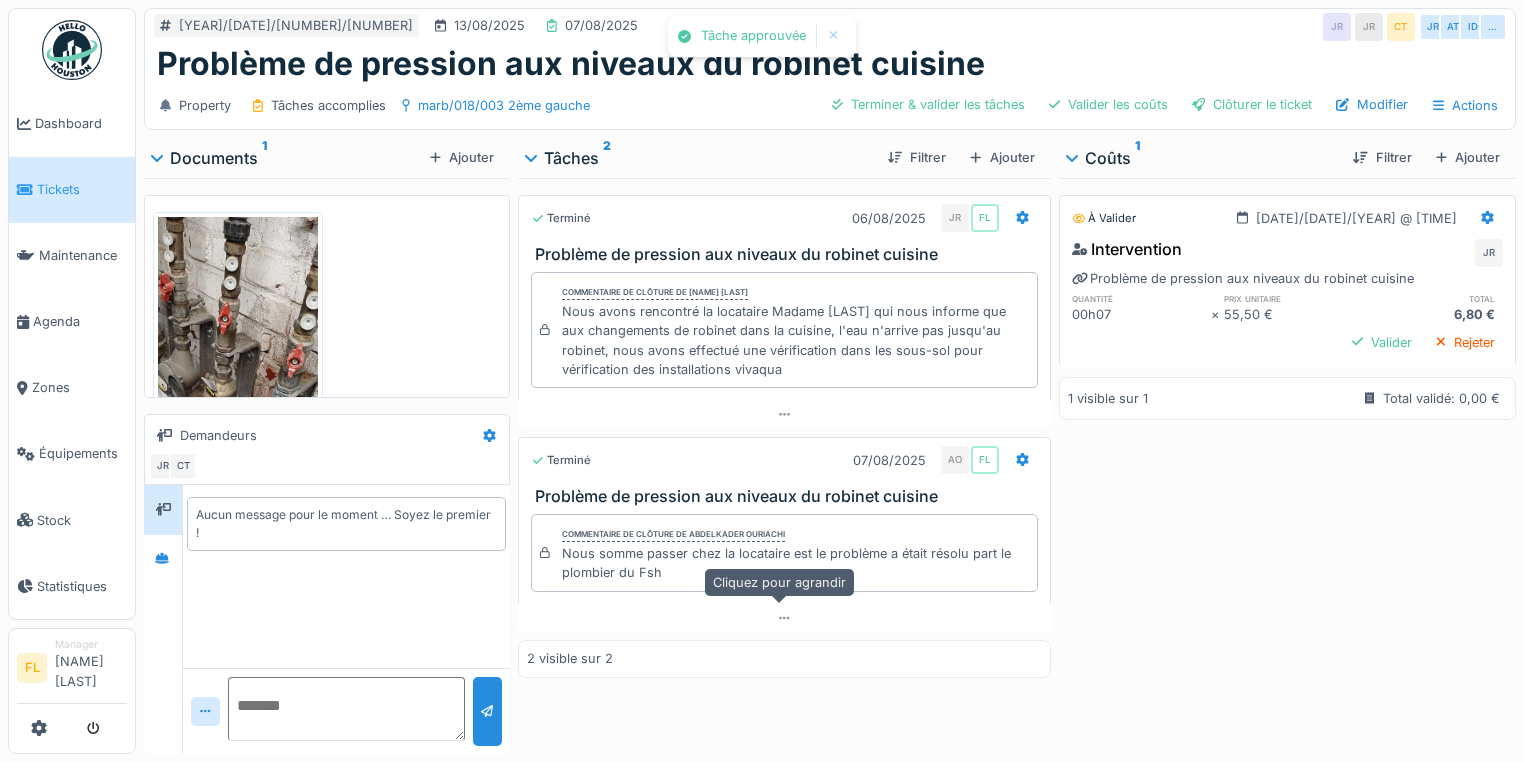 scroll, scrollTop: 0, scrollLeft: 0, axis: both 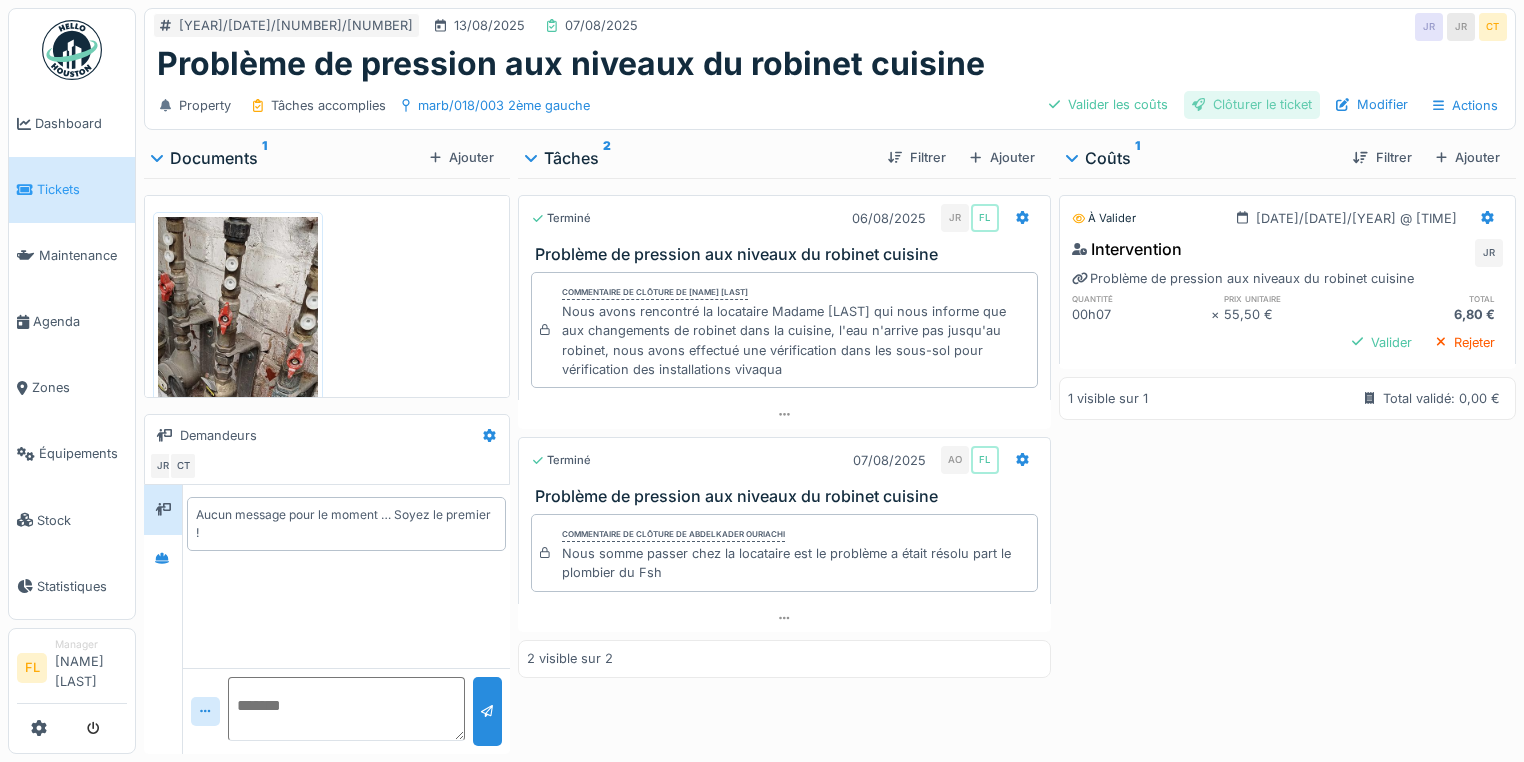 click on "Clôturer le ticket" at bounding box center (1252, 104) 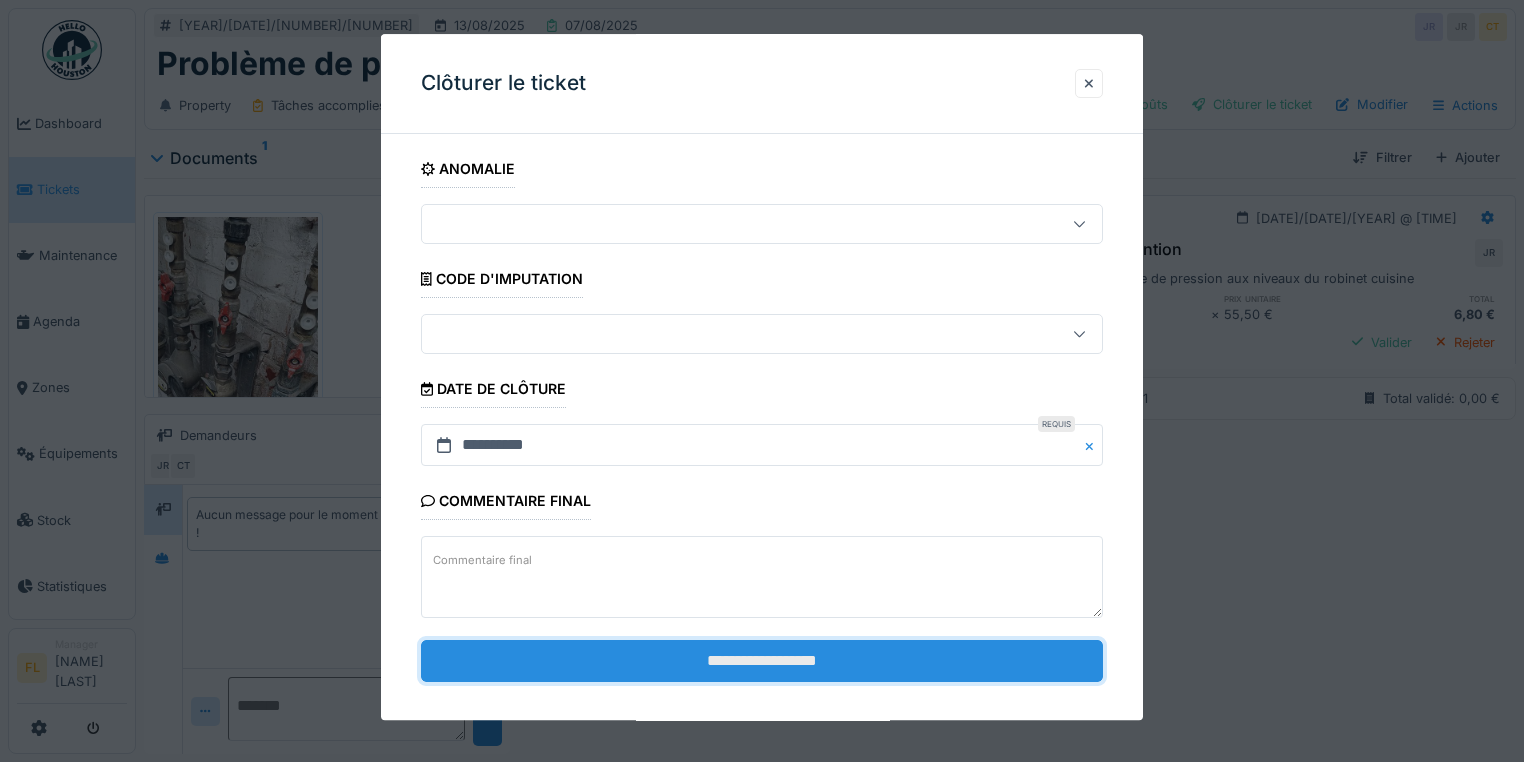 click on "**********" at bounding box center [762, 661] 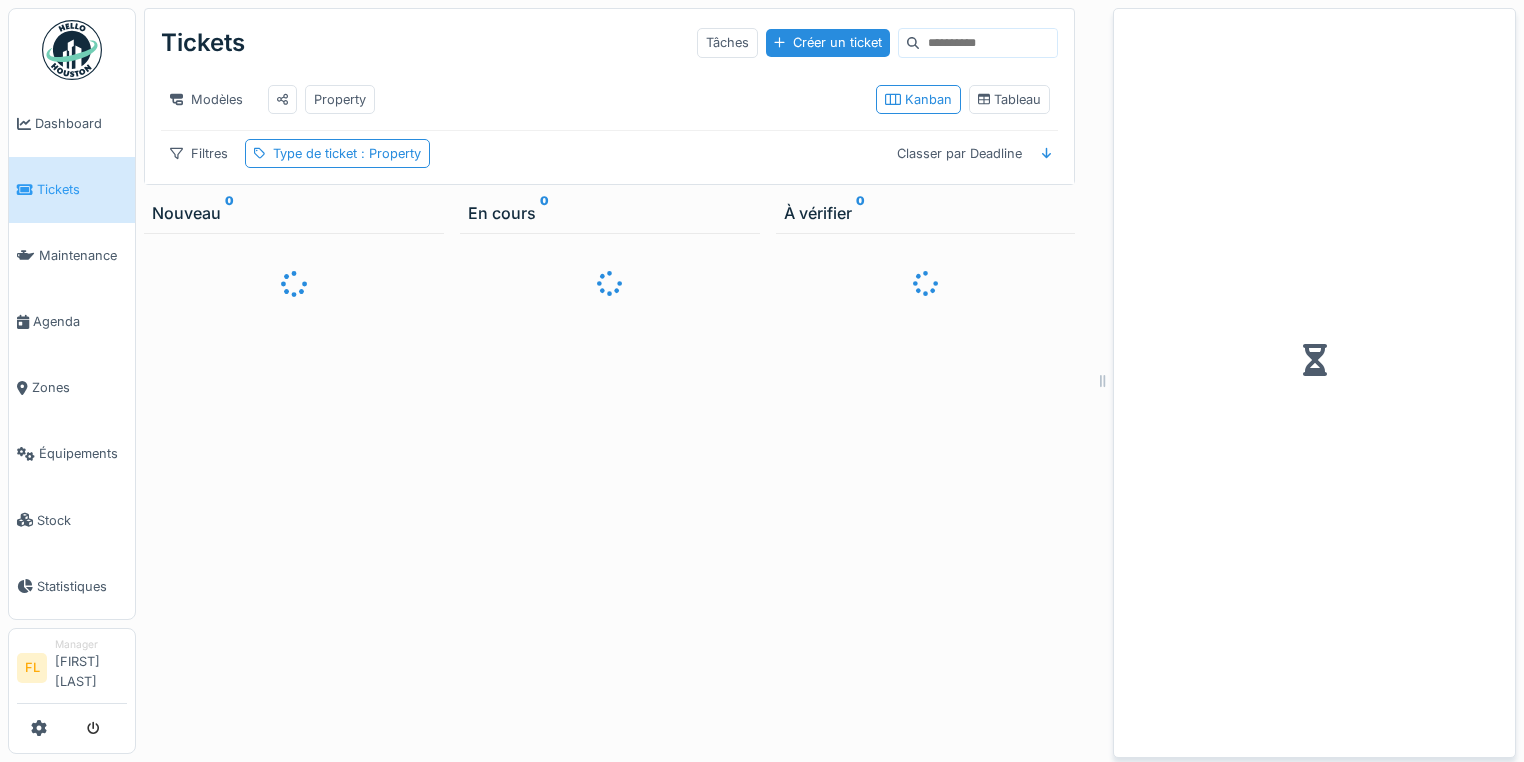 scroll, scrollTop: 0, scrollLeft: 0, axis: both 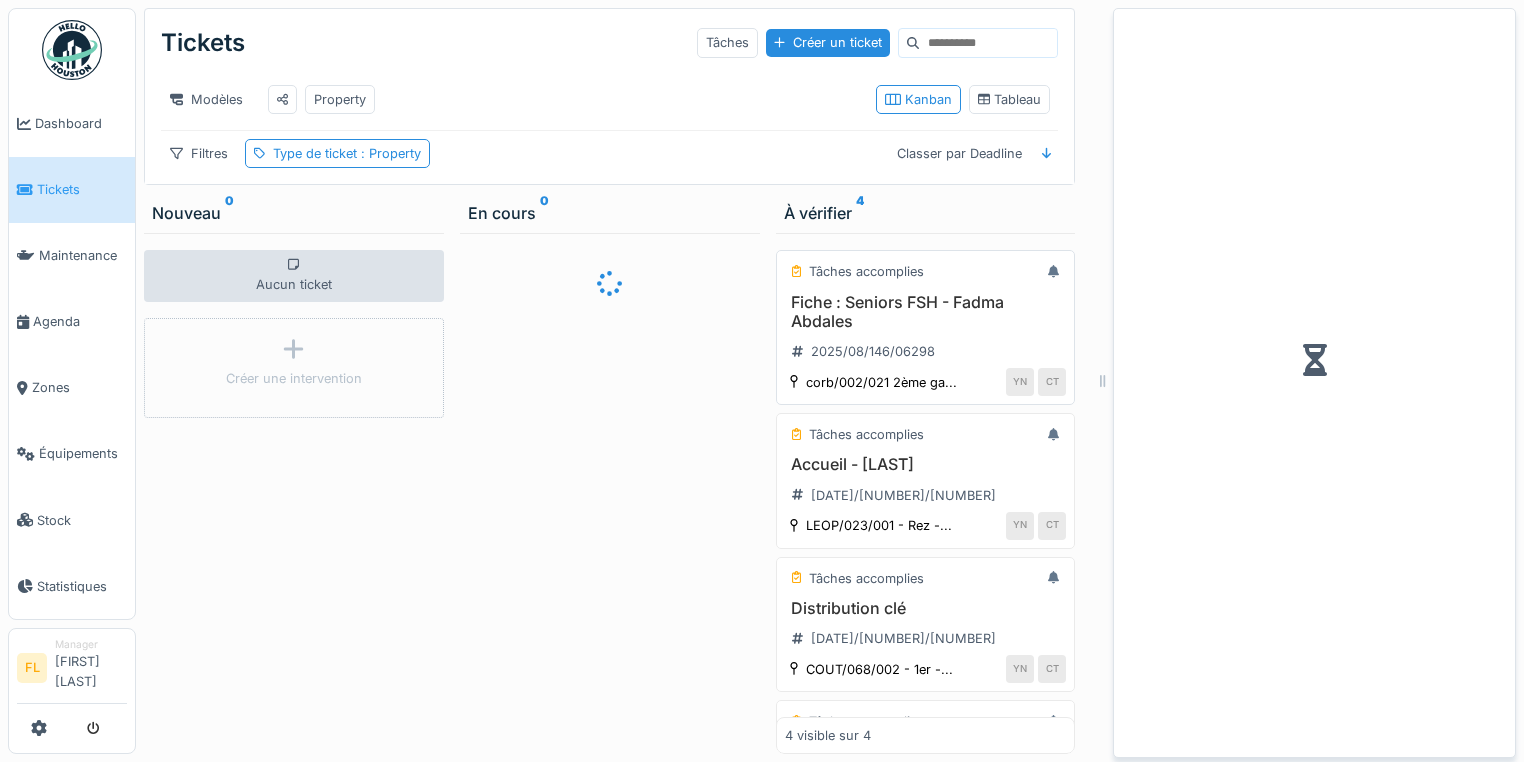 click on "Fiche : Seniors FSH - Fadma Abdales" at bounding box center (926, 312) 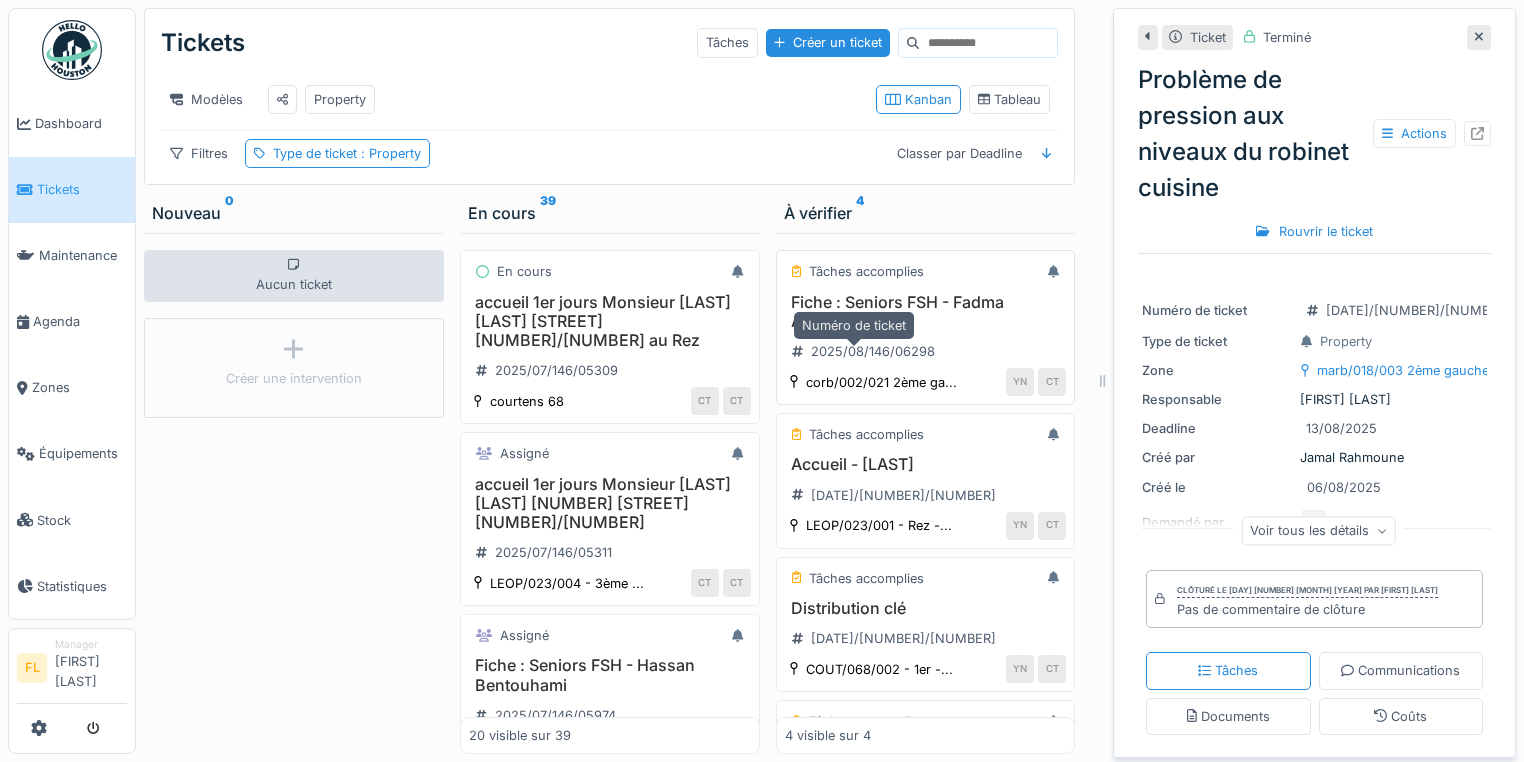 click on "2025/08/146/06298" at bounding box center [863, 351] 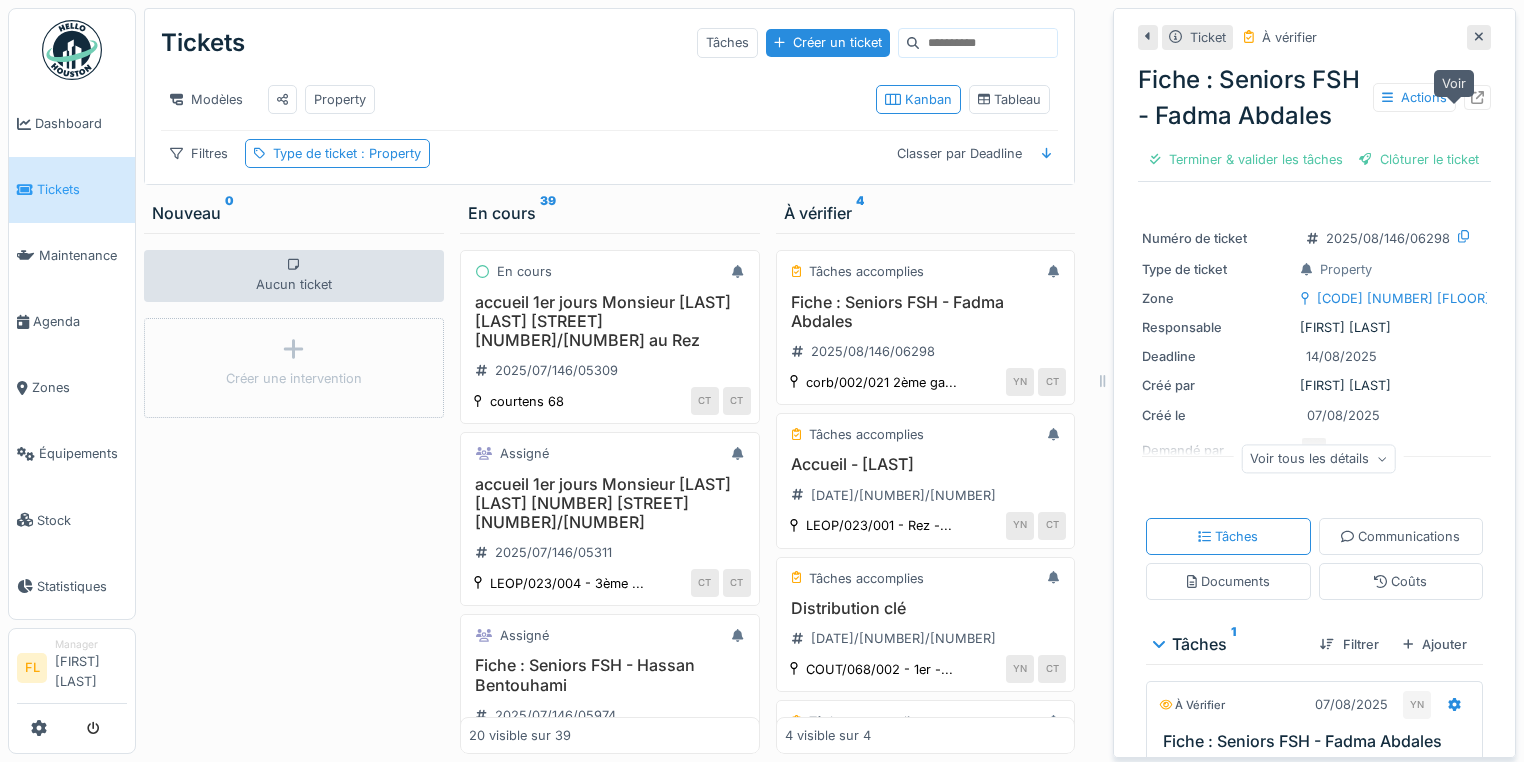 click 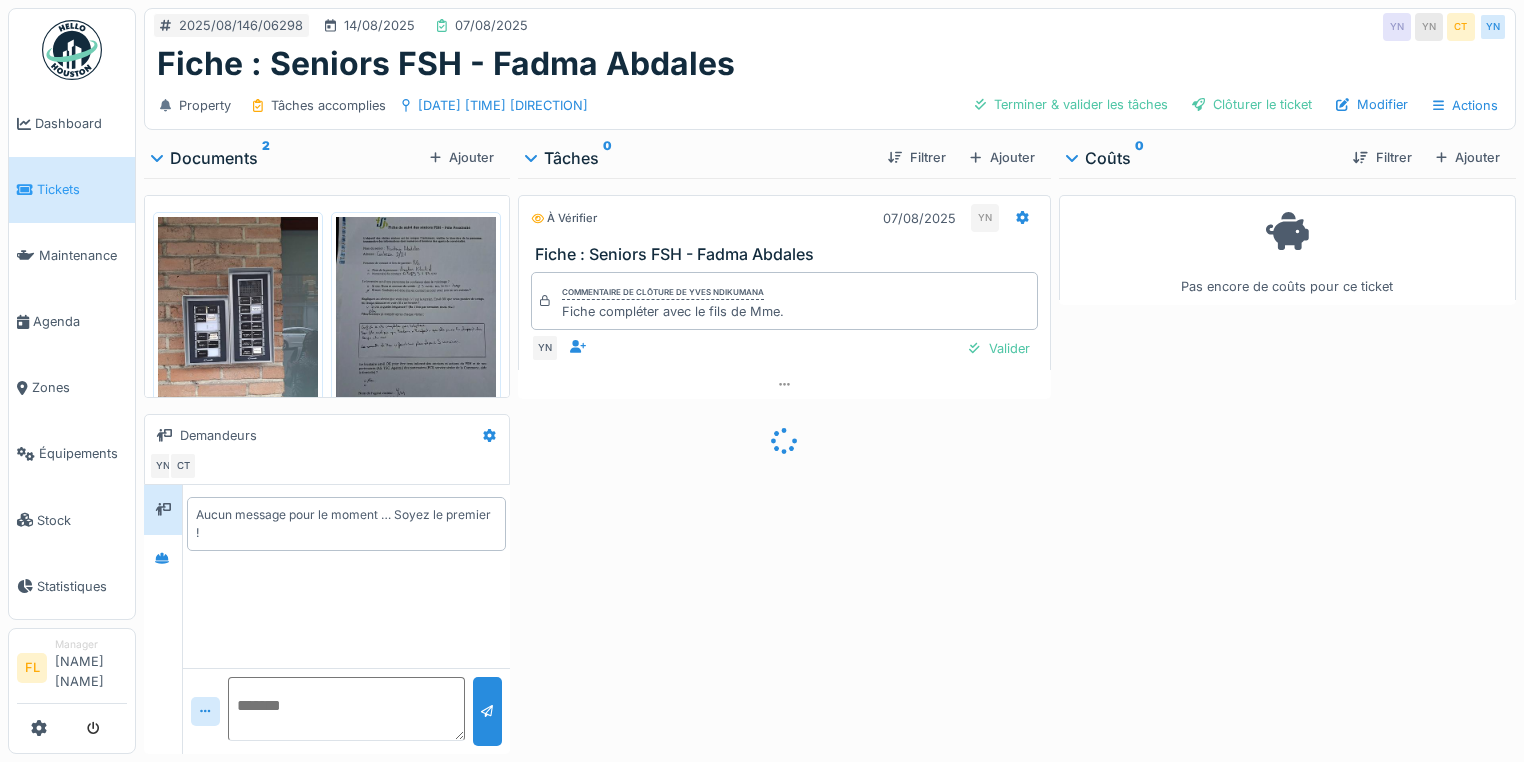 scroll, scrollTop: 0, scrollLeft: 0, axis: both 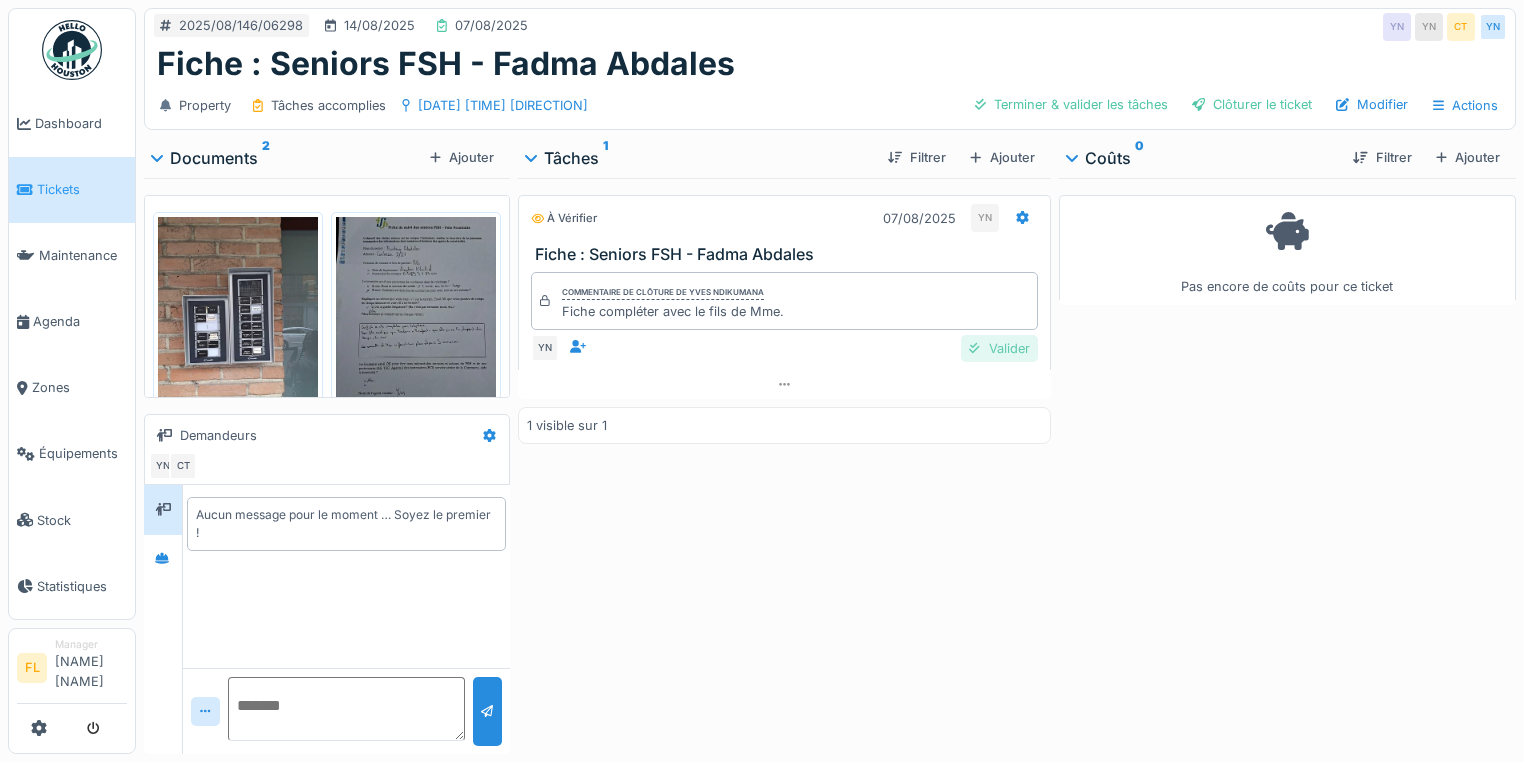 click on "Valider" at bounding box center (999, 348) 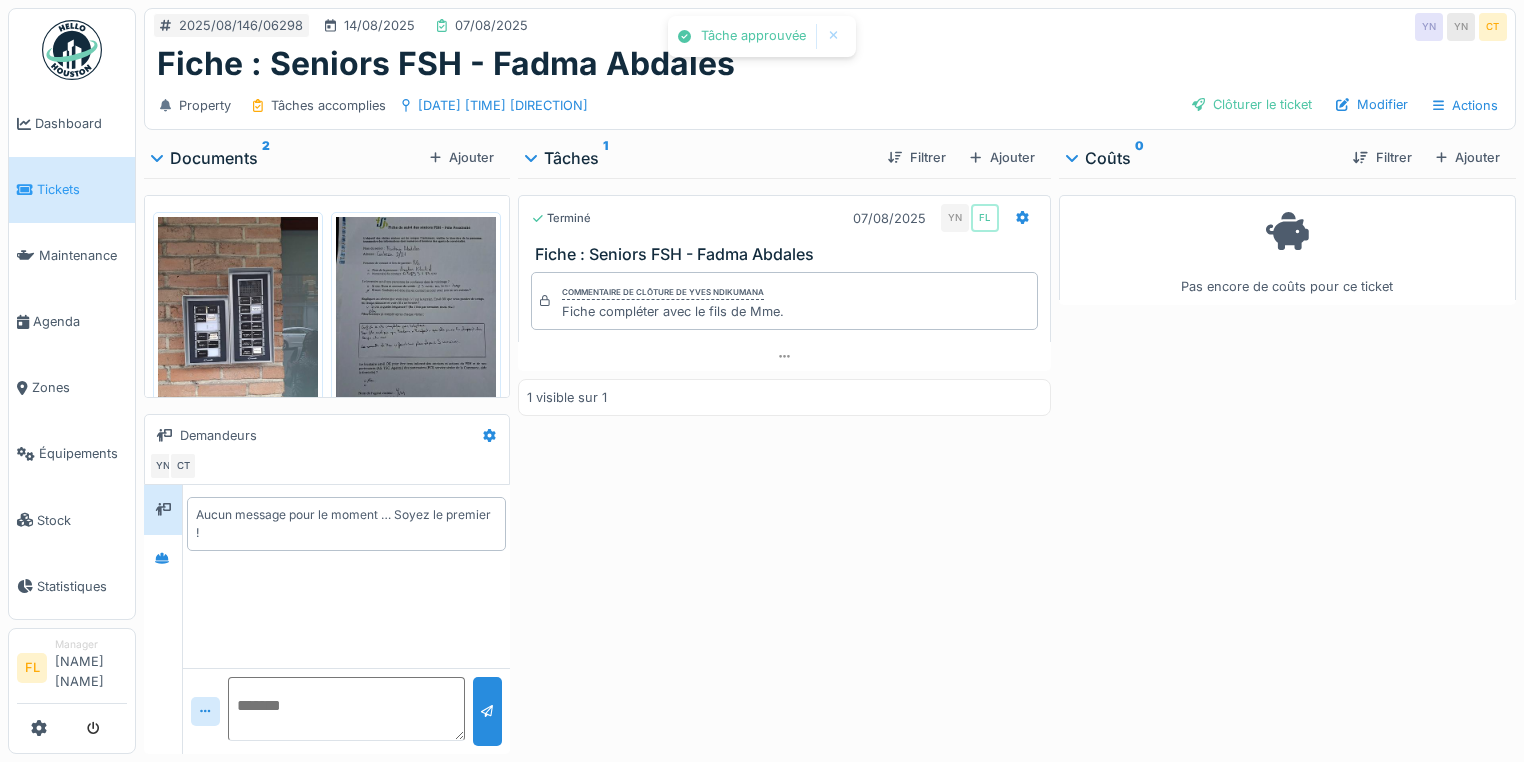 drag, startPoint x: 1234, startPoint y: 102, endPoint x: 1217, endPoint y: 123, distance: 27.018513 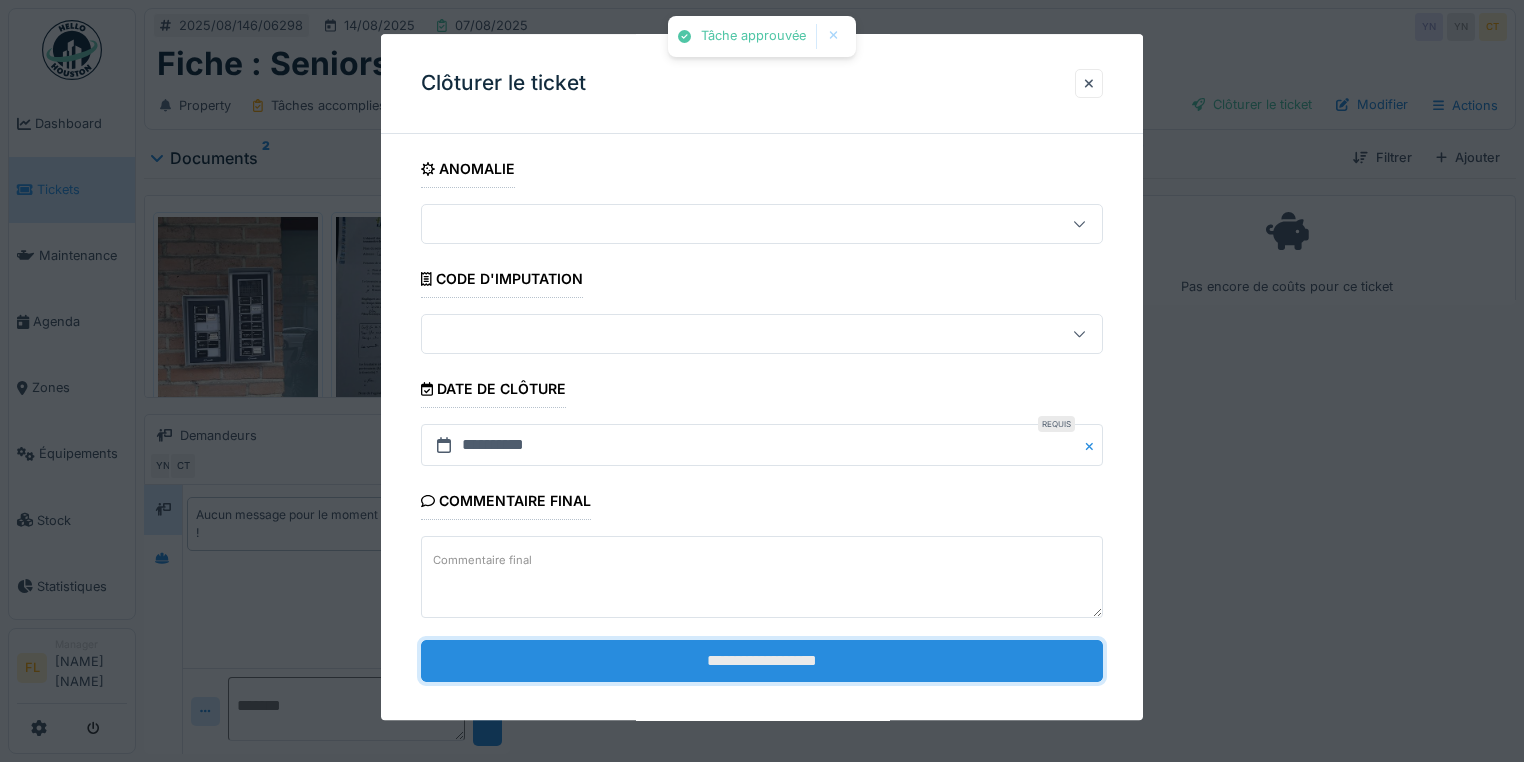 click on "**********" at bounding box center (762, 661) 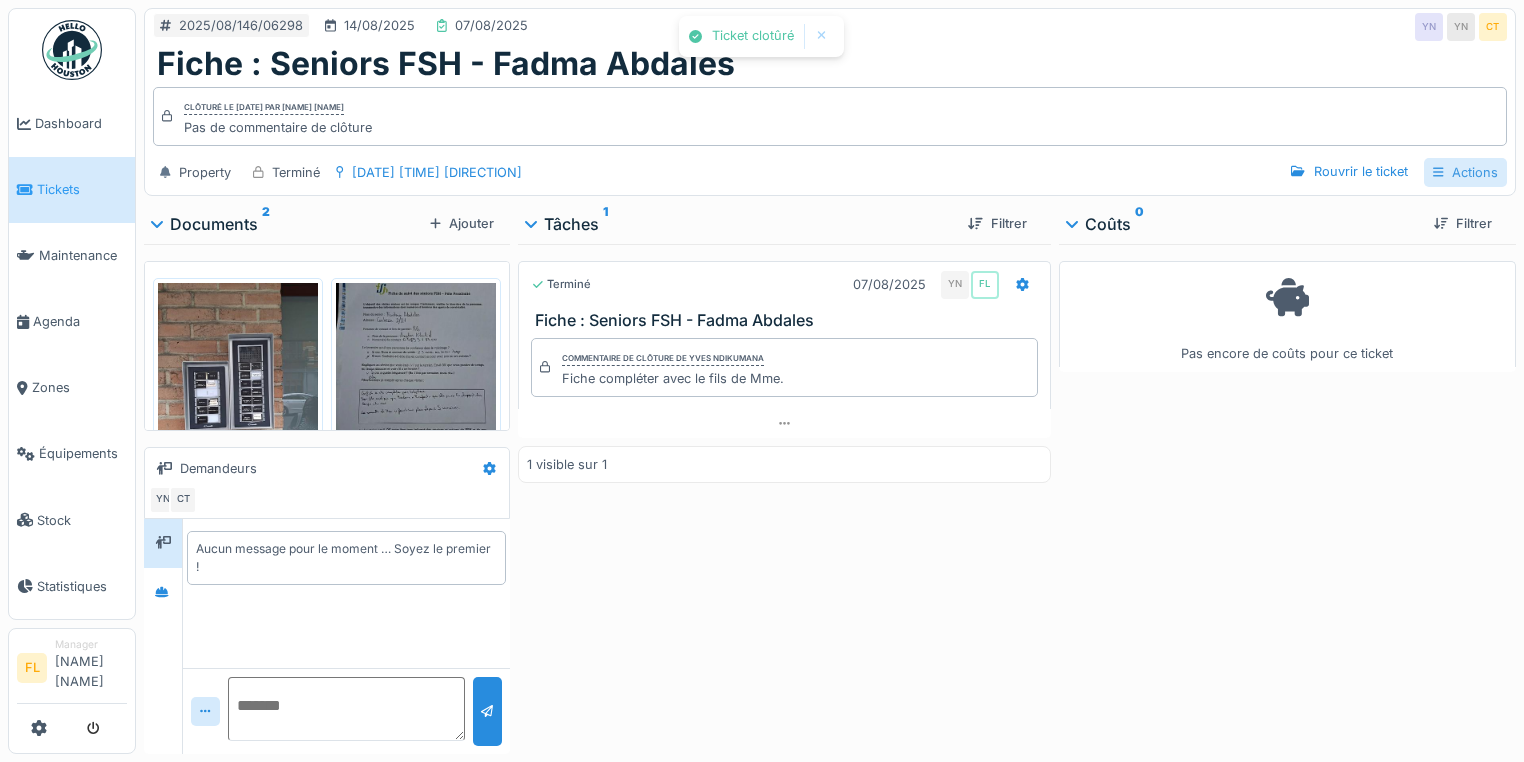 click on "Actions" at bounding box center [1465, 172] 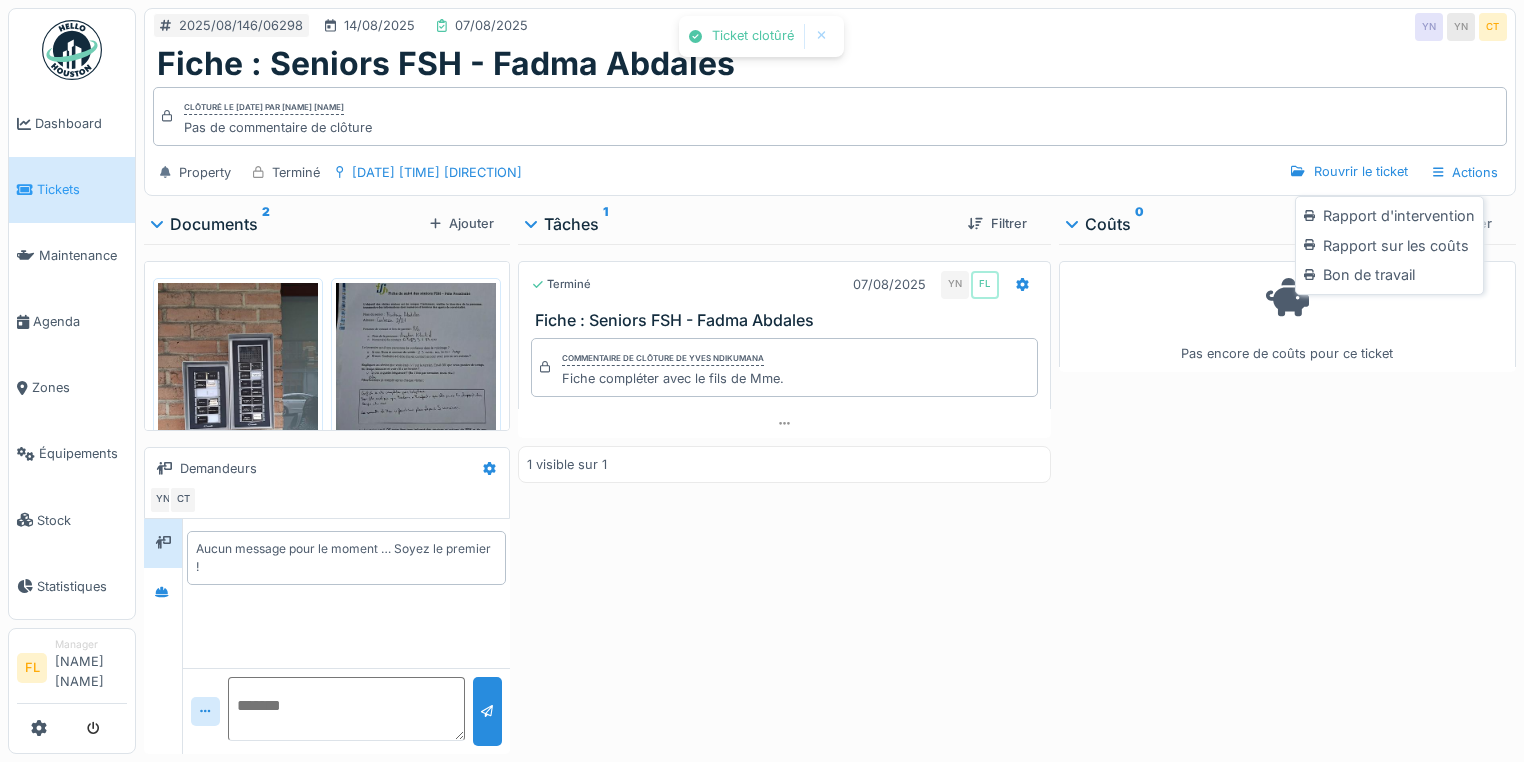 drag, startPoint x: 1396, startPoint y: 209, endPoint x: 1385, endPoint y: 210, distance: 11.045361 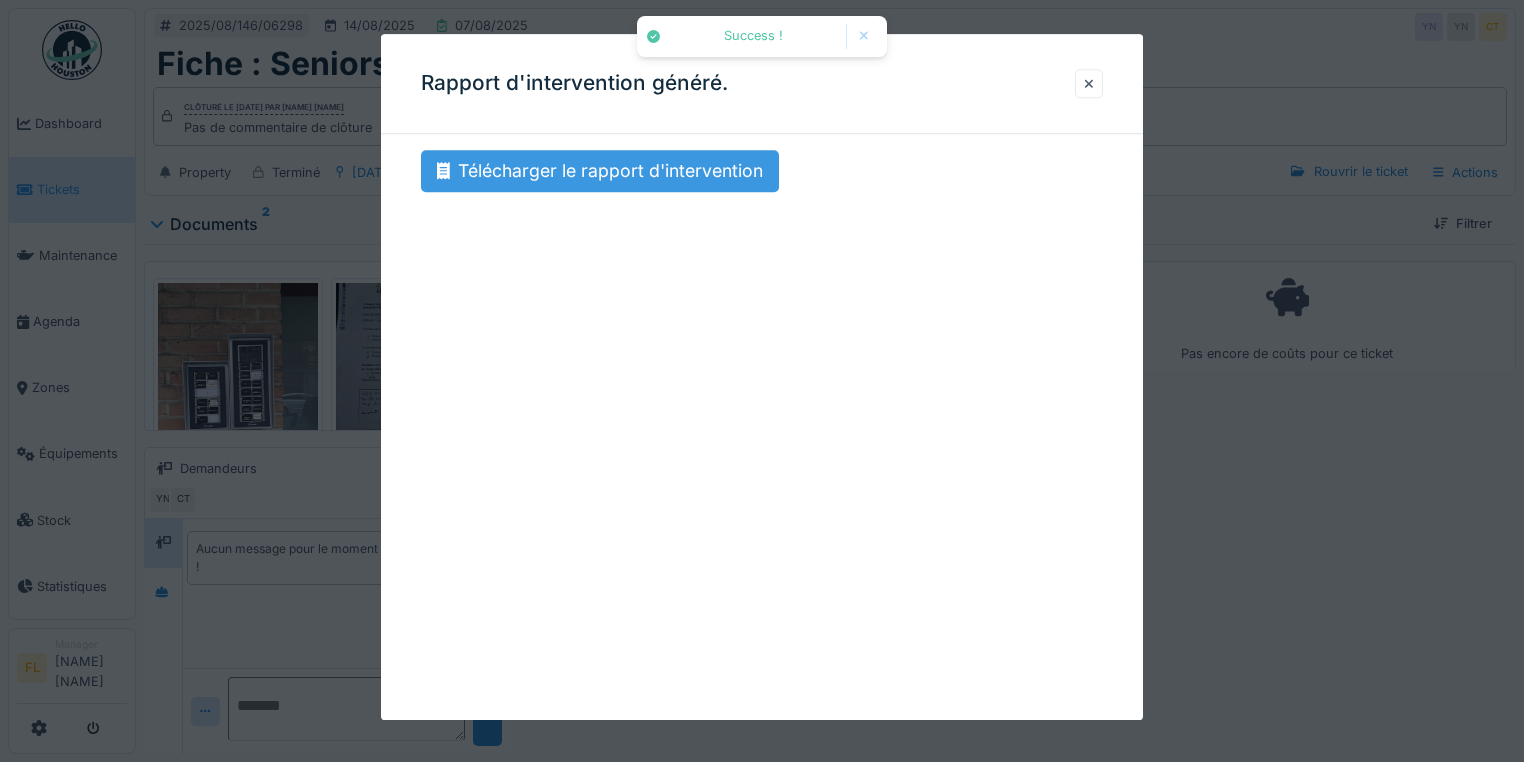 click on "Télécharger le rapport d'intervention" at bounding box center [600, 171] 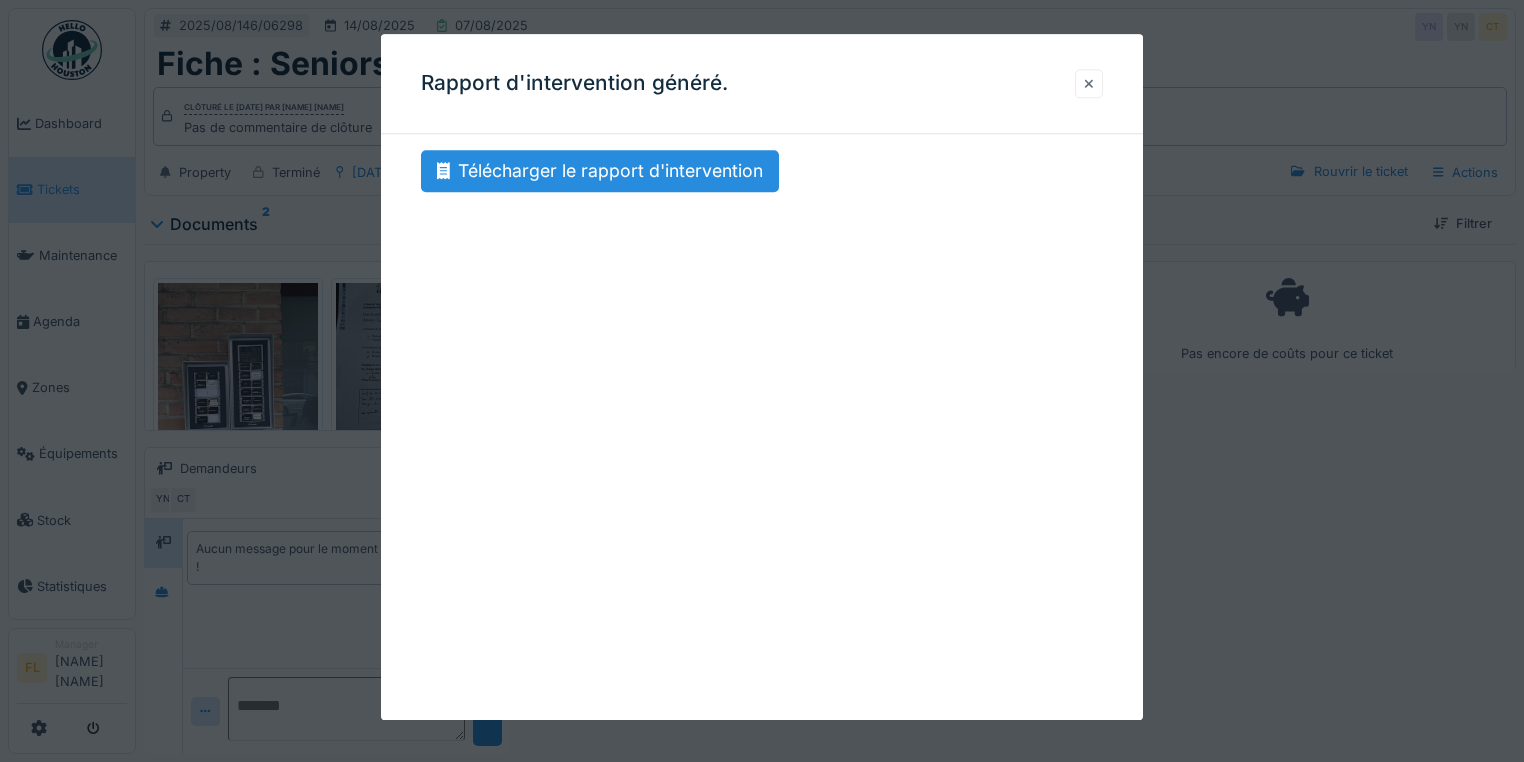 click at bounding box center (1089, 83) 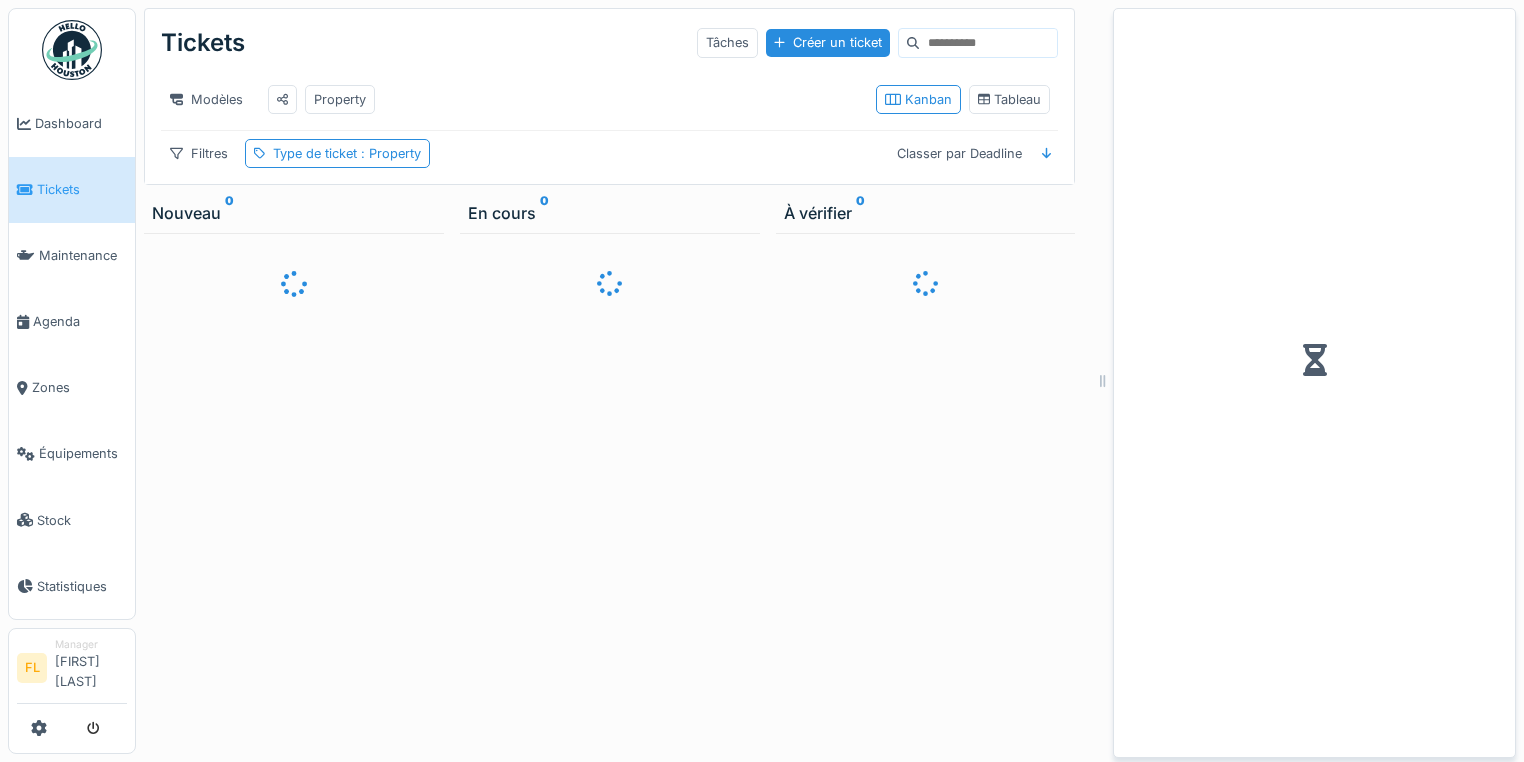scroll, scrollTop: 0, scrollLeft: 0, axis: both 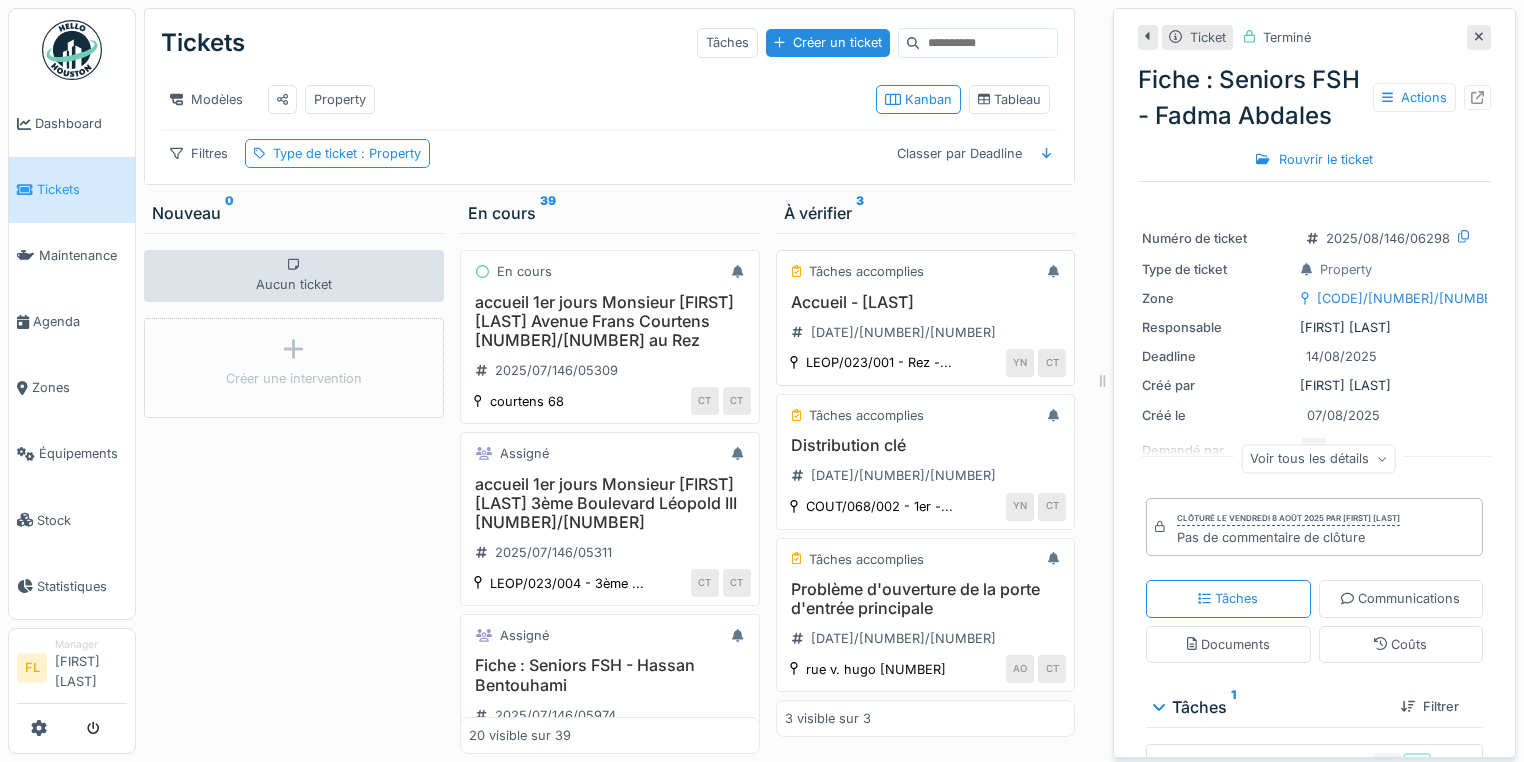 click on "Accueil - [LAST]" at bounding box center (926, 302) 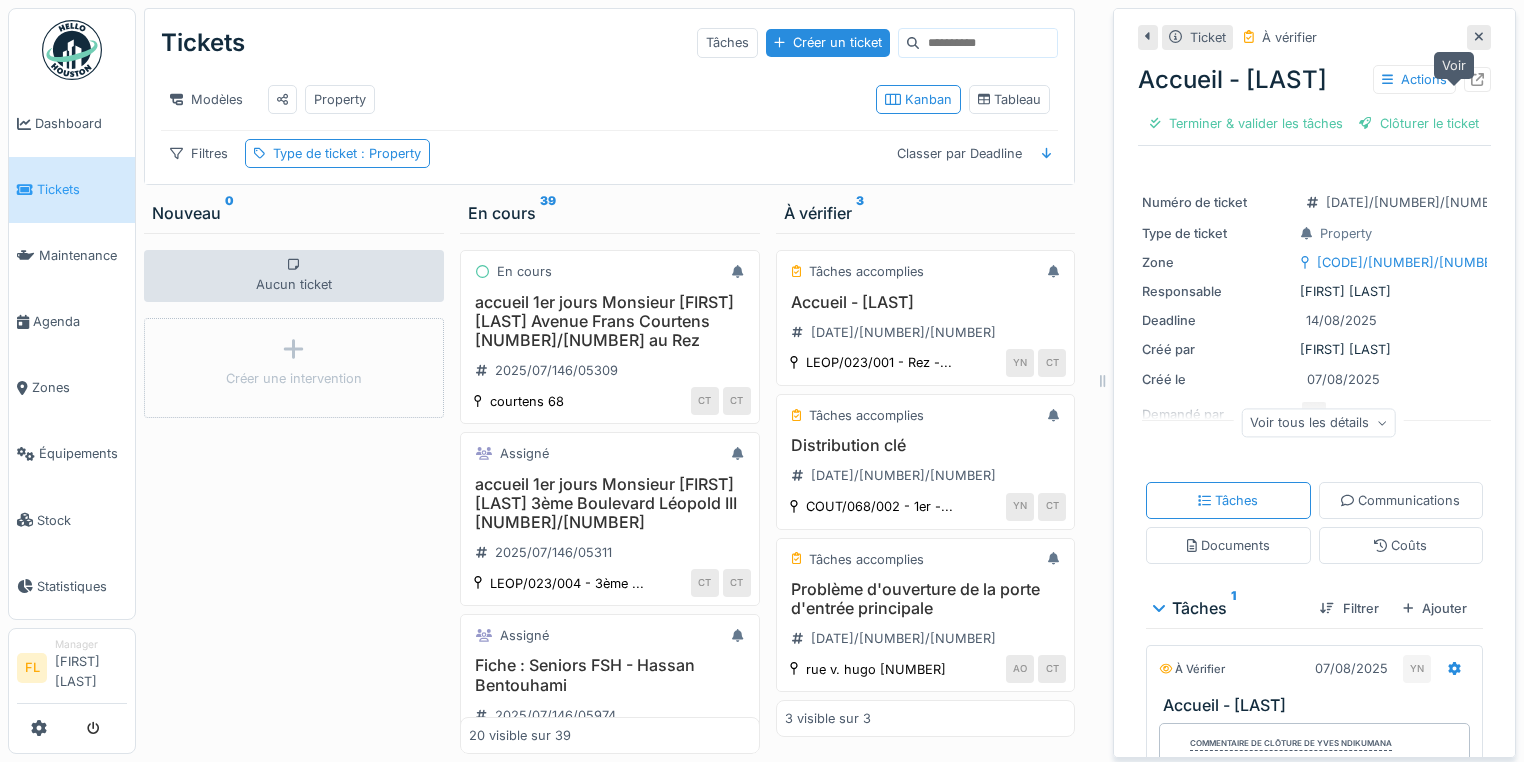 click 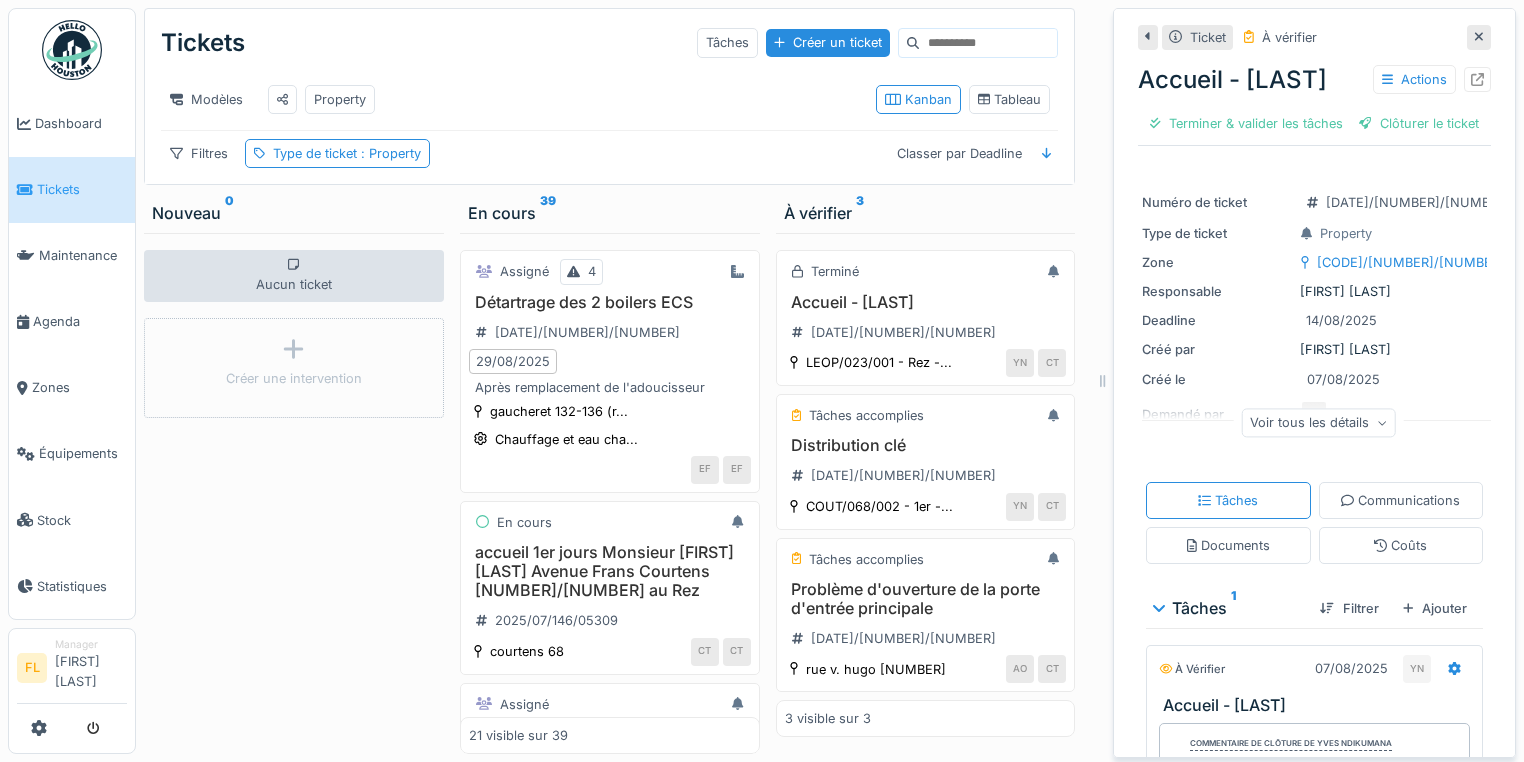 drag, startPoint x: 576, startPoint y: 90, endPoint x: 597, endPoint y: 92, distance: 21.095022 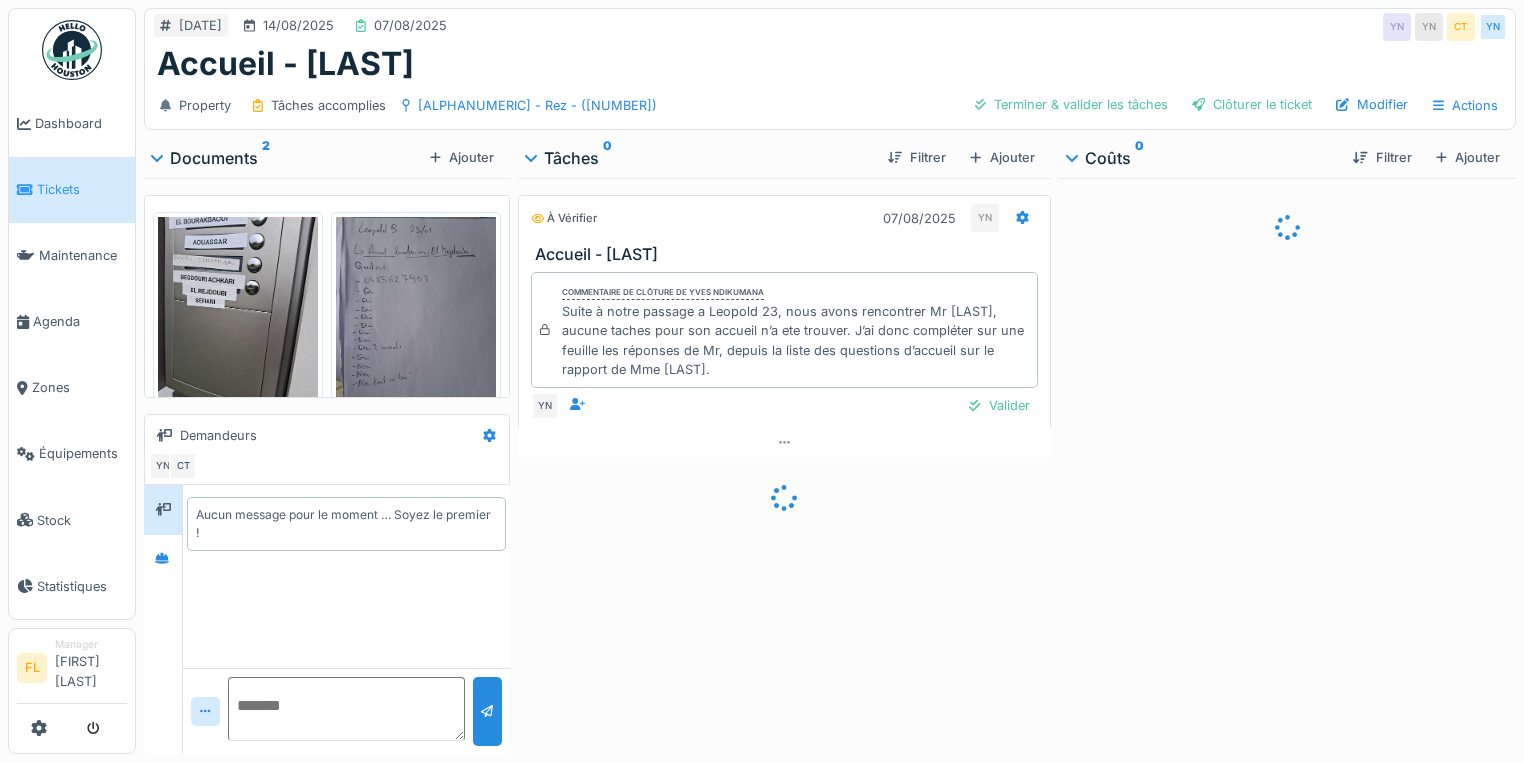 scroll, scrollTop: 0, scrollLeft: 0, axis: both 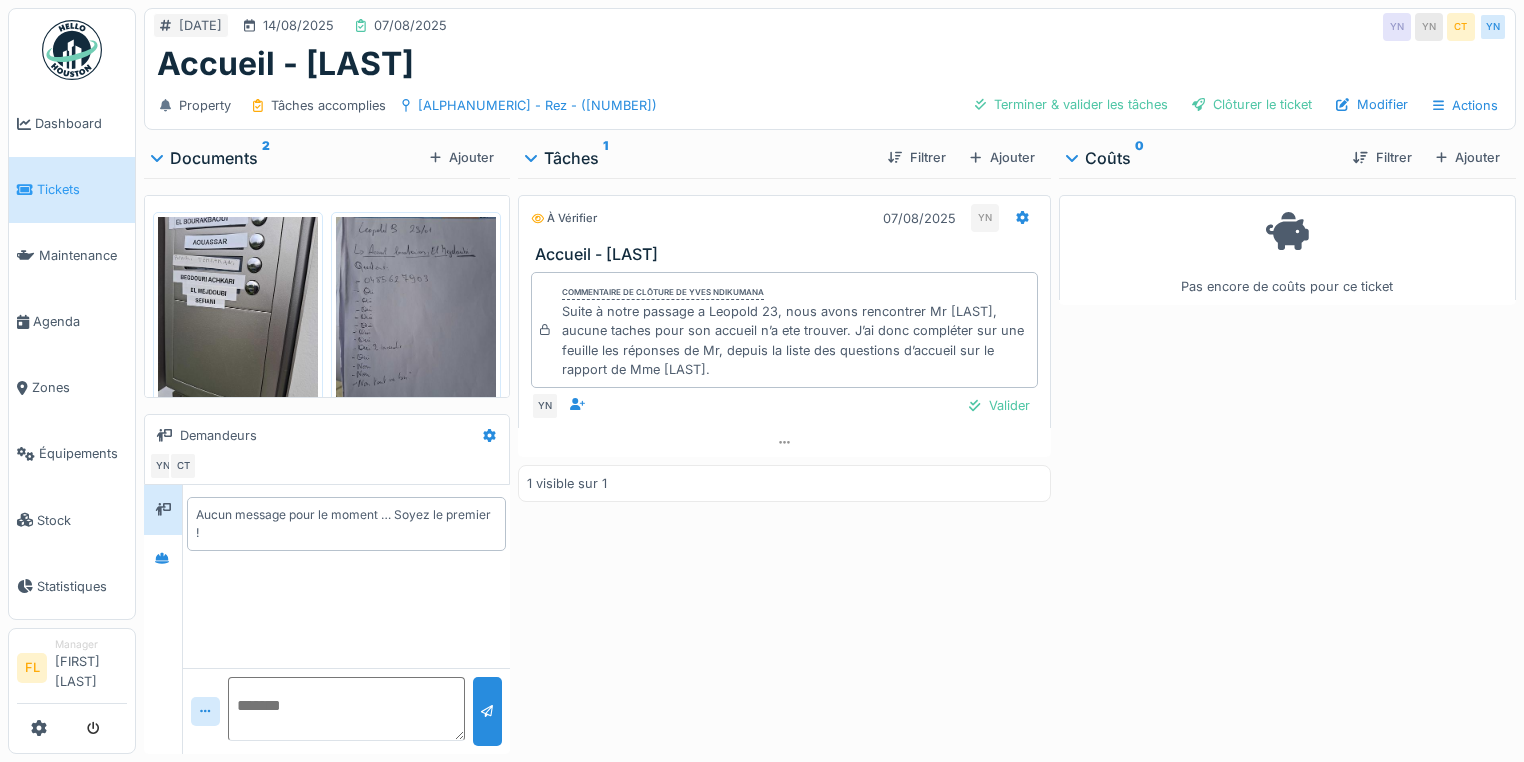 drag, startPoint x: 560, startPoint y: 307, endPoint x: 985, endPoint y: 364, distance: 428.80533 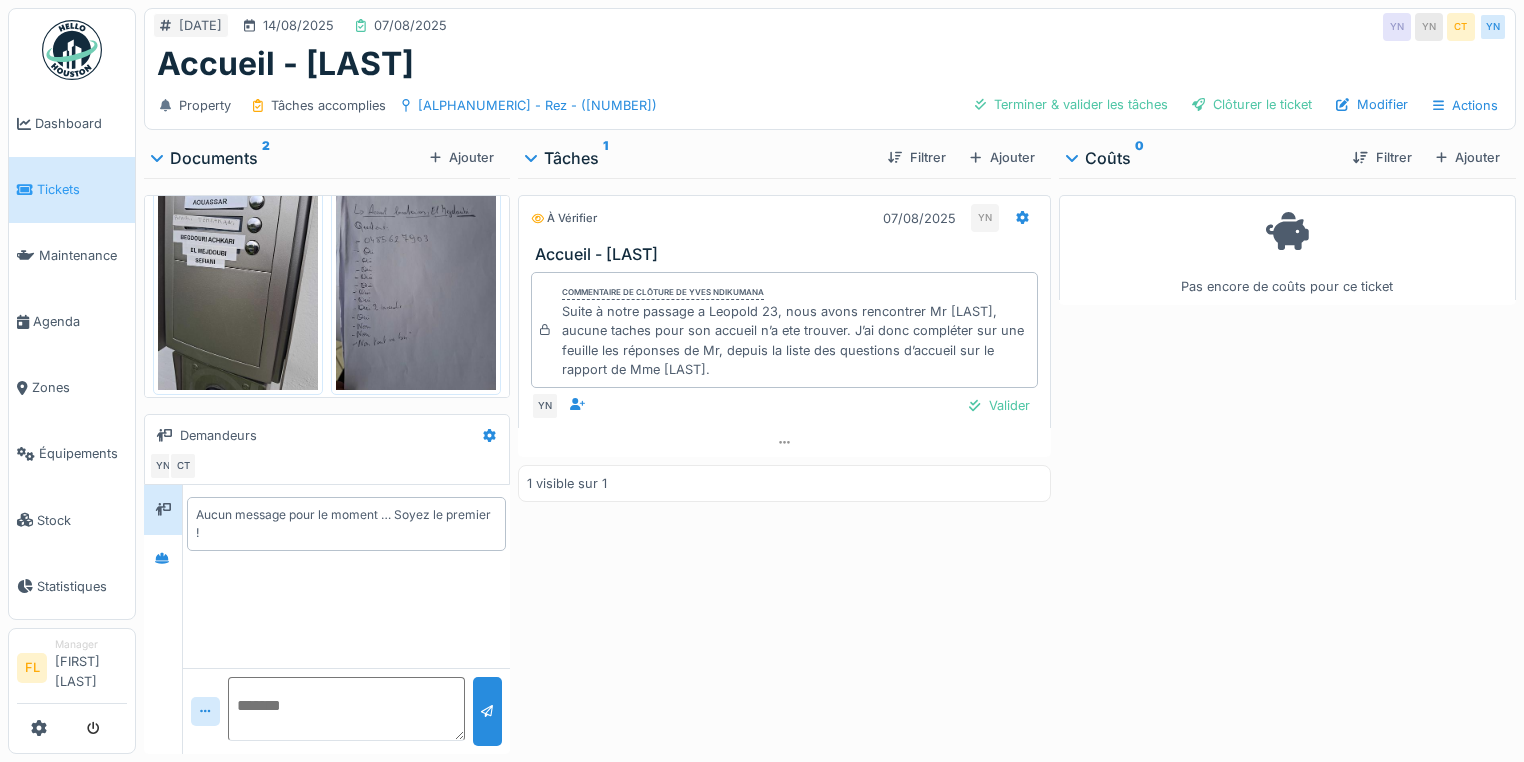 scroll, scrollTop: 61, scrollLeft: 0, axis: vertical 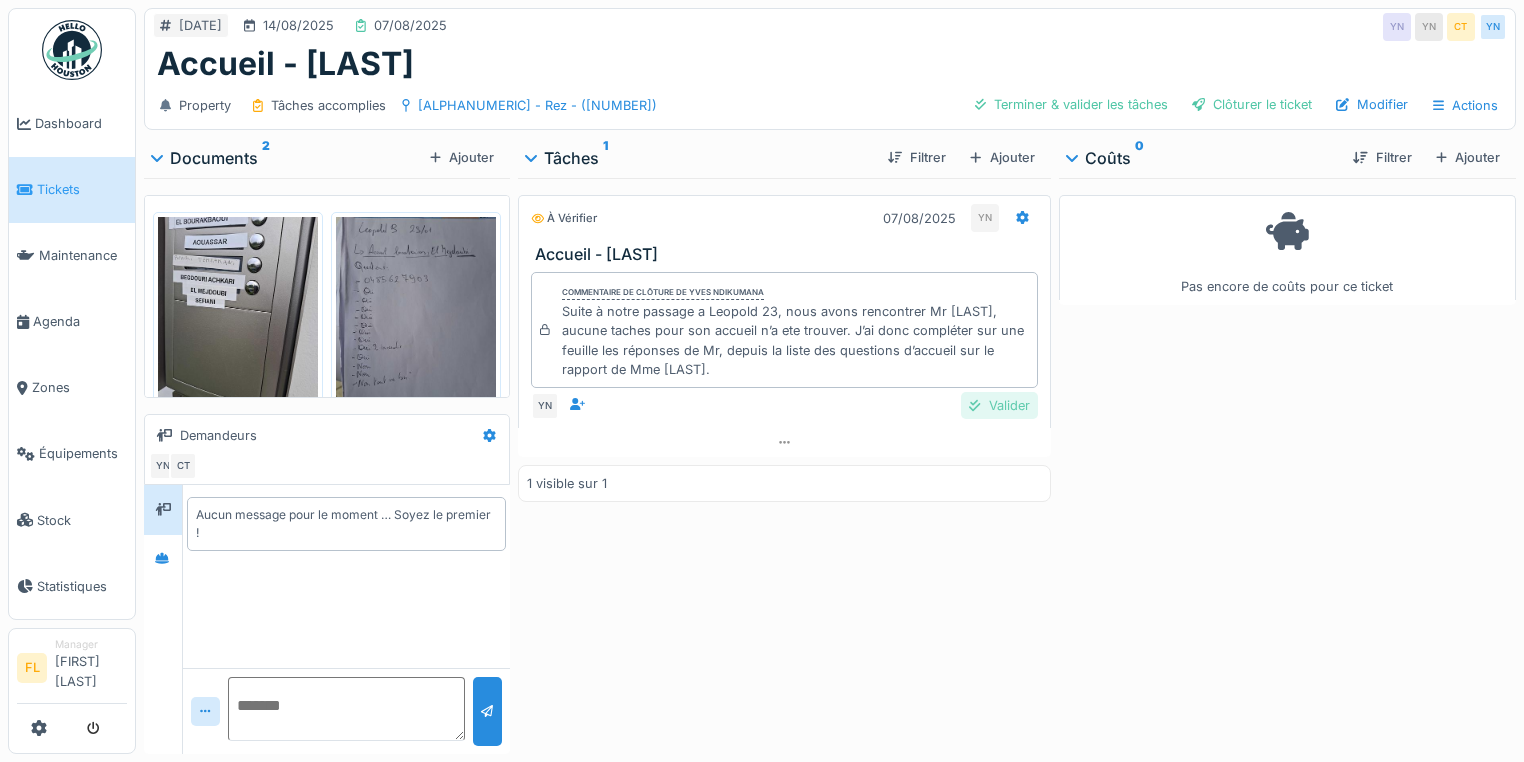 click on "Valider" at bounding box center [999, 405] 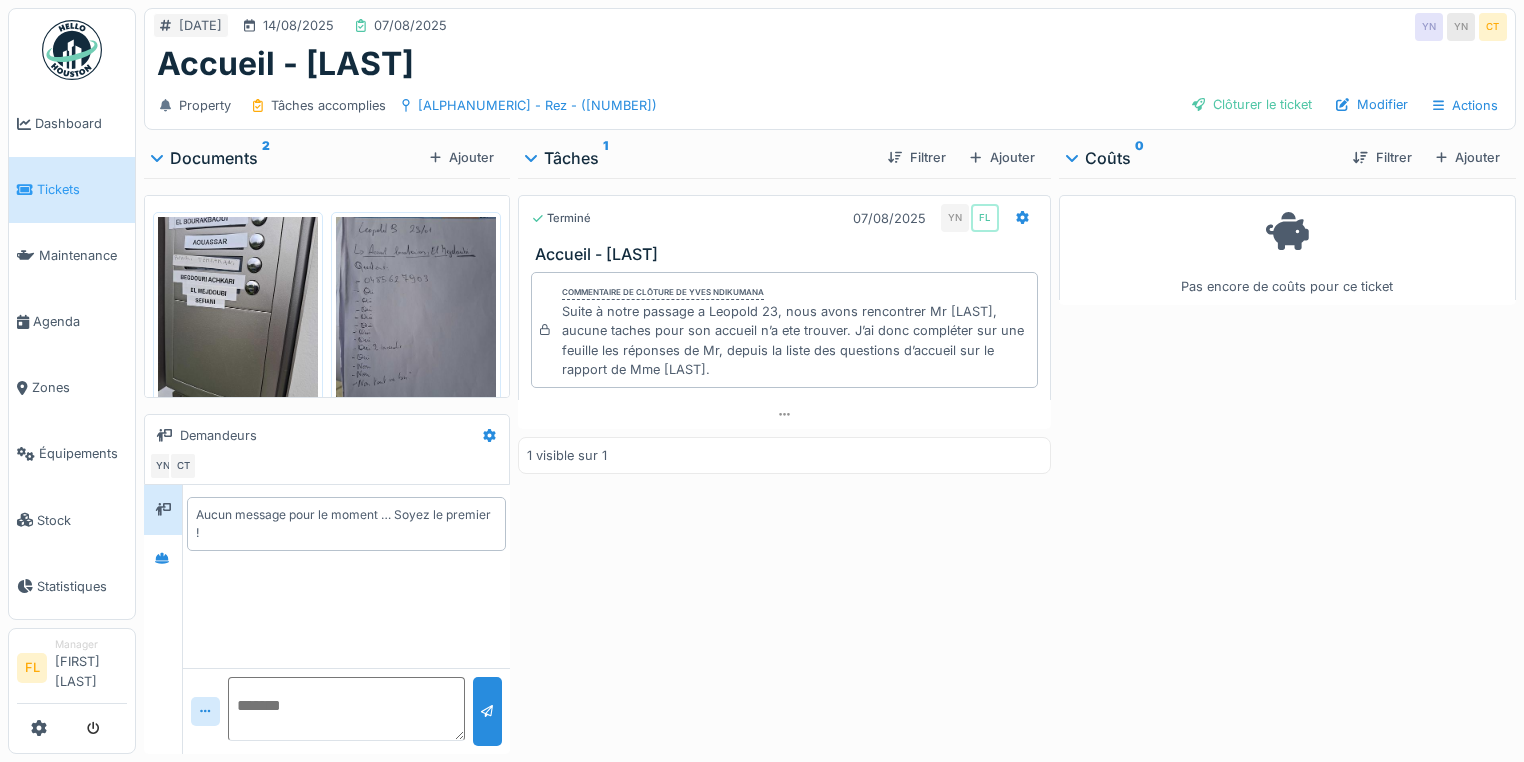 click on "Terminé 07/08/2025 YN FL Accueil - El Mejdoubi    Commentaire de clôture de Yves Ndikumana Suite à notre passage a Leopold 23, nous avons rencontrer Mr El Mejdoubi, aucune taches pour son accueil n’a ete trouver. J’ai donc compléter sur une feuille les réponses de Mr, depuis la liste des questions d’accueil sur le rapport de Mme Benissa. 1 visible sur 1" at bounding box center [784, 462] 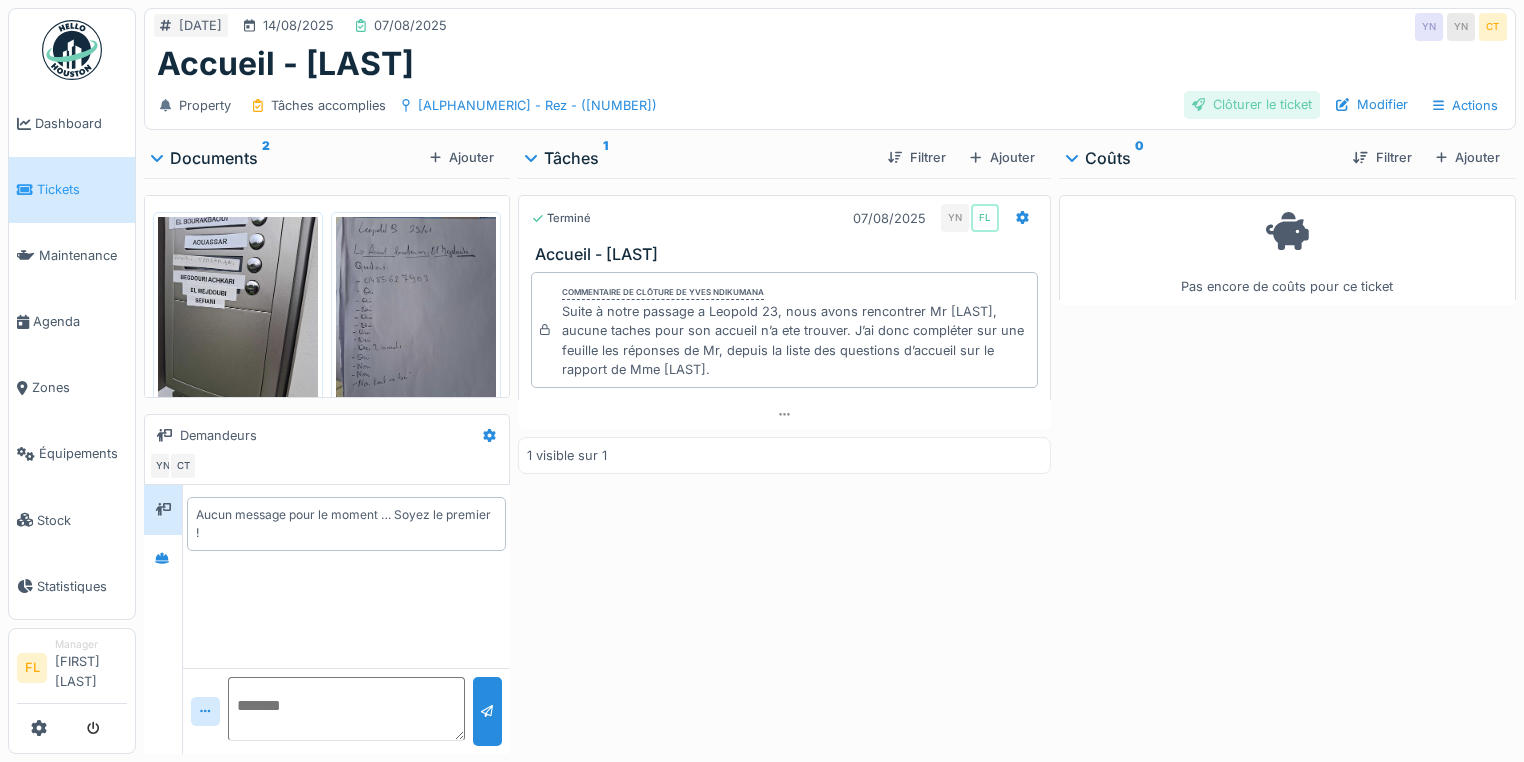 click on "Clôturer le ticket" at bounding box center [1252, 104] 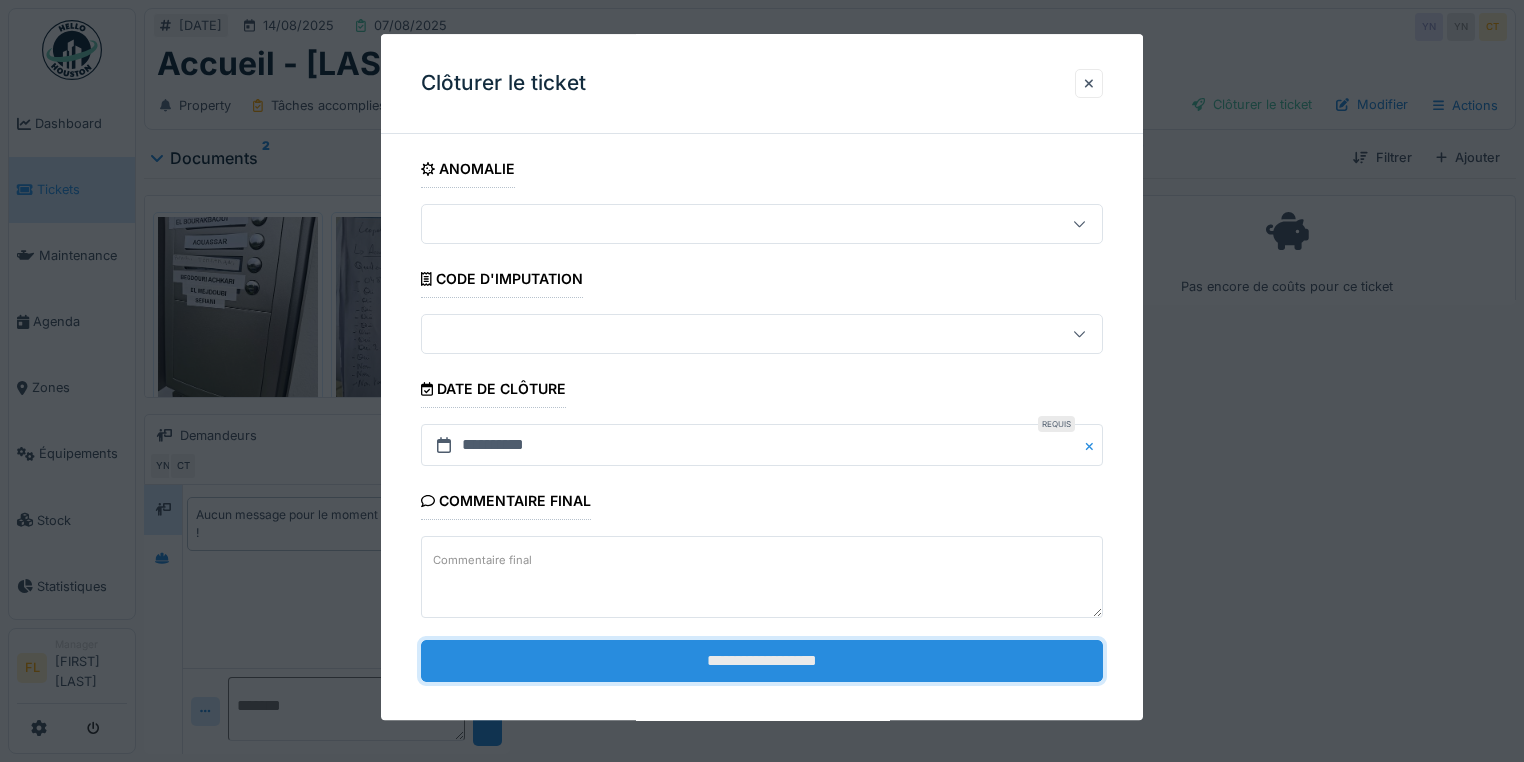 click on "**********" at bounding box center [762, 661] 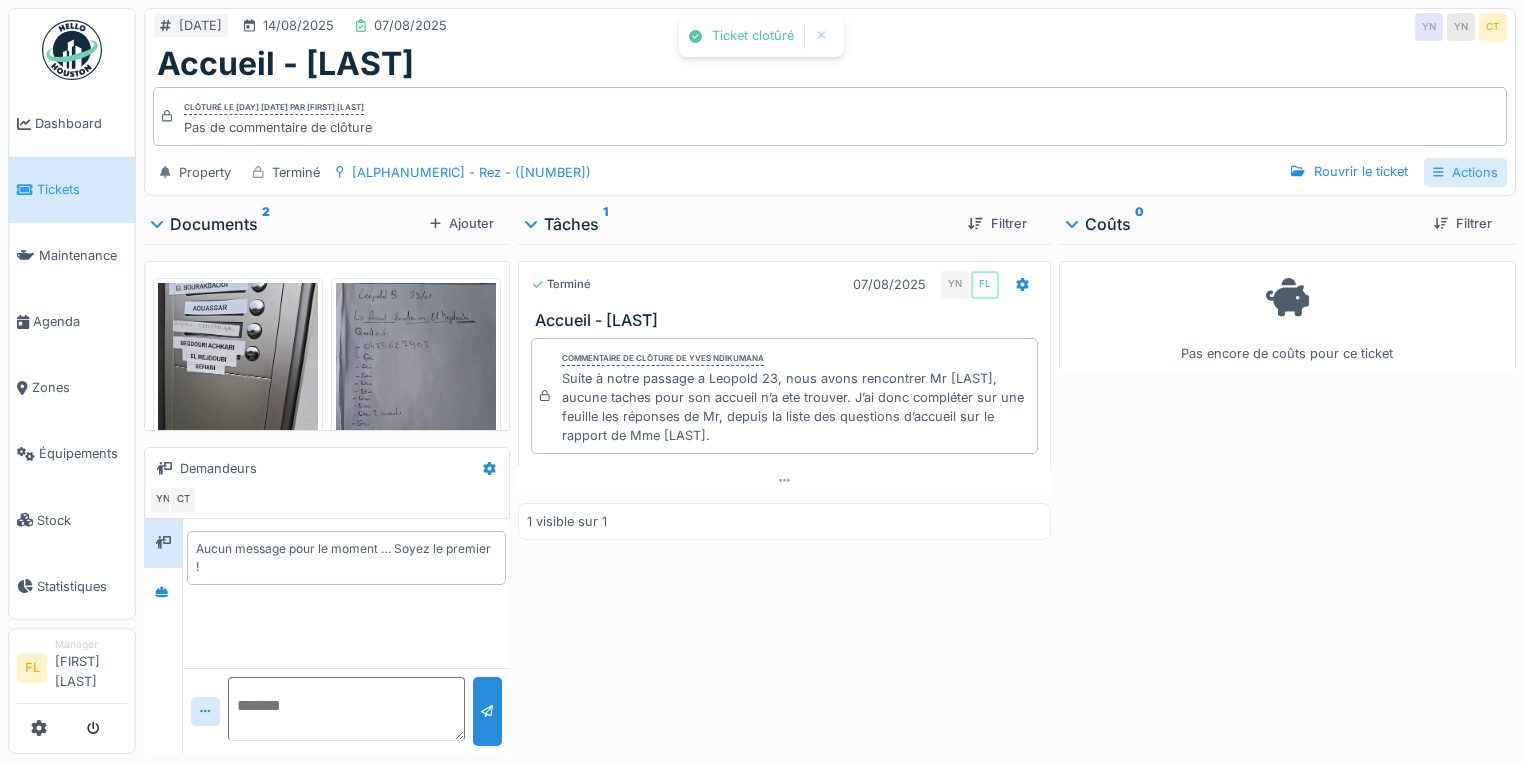 click on "Actions" at bounding box center [1465, 172] 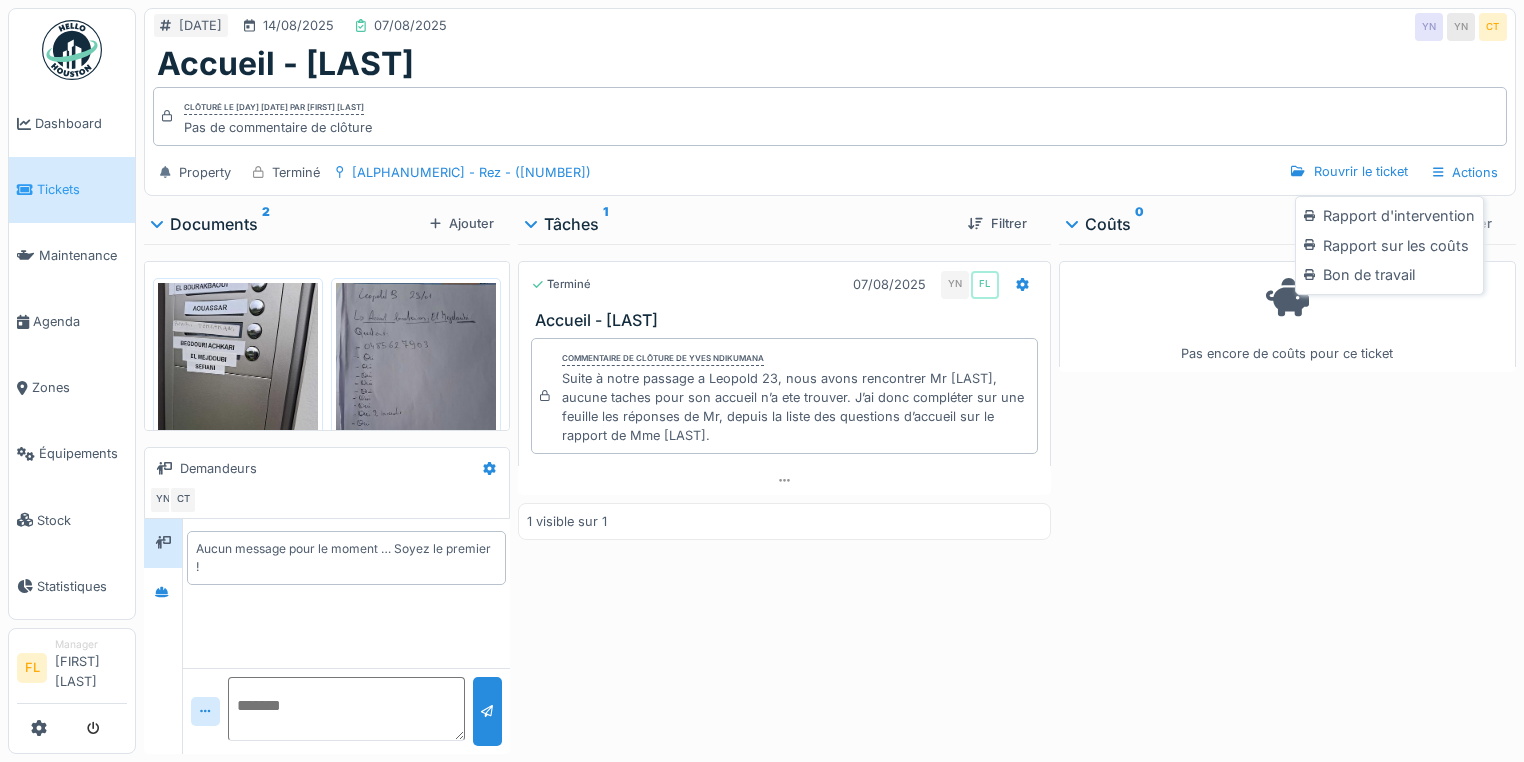 drag, startPoint x: 1364, startPoint y: 216, endPoint x: 1351, endPoint y: 216, distance: 13 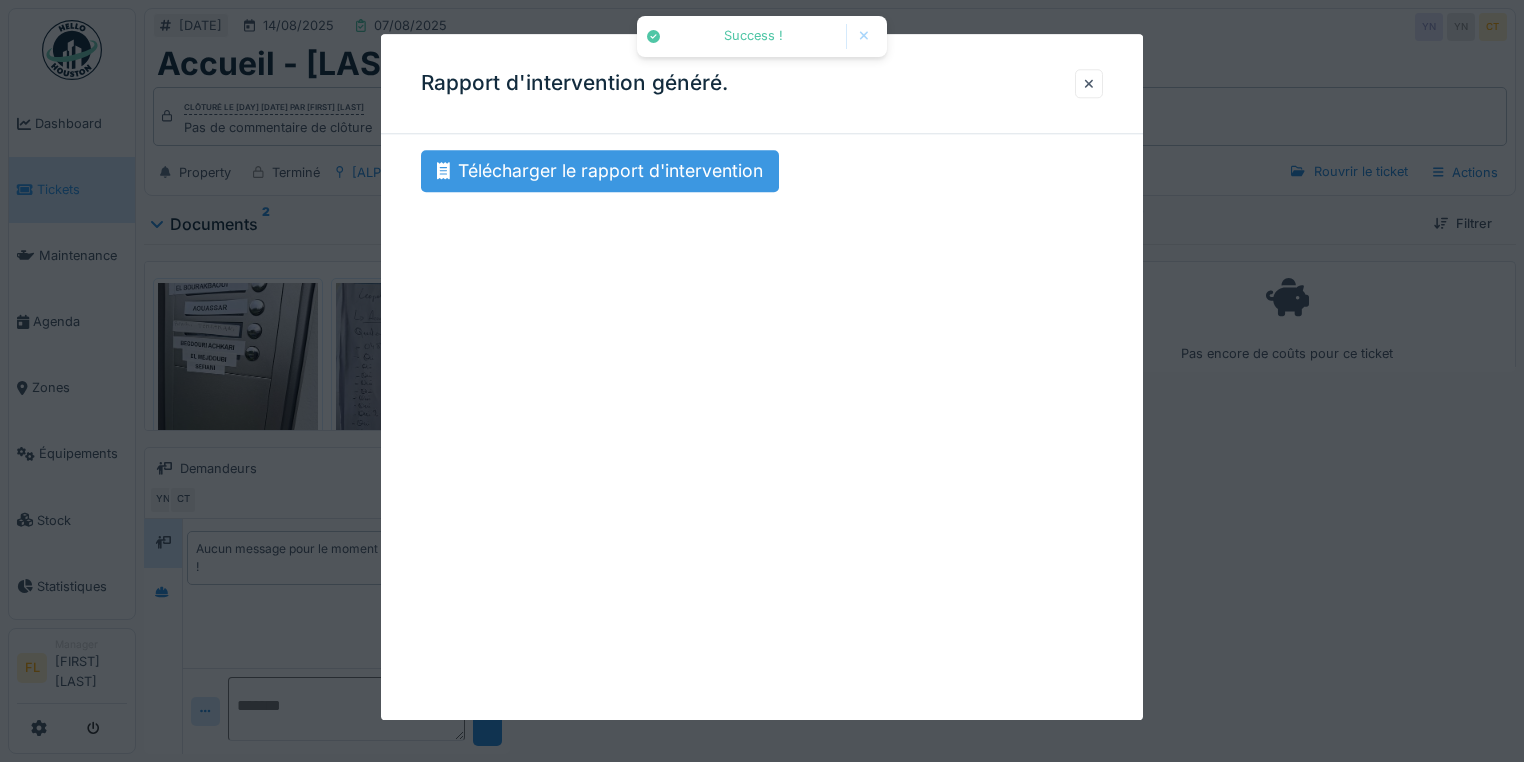 click on "Télécharger le rapport d'intervention" at bounding box center [600, 171] 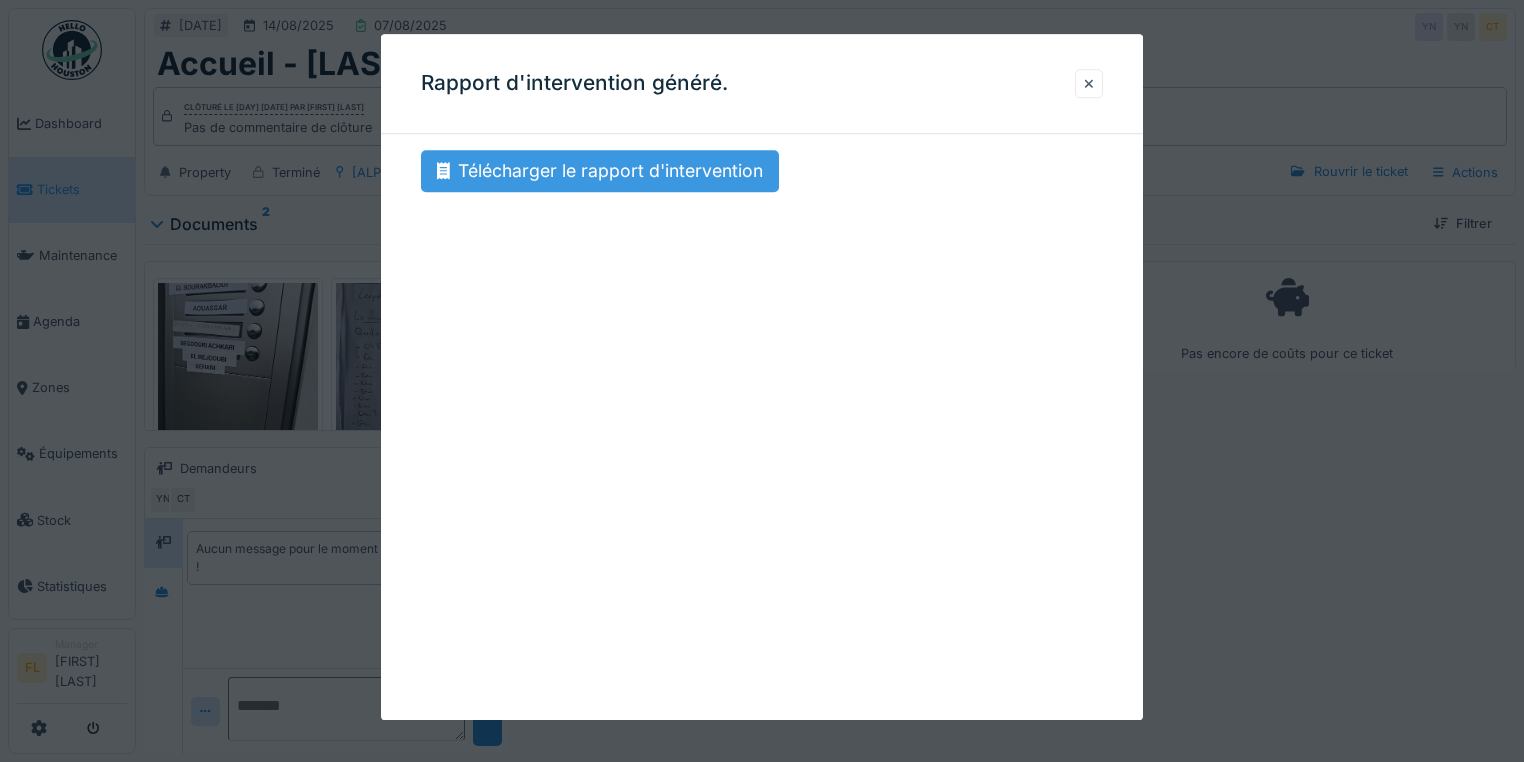 click on "Télécharger le rapport d'intervention" at bounding box center [600, 171] 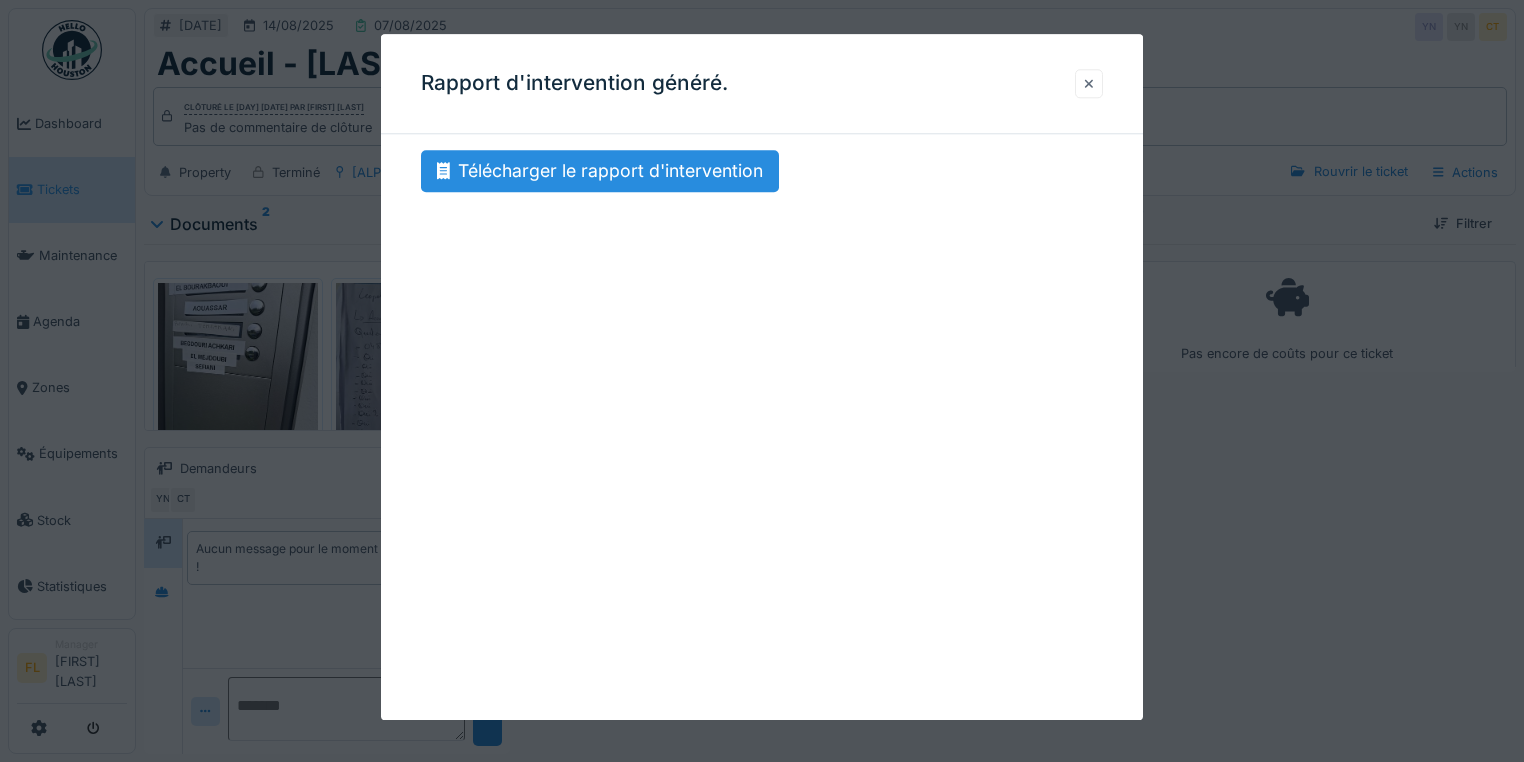 click at bounding box center (1089, 83) 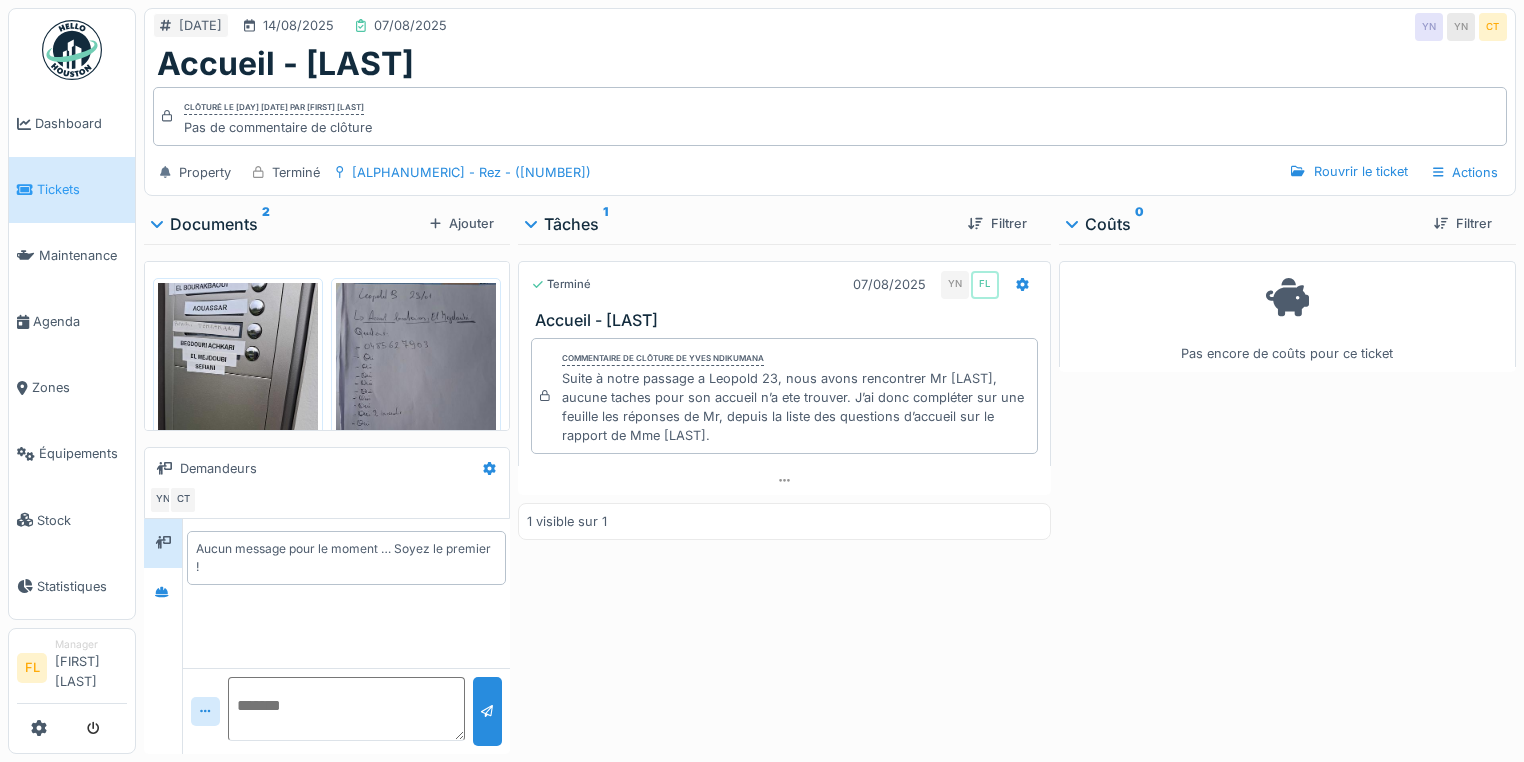 click on "Terminé 07/08/2025 YN FL Accueil - El Mejdoubi    Commentaire de clôture de Yves Ndikumana Suite à notre passage a Leopold 23, nous avons rencontrer Mr El Mejdoubi, aucune taches pour son accueil n’a ete trouver. J’ai donc compléter sur une feuille les réponses de Mr, depuis la liste des questions d’accueil sur le rapport de Mme Benissa. 1 visible sur 1" at bounding box center (784, 495) 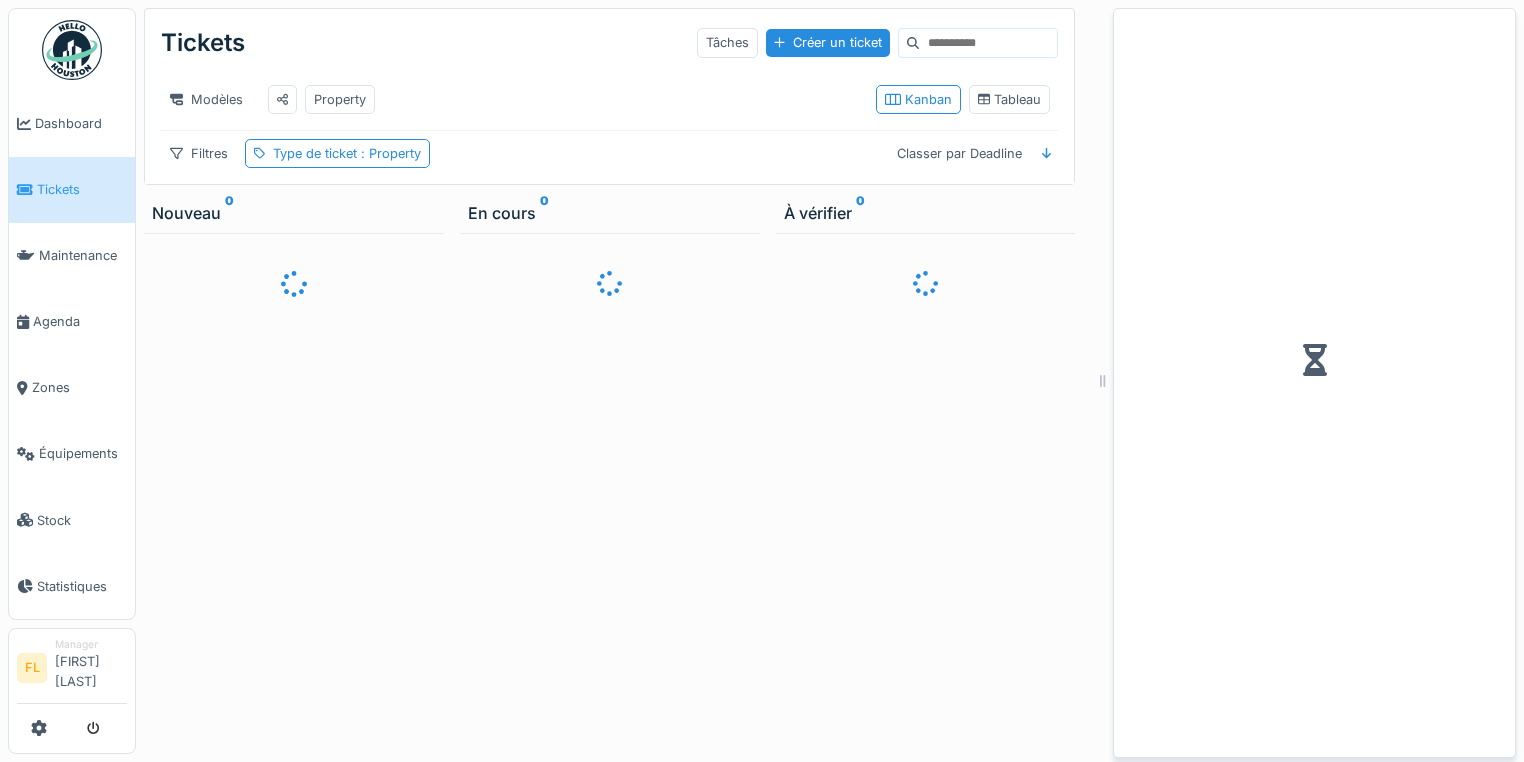 scroll, scrollTop: 0, scrollLeft: 0, axis: both 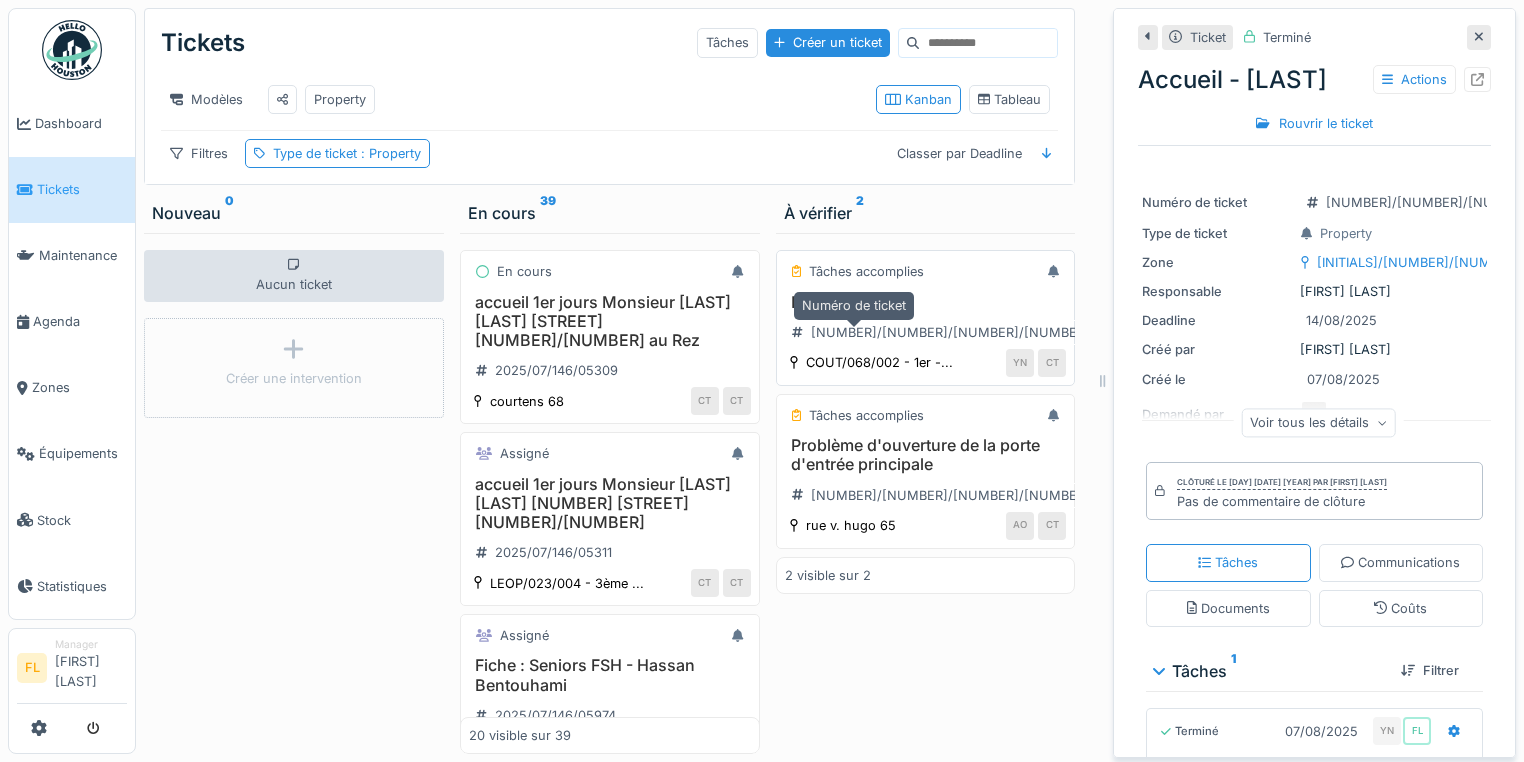 click on "[NUMBER]/[NUMBER]/[NUMBER]/[NUMBER]" at bounding box center [950, 332] 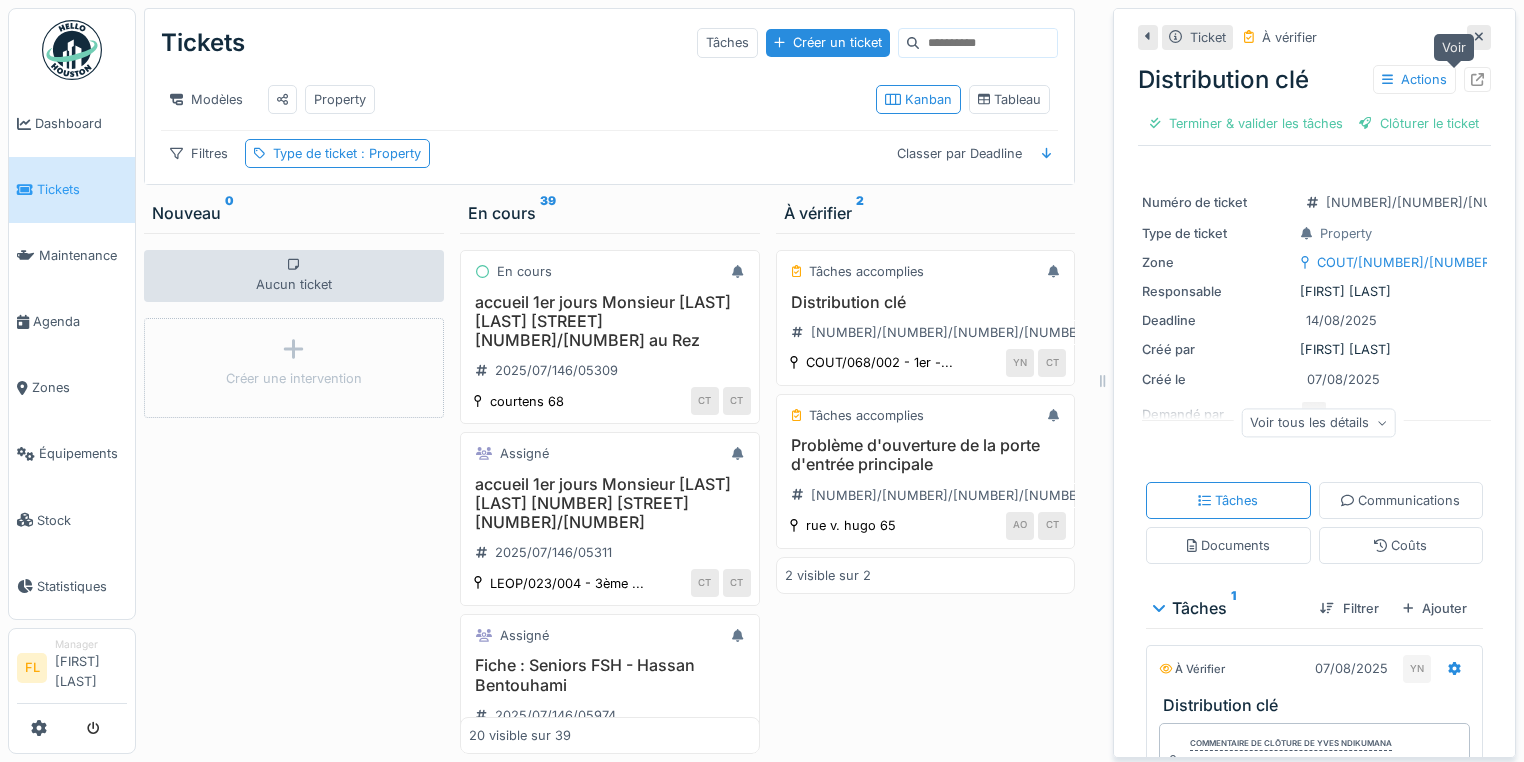 click 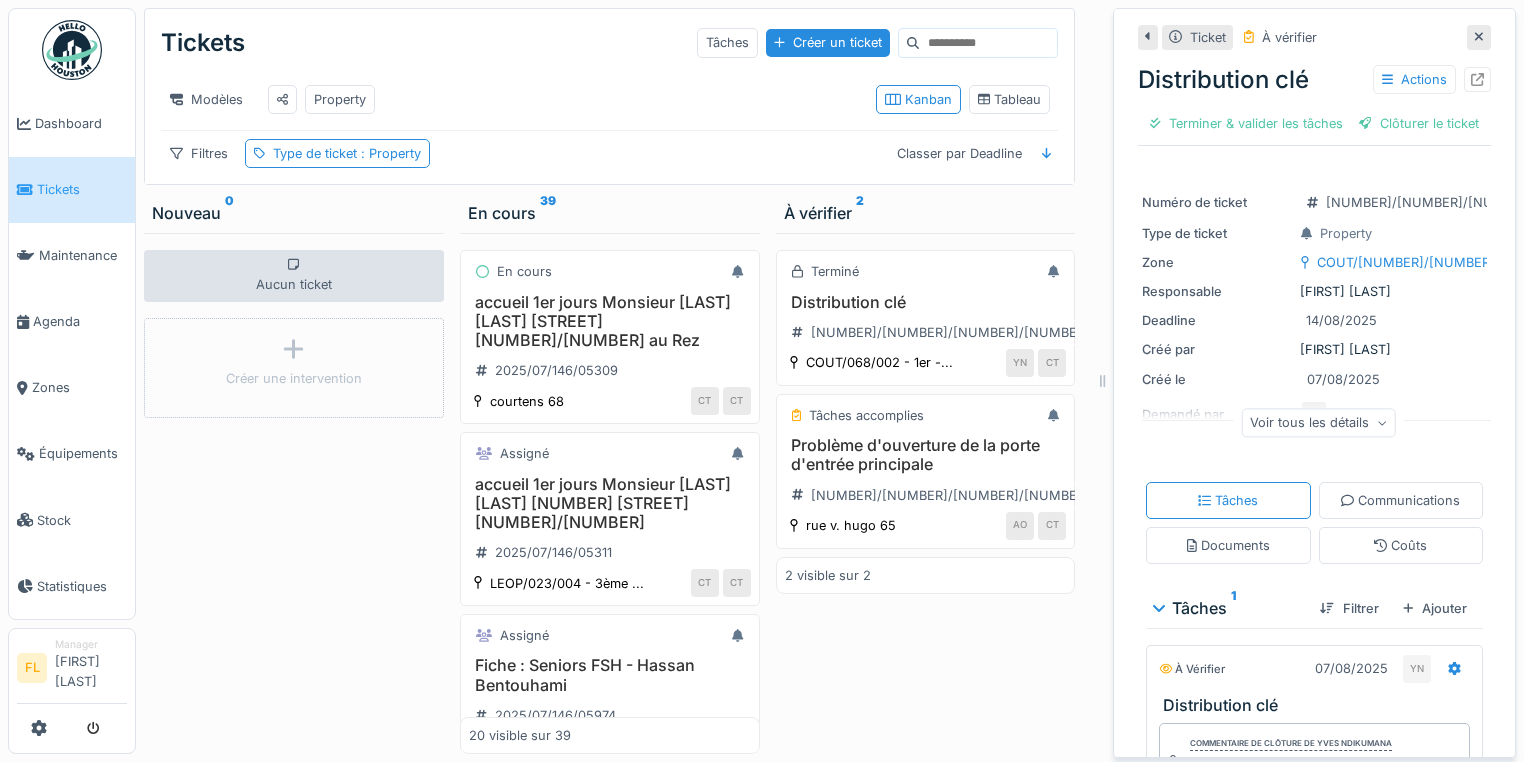 click on "Terminé Distribution clé  [NUMBER]/[NUMBER]/[NUMBER]/[NUMBER] COUT/[NUMBER]/[NUMBER] - 1er -... [INITIALS] [INITIALS] Tâches accomplies Problème d'ouverture de la porte d'entrée principale  [NUMBER]/[NUMBER]/[NUMBER]/[NUMBER] [STREET] [NUMBER] [INITIALS] [INITIALS] [NUMBER] visible sur [NUMBER]" at bounding box center [926, 493] 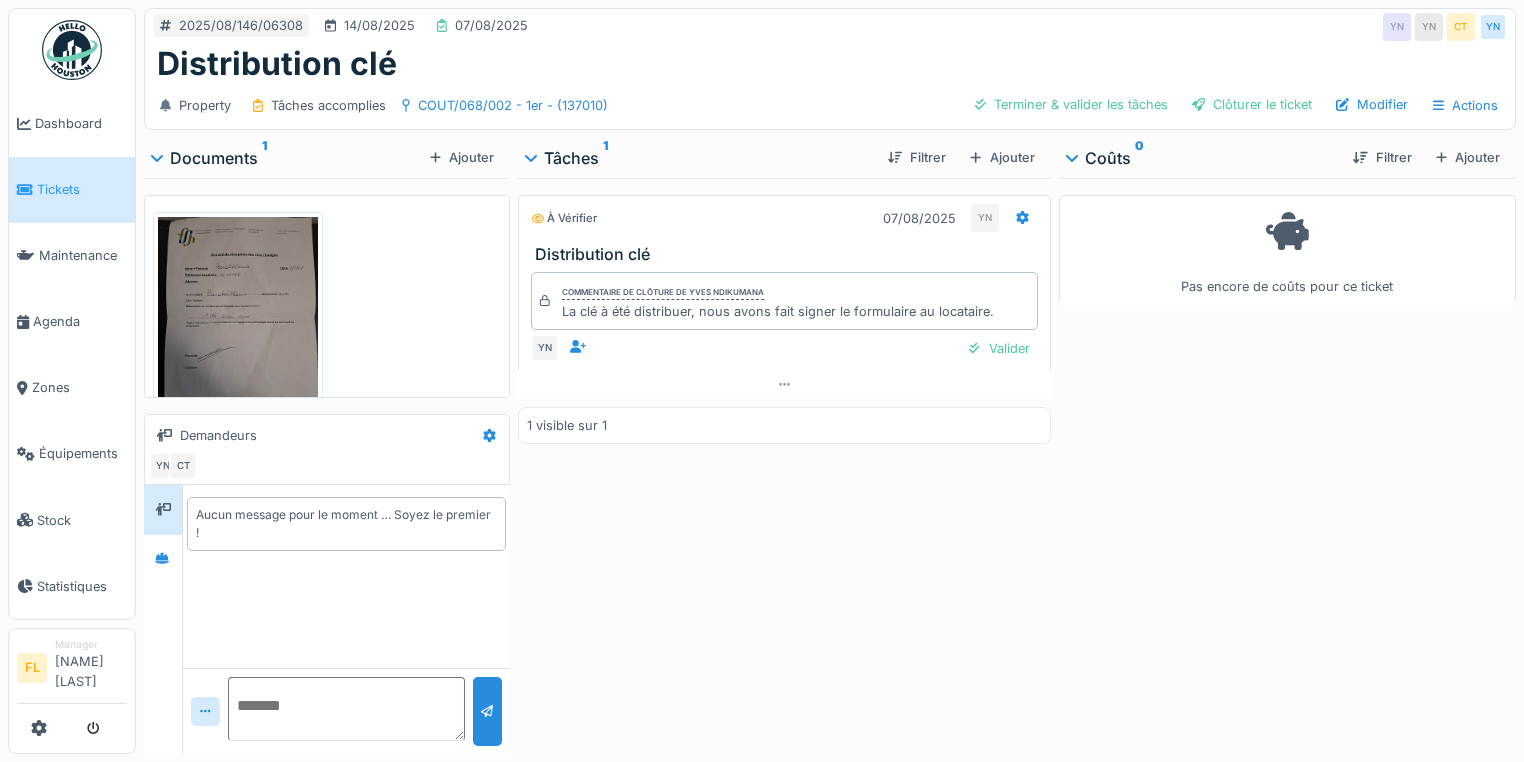scroll, scrollTop: 0, scrollLeft: 0, axis: both 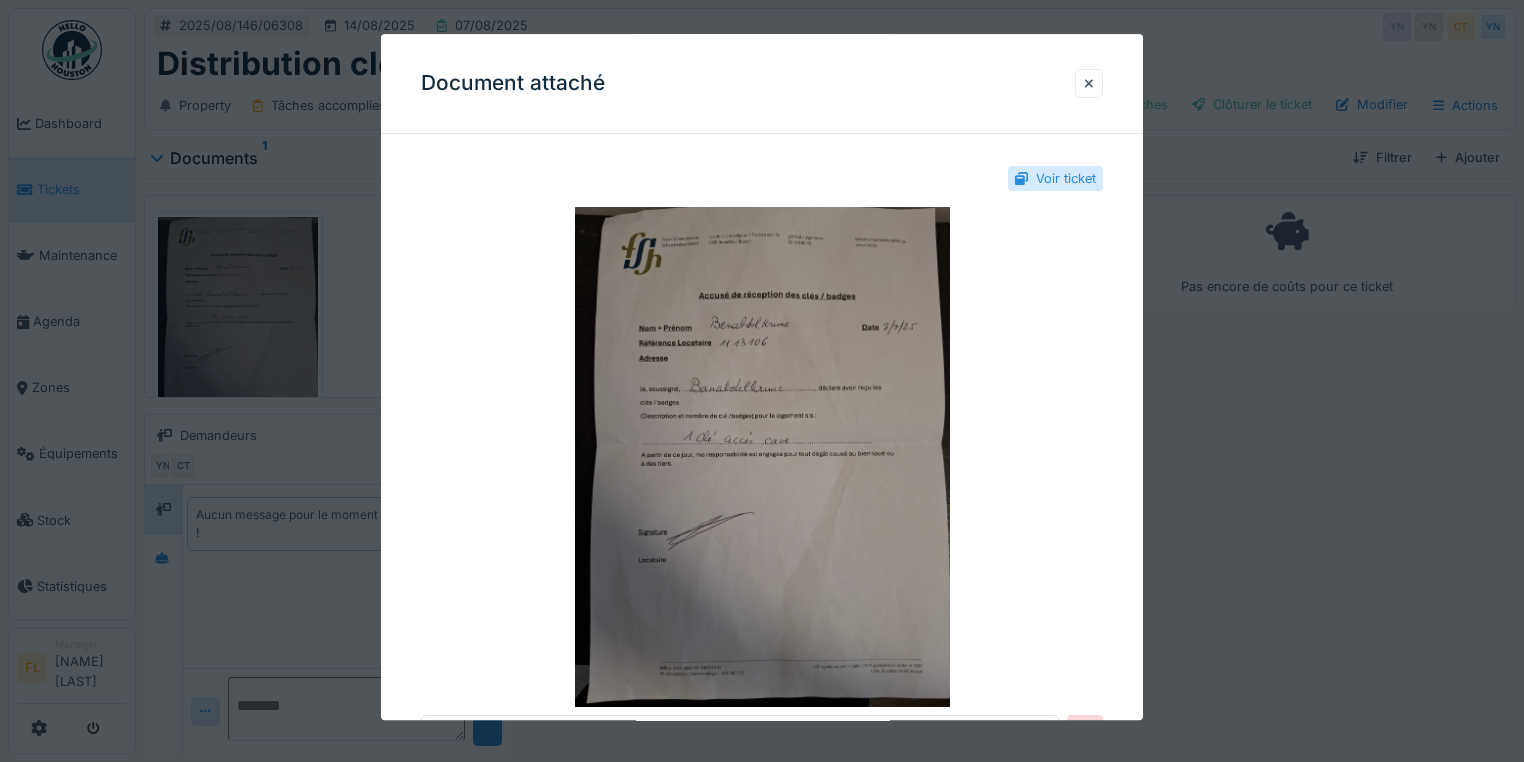 drag, startPoint x: 1108, startPoint y: 79, endPoint x: 1101, endPoint y: 87, distance: 10.630146 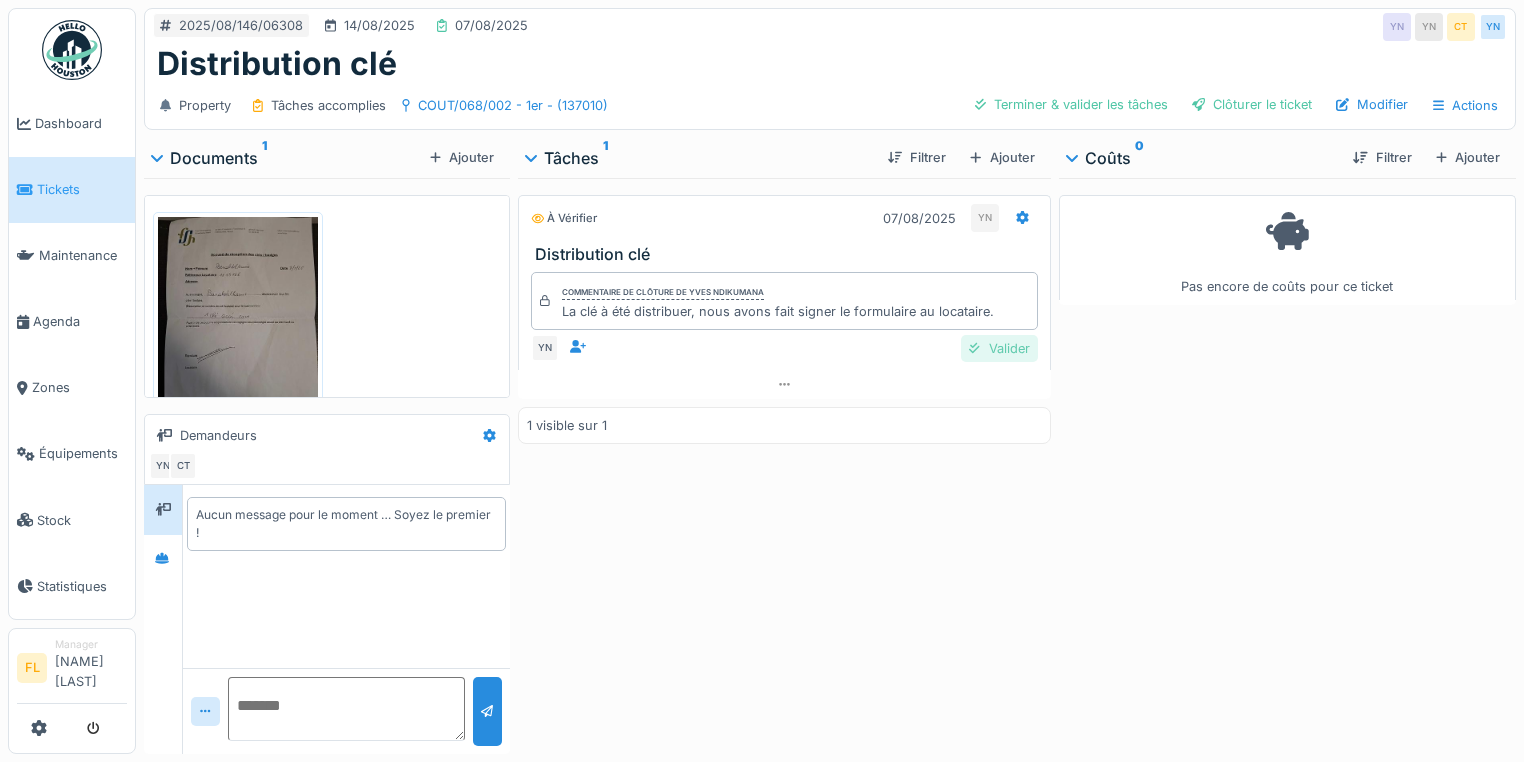 click on "Valider" at bounding box center (999, 348) 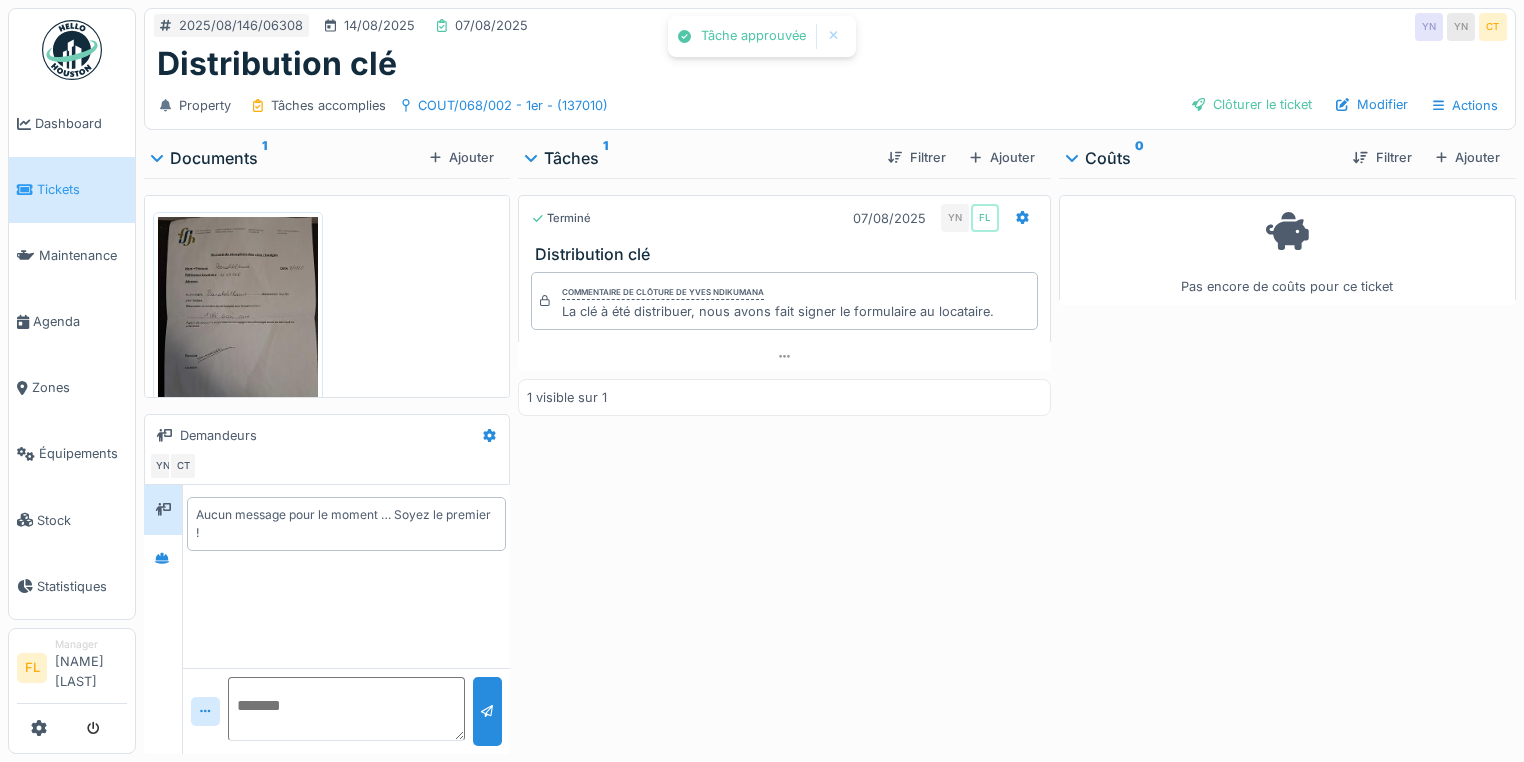 drag, startPoint x: 1296, startPoint y: 560, endPoint x: 1286, endPoint y: 540, distance: 22.36068 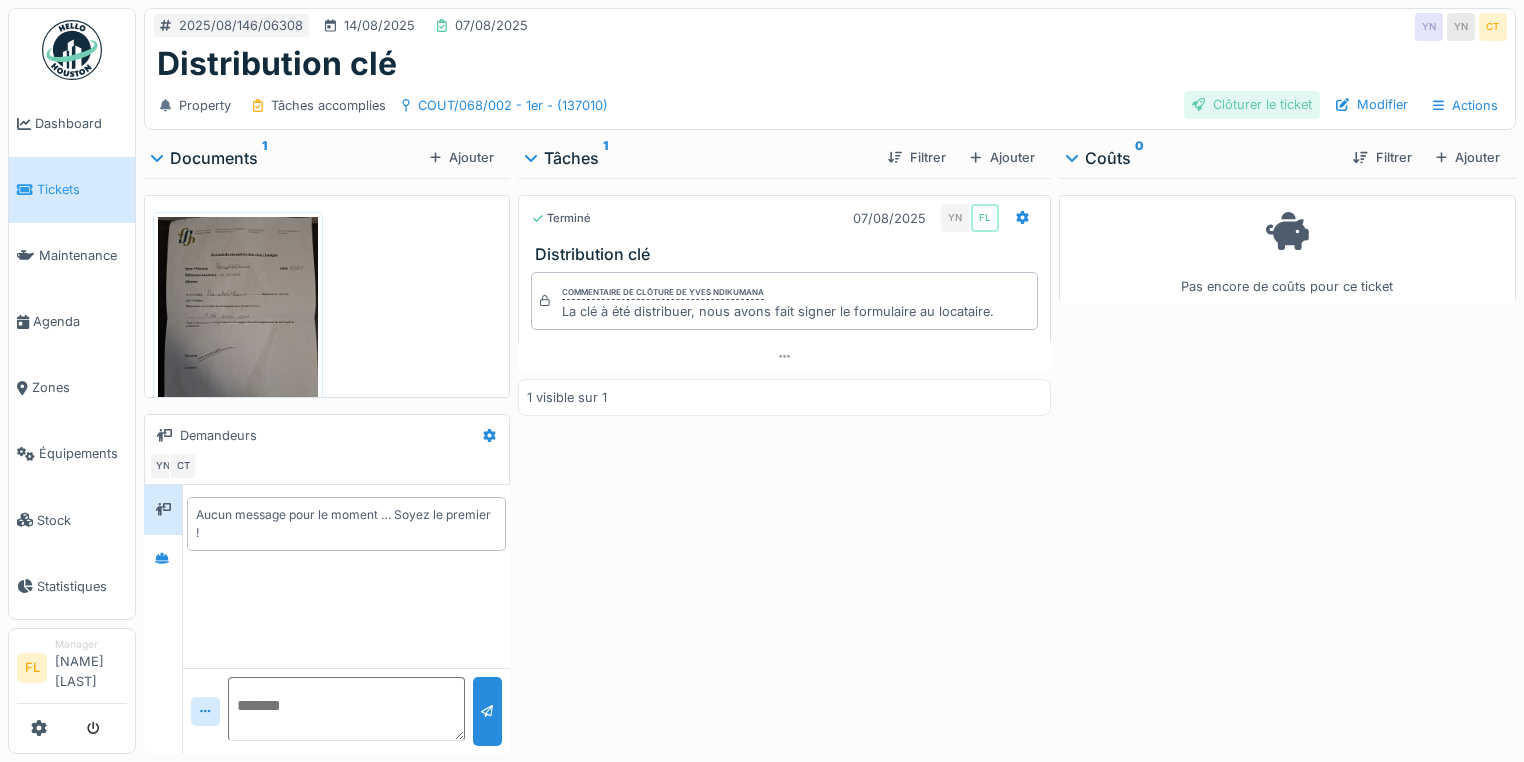 click on "Clôturer le ticket" at bounding box center (1252, 104) 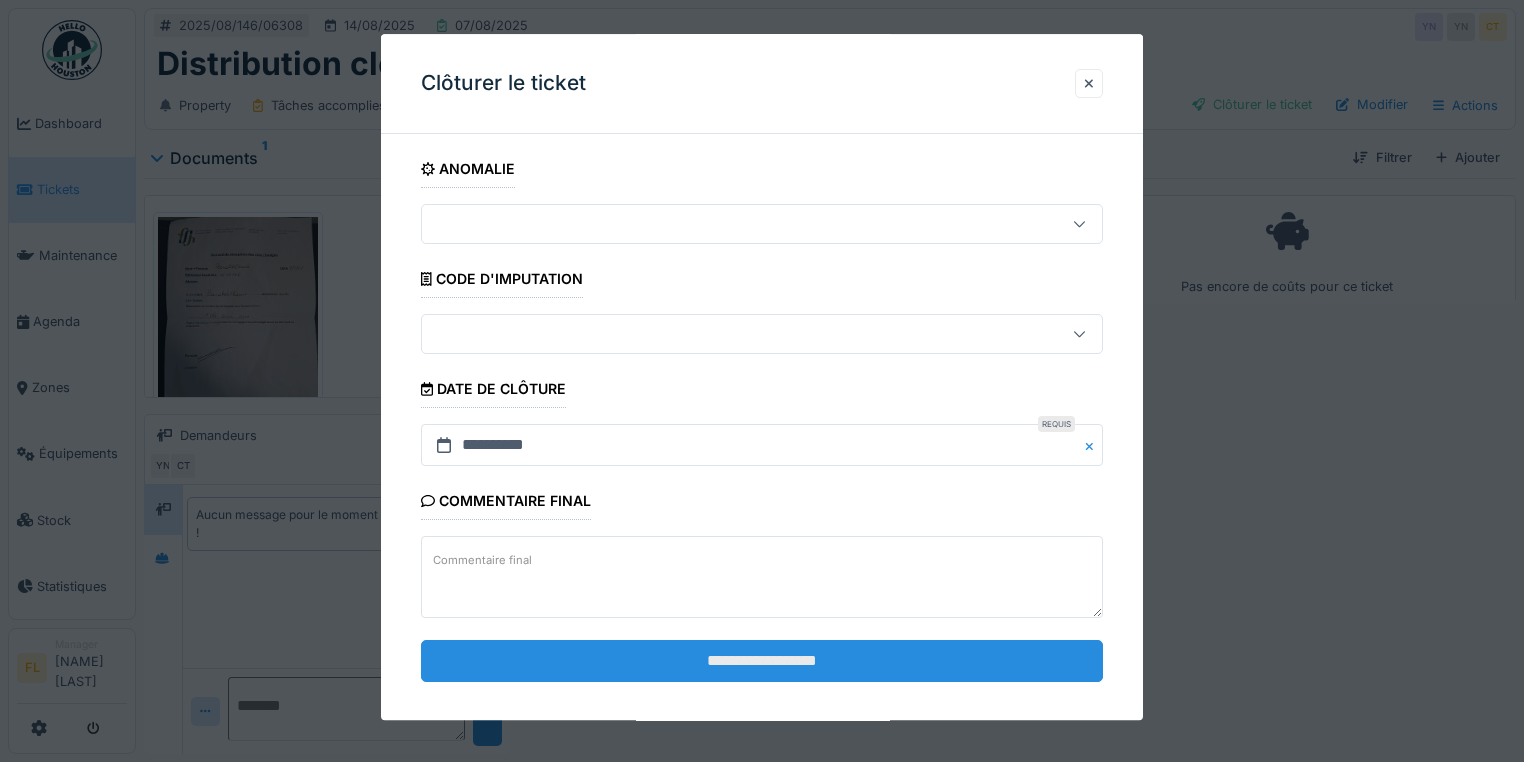 click on "**********" at bounding box center [762, 661] 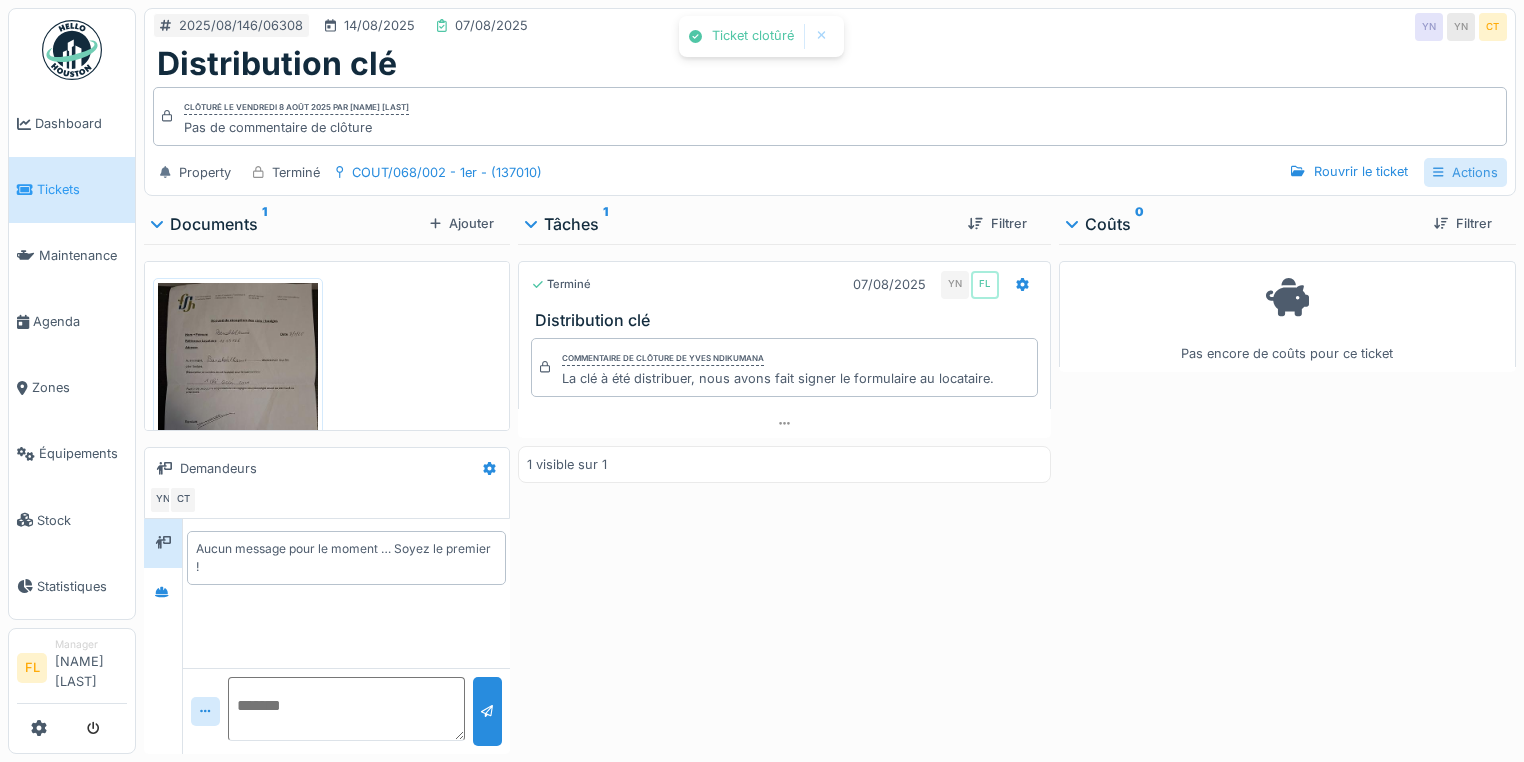 click on "Actions" at bounding box center [1465, 172] 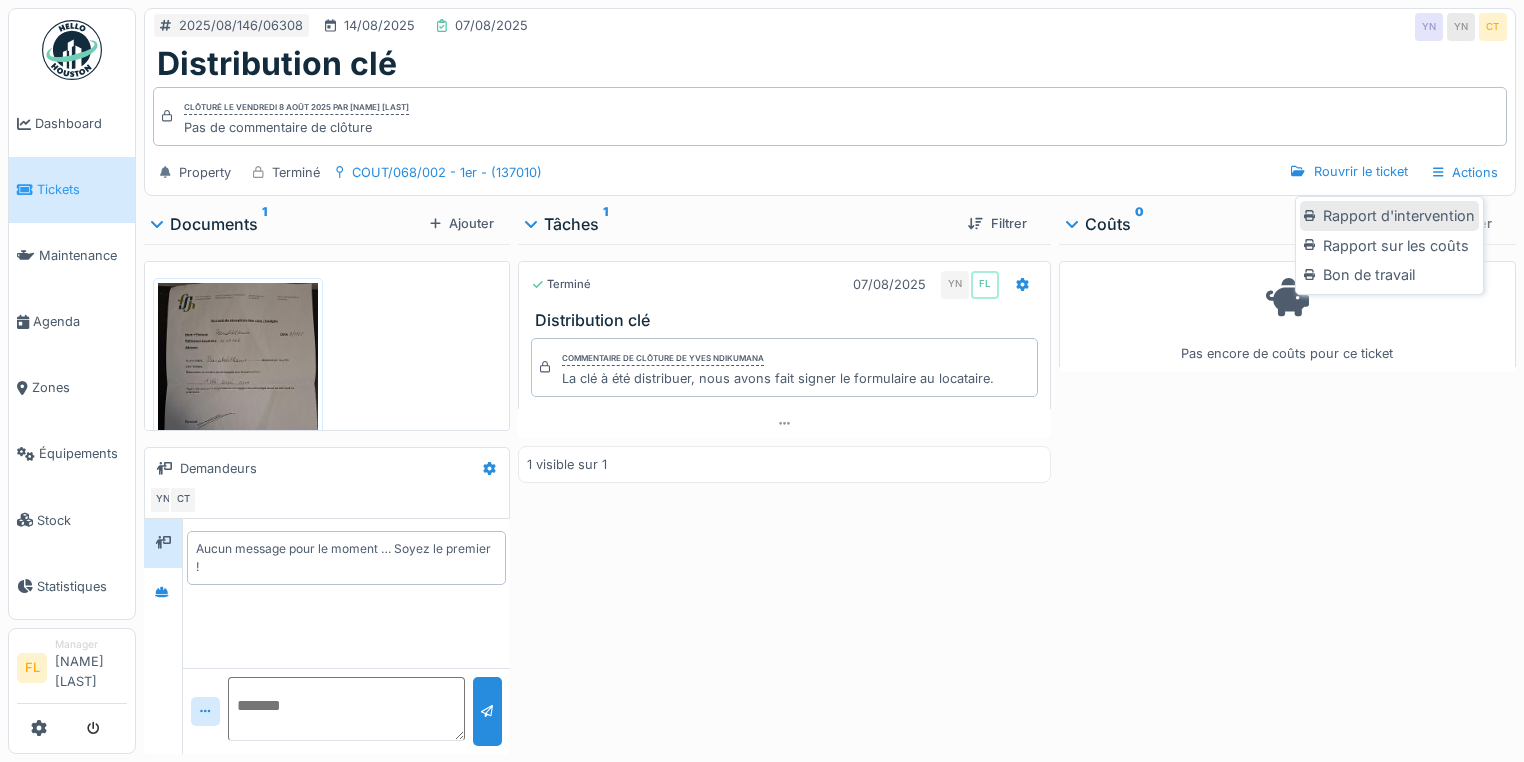 click on "Rapport d'intervention" at bounding box center (1389, 216) 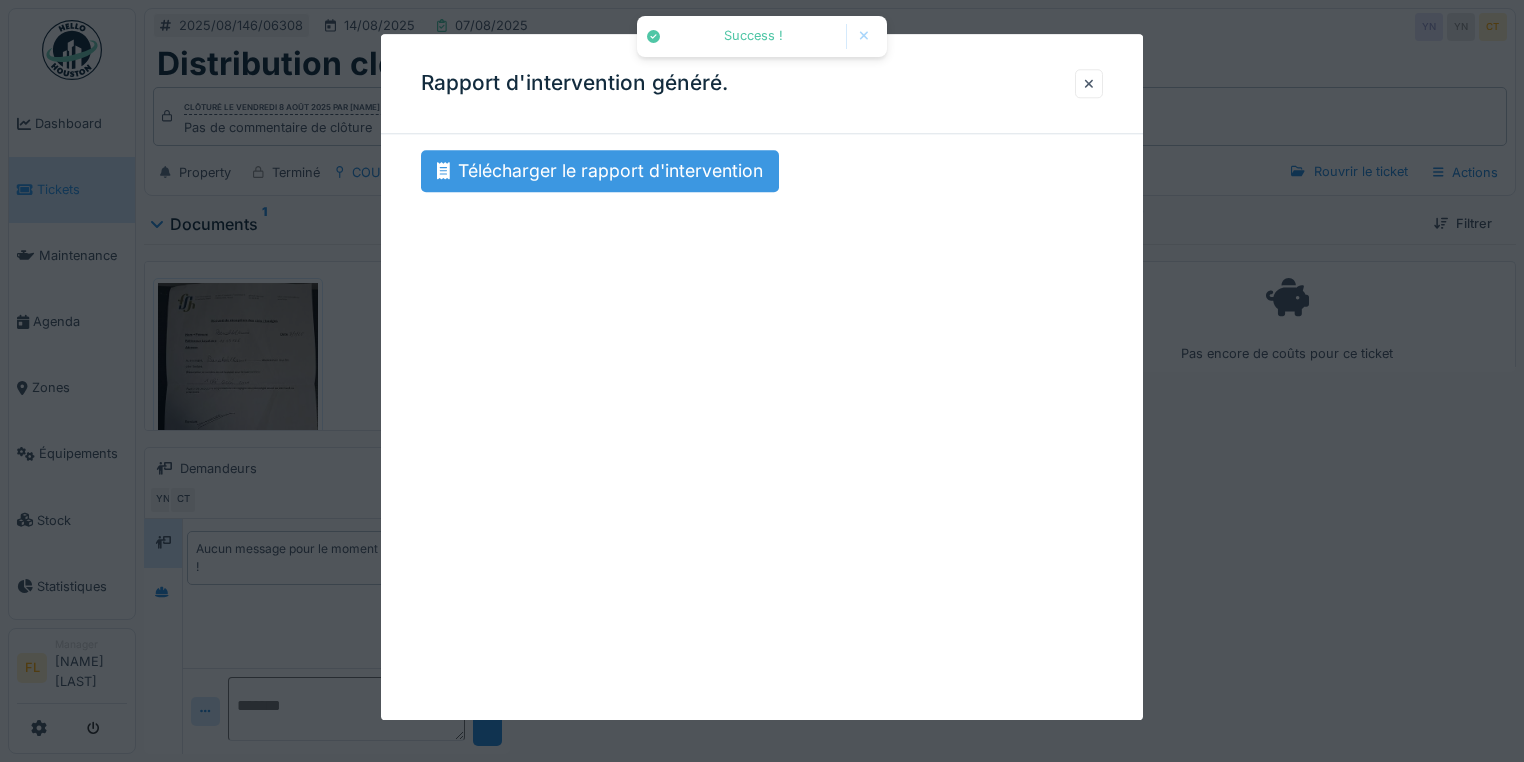 click on "Télécharger le rapport d'intervention" at bounding box center (600, 171) 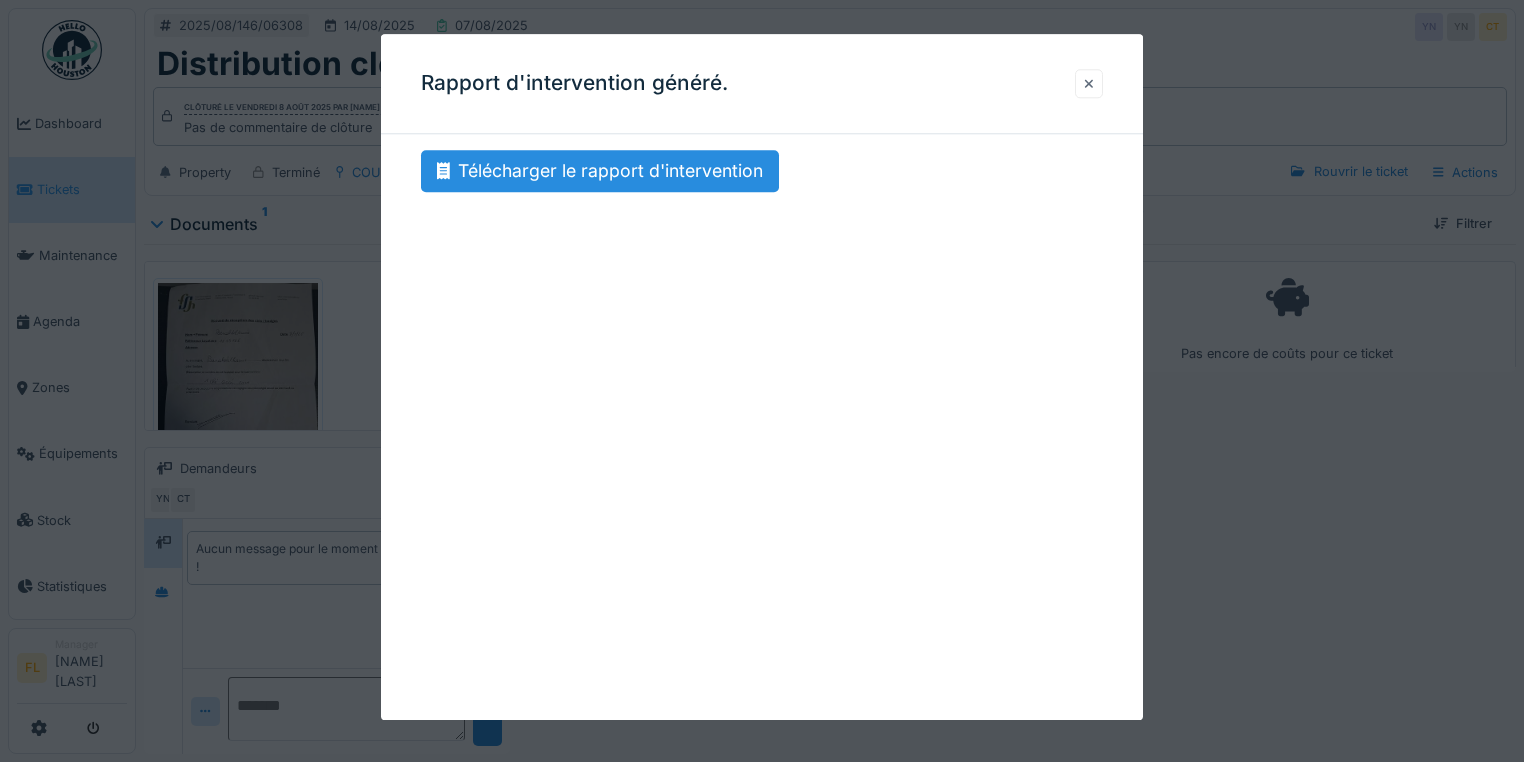 drag, startPoint x: 1092, startPoint y: 75, endPoint x: 1092, endPoint y: 96, distance: 21 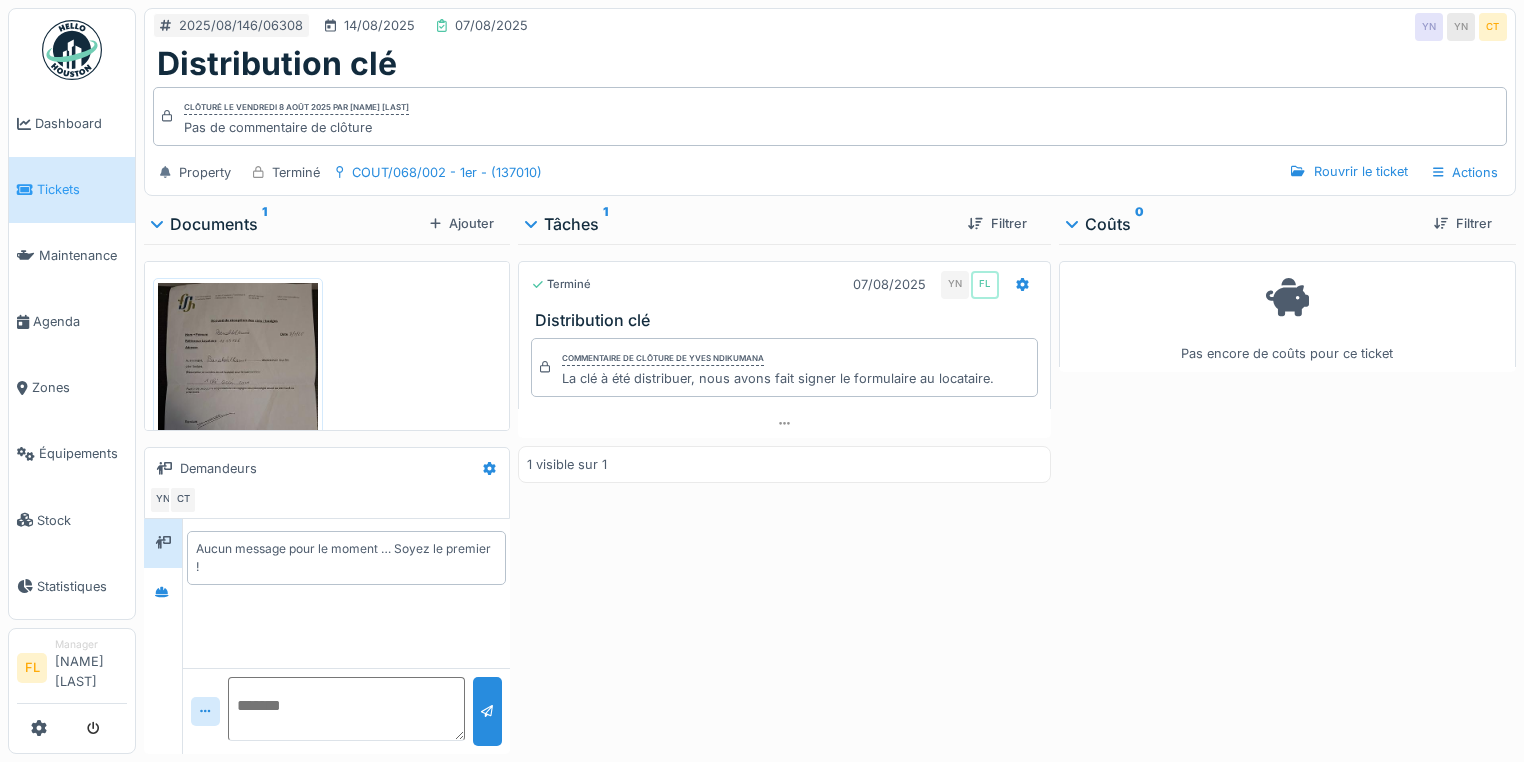 click on "Terminé 07/08/2025 YN FL Distribution clé    Commentaire de clôture de Yves Ndikumana La clé à été distribuer, nous avons fait signer le formulaire au locataire. 1 visible sur 1" at bounding box center (784, 495) 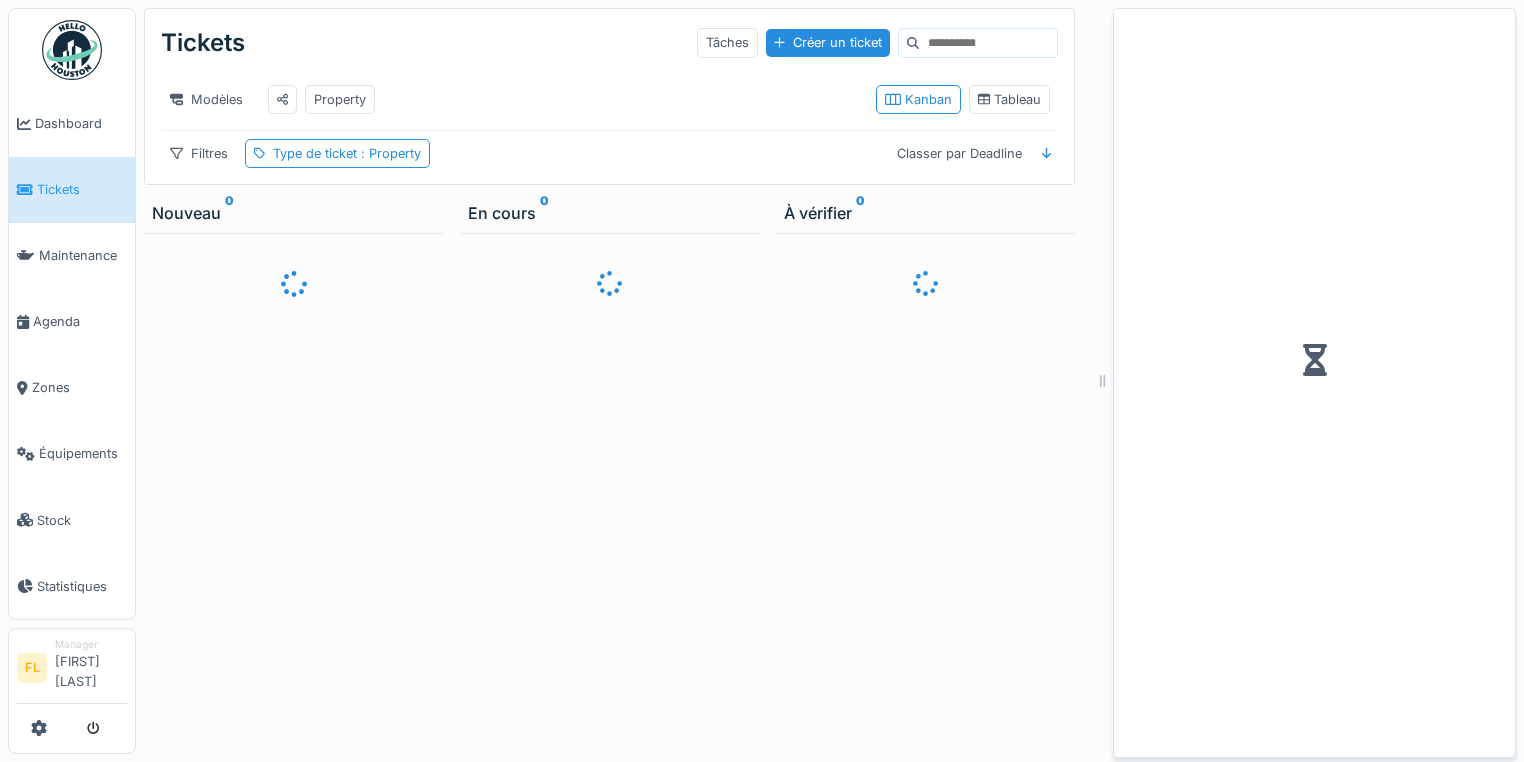 scroll, scrollTop: 0, scrollLeft: 0, axis: both 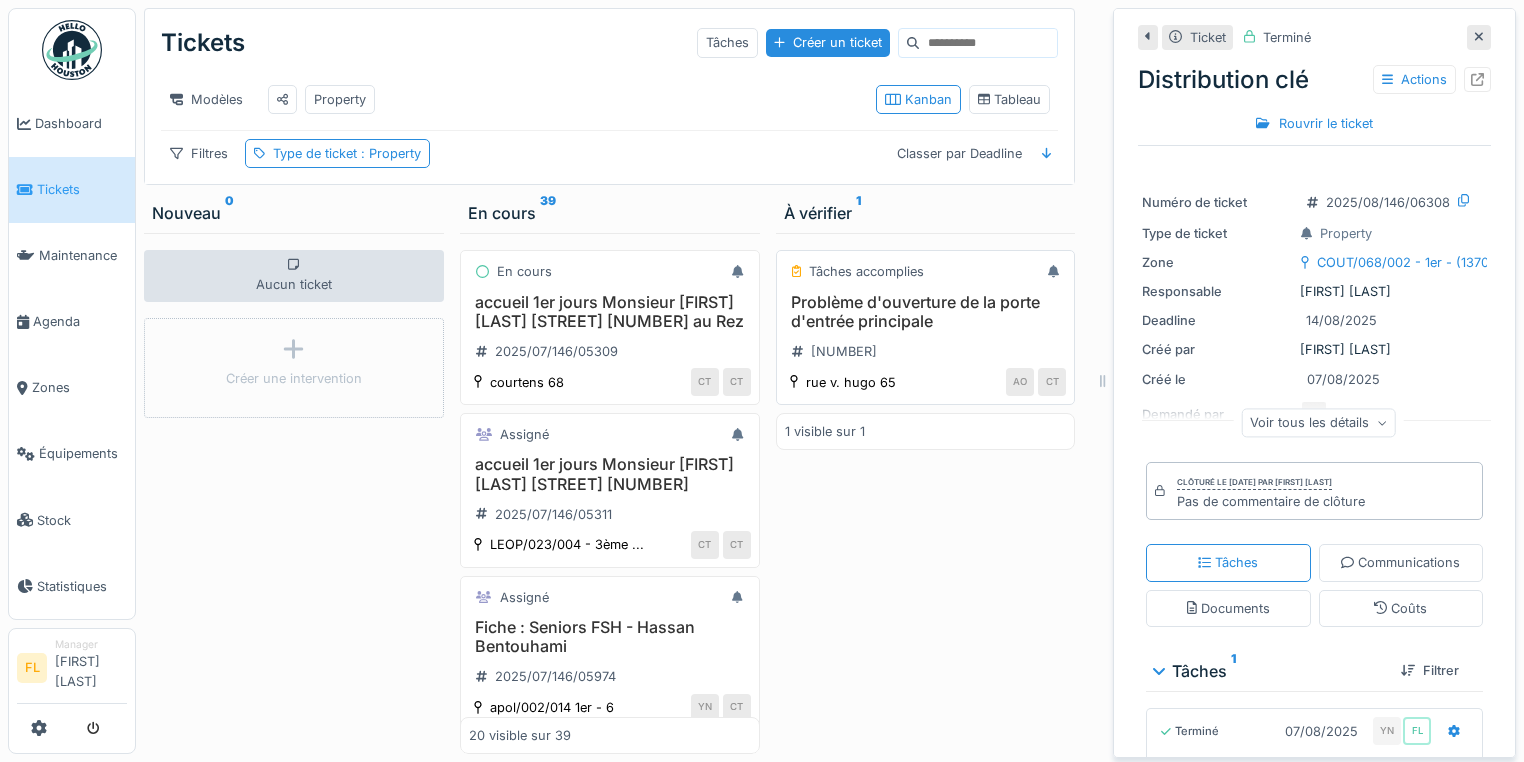 click on "Problème d'ouverture de la porte d'entrée principale" at bounding box center [926, 312] 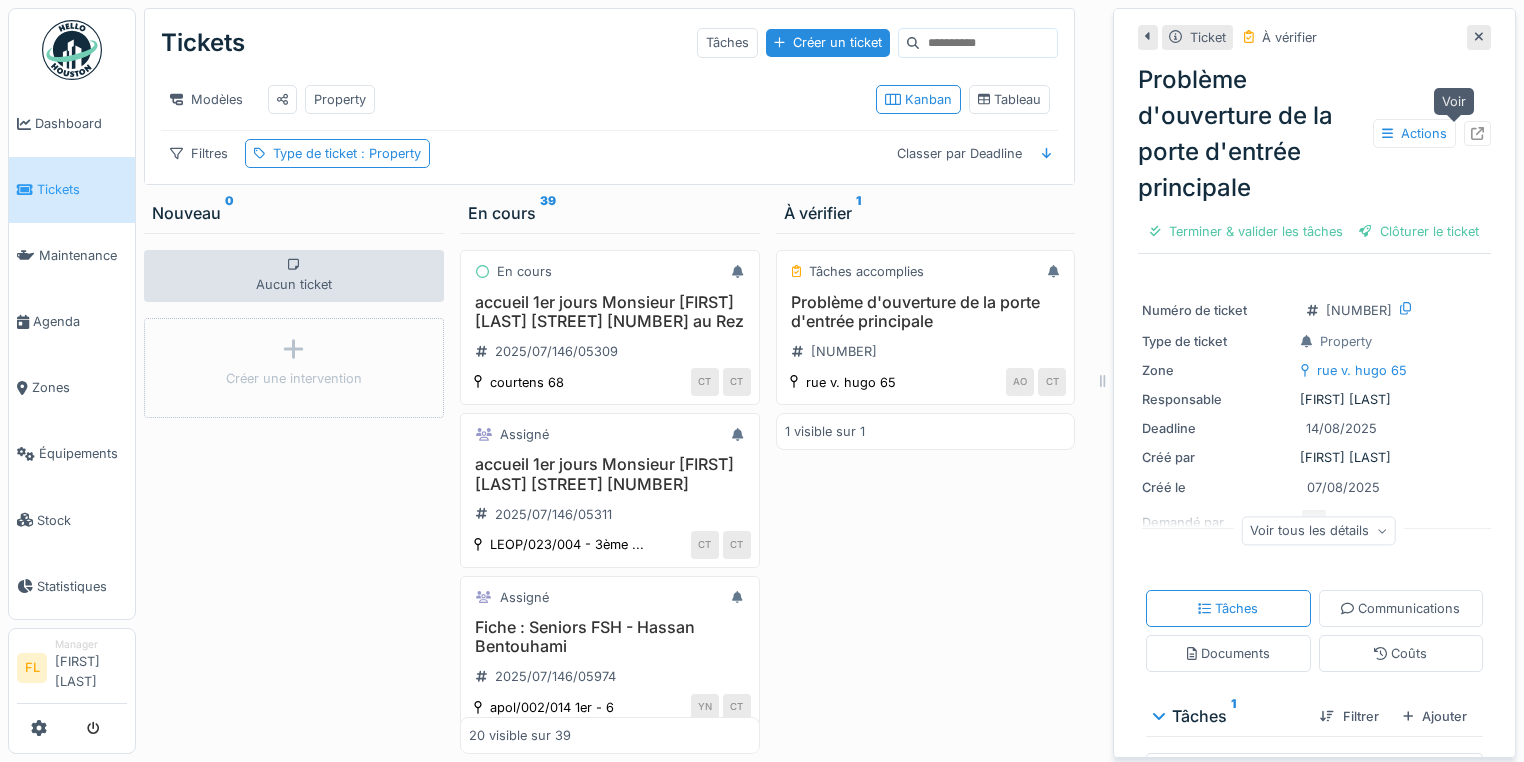 click 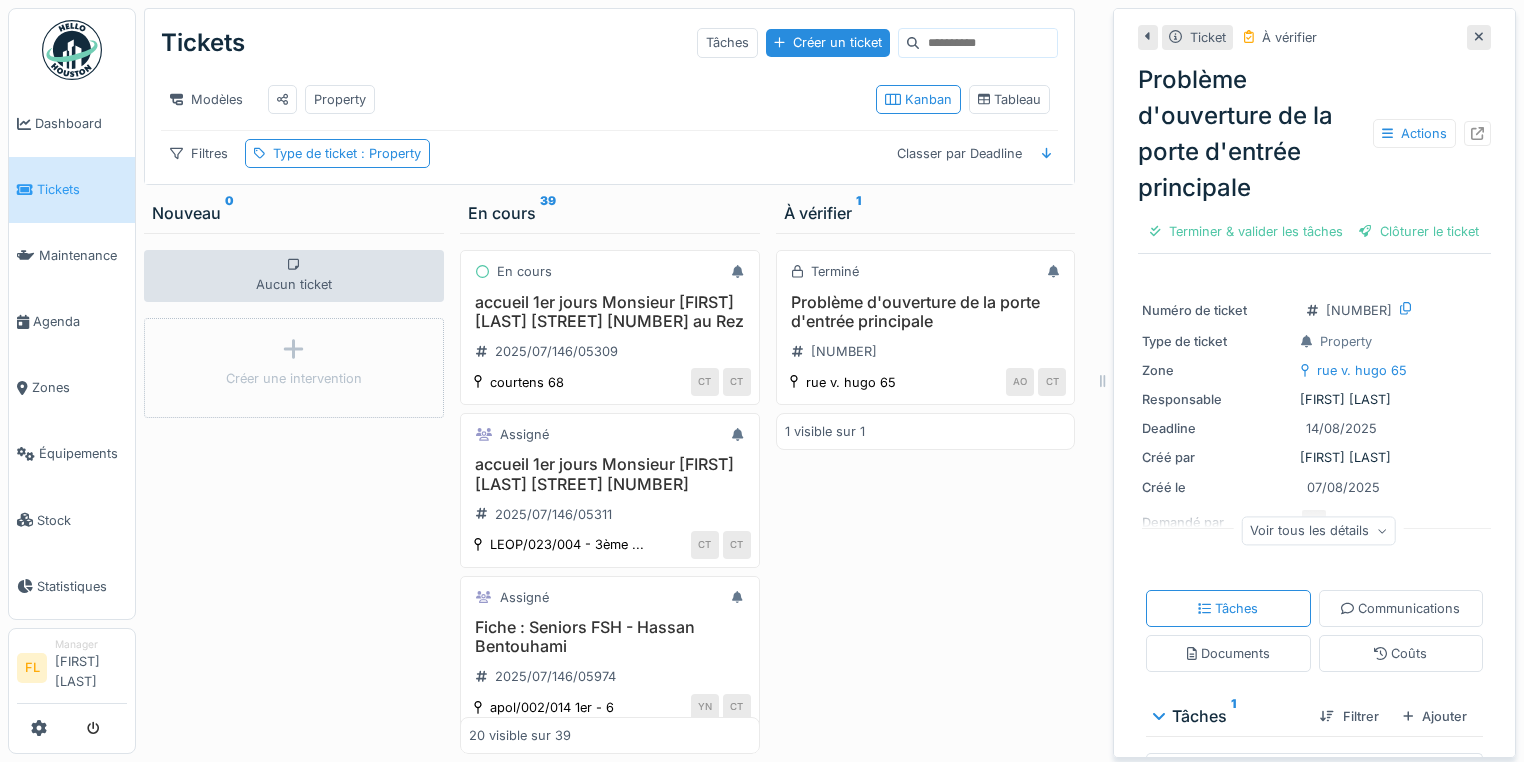 click on "Terminé Problème d'ouverture de la porte d'entrée principale  2025/08/146/06309 rue v. hugo 65 AO CT 1 visible sur 1" at bounding box center [926, 493] 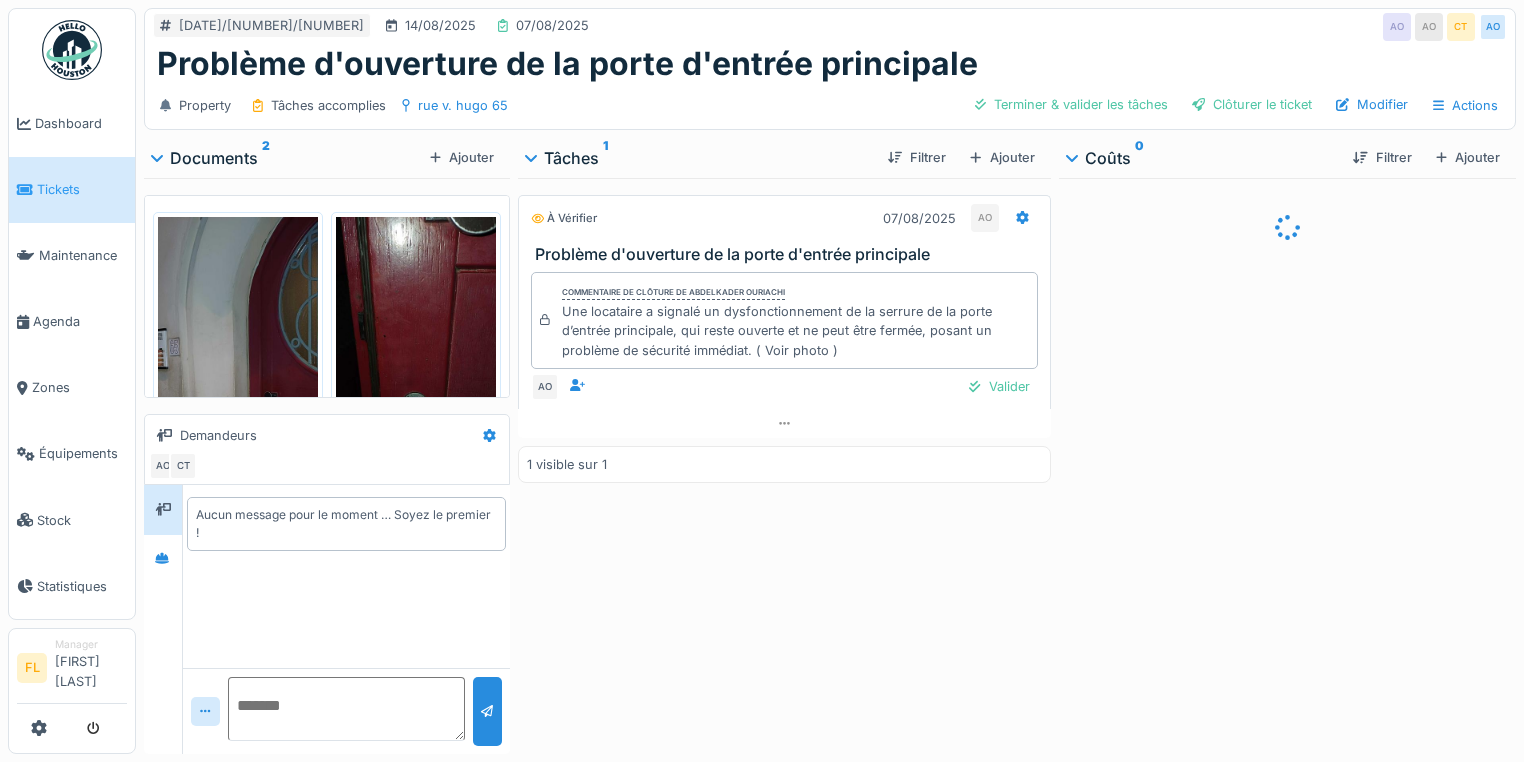 scroll, scrollTop: 0, scrollLeft: 0, axis: both 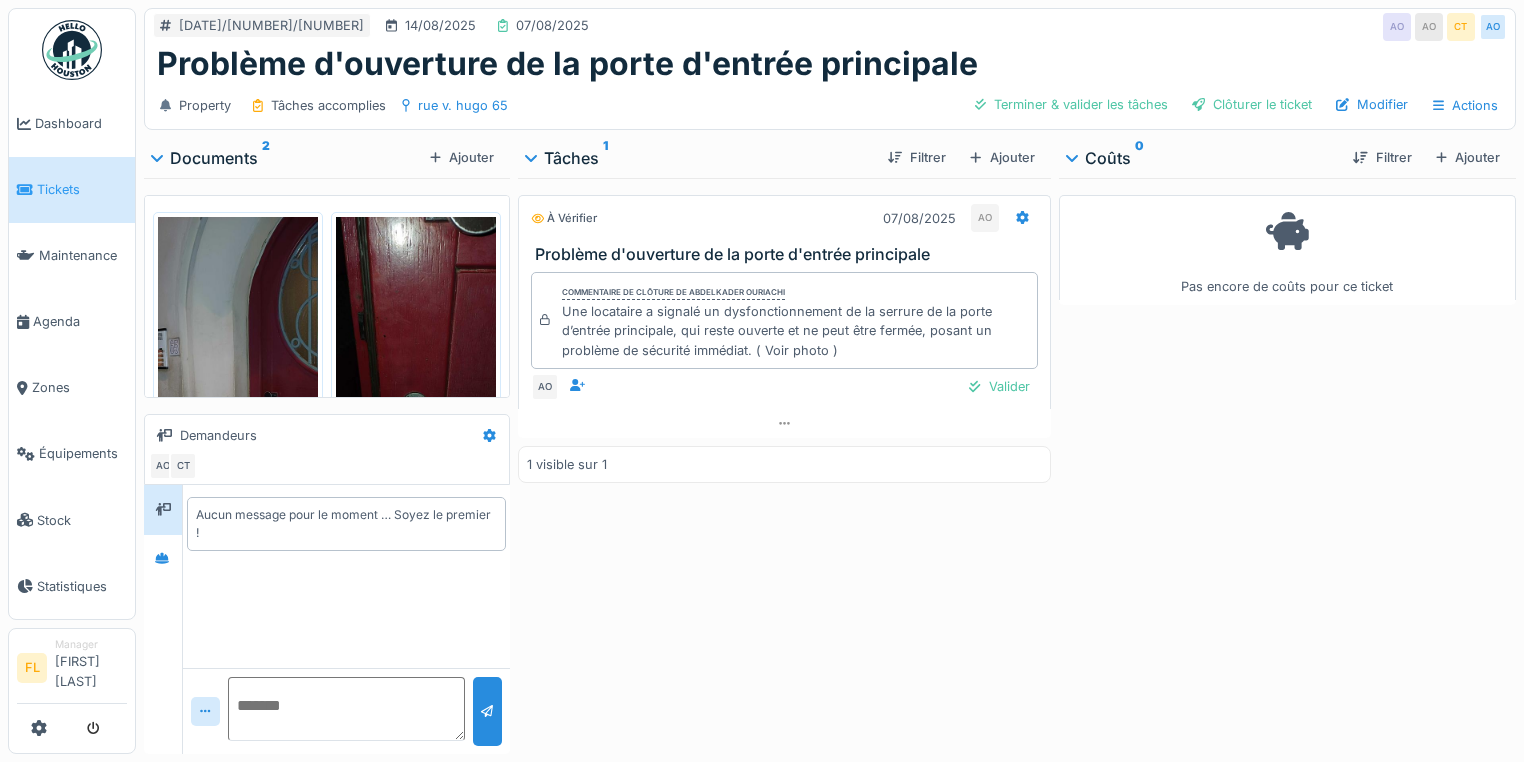 click at bounding box center [238, 390] 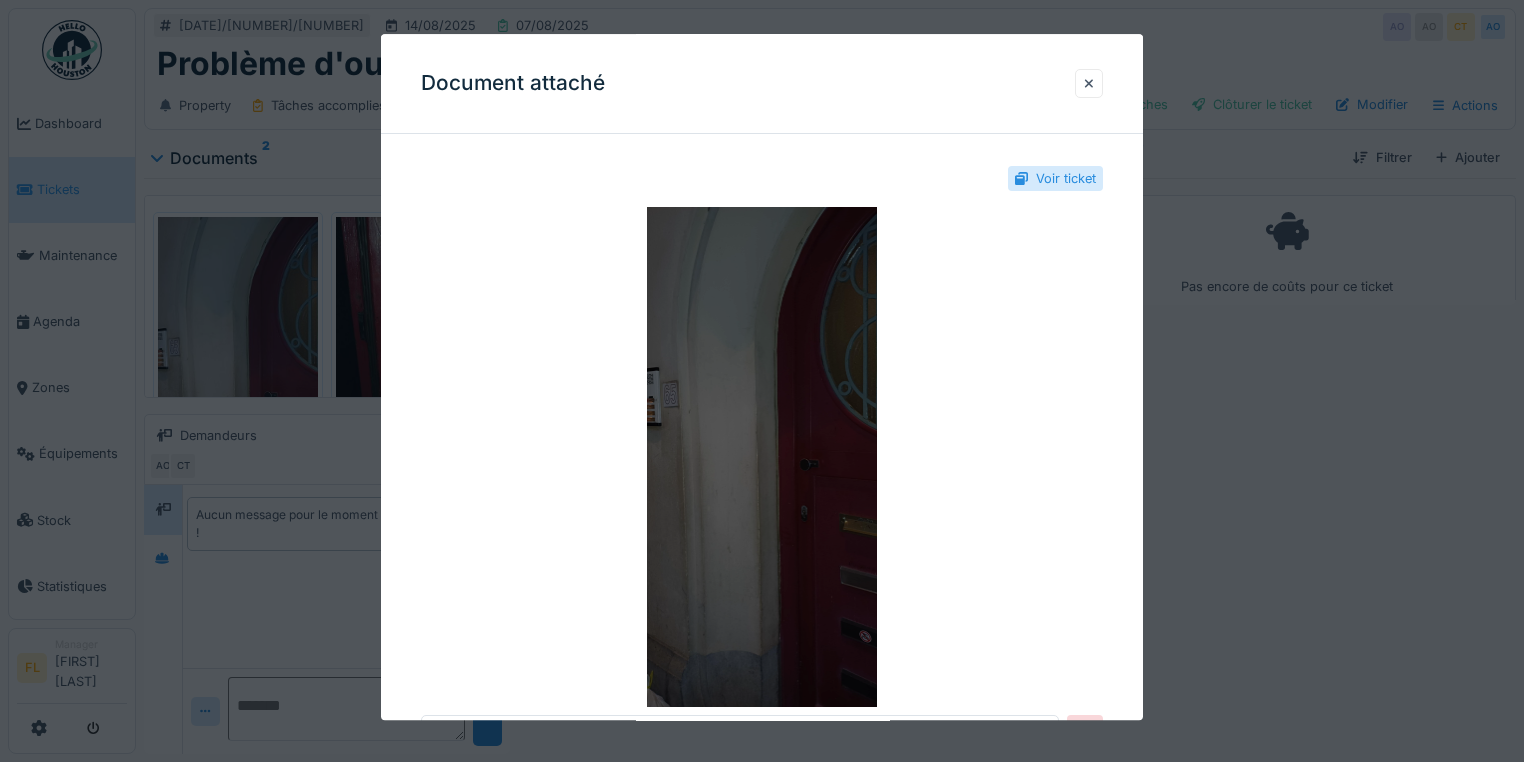 click at bounding box center [762, 457] 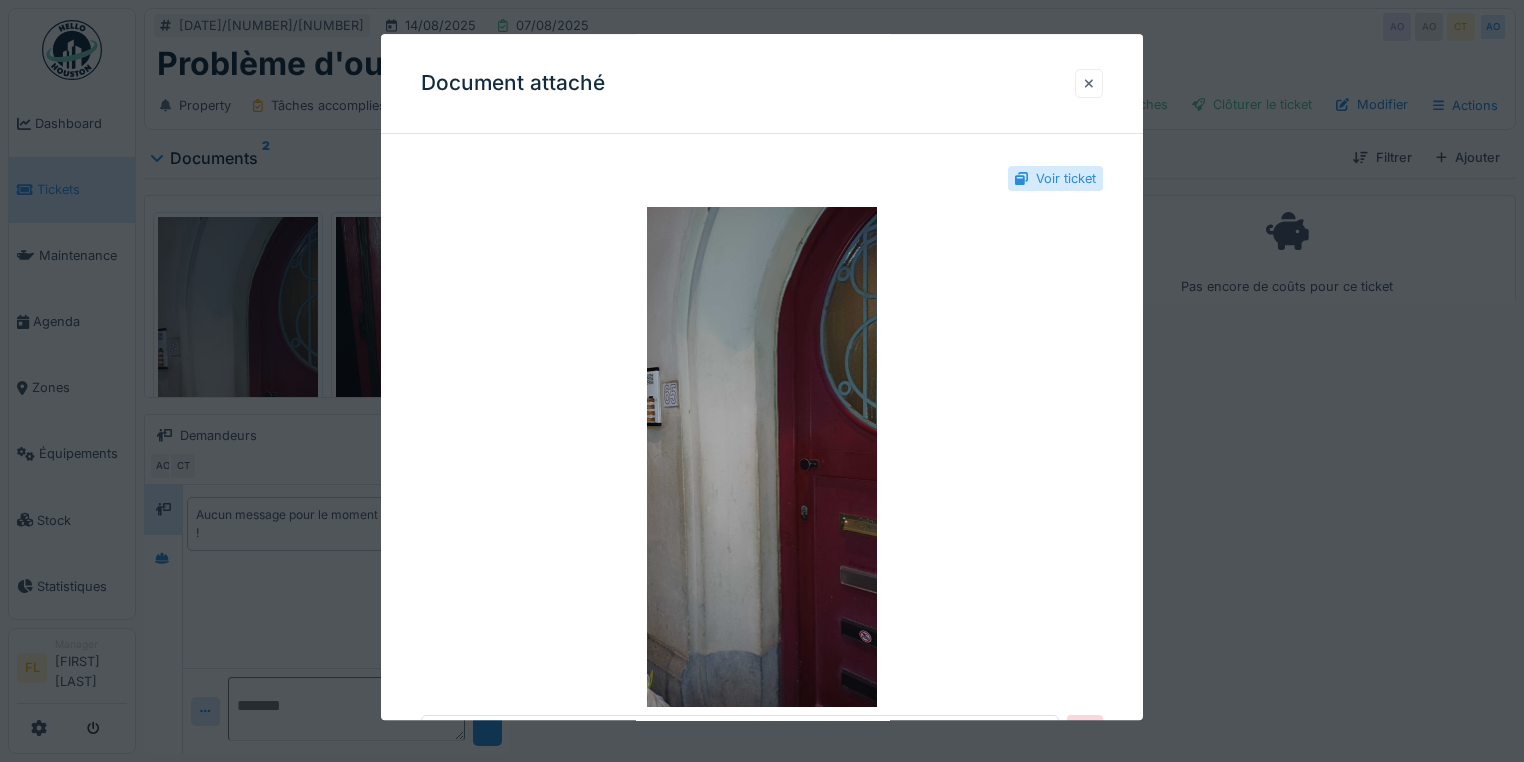 click at bounding box center (1089, 83) 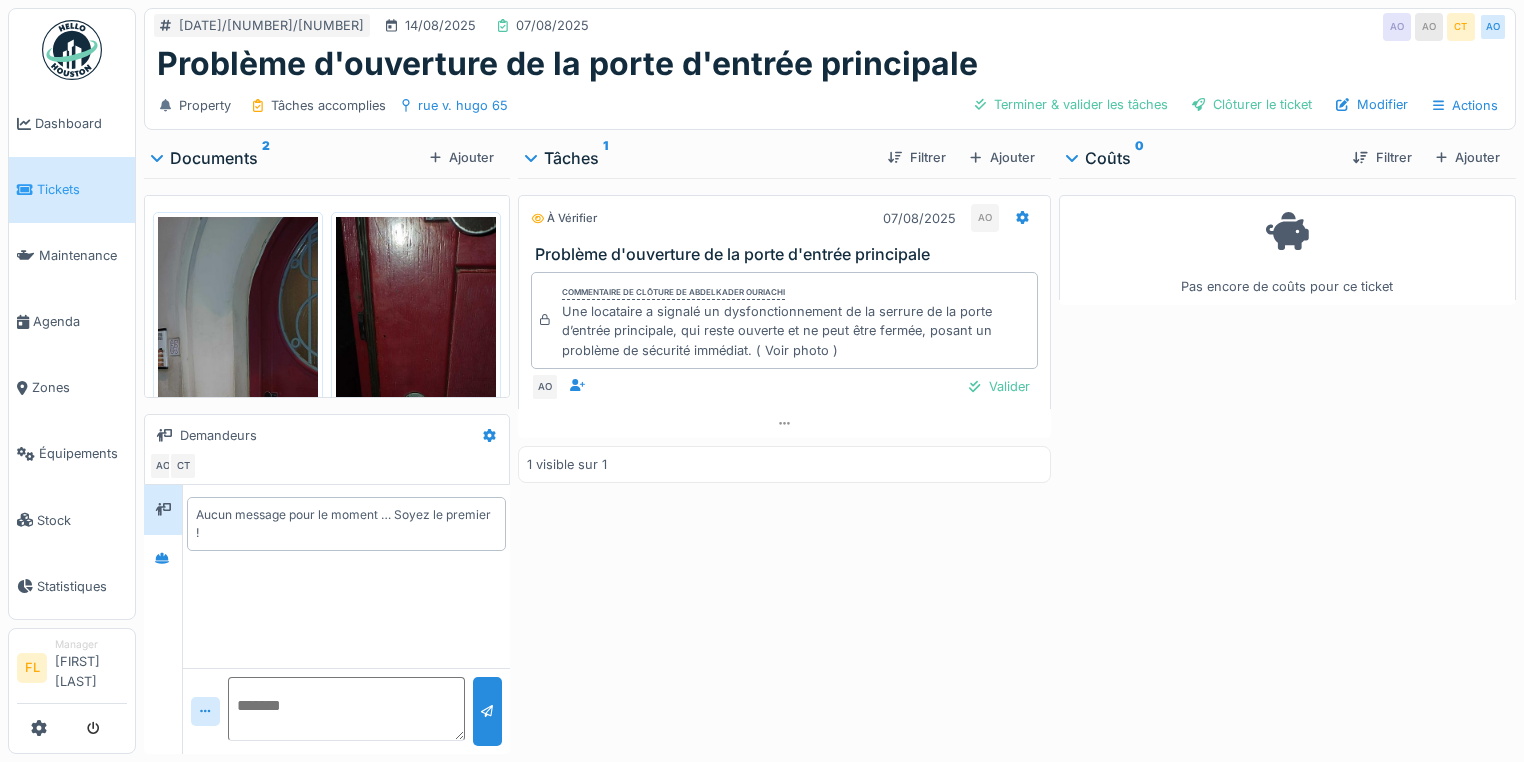 click at bounding box center [416, 390] 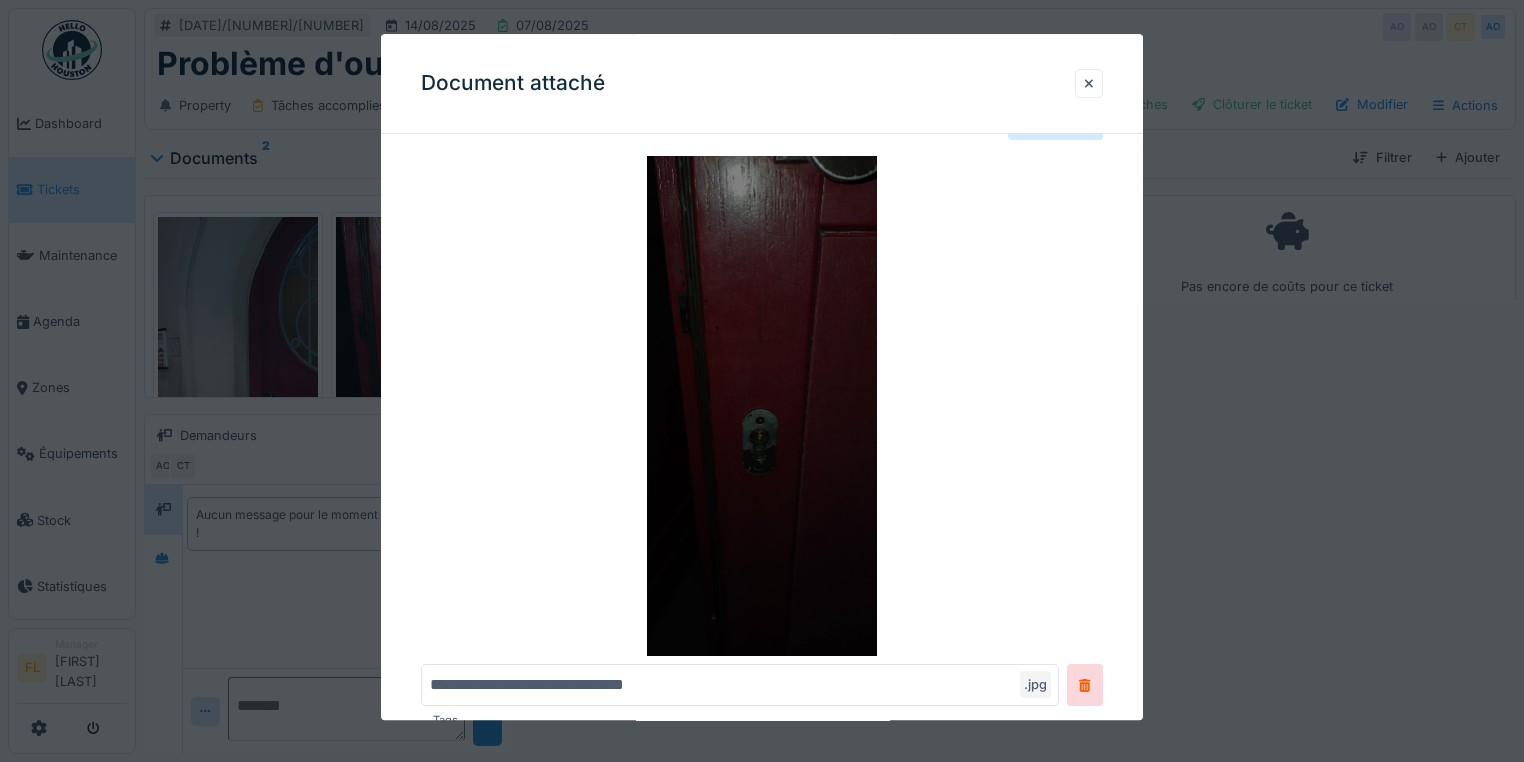 scroll, scrollTop: 80, scrollLeft: 0, axis: vertical 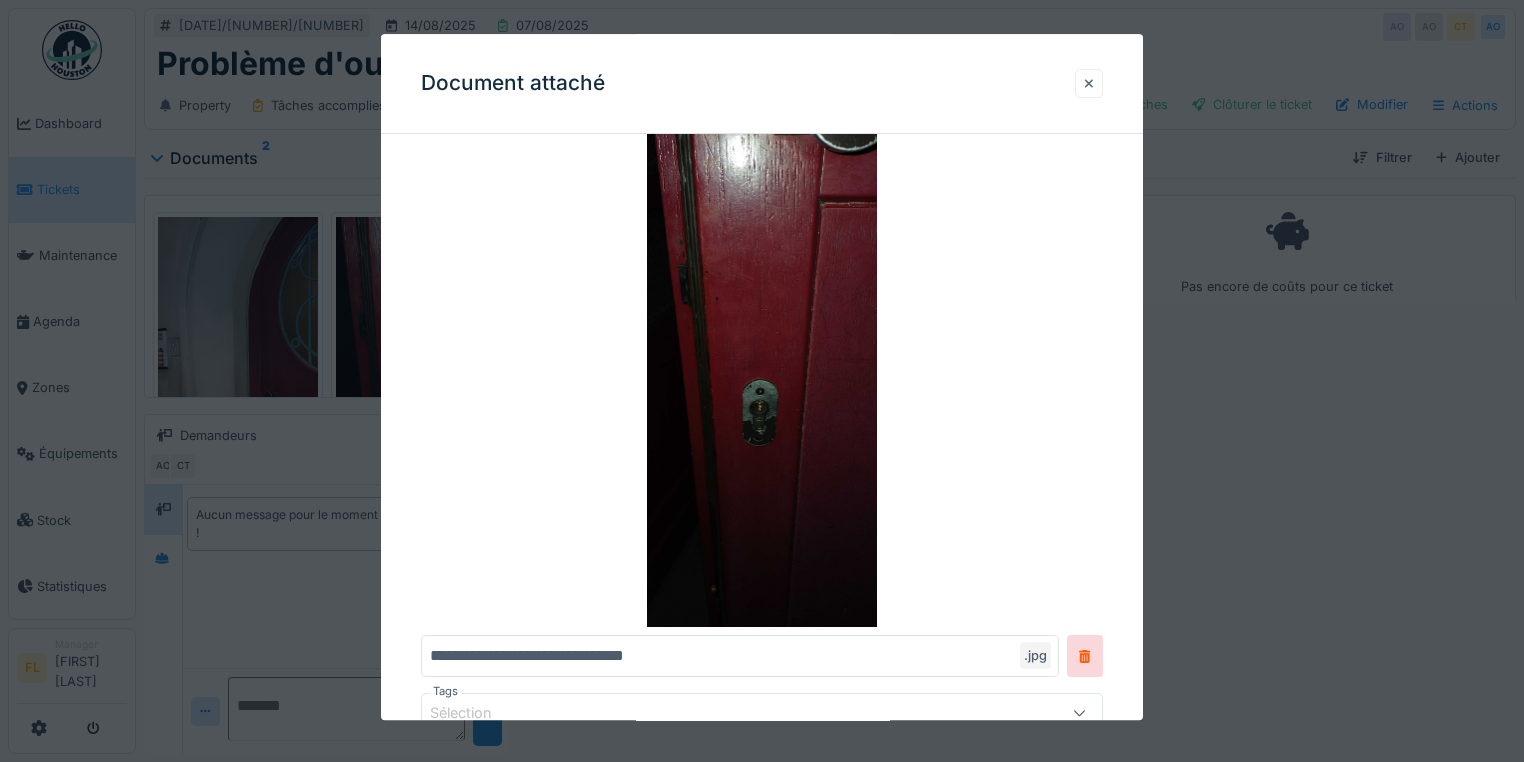 click at bounding box center [1089, 83] 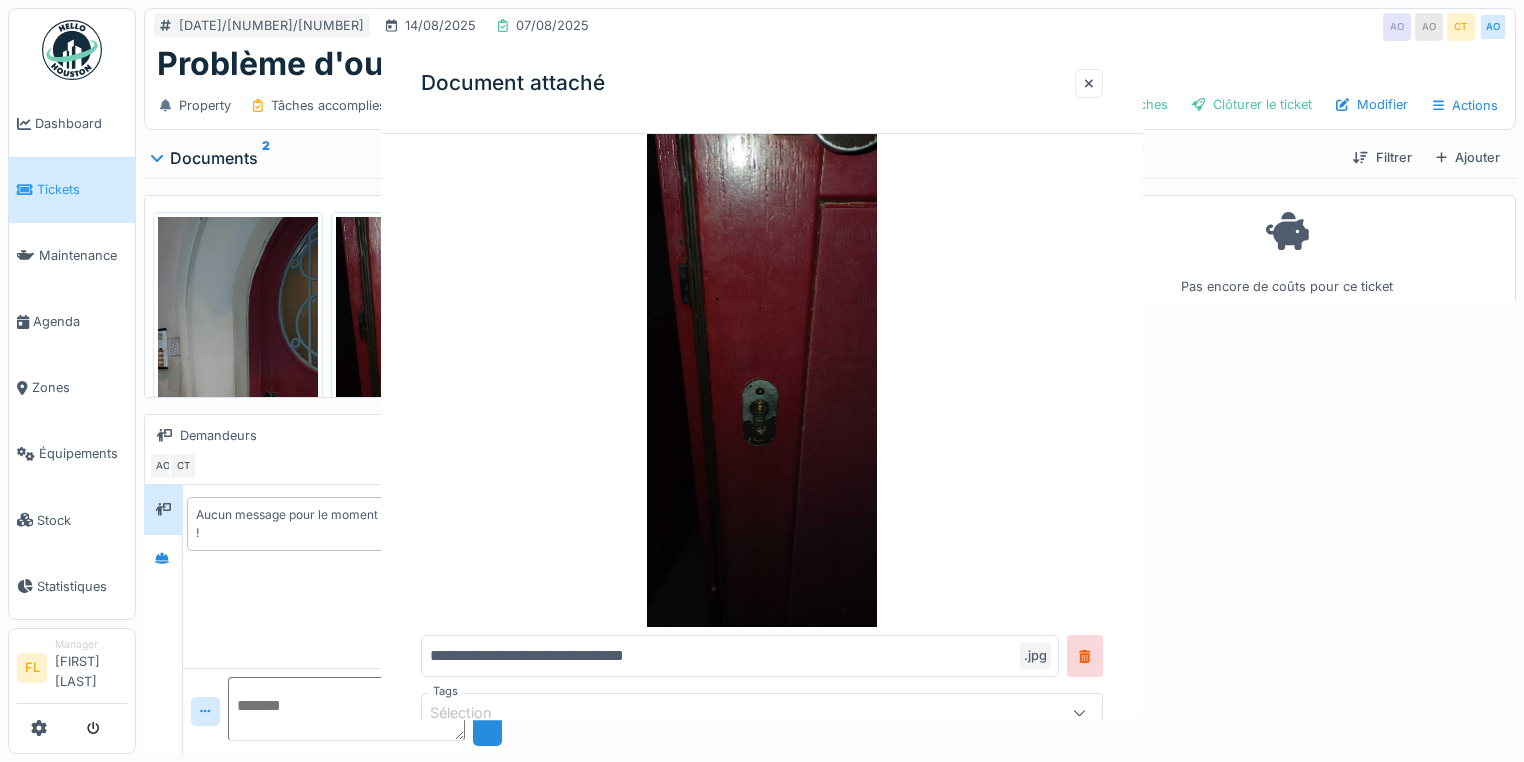 scroll, scrollTop: 0, scrollLeft: 0, axis: both 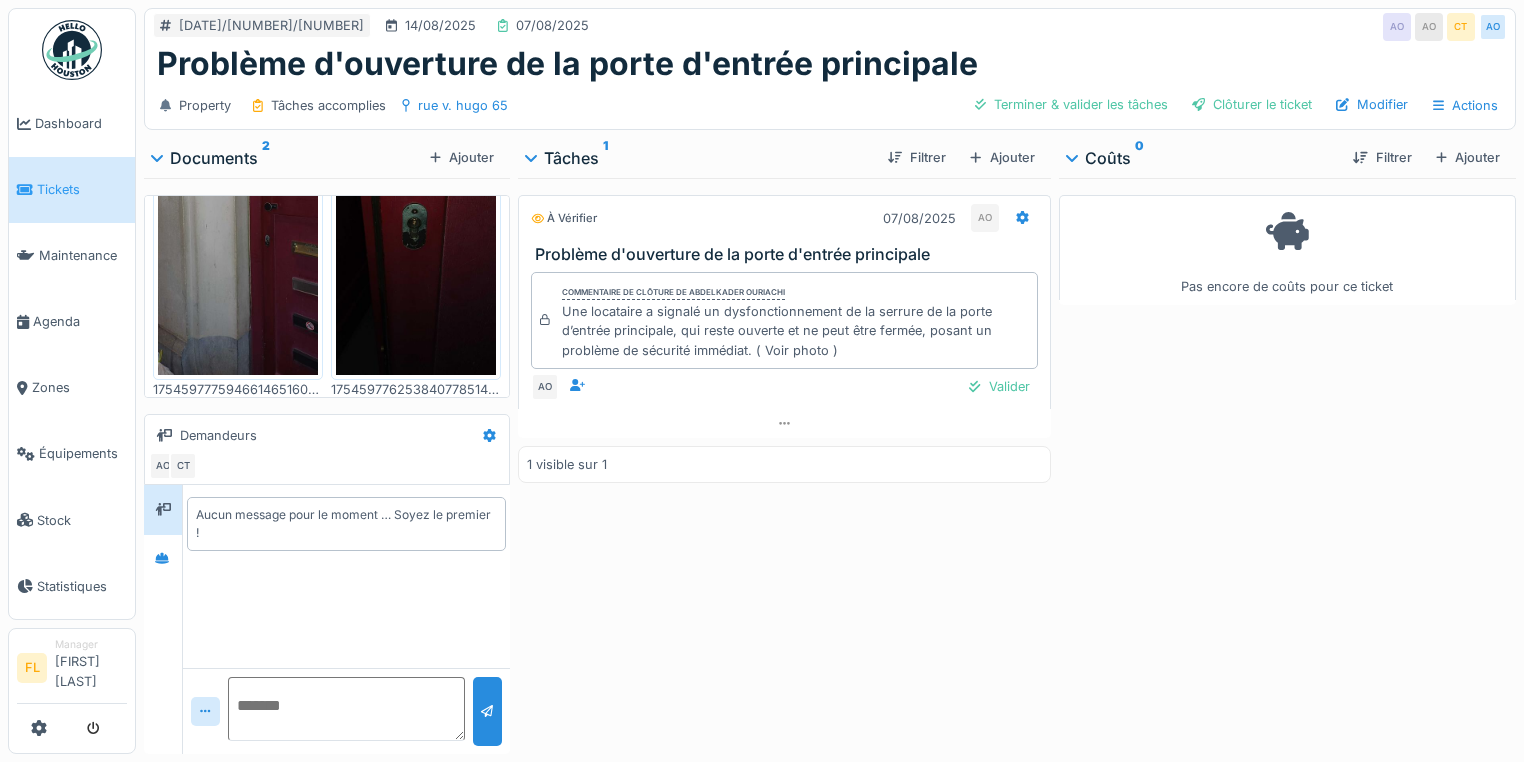 click at bounding box center (346, 709) 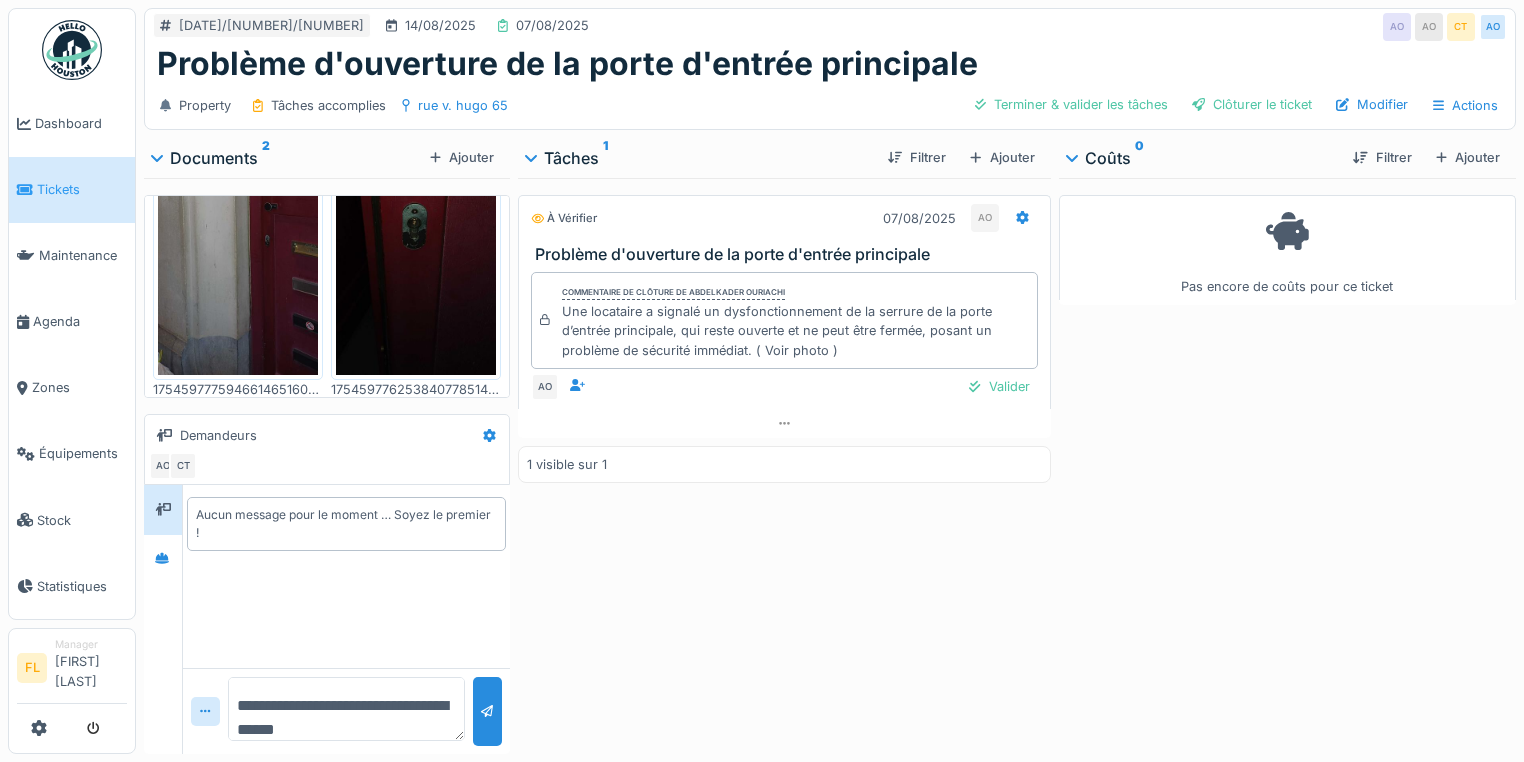 type on "**********" 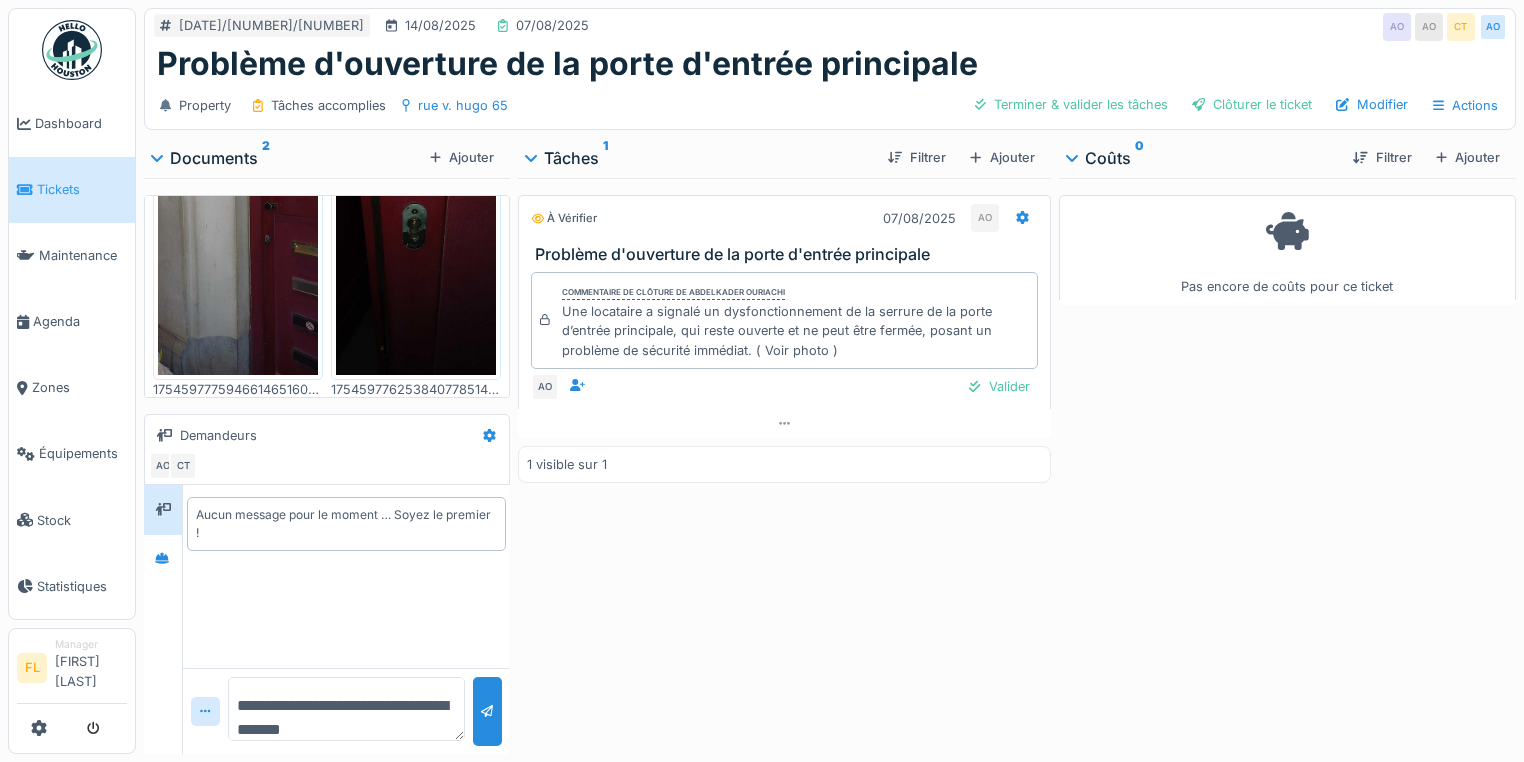 scroll, scrollTop: 0, scrollLeft: 0, axis: both 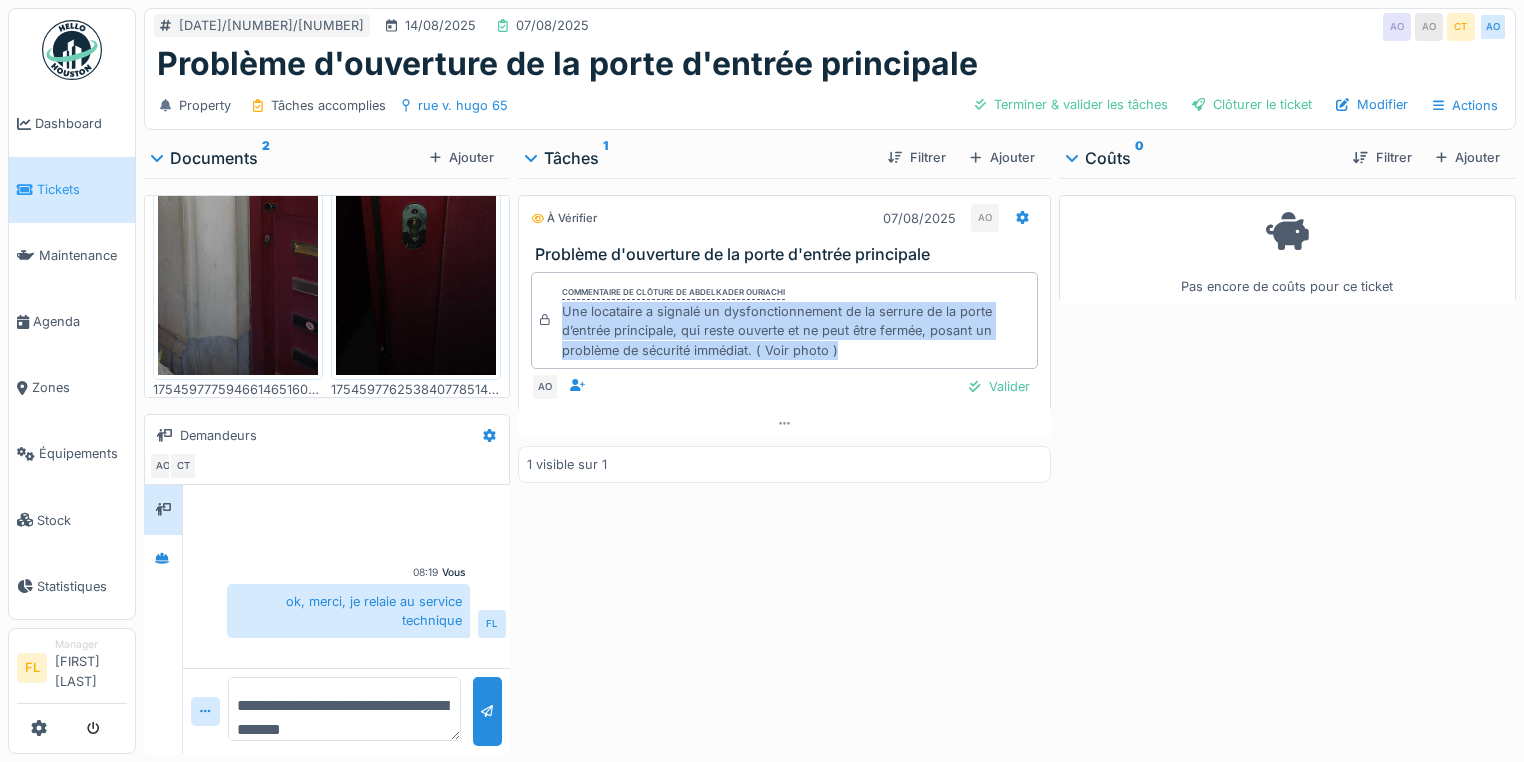 drag, startPoint x: 560, startPoint y: 312, endPoint x: 859, endPoint y: 347, distance: 301.04153 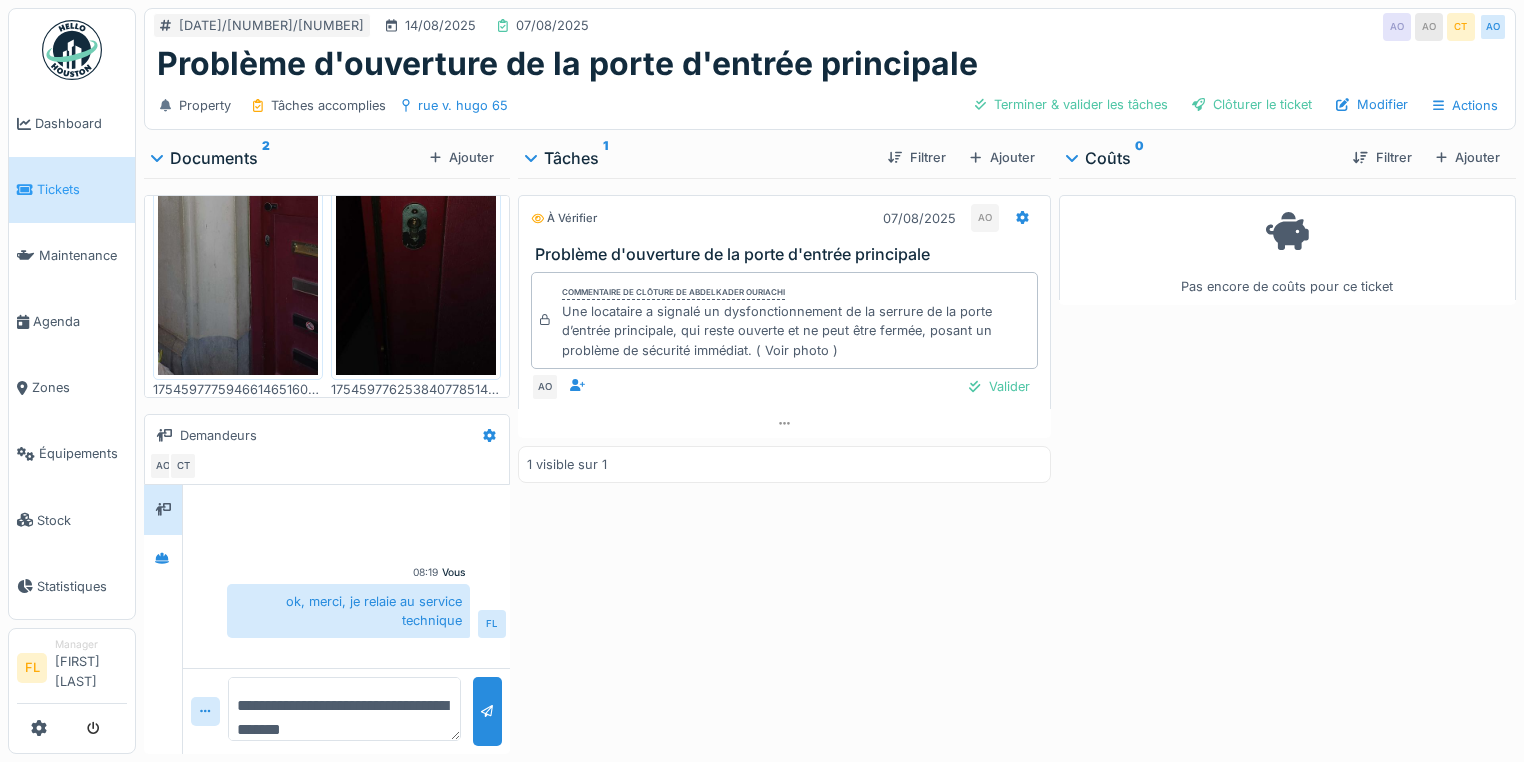 click on "Valider" at bounding box center (999, 386) 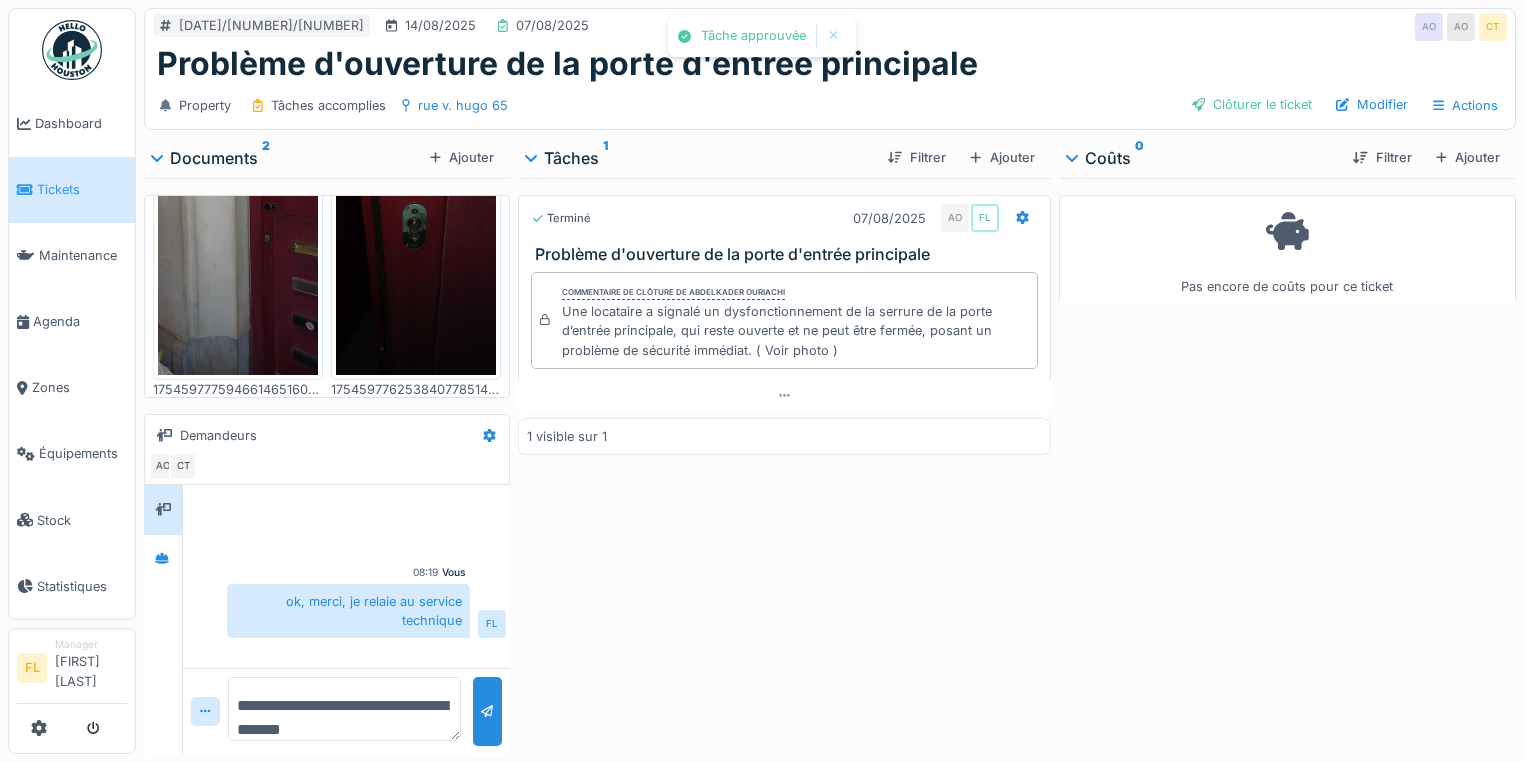 click on "Clôturer le ticket" at bounding box center [1252, 104] 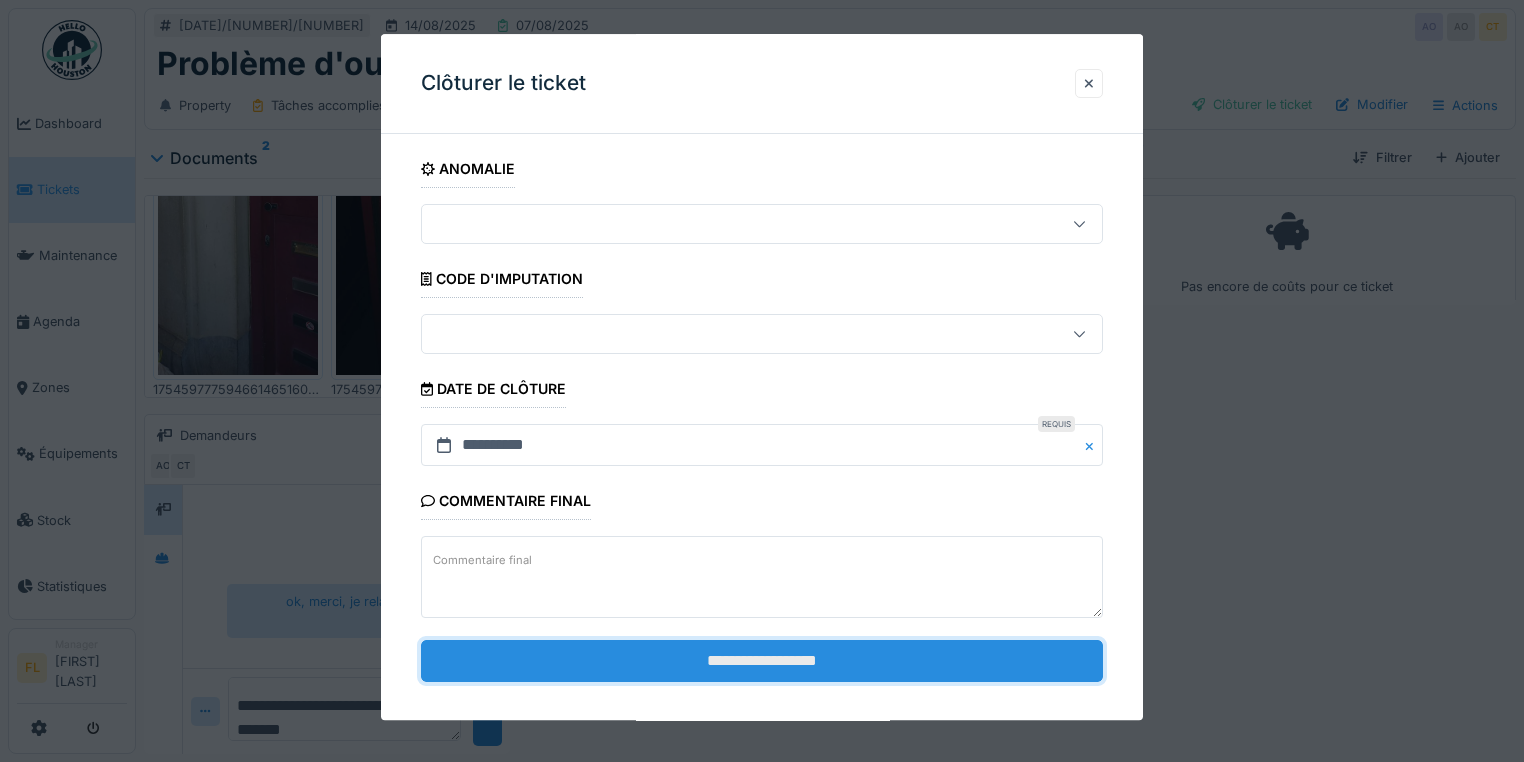 click on "**********" at bounding box center (762, 661) 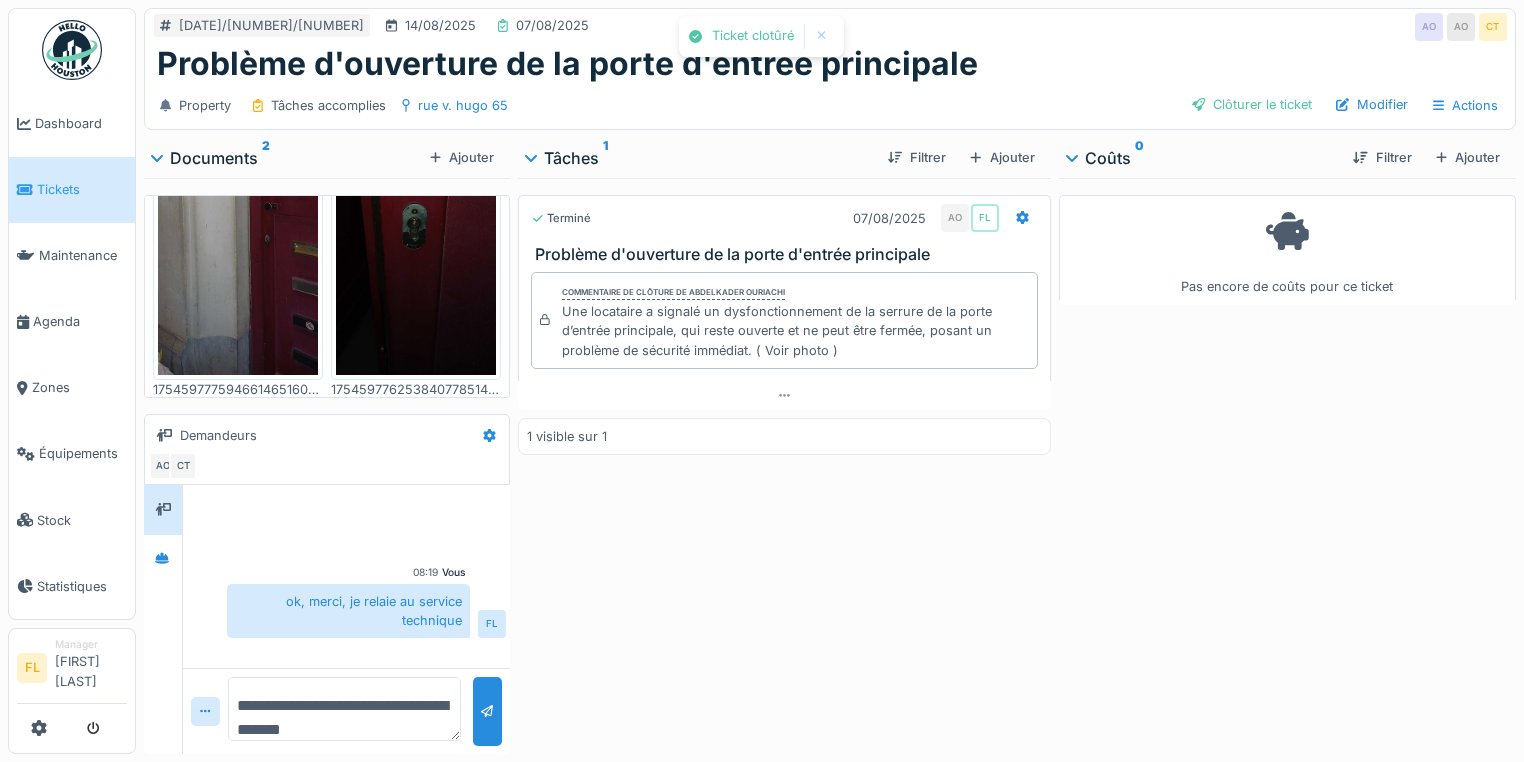 scroll, scrollTop: 10, scrollLeft: 0, axis: vertical 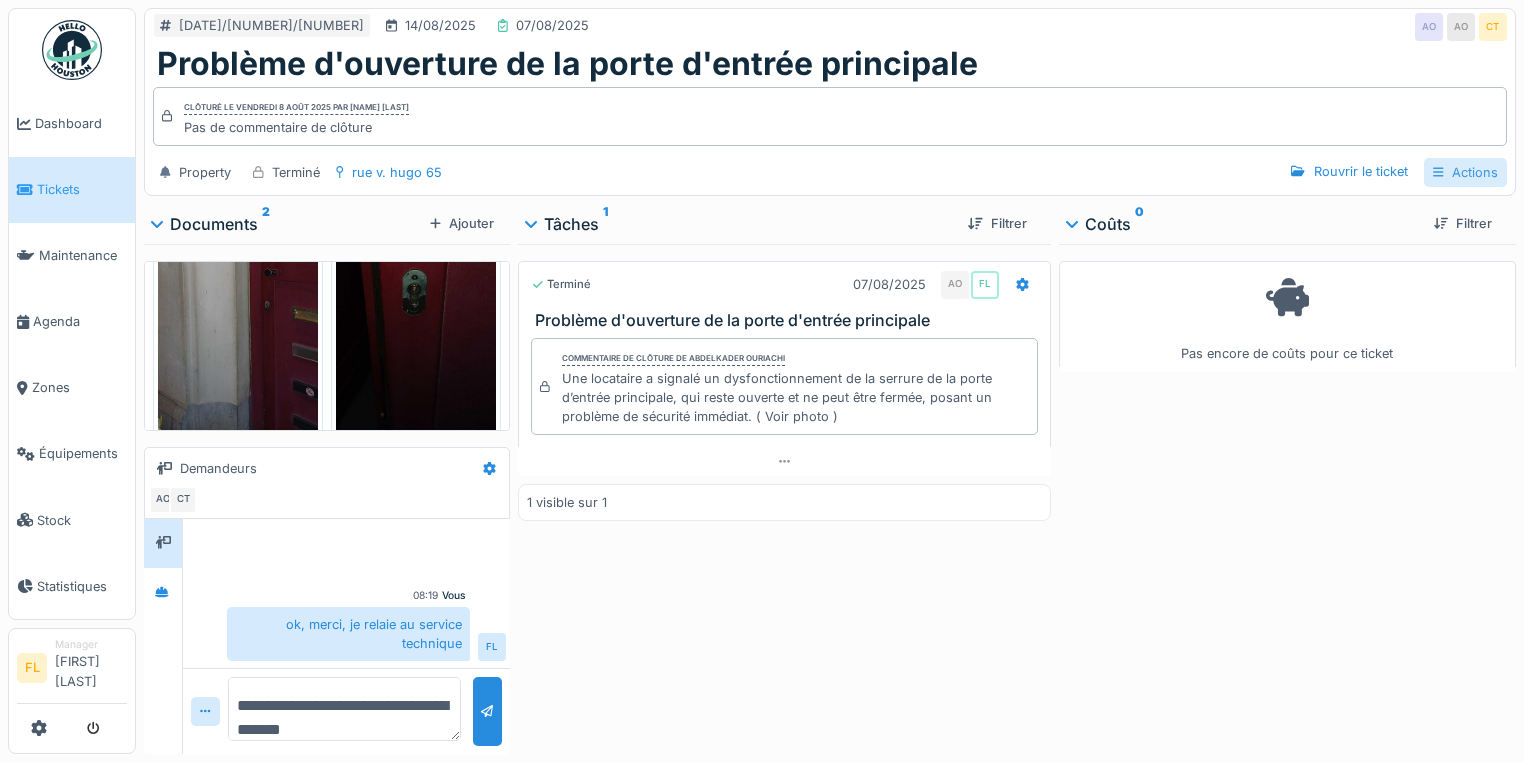 click on "Actions" at bounding box center [1465, 172] 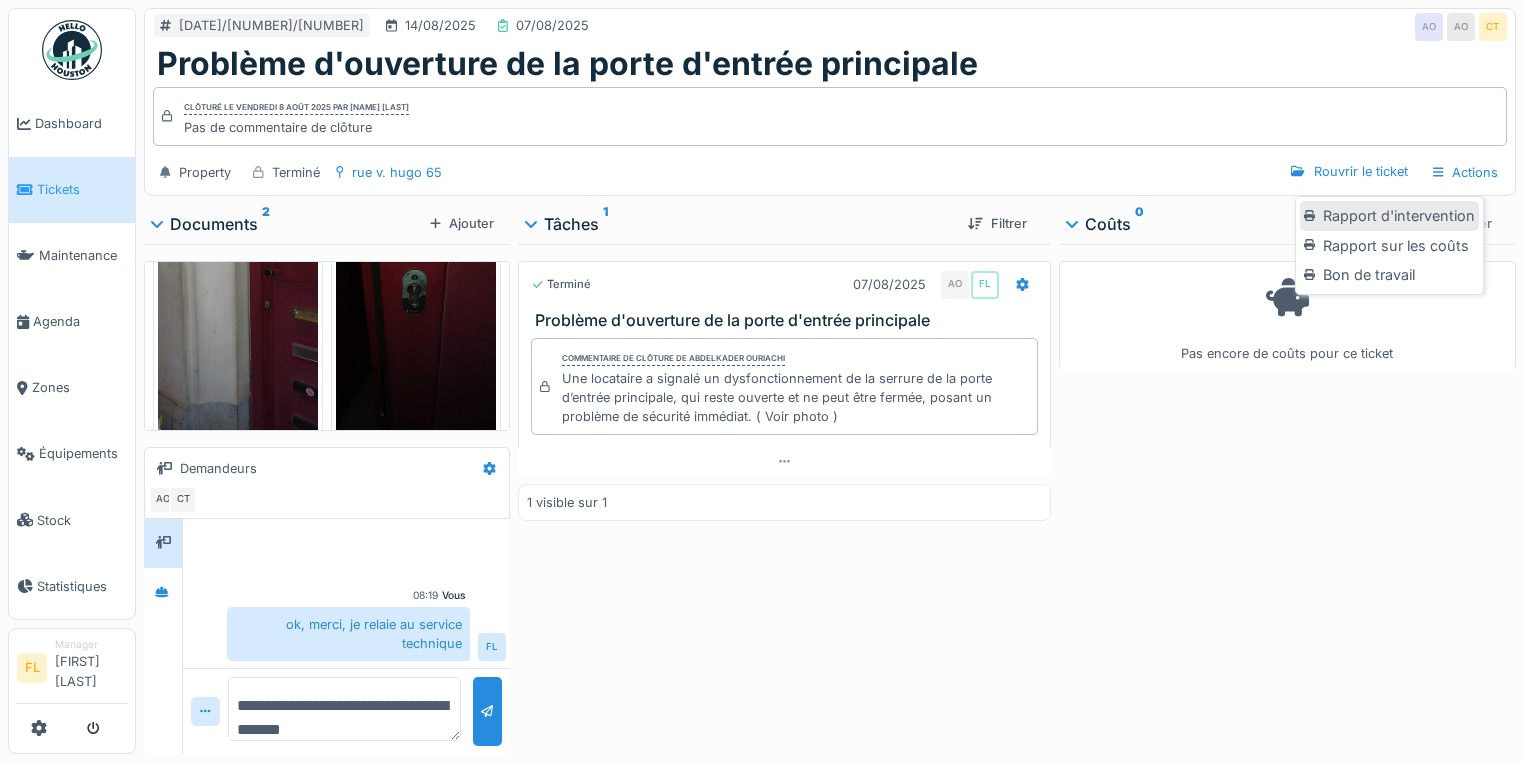 click on "Rapport d'intervention" at bounding box center (1389, 216) 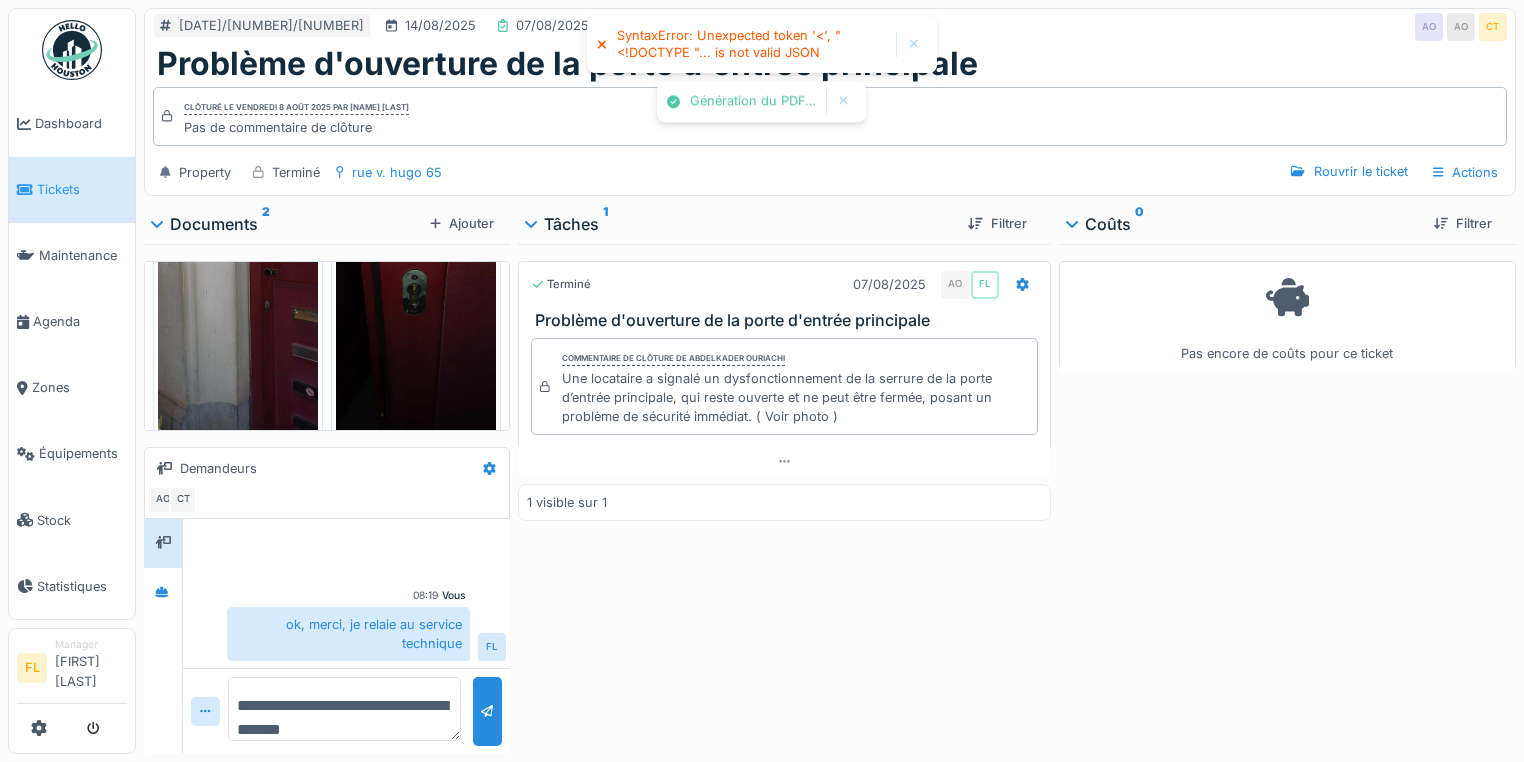click at bounding box center [914, 44] 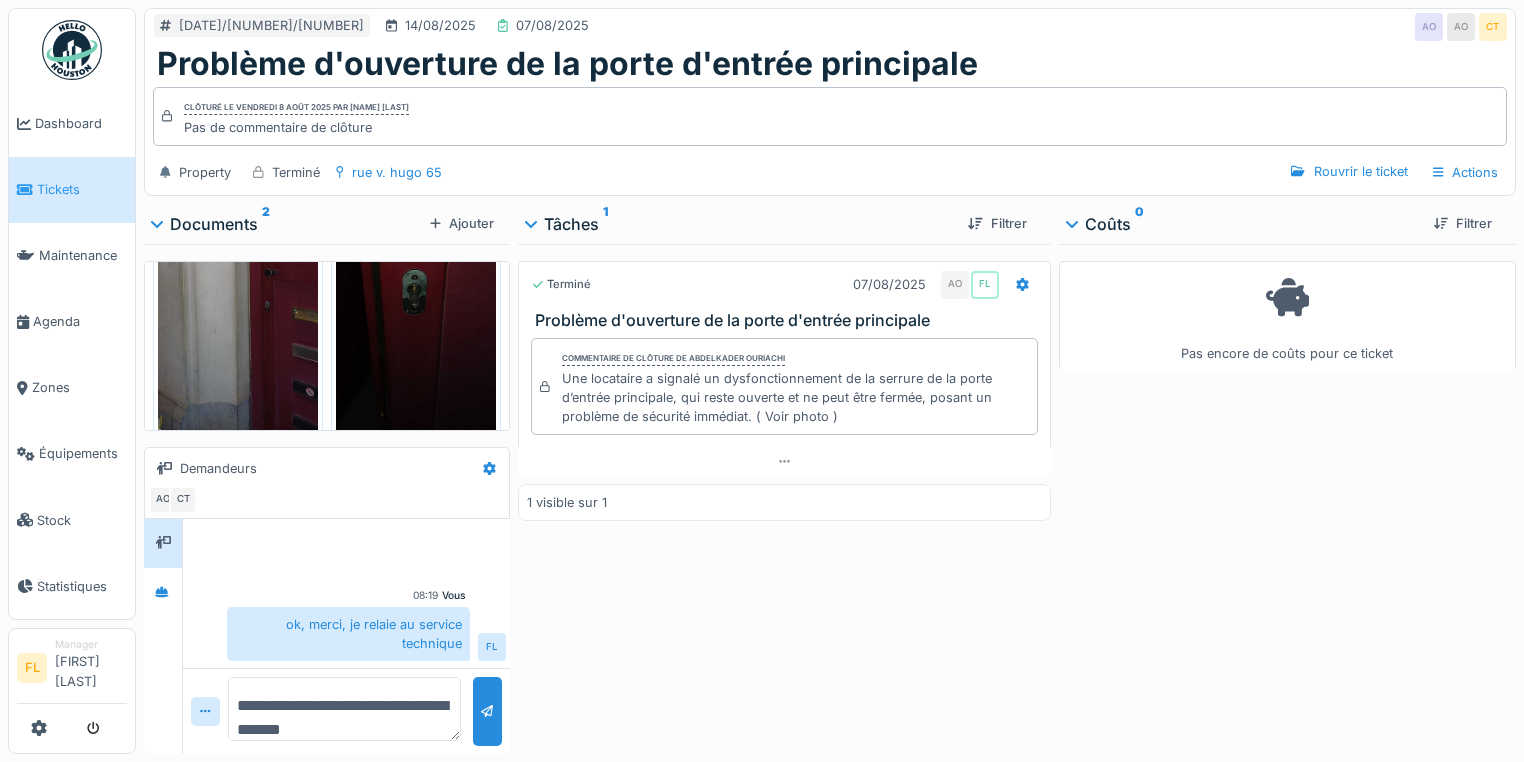 click on "Clôturé le vendredi 8 août 2025 par François LOFFET Pas de commentaire de clôture" at bounding box center (830, 116) 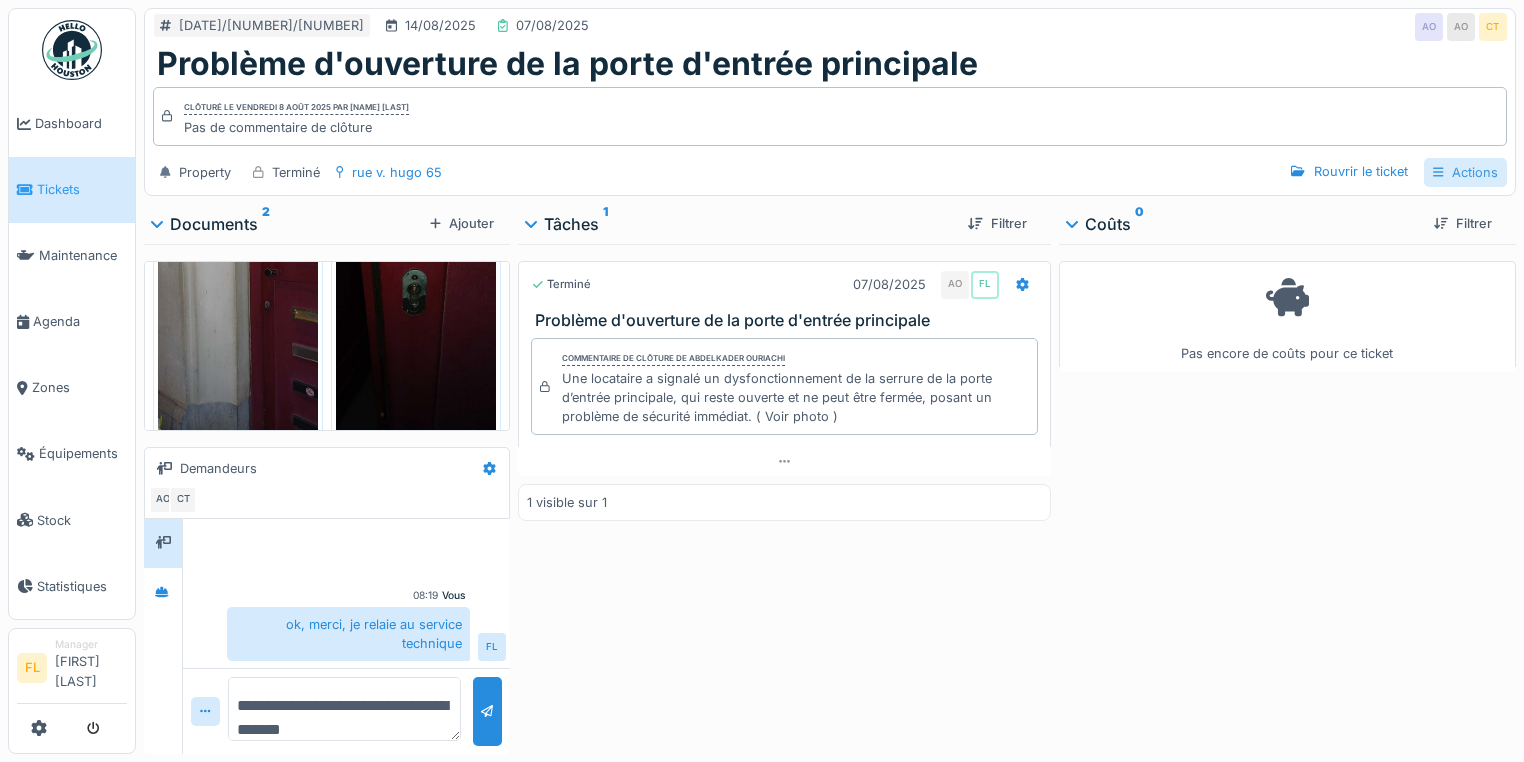 click 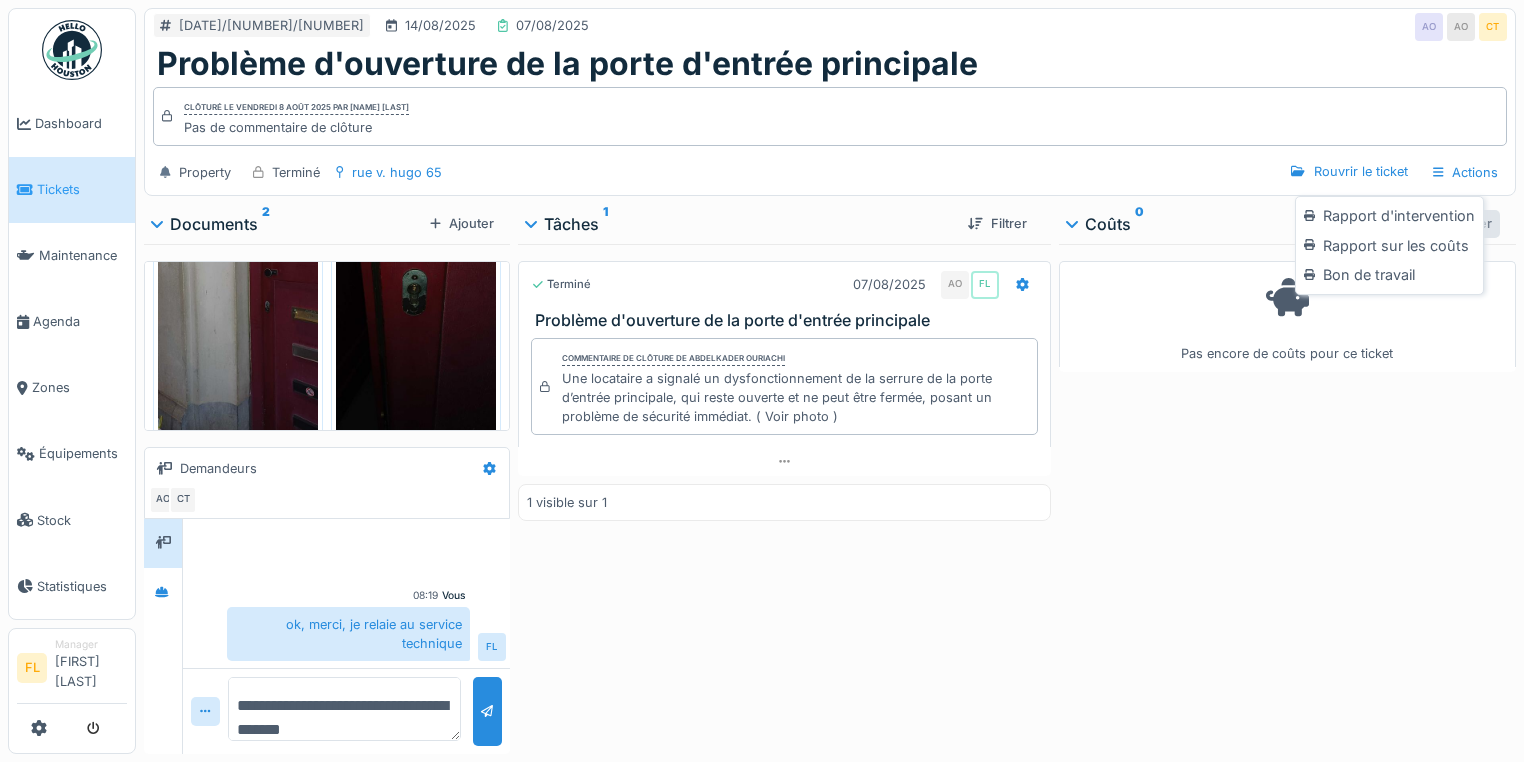click on "Rapport d'intervention" at bounding box center [1389, 216] 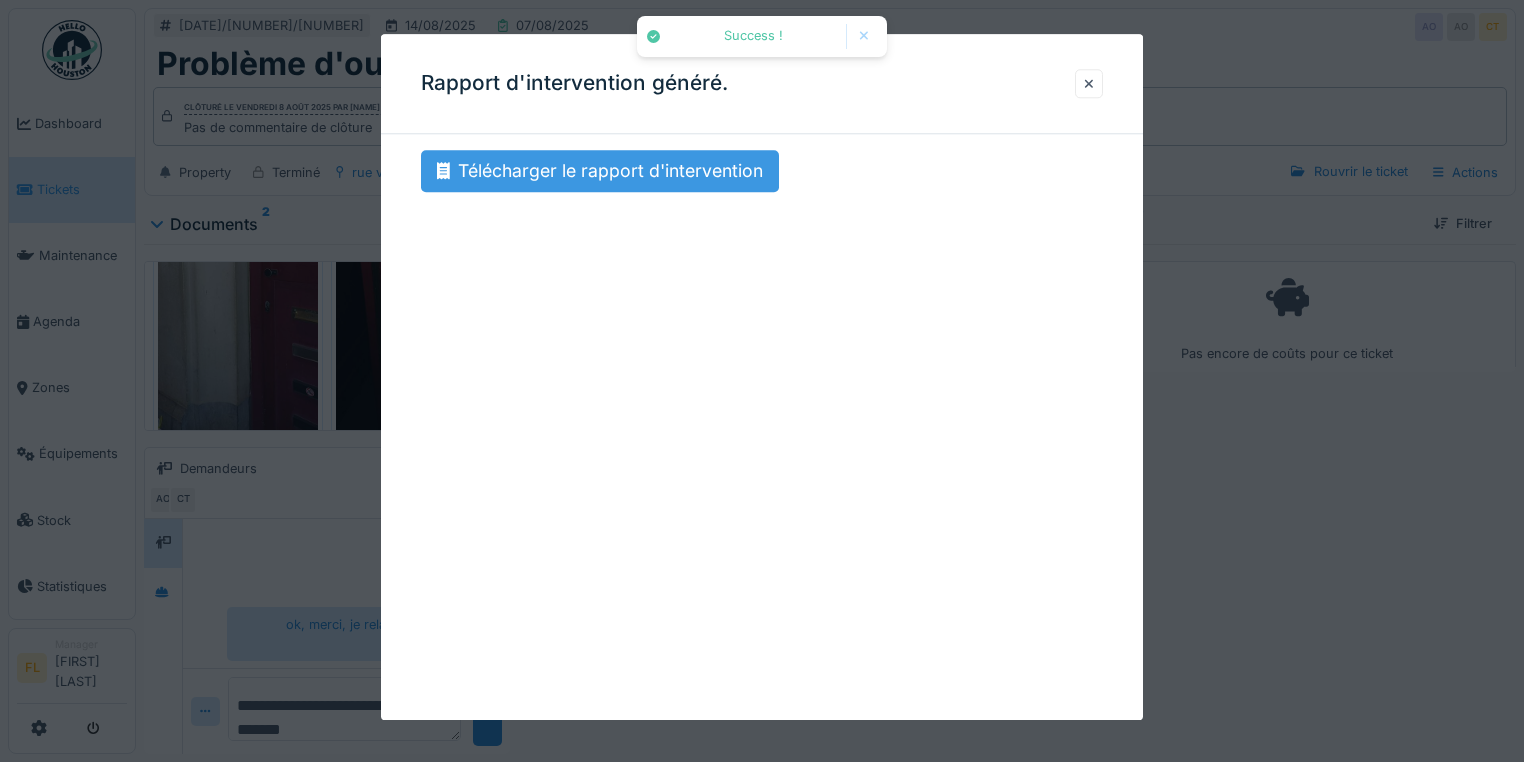 click on "Télécharger le rapport d'intervention" at bounding box center [600, 171] 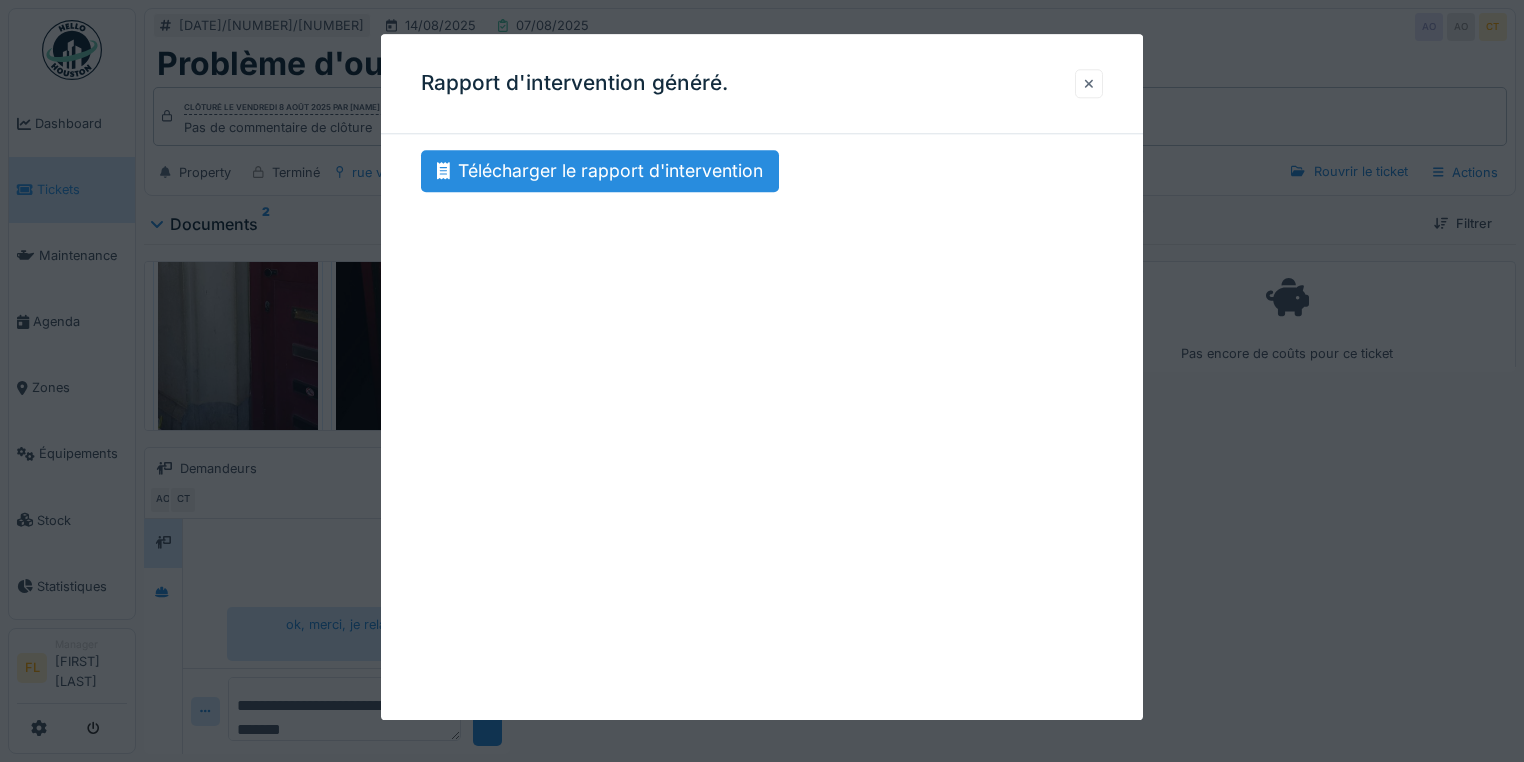click at bounding box center [1089, 83] 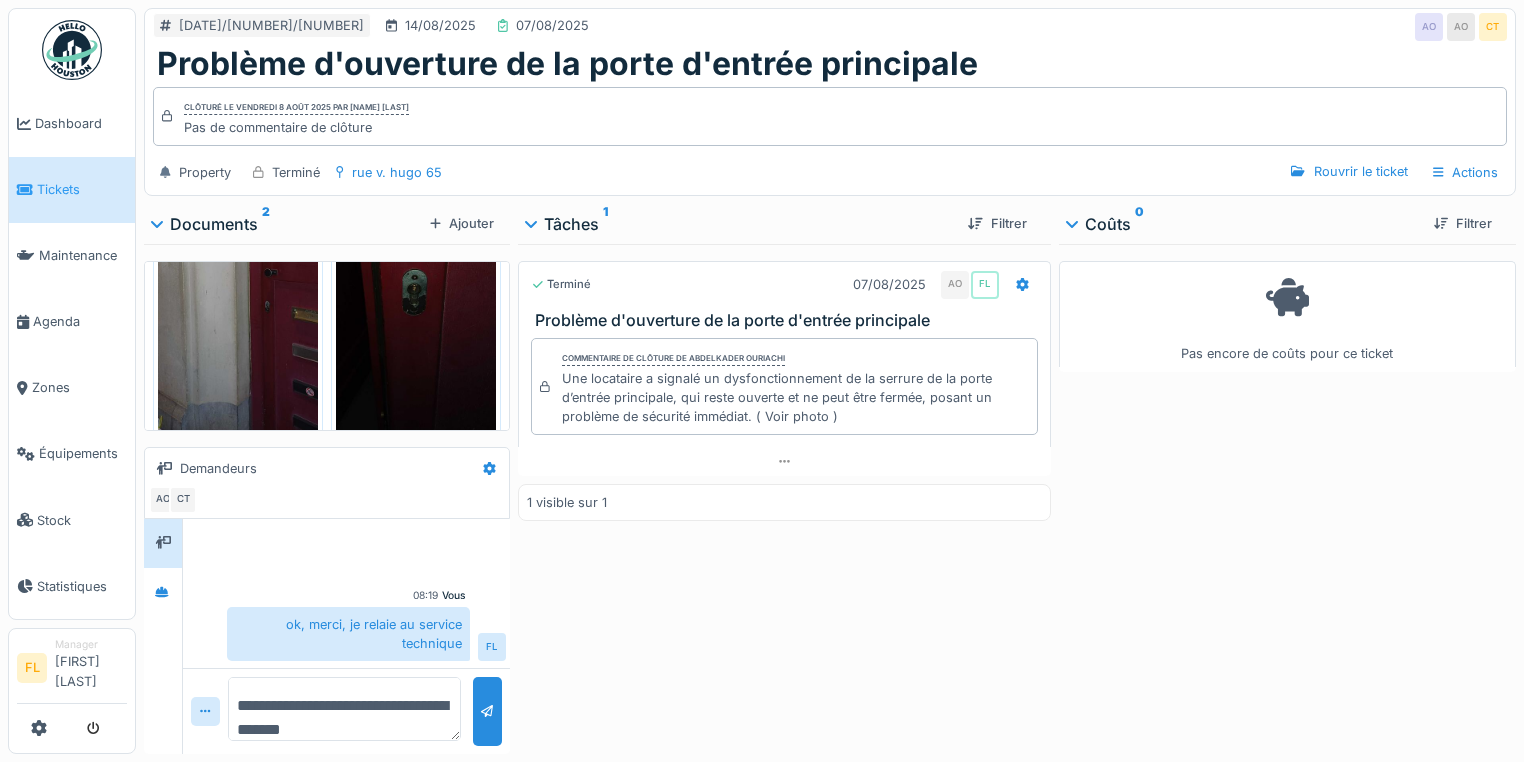 drag, startPoint x: 1172, startPoint y: 60, endPoint x: 1148, endPoint y: 60, distance: 24 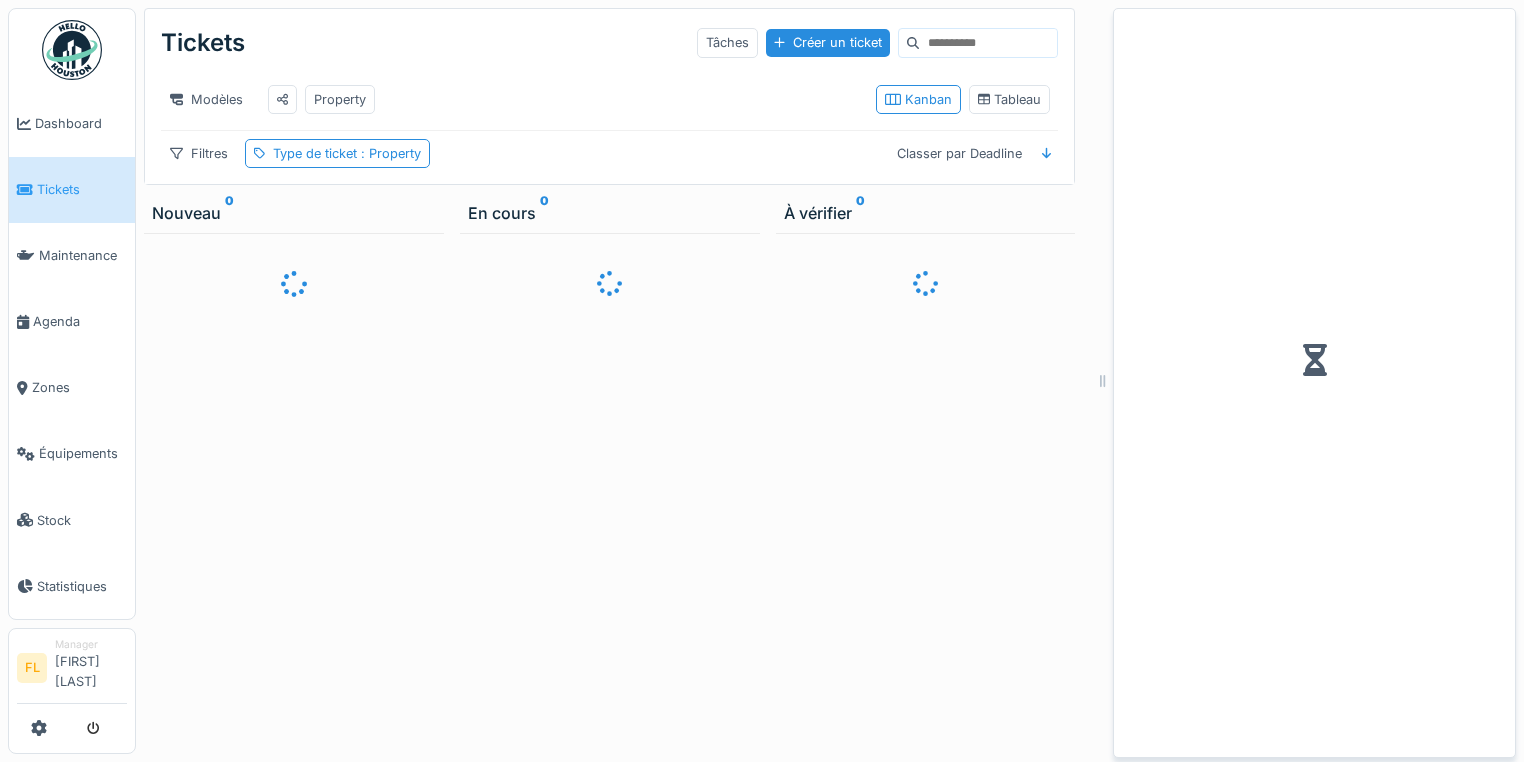 scroll, scrollTop: 0, scrollLeft: 0, axis: both 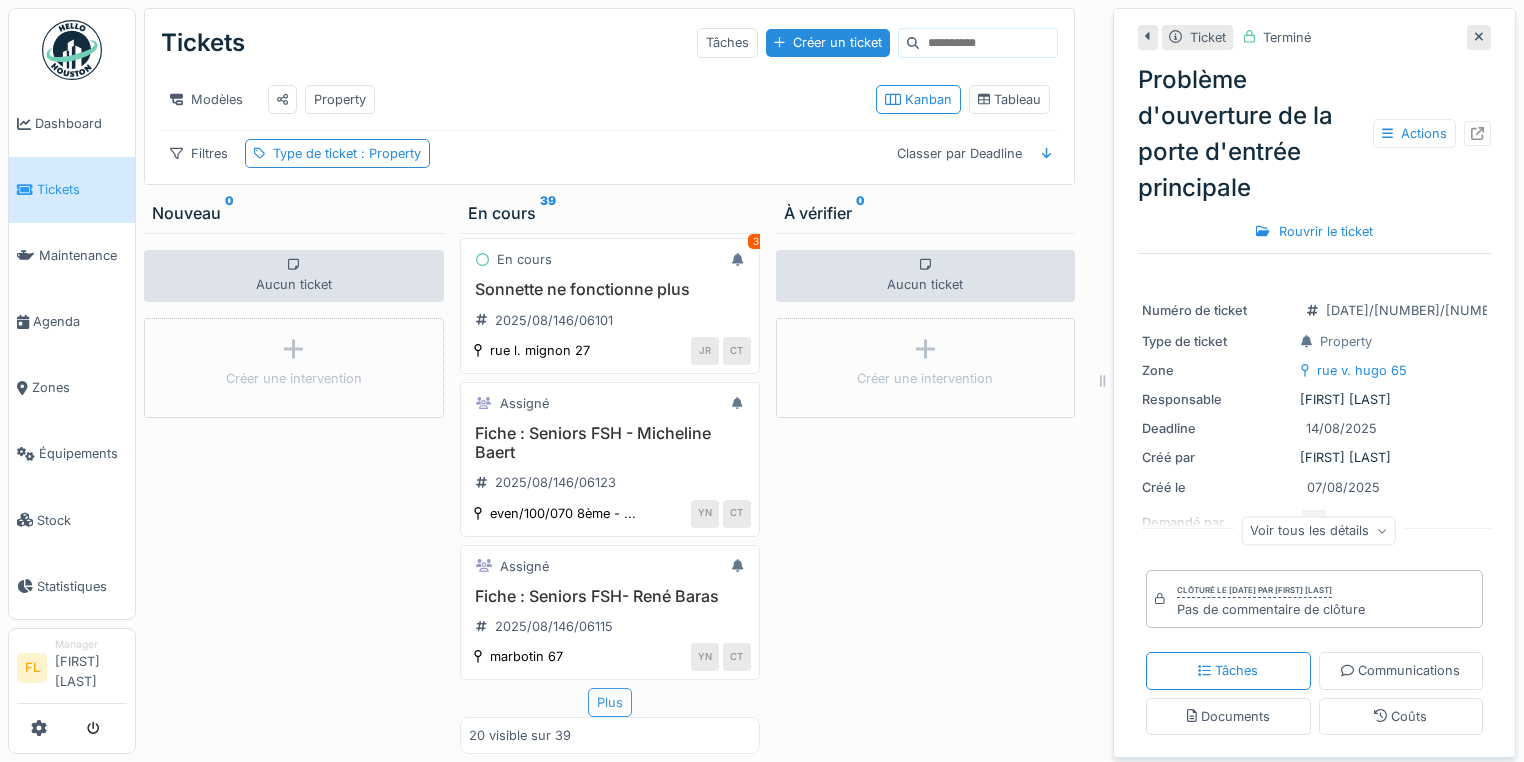 click on "Plus" at bounding box center (610, 702) 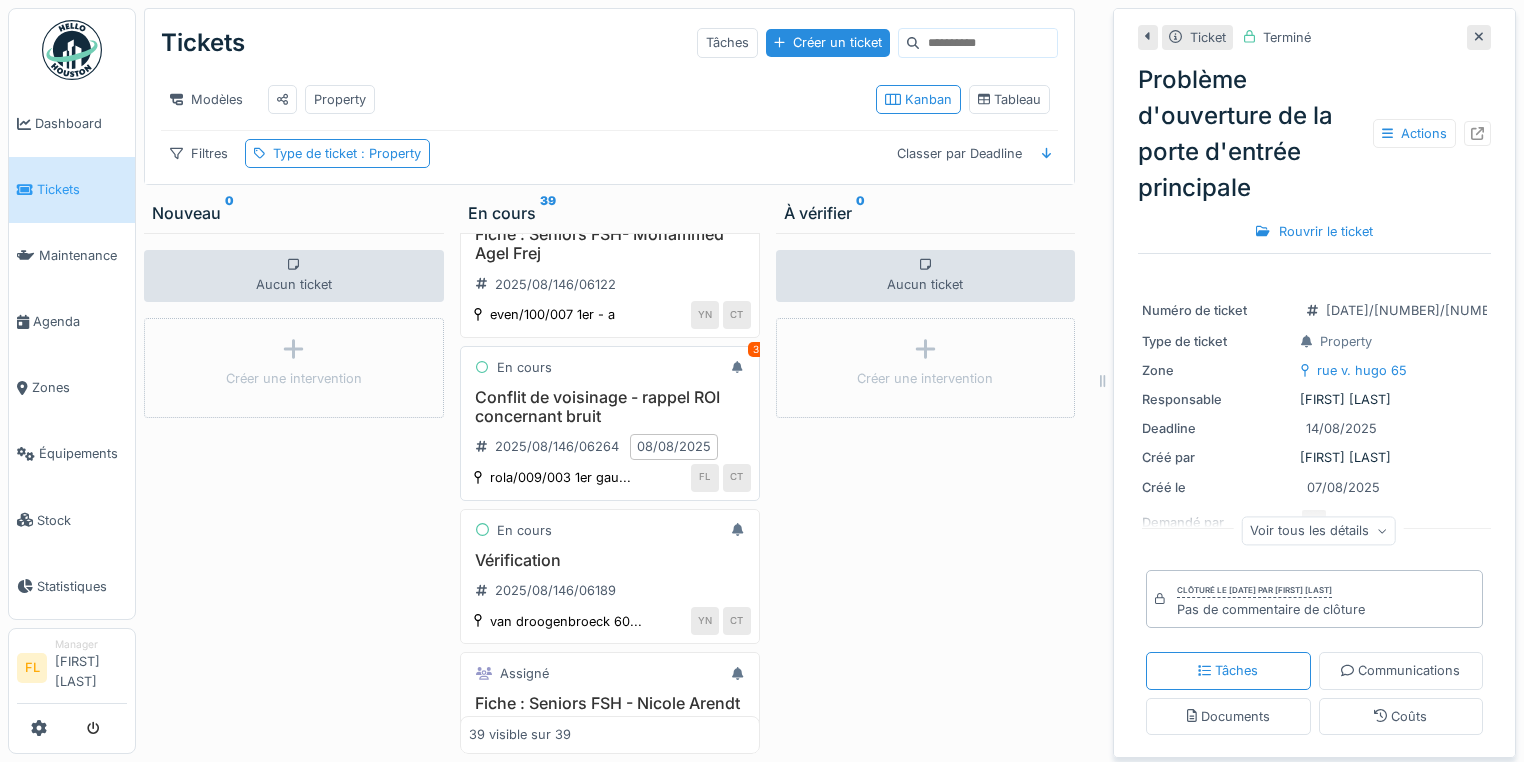 scroll, scrollTop: 3180, scrollLeft: 0, axis: vertical 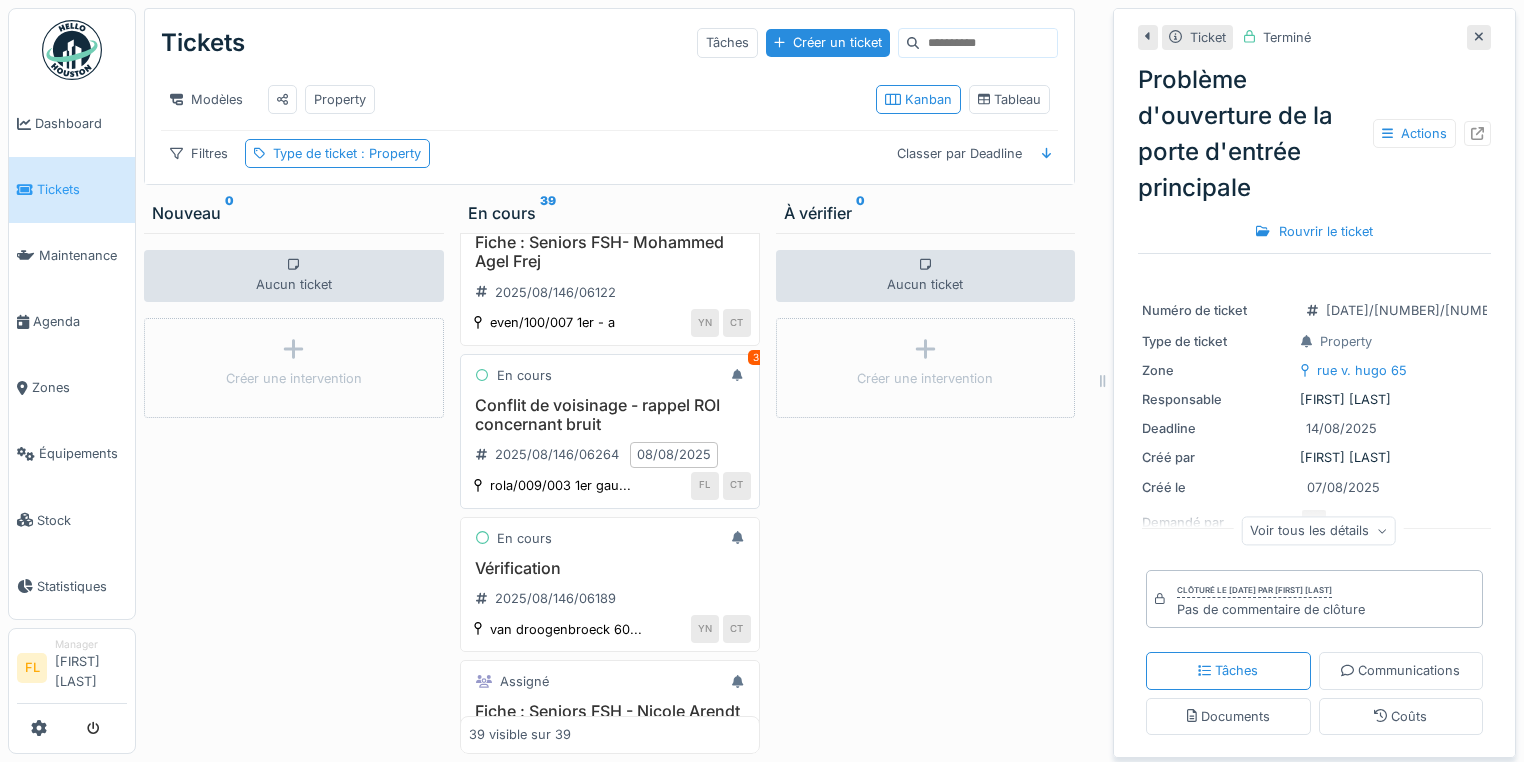 click on "Conflit de voisinage - rappel ROI concernant bruit" at bounding box center [610, 415] 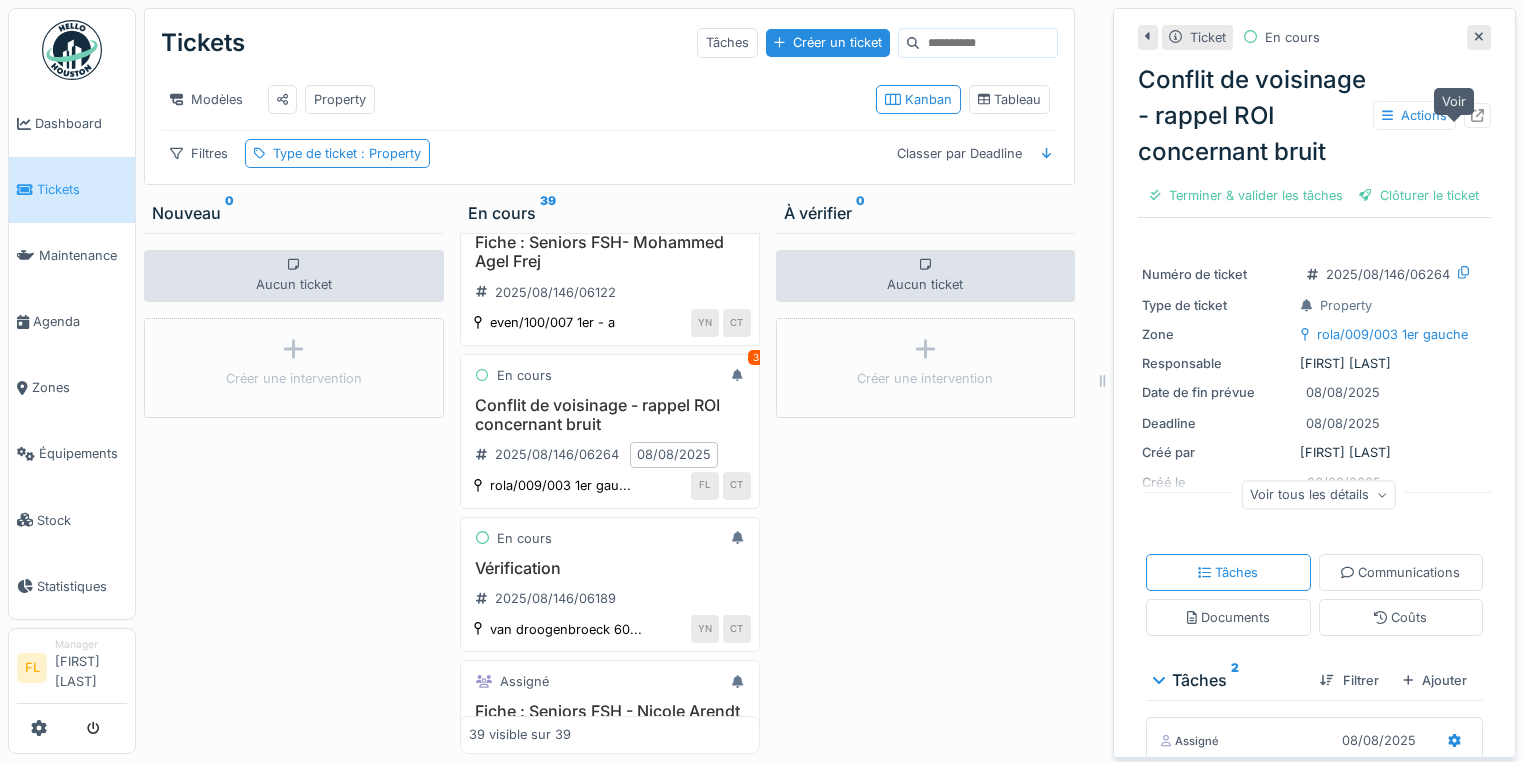 click at bounding box center (1477, 115) 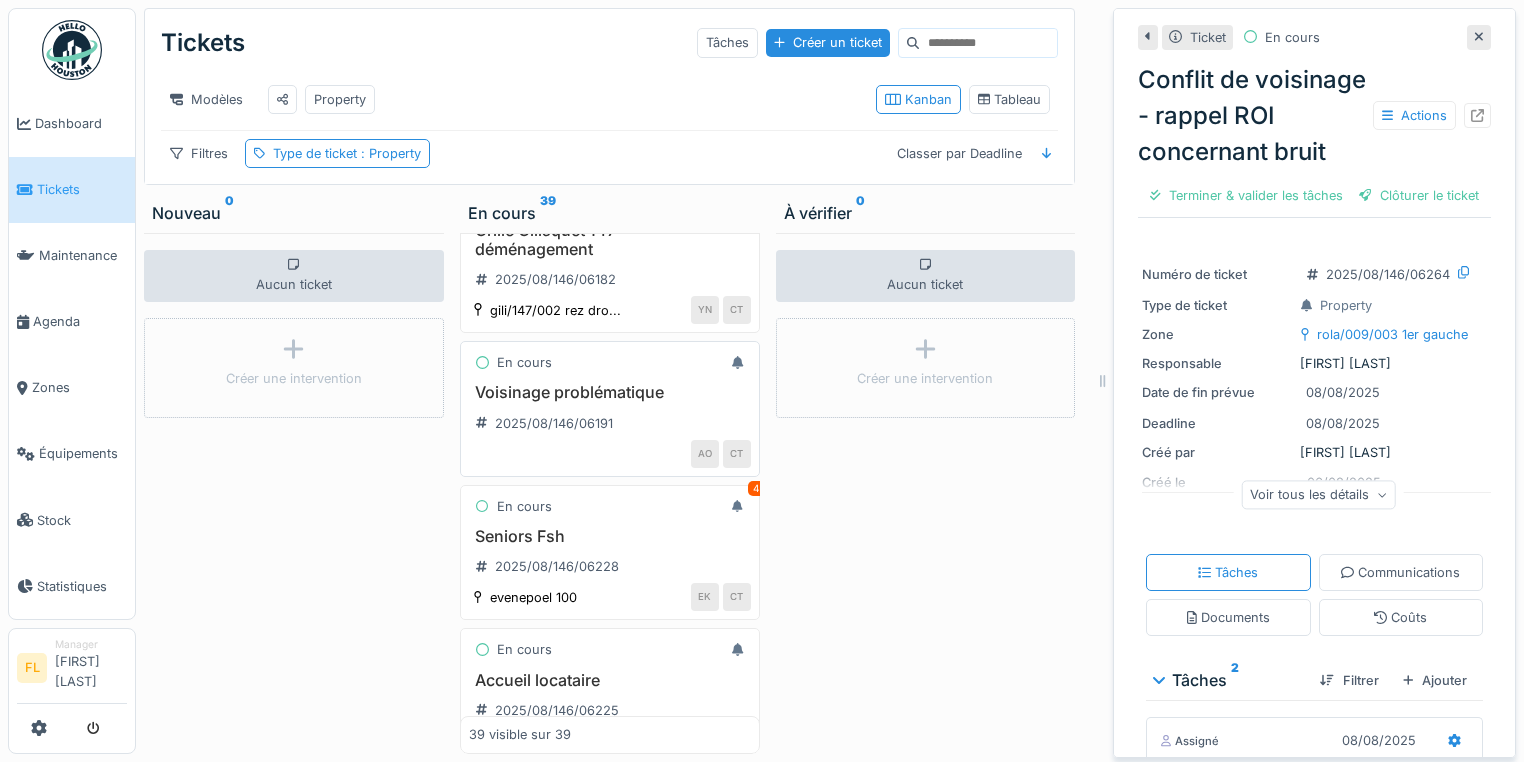scroll, scrollTop: 3980, scrollLeft: 0, axis: vertical 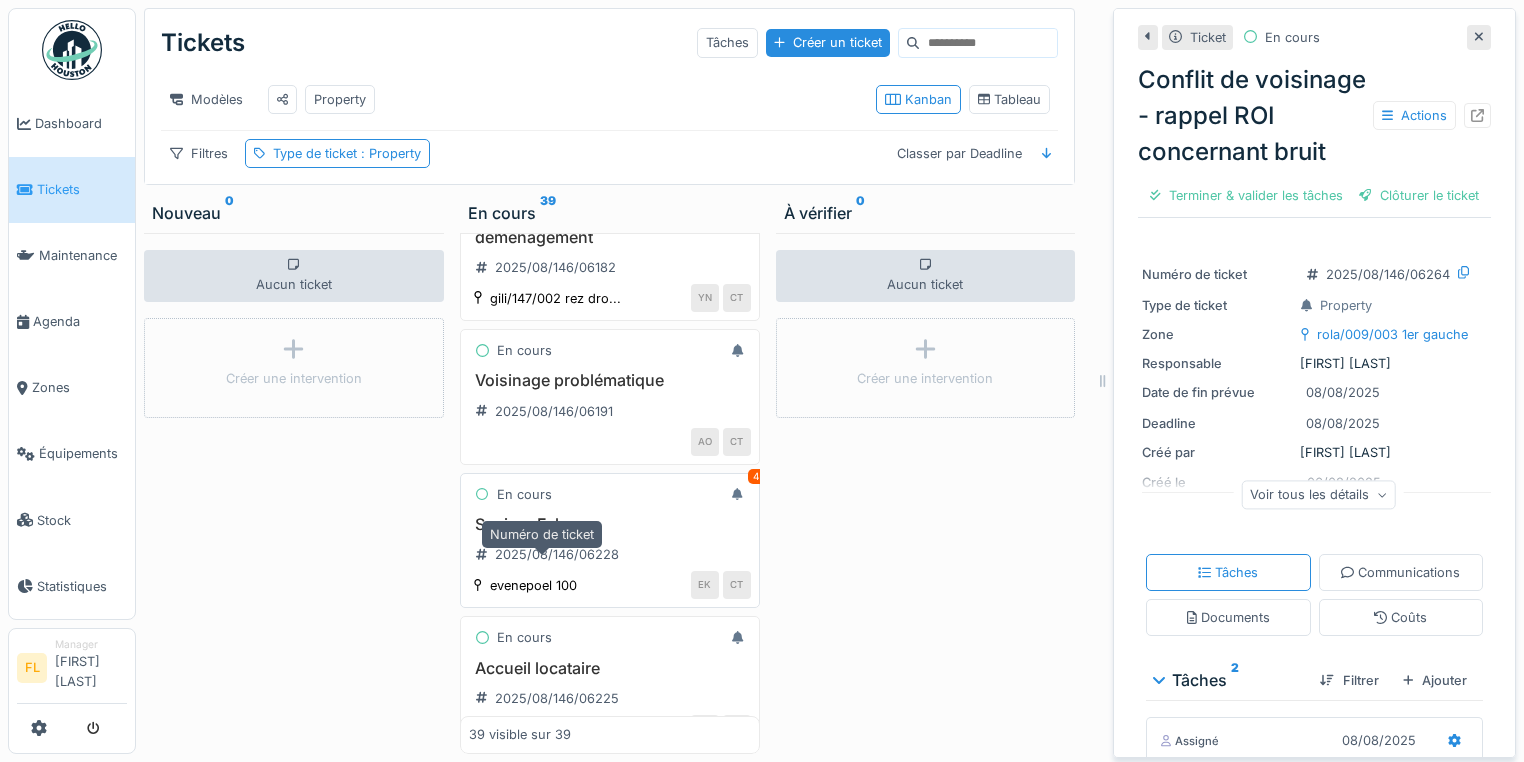 click on "2025/08/146/06228" at bounding box center [547, 554] 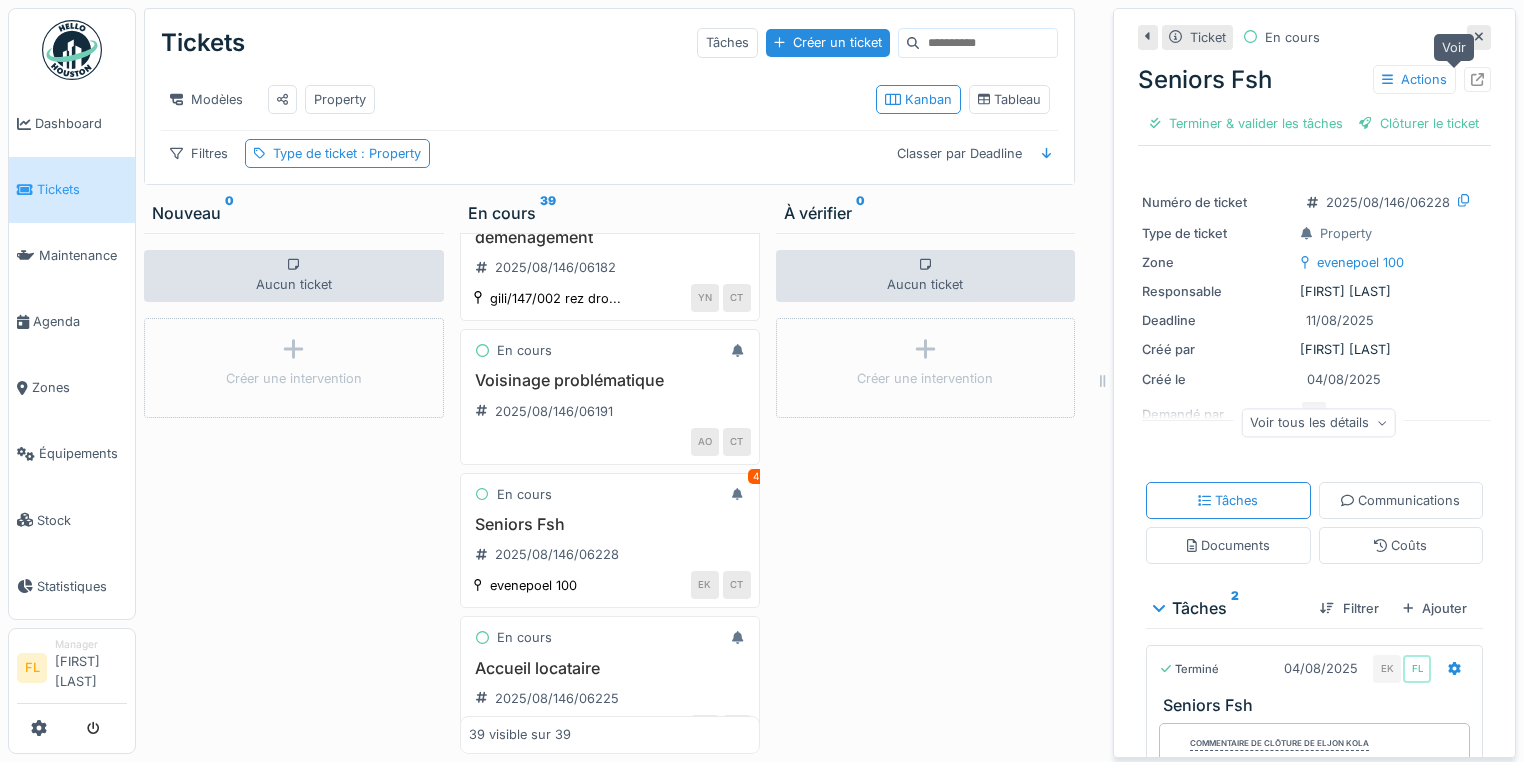 click at bounding box center [1477, 79] 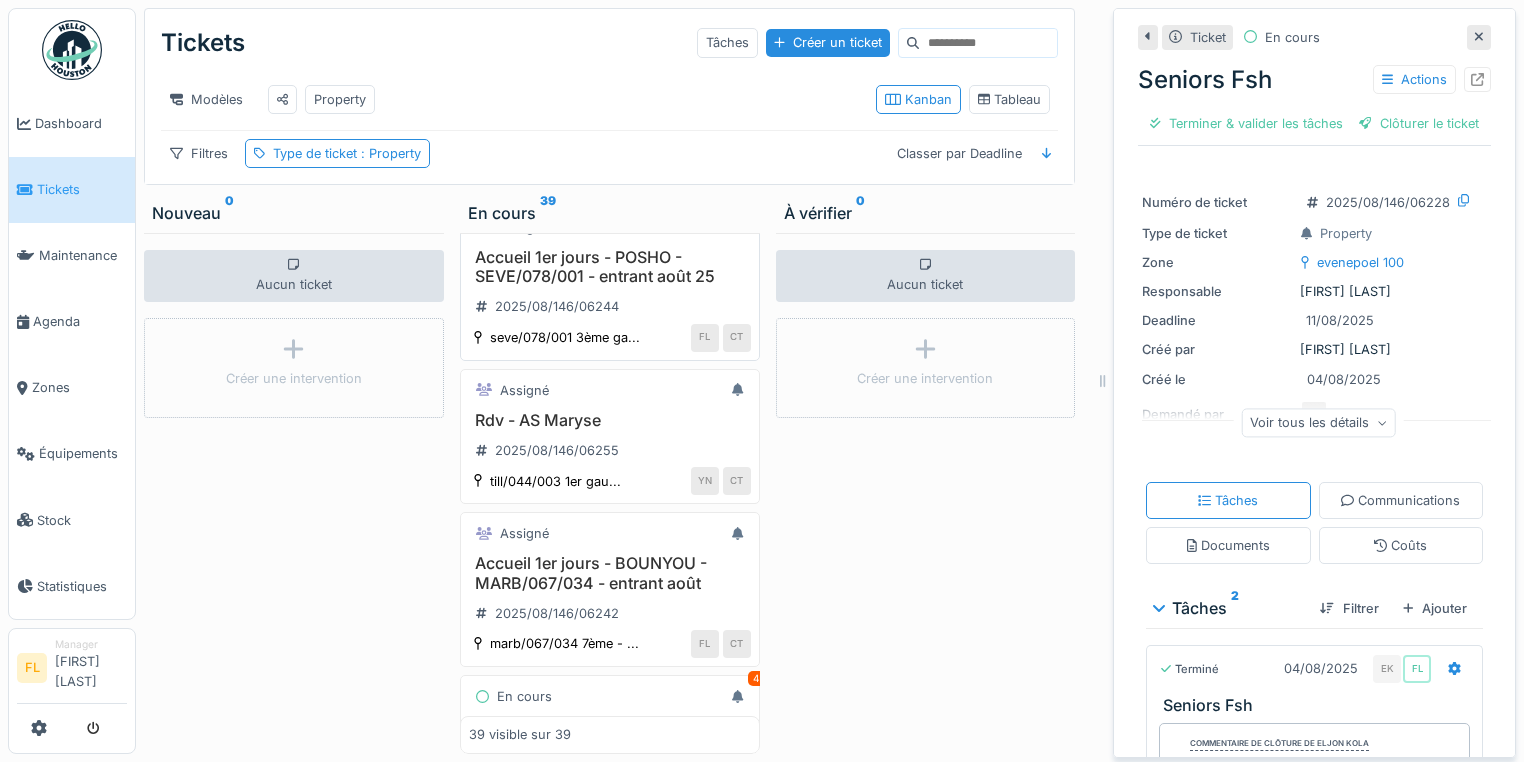 scroll, scrollTop: 4620, scrollLeft: 0, axis: vertical 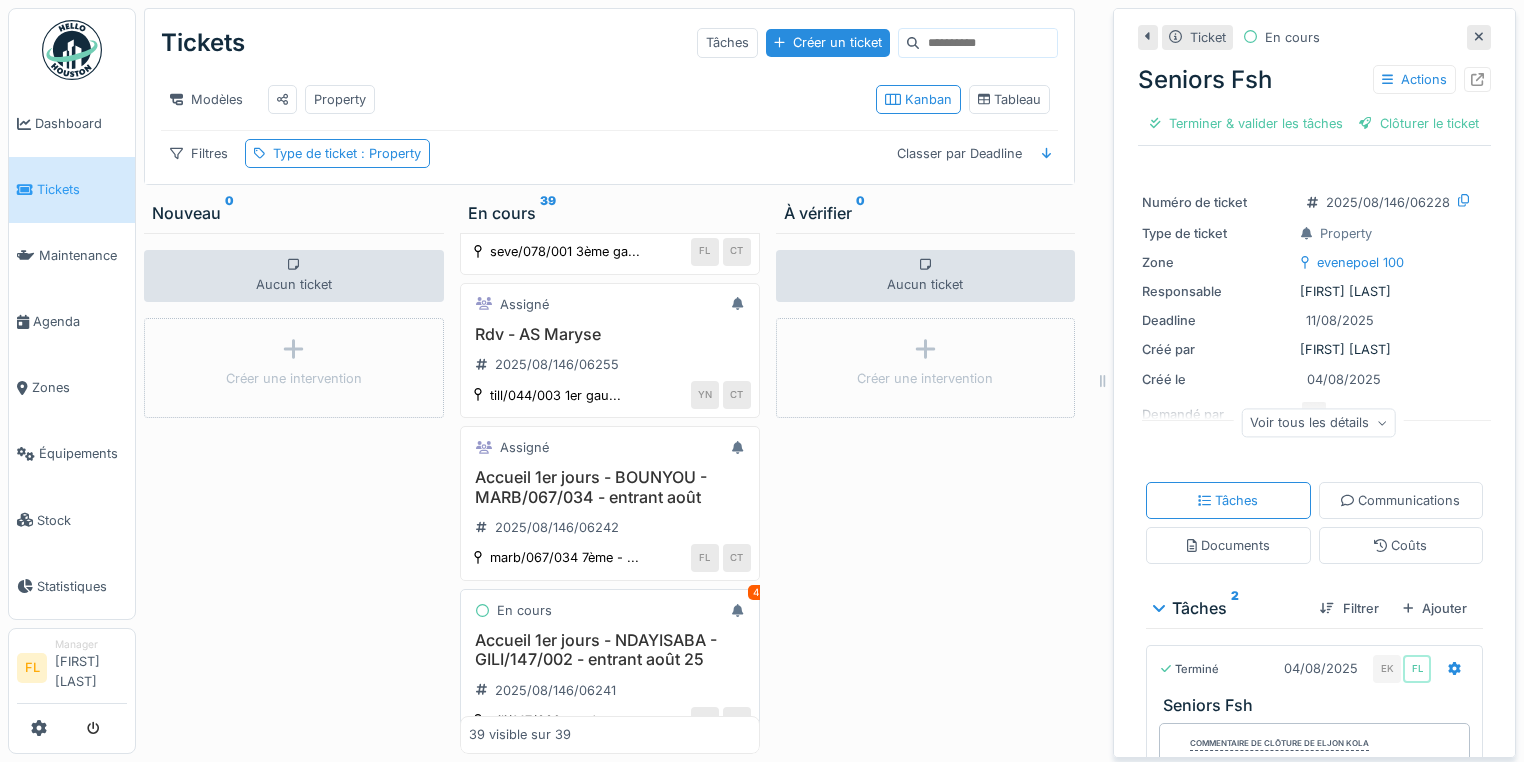 click on "Accueil 1er jours - NDAYISABA - GILI/147/002 - entrant août 25" at bounding box center (610, 650) 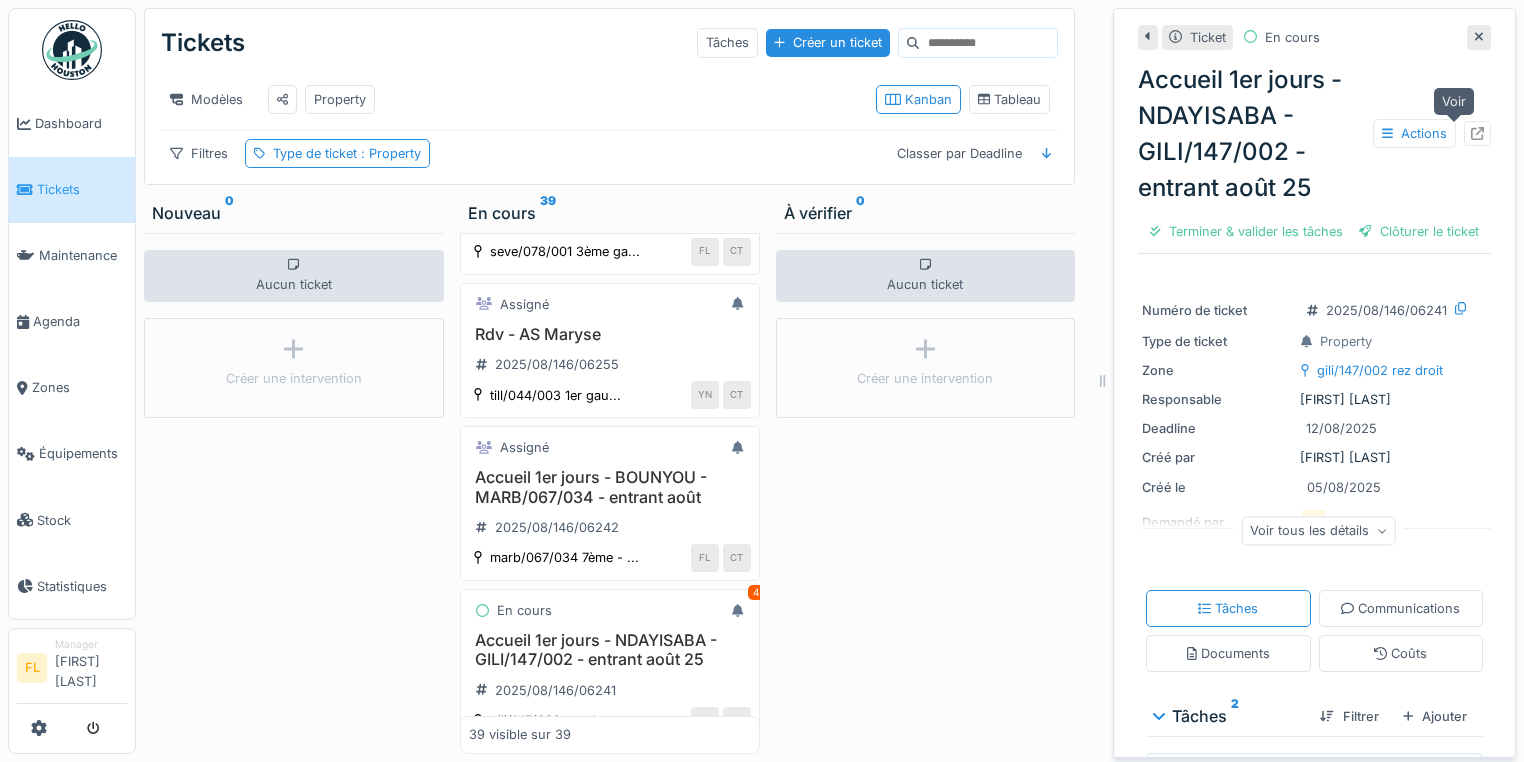 click 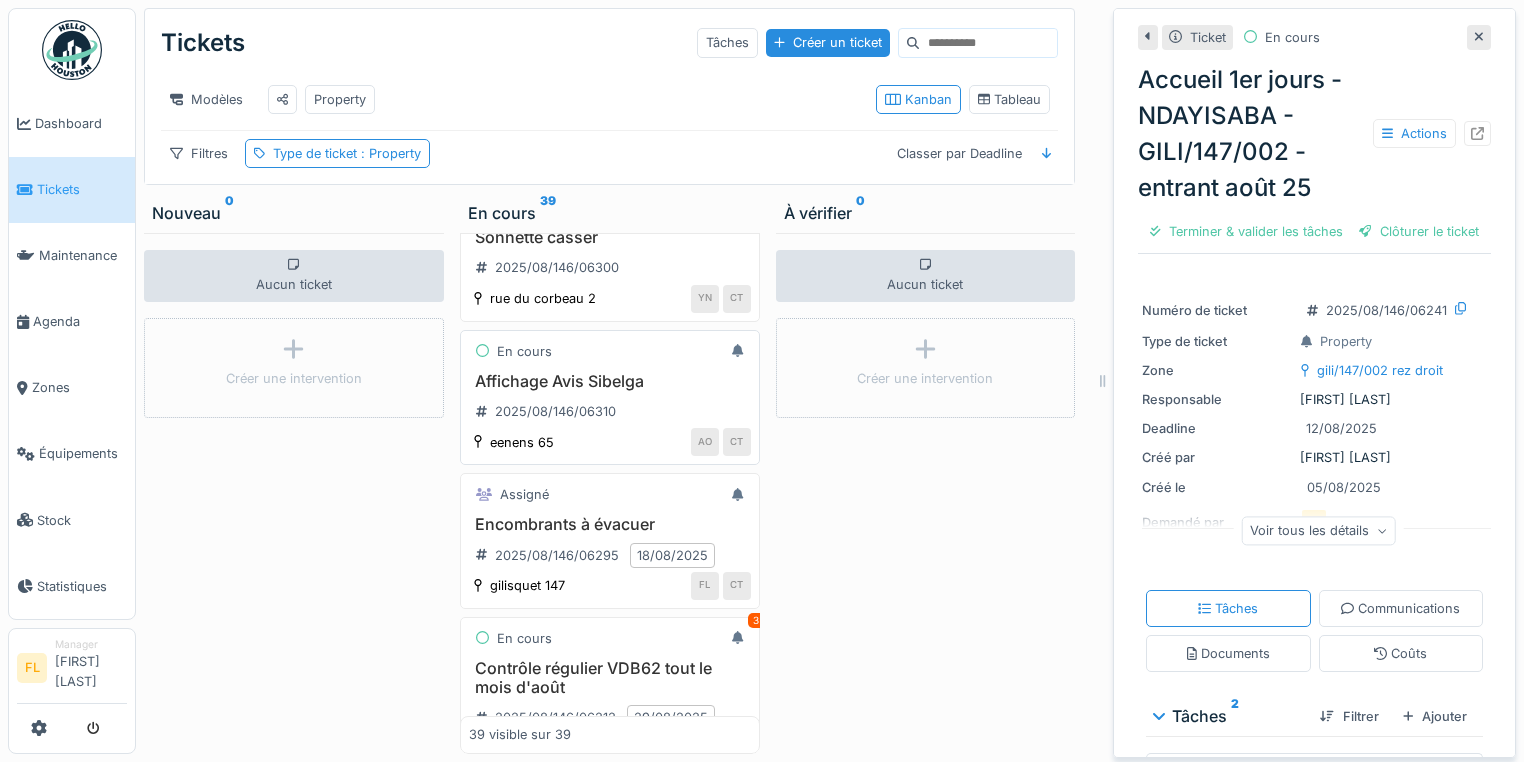 scroll, scrollTop: 5569, scrollLeft: 0, axis: vertical 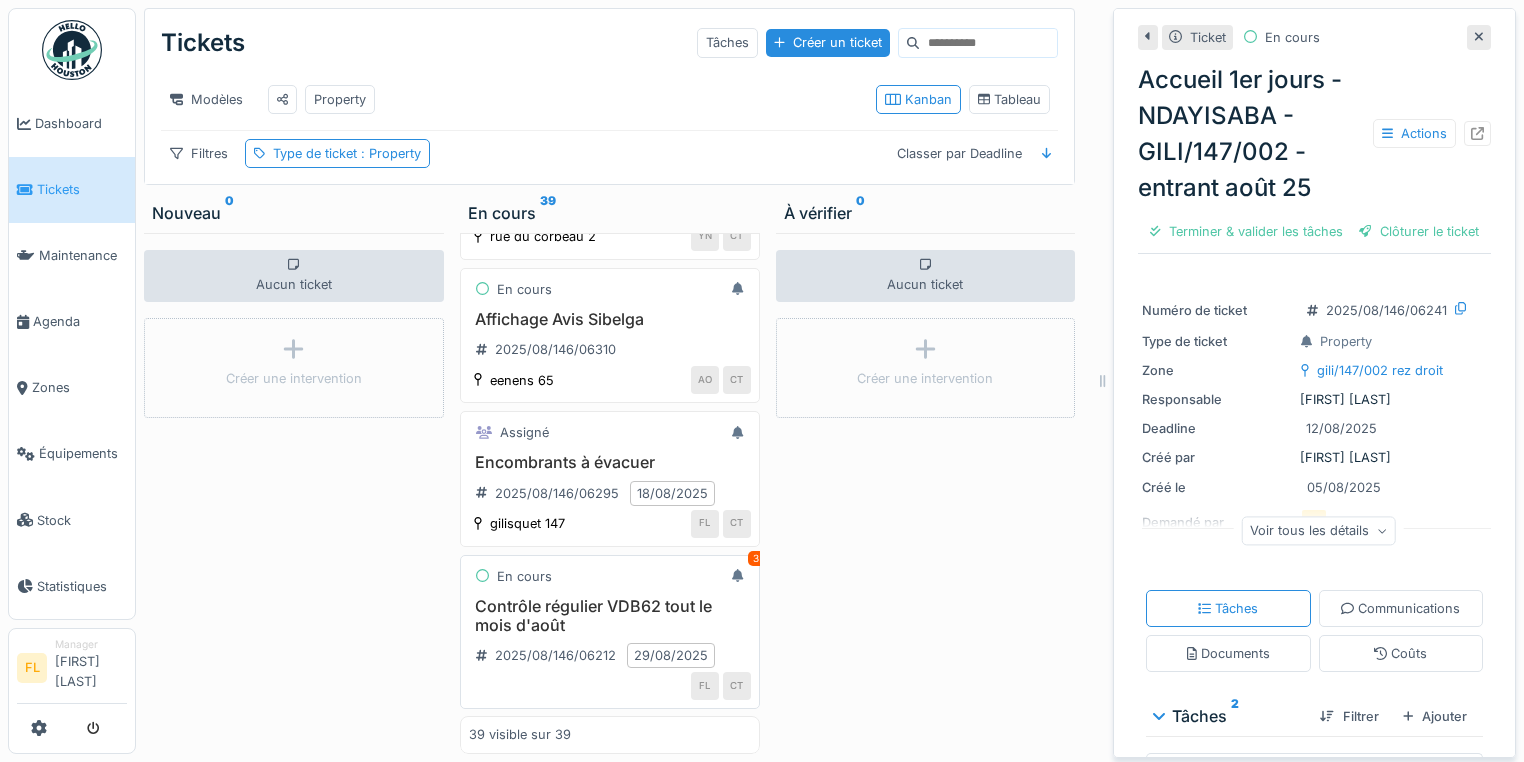 click on "Contrôle régulier VDB62 tout le mois d'août" at bounding box center (610, 616) 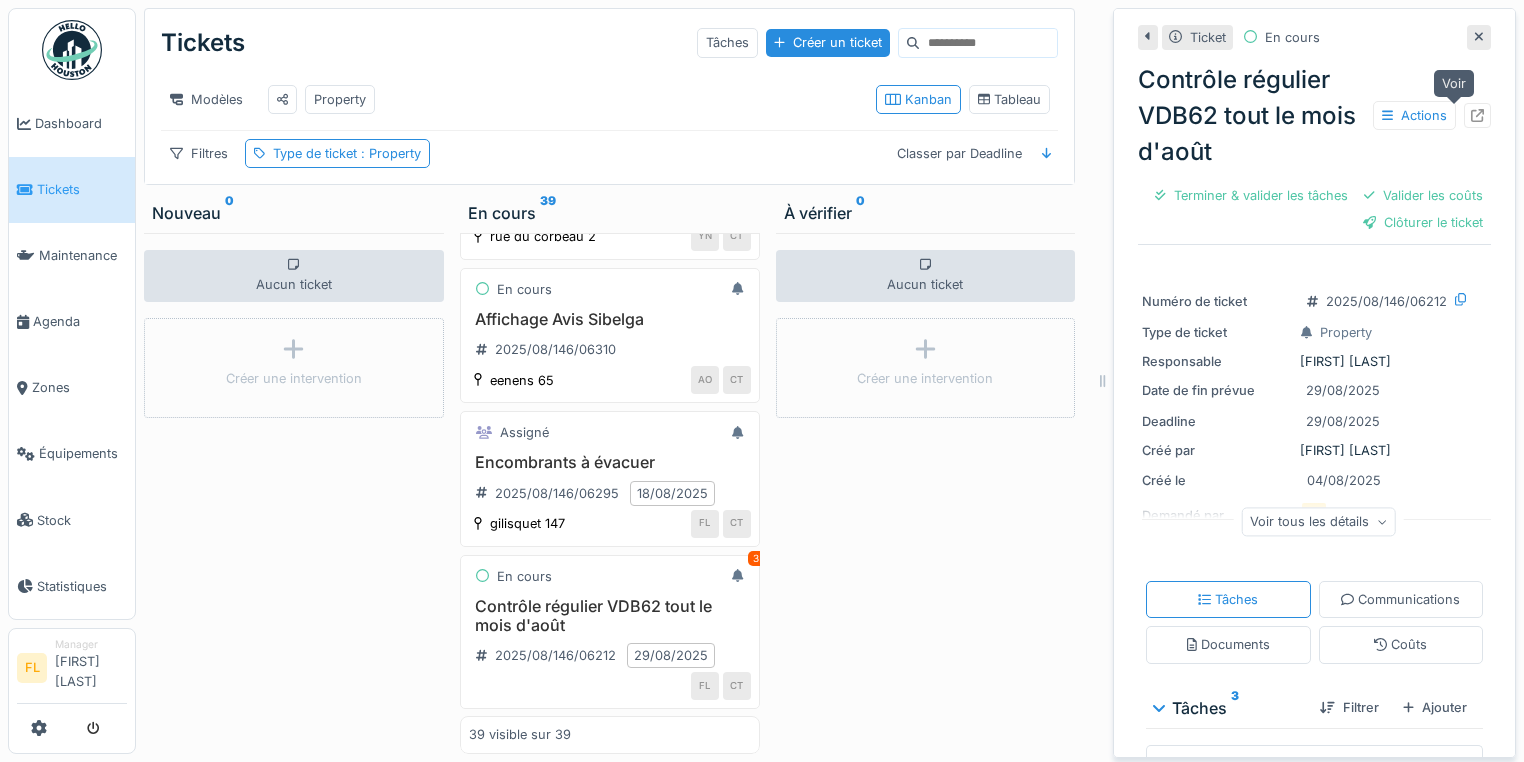 click 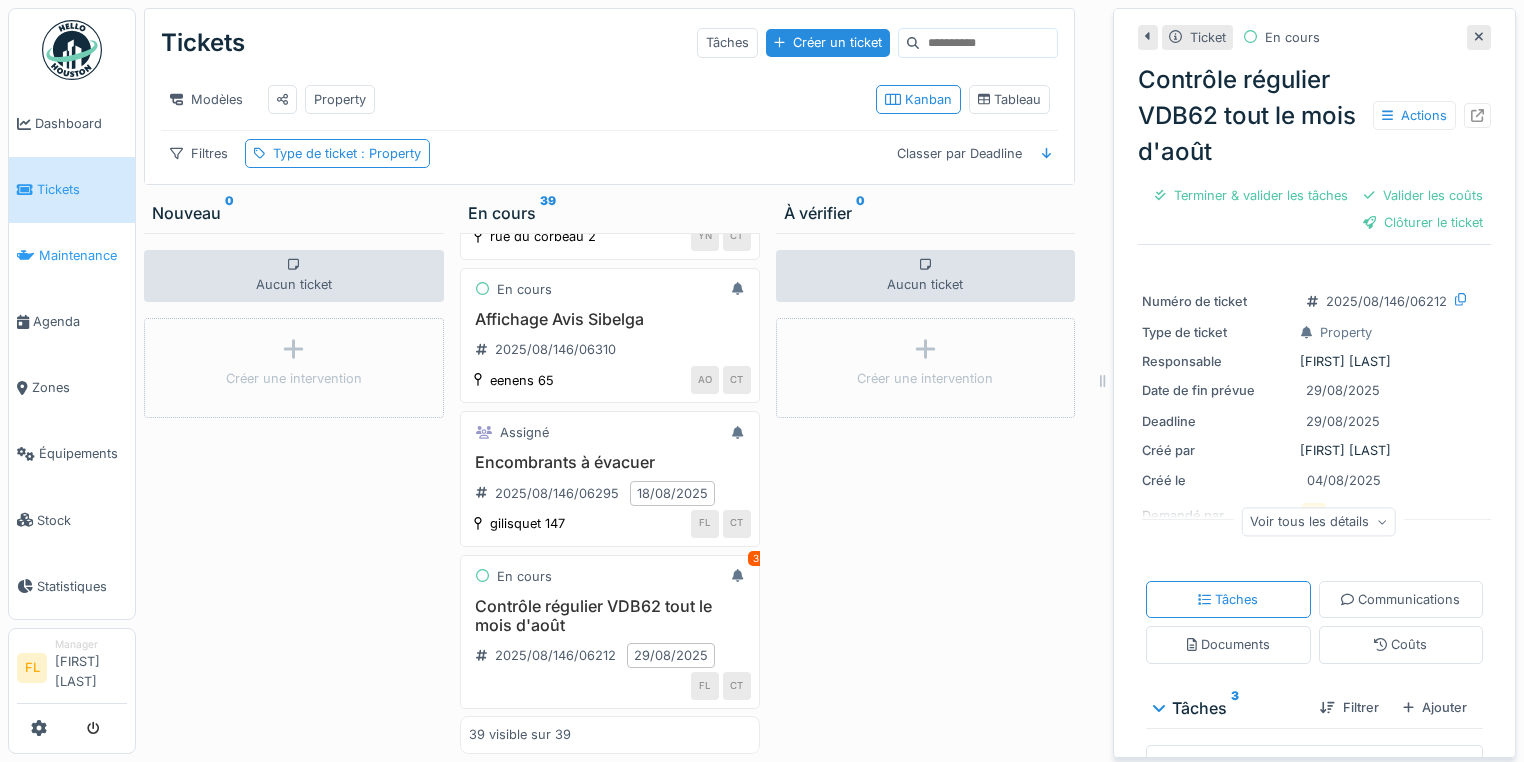 click on "Maintenance" at bounding box center [83, 255] 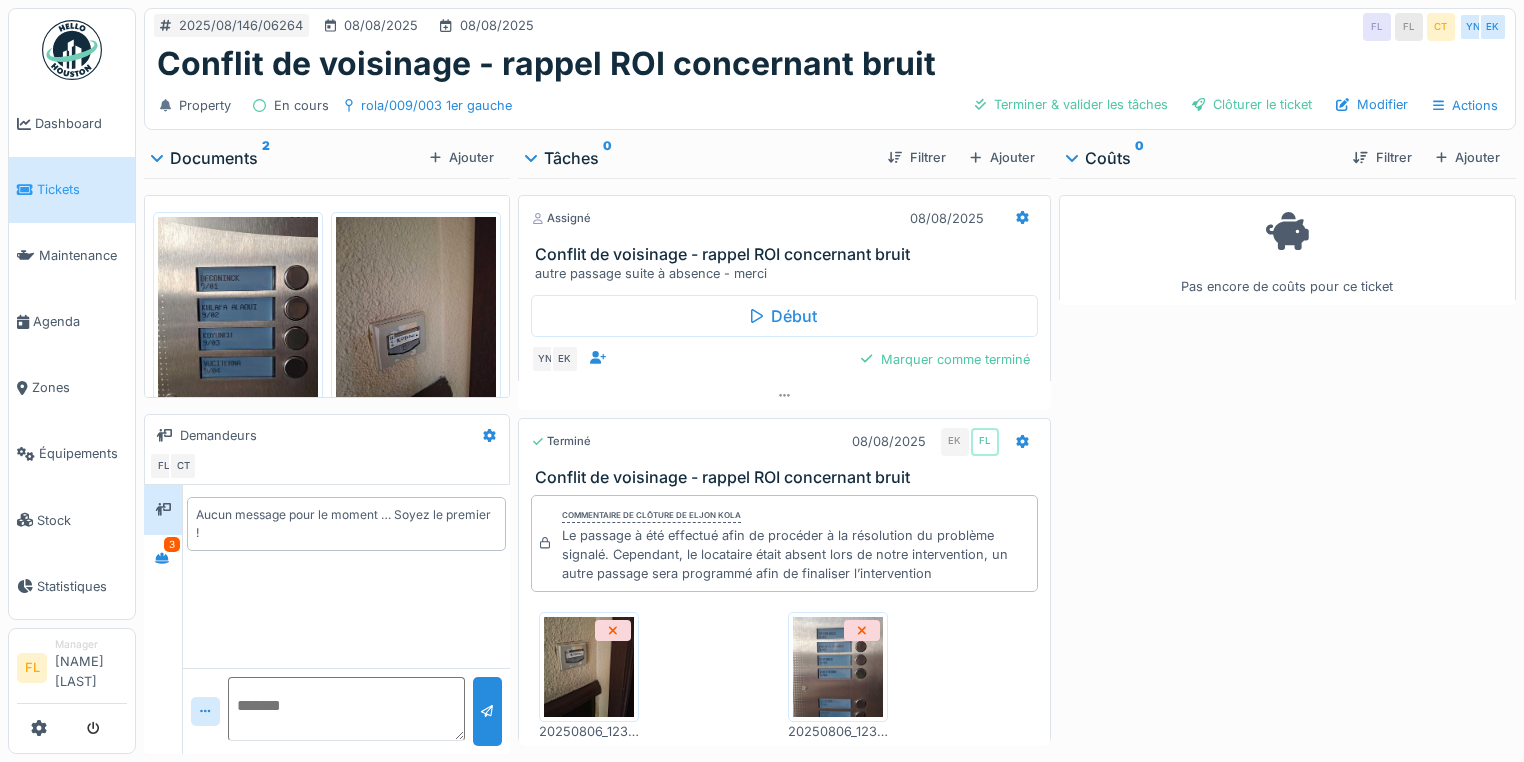 scroll, scrollTop: 0, scrollLeft: 0, axis: both 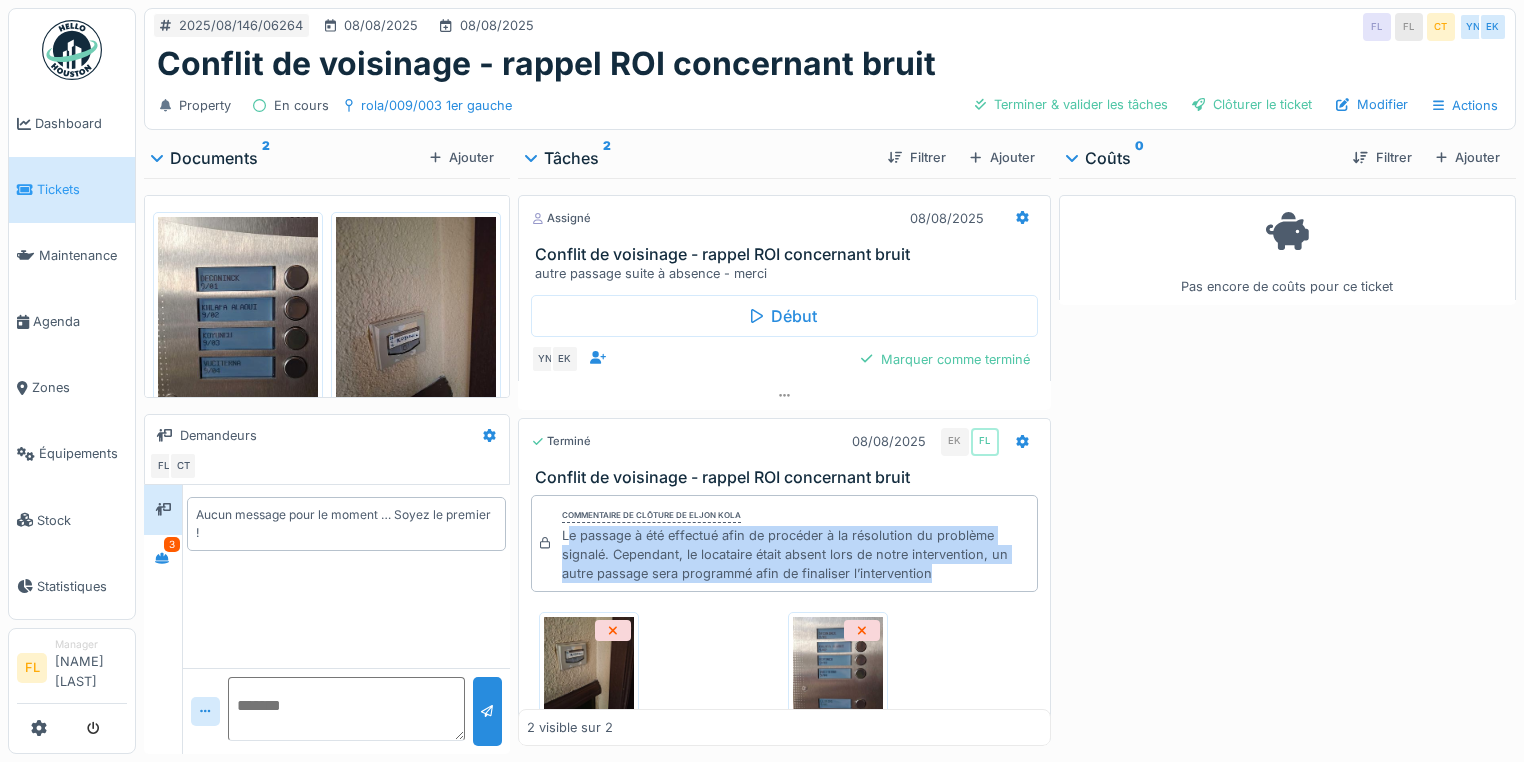 drag, startPoint x: 564, startPoint y: 535, endPoint x: 959, endPoint y: 571, distance: 396.63712 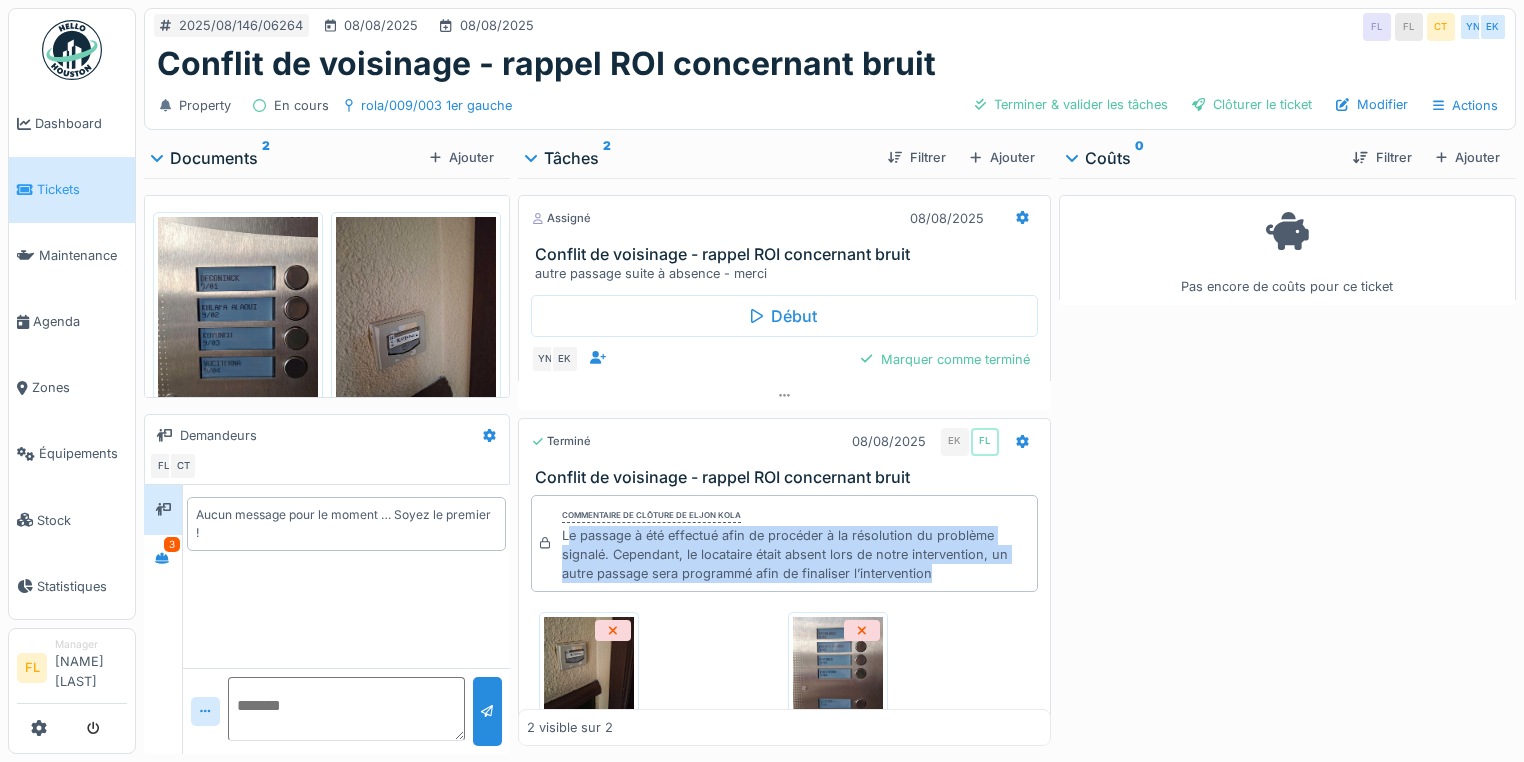 click on "Le passage à été effectué afin de procéder à la résolution du problème signalé. Cependant, le locataire était absent lors de notre intervention, un autre passage sera programmé afin de finaliser l’intervention" at bounding box center [795, 555] 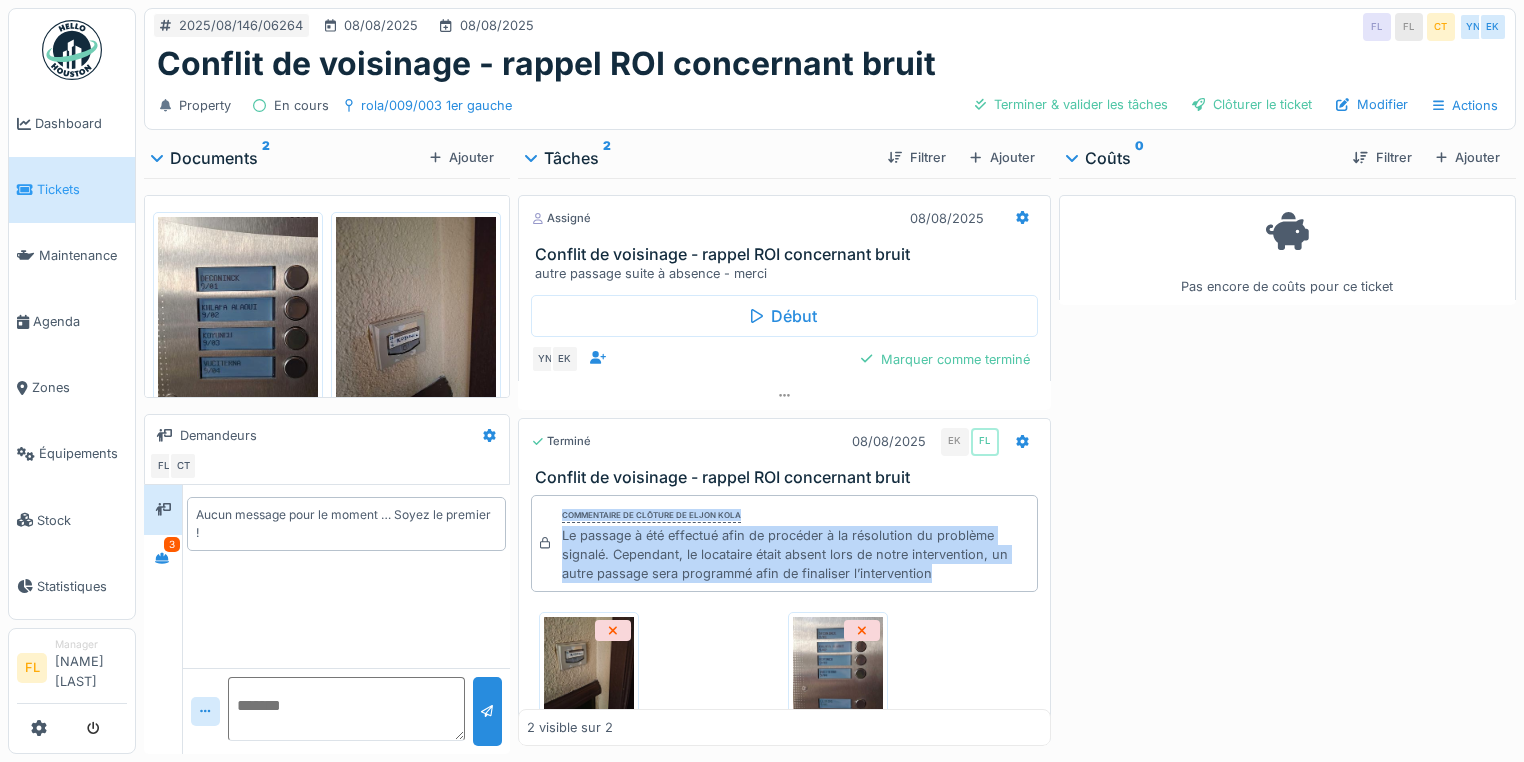 drag, startPoint x: 932, startPoint y: 569, endPoint x: 522, endPoint y: 532, distance: 411.66614 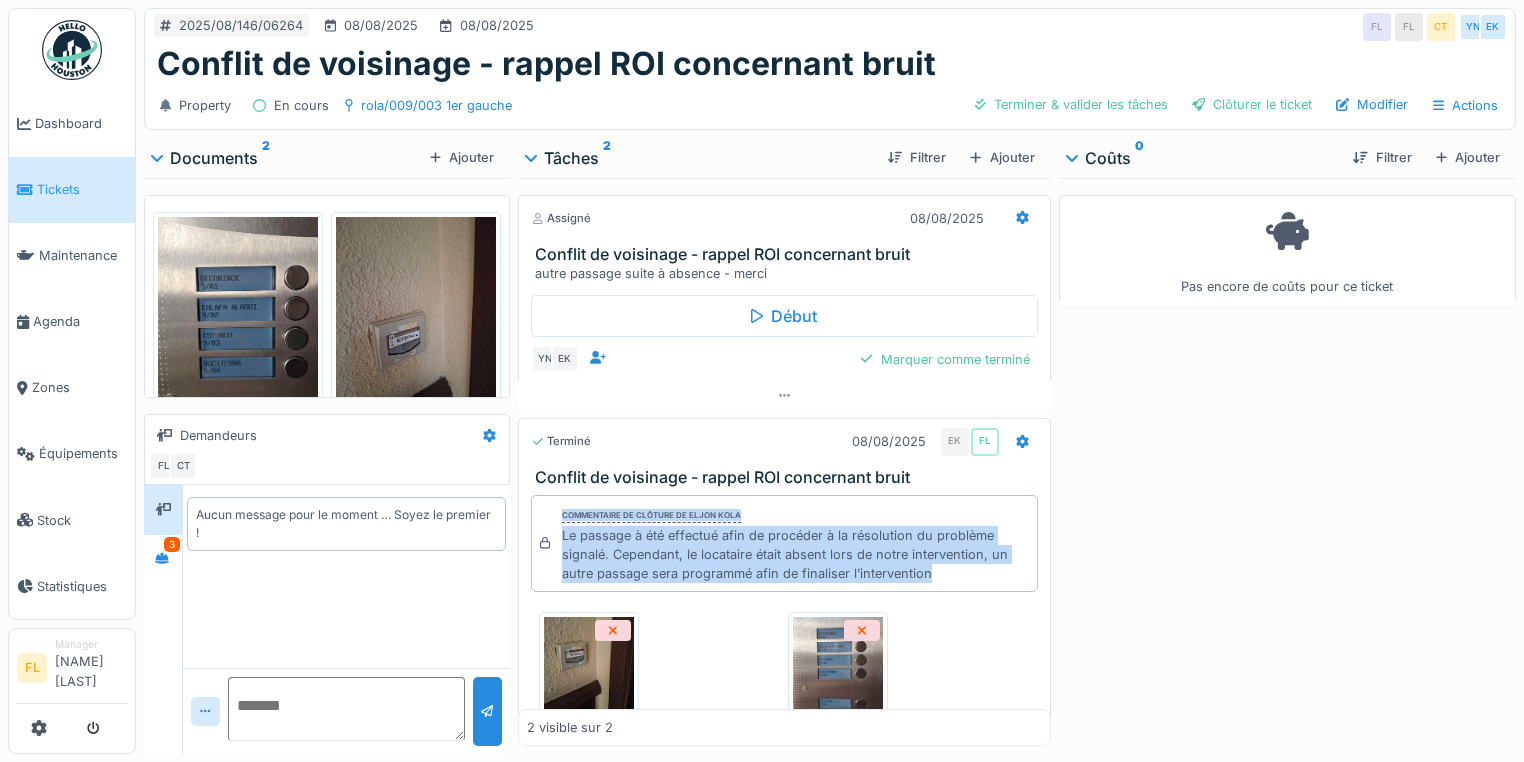 click on "Commentaire de clôture de Eljon Kola Le passage à été effectué afin de procéder à la résolution du problème signalé. Cependant, le locataire était absent lors de notre intervention, un autre passage sera programmé afin de finaliser l’intervention  20250806_123801.jpg 20250806_123513.jpg" at bounding box center [784, 628] 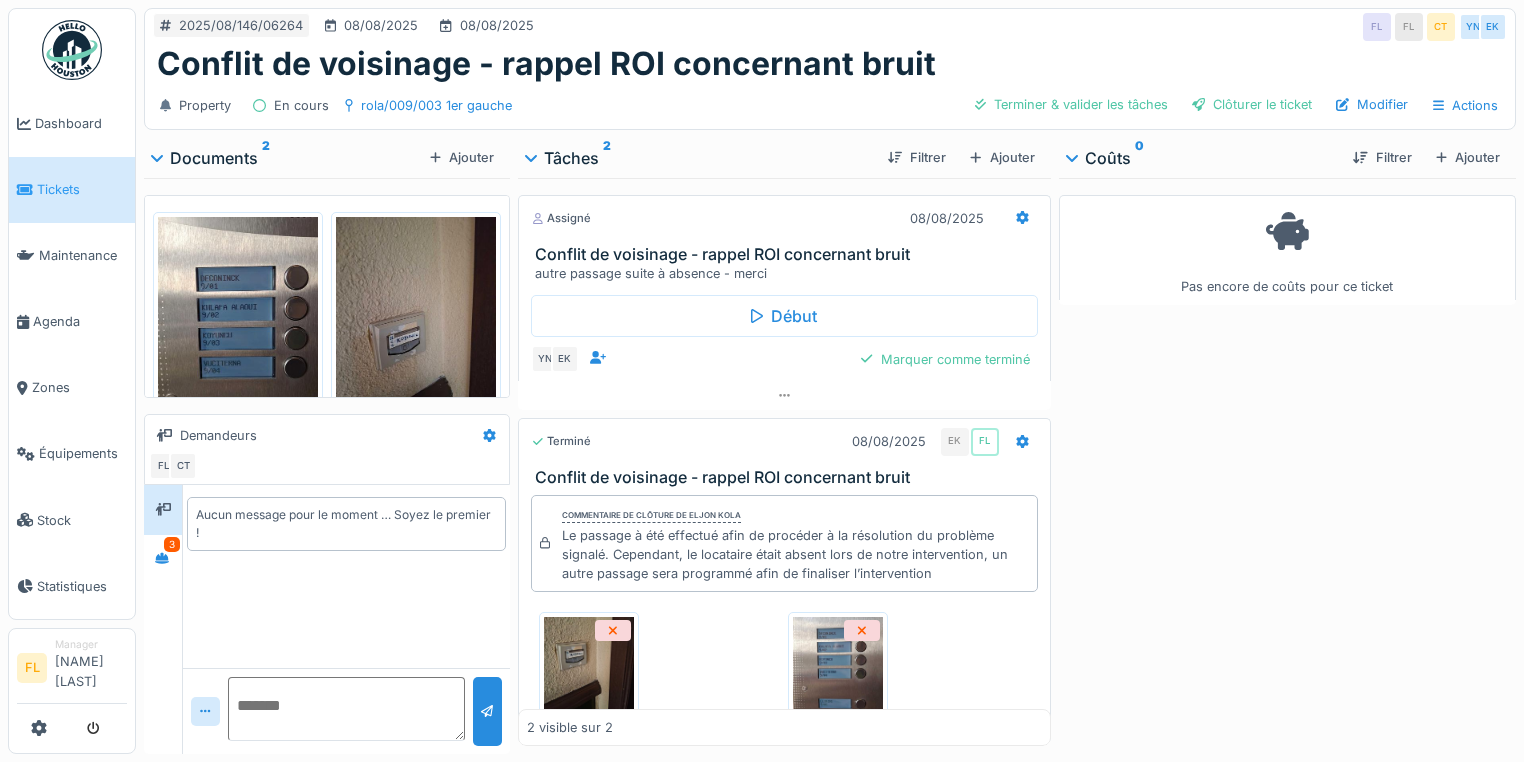 click on "Aucun message pour le moment … Soyez le premier !" at bounding box center (346, 576) 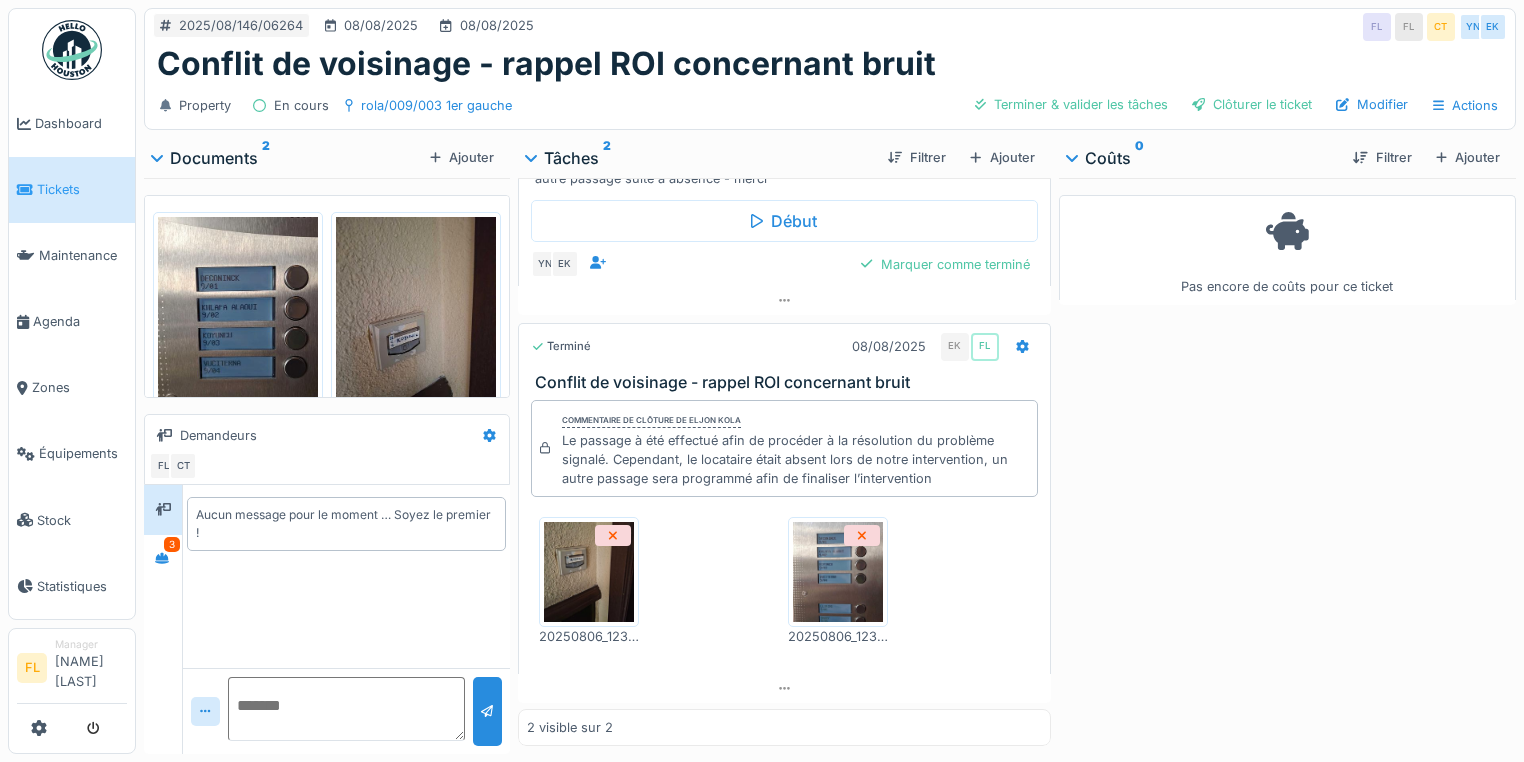 scroll, scrollTop: 0, scrollLeft: 0, axis: both 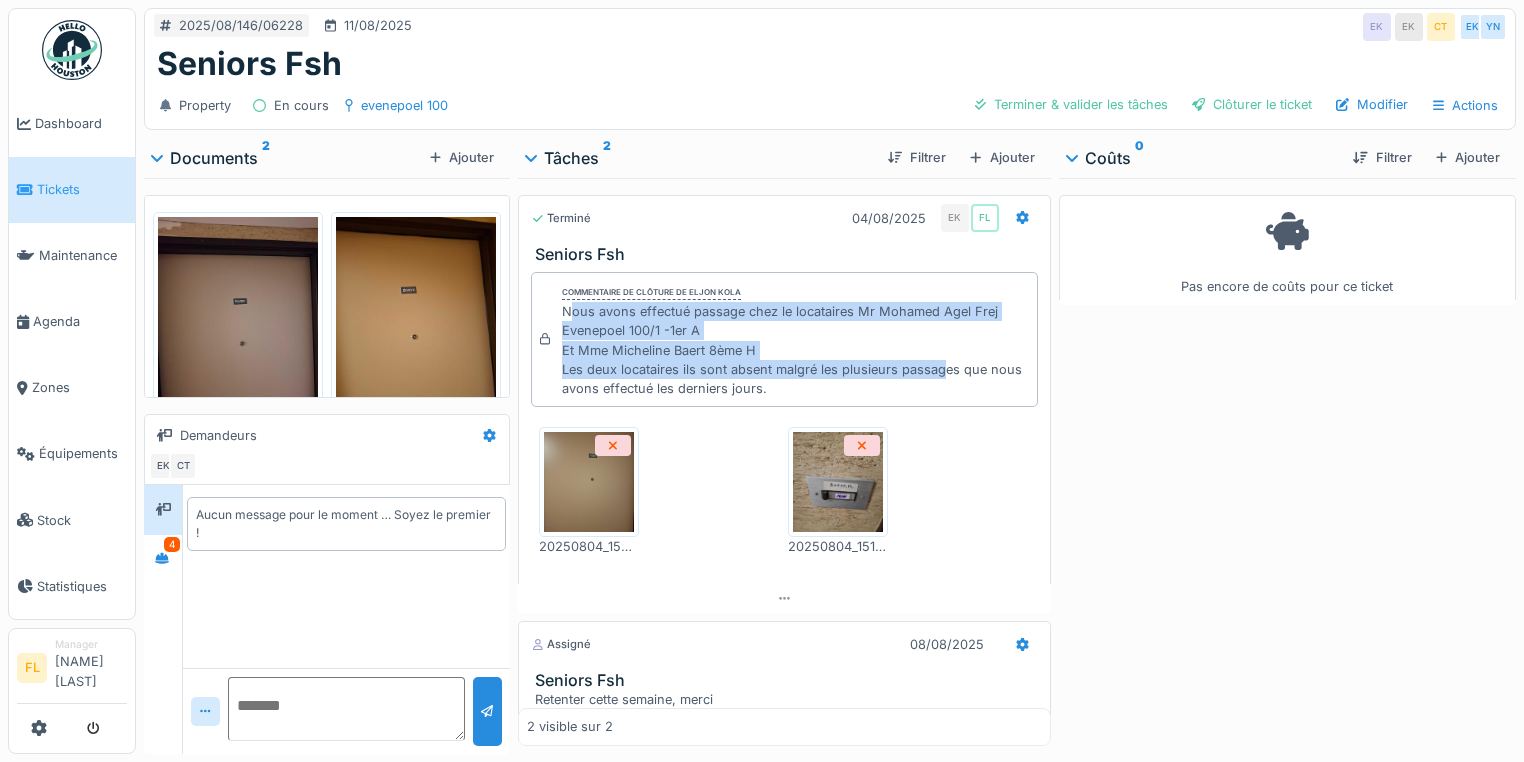 drag, startPoint x: 564, startPoint y: 311, endPoint x: 938, endPoint y: 376, distance: 379.60638 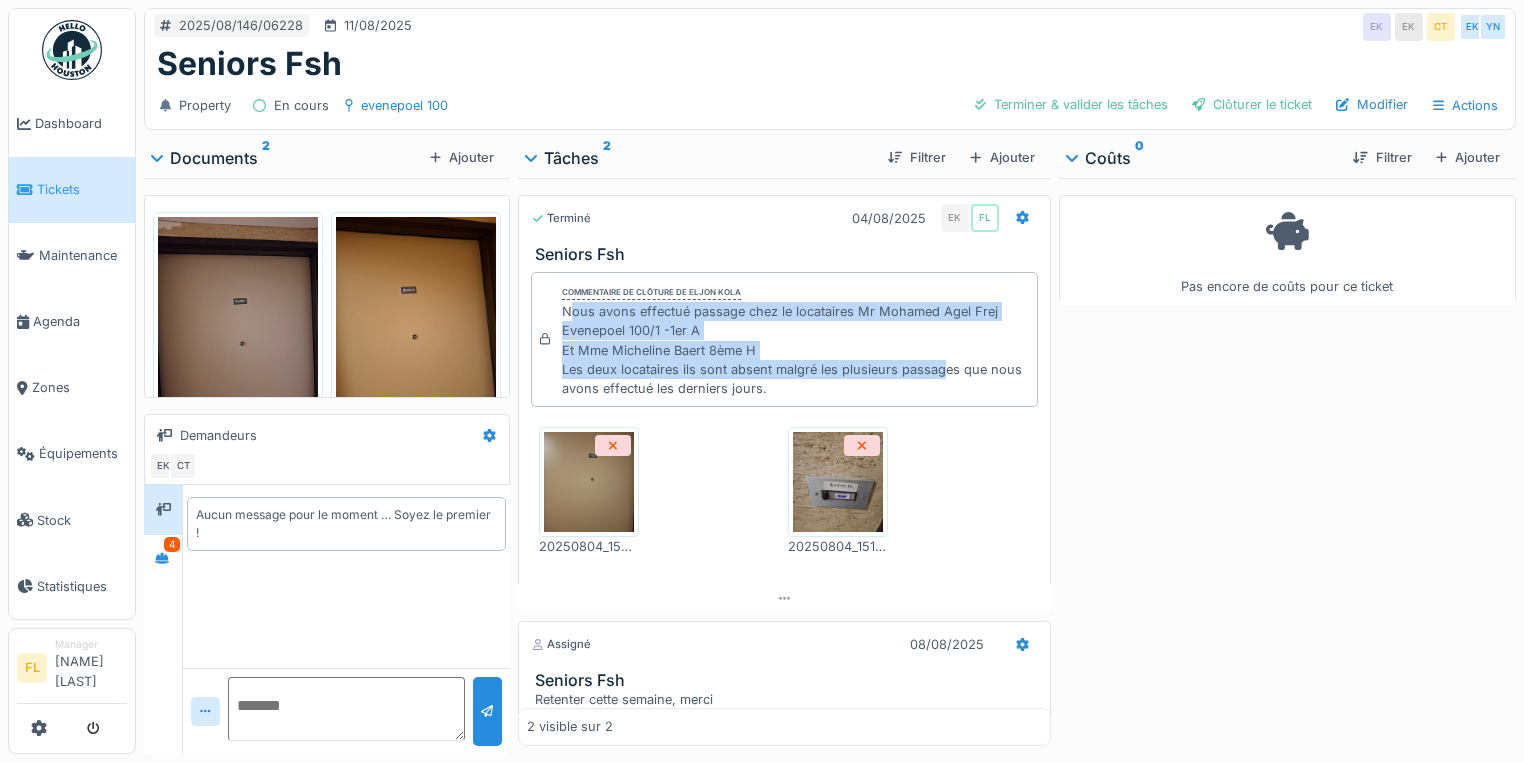 click on "Nous avons effectué passage chez le locataires Mr Mohamed Agel Frej
Evenepoel 100/1 -1er A
Et Mme Micheline Baert 8ème H
Les deux locataires ils sont absent malgré les plusieurs passages que nous avons effectué les derniers jours." at bounding box center [795, 350] 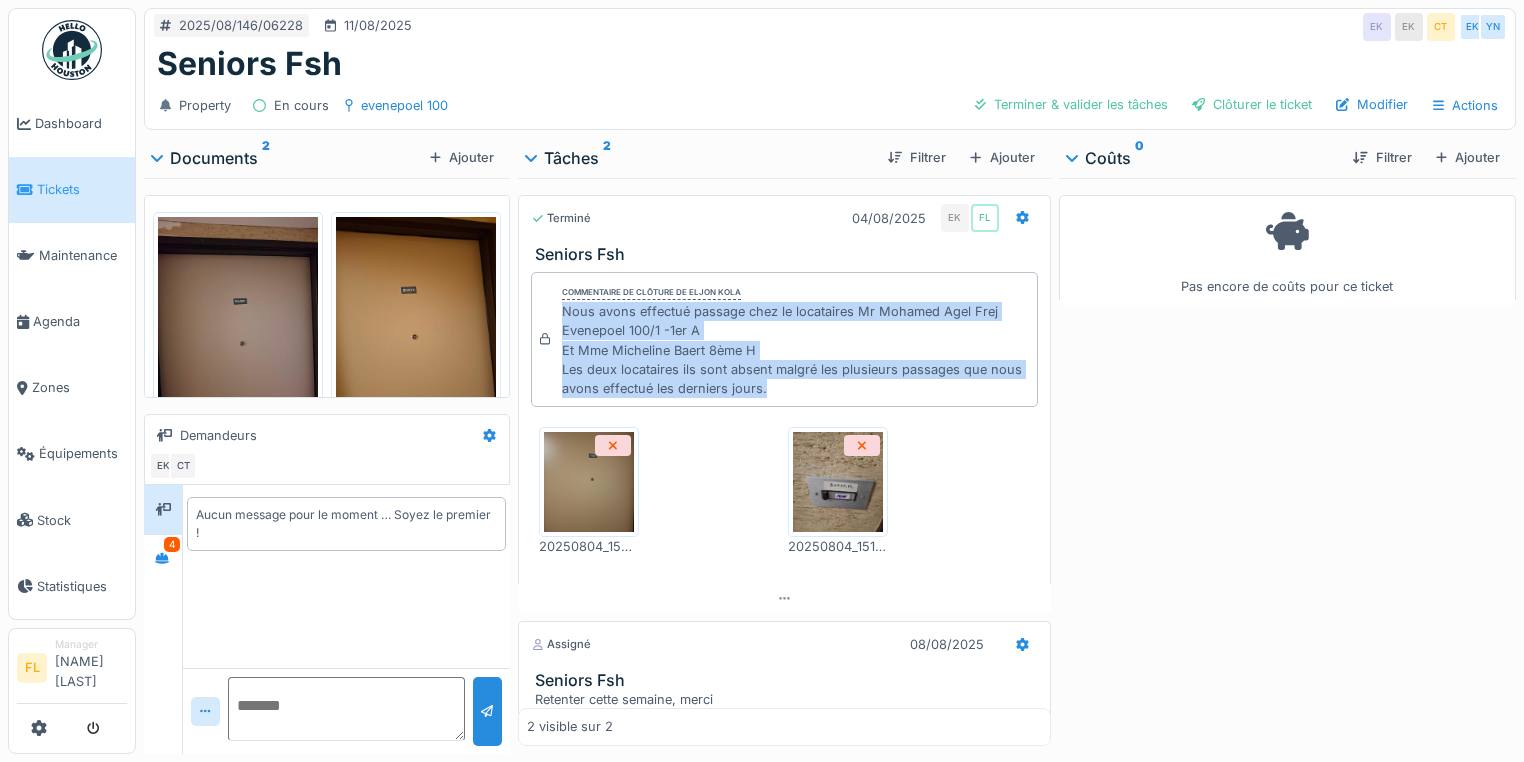 drag, startPoint x: 557, startPoint y: 311, endPoint x: 817, endPoint y: 384, distance: 270.0537 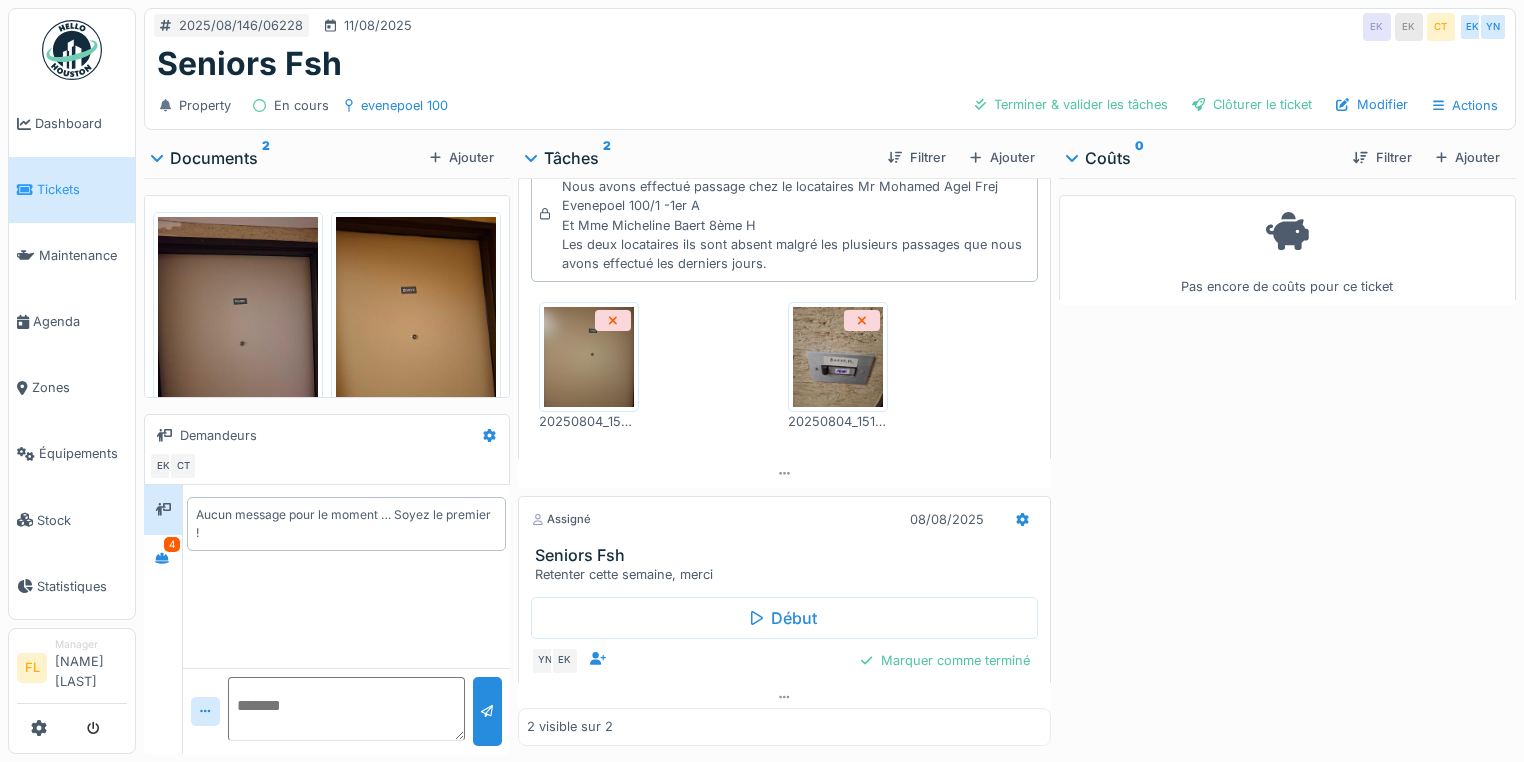 scroll, scrollTop: 133, scrollLeft: 0, axis: vertical 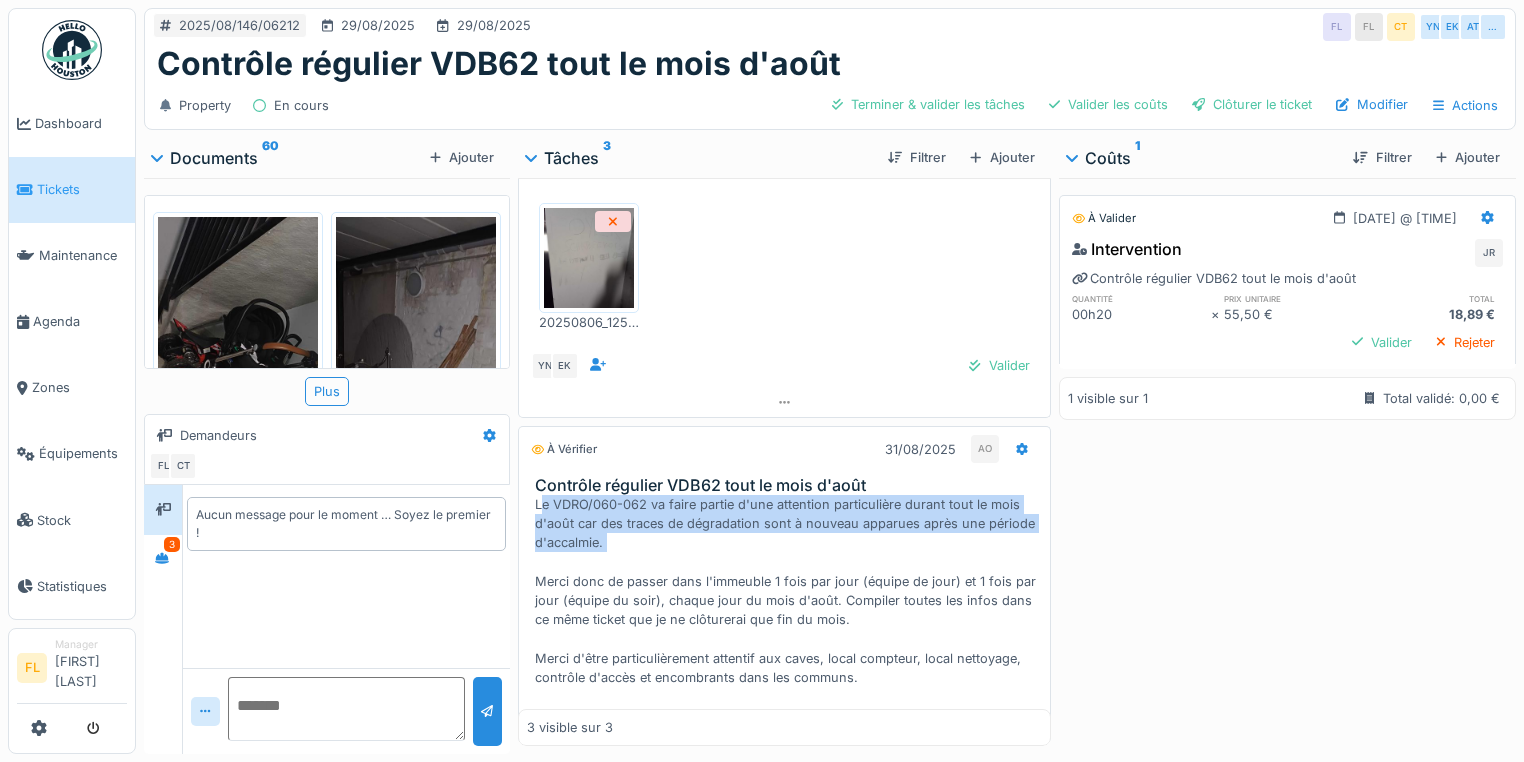 drag, startPoint x: 536, startPoint y: 500, endPoint x: 821, endPoint y: 547, distance: 288.84946 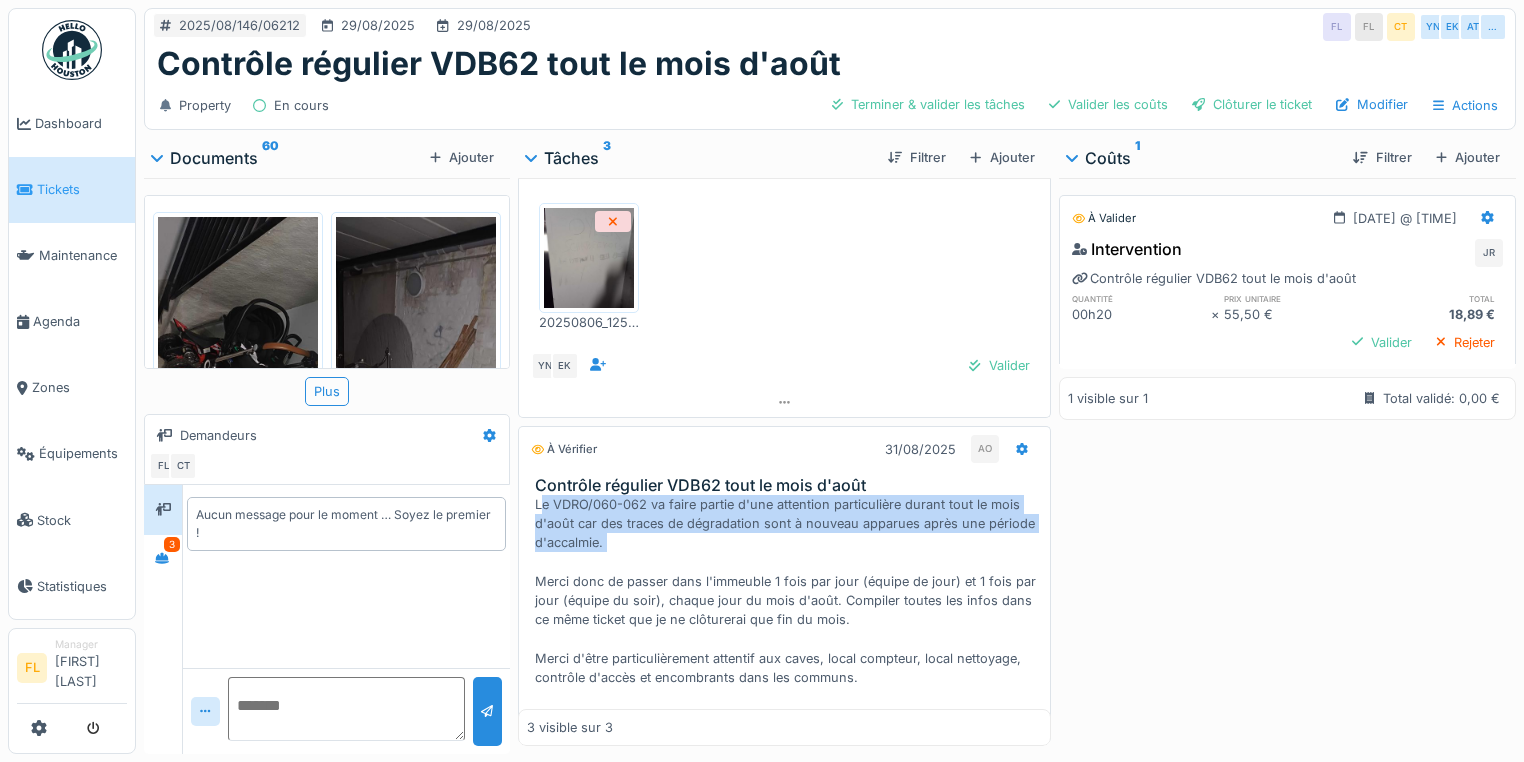 scroll, scrollTop: 12, scrollLeft: 0, axis: vertical 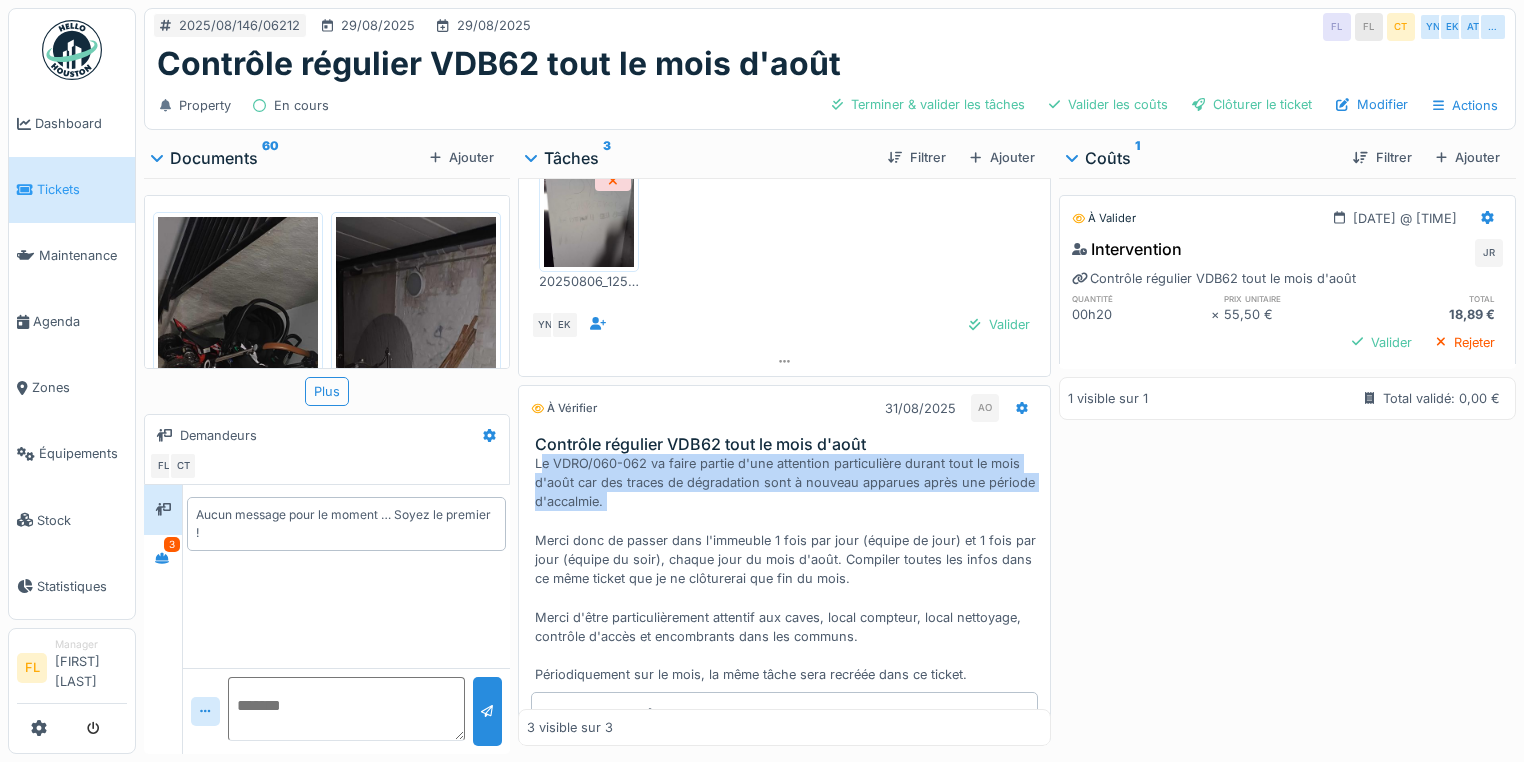 click on "À vérifier [DATE] [INITIALS] Contrôle régulier [BRAND][NUMBER] tout le mois d'août Le [BRAND]/[NUMBER]-[NUMBER] va faire partie d'une attention particulière durant tout le mois d'août car des traces de dégradation sont à nouveau apparues après une période d'accalmie.
Merci donc de passer dans l'immeuble 1 fois par jour (équipe de jour) et 1 fois par jour (équipe du soir), chaque jour du mois d'août. Compiler toutes les infos dans ce même ticket que je ne clôturerai que fin du mois.
Merci d'être particulièrement attentif aux caves, local compteur, local nettoyage, contrôle d'accès et encombrants dans les communs.
Périodiquement sur le mois, la même tâche sera recréée dans ce ticket.   Commentaire de clôture de [FIRST] [LAST] AT lun. [DATE]   07:00 dim. [DATE]   23:59 FL ID lun. [DATE]   07:00 dim. [DATE]   23:59 FL IF lun. [DATE]   07:00 dim. [DATE]   23:59 FL JR lun. [DATE]   07:00 dim. [DATE]   23:59 FL [INITIALS] lun. [DATE]   07:00 dim. [DATE]   23:59 FL Valider" at bounding box center (784, 860) 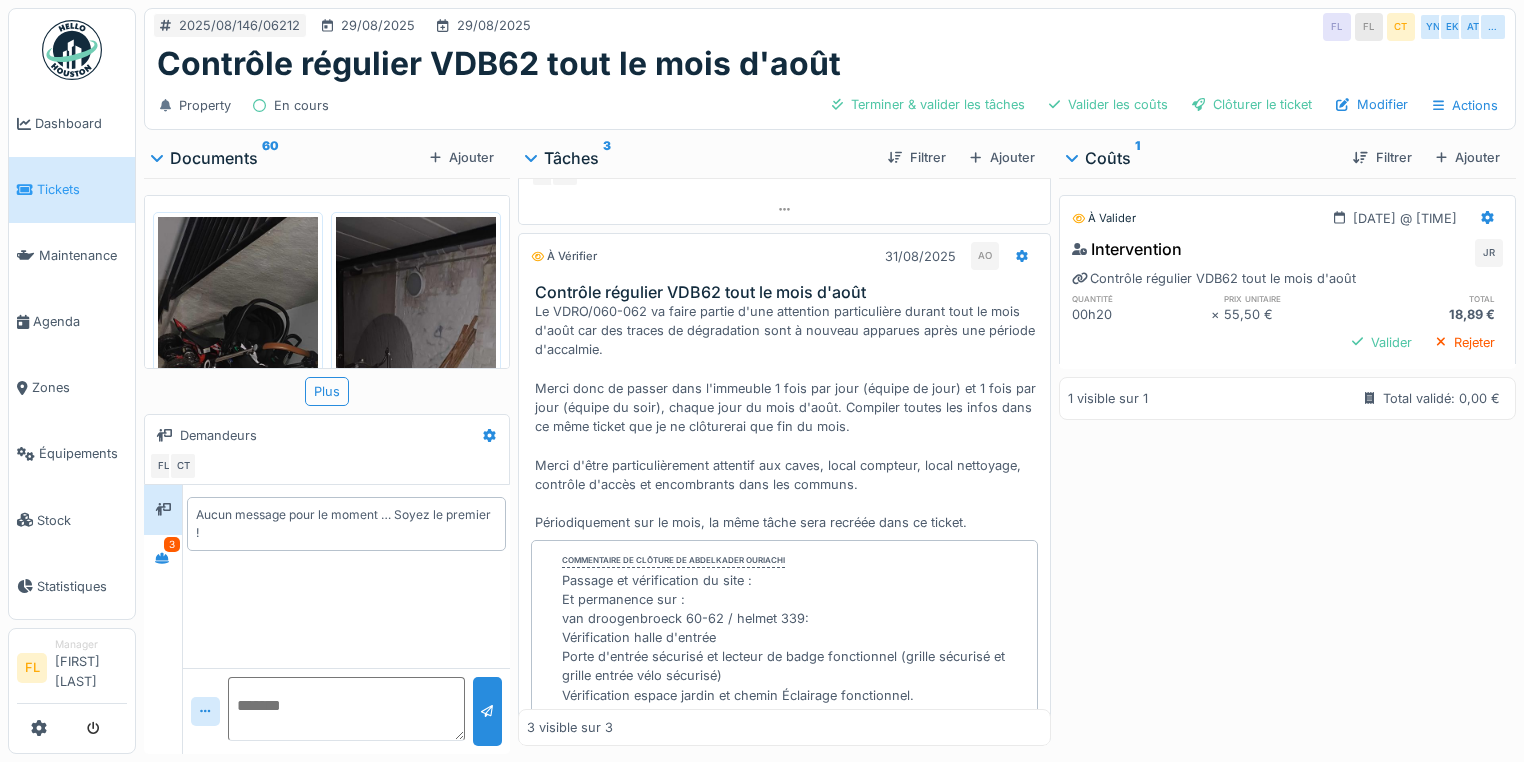 scroll, scrollTop: 2377, scrollLeft: 0, axis: vertical 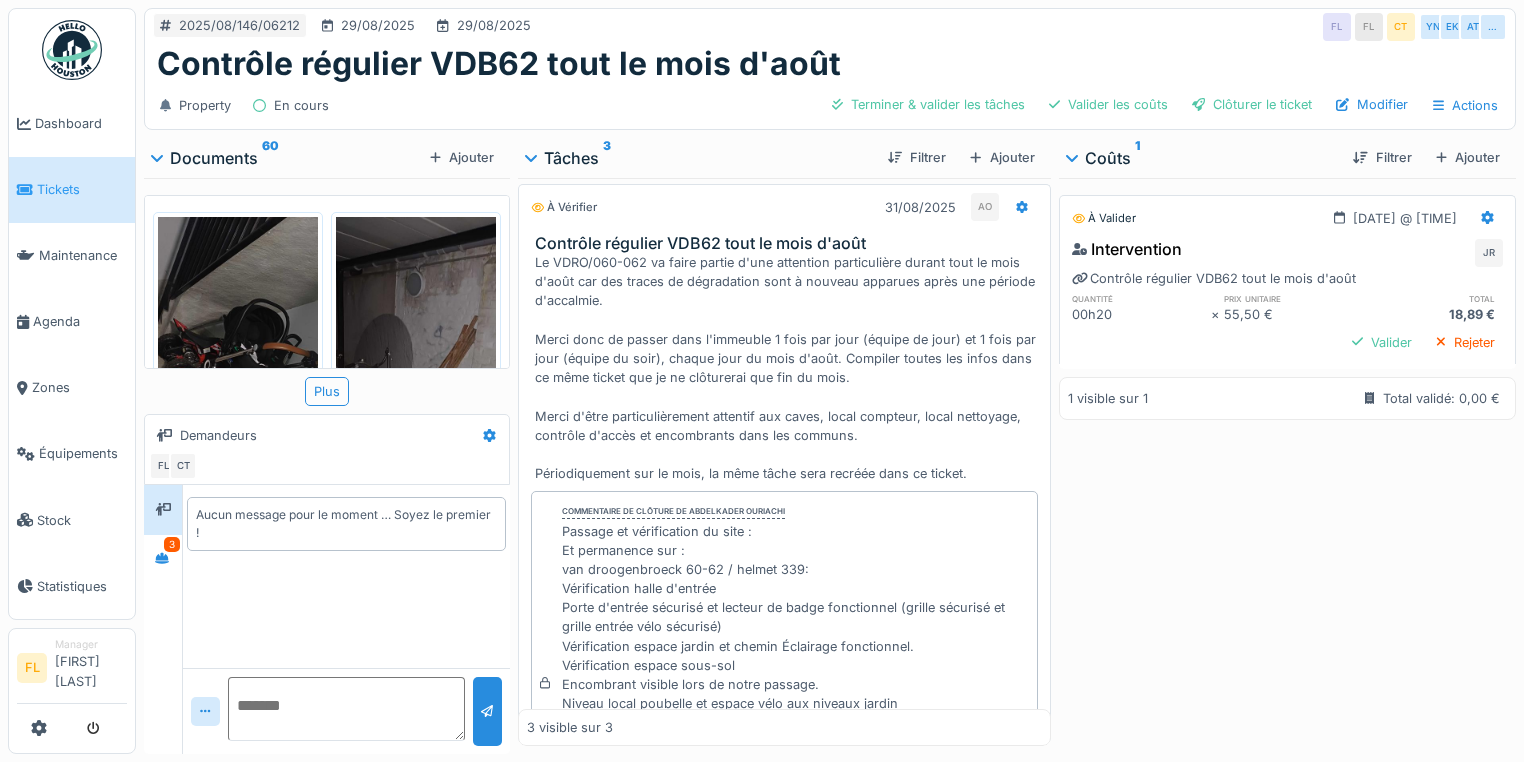 click on "Le VDRO/060-062 va faire partie d'une attention particulière durant tout le mois d'août car des traces de dégradation sont à nouveau apparues après une période d'accalmie.
Merci donc de passer dans l'immeuble 1 fois par jour (équipe de jour) et 1 fois par jour (équipe du soir), chaque jour du mois d'août. Compiler toutes les infos dans ce même ticket que je ne clôturerai que fin du mois.
Merci d'être particulièrement attentif aux caves, local compteur, local nettoyage, contrôle d'accès et encombrants dans les communs.
Périodiquement sur le mois, la même tâche sera recréée dans ce ticket." at bounding box center (788, 368) 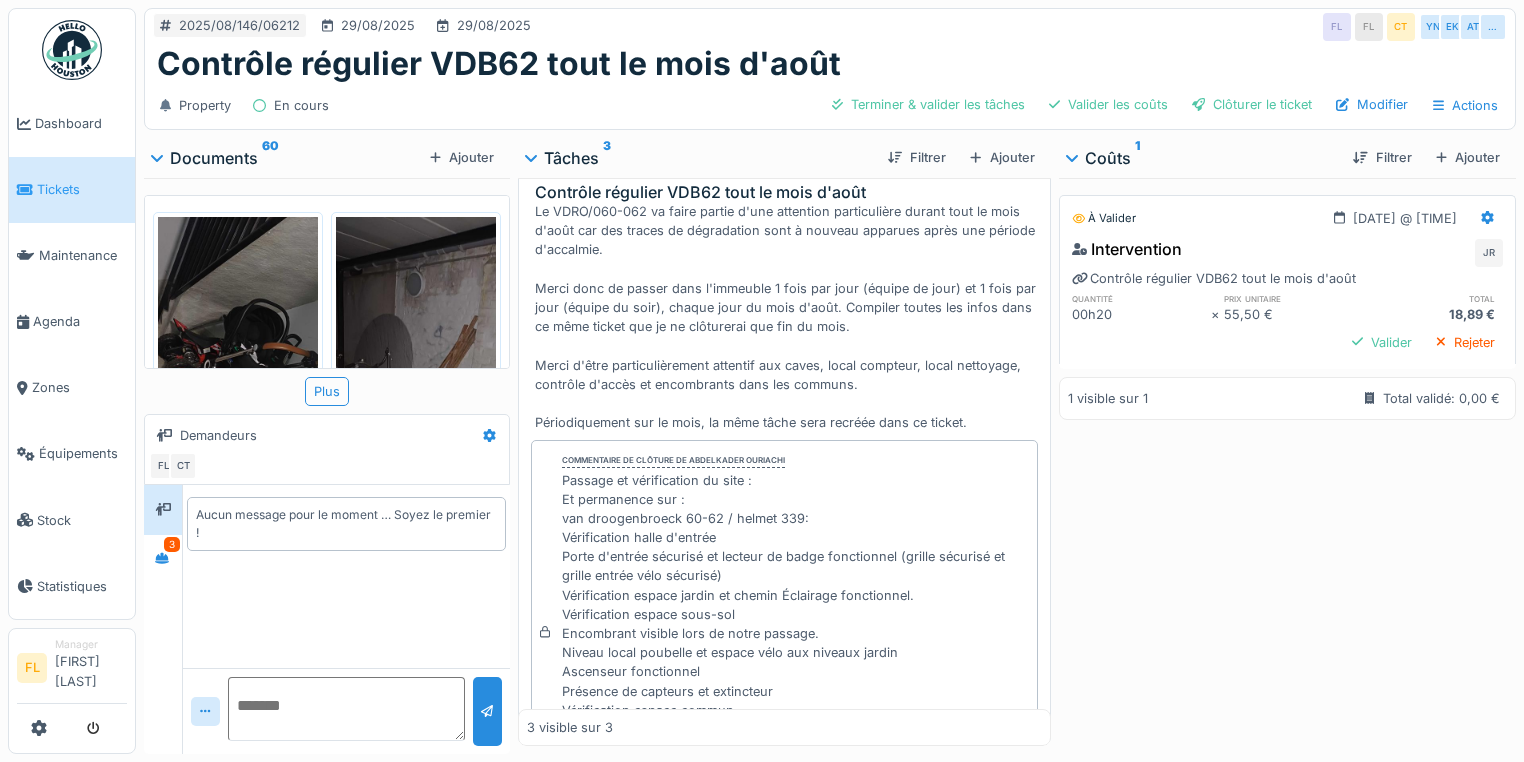 scroll, scrollTop: 2457, scrollLeft: 0, axis: vertical 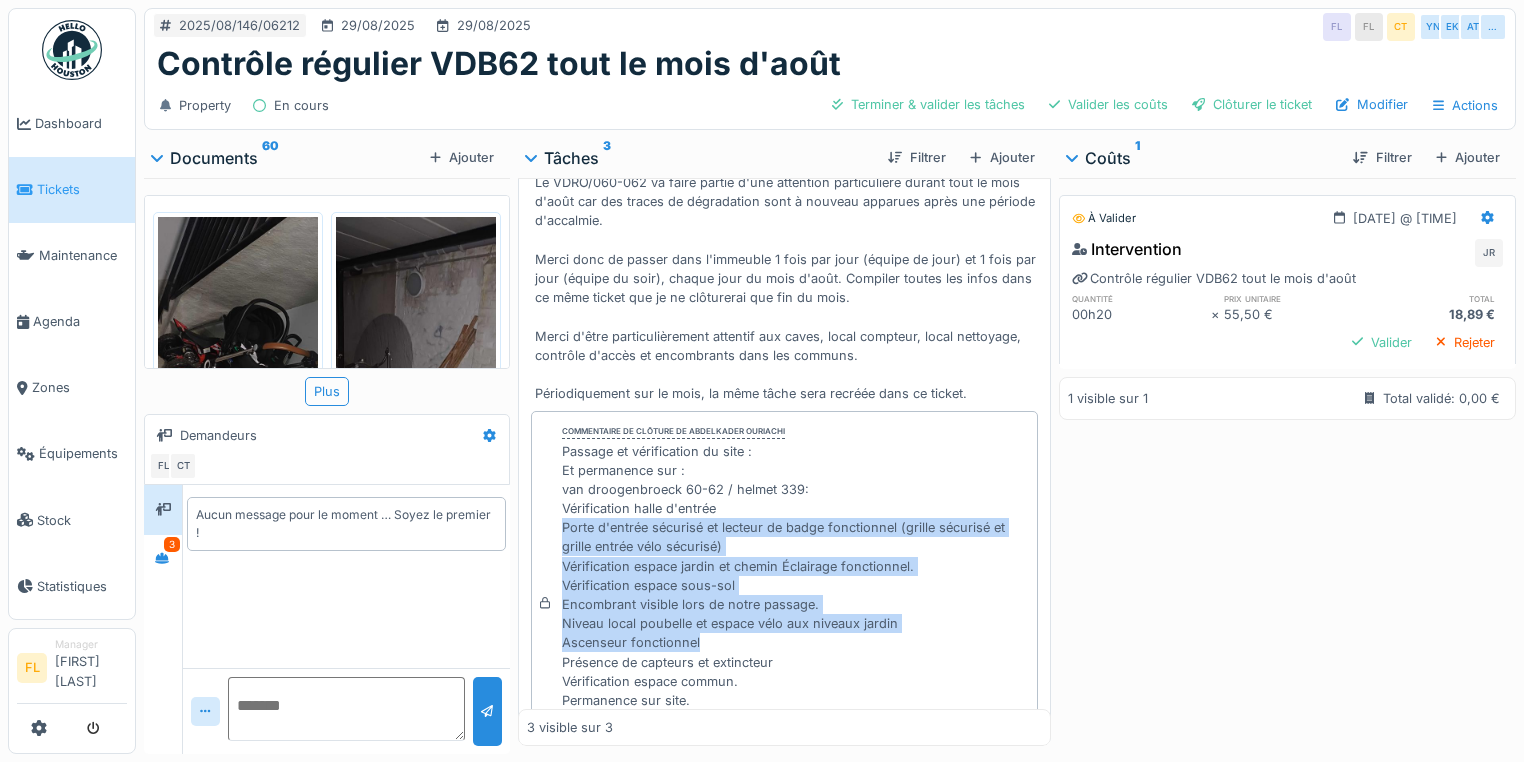 drag, startPoint x: 559, startPoint y: 510, endPoint x: 784, endPoint y: 617, distance: 249.14655 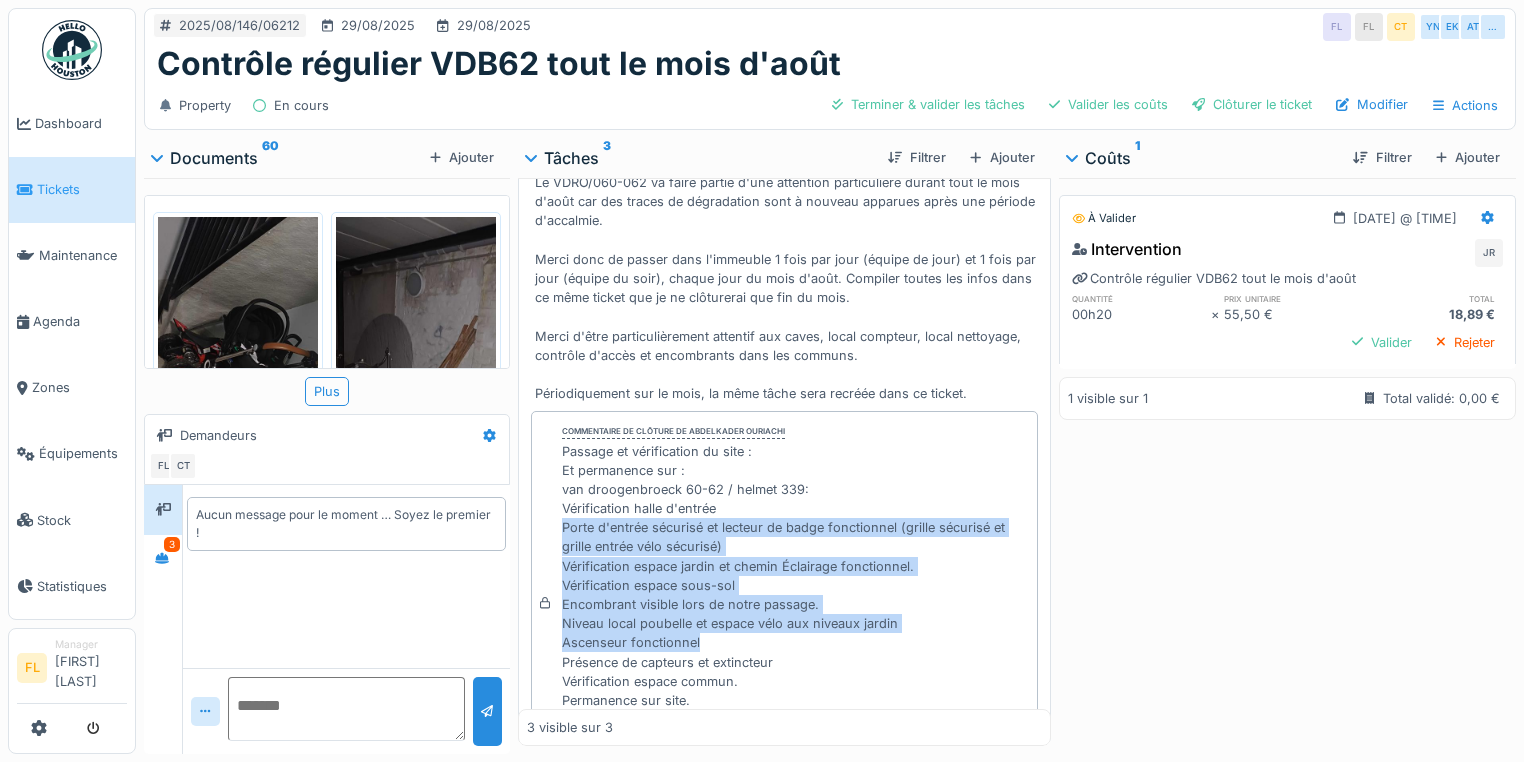 click on "Commentaire de clôture de [FIRST] [LAST] Passage et vérification du site :
Et permanence sur :
[BRAND][NUMBER]-[NUMBER] / helmet [NUMBER]:
Vérification halle d'entrée
Porte d'entrée sécurisé et lecteur de badge fonctionnel (grille sécurisé et grille entrée vélo sécurisé)
Vérification espace jardin et chemin Éclairage fonctionnel.
Vérification espace sous-sol
Encombrant visible lors de notre passage.
Niveau local poubelle et espace vélo aux niveaux jardin
Ascenseur fonctionnel
Présence de capteurs et extincteur
Vérification espace commun.
Permanence sur site.
Vérification des étages et niveaux cage d'escalier.
Vérification espace jardin
Aucune présence visible sur le site
+ graffiti sur les mur de la cave ( Voir photo )" at bounding box center (784, 603) 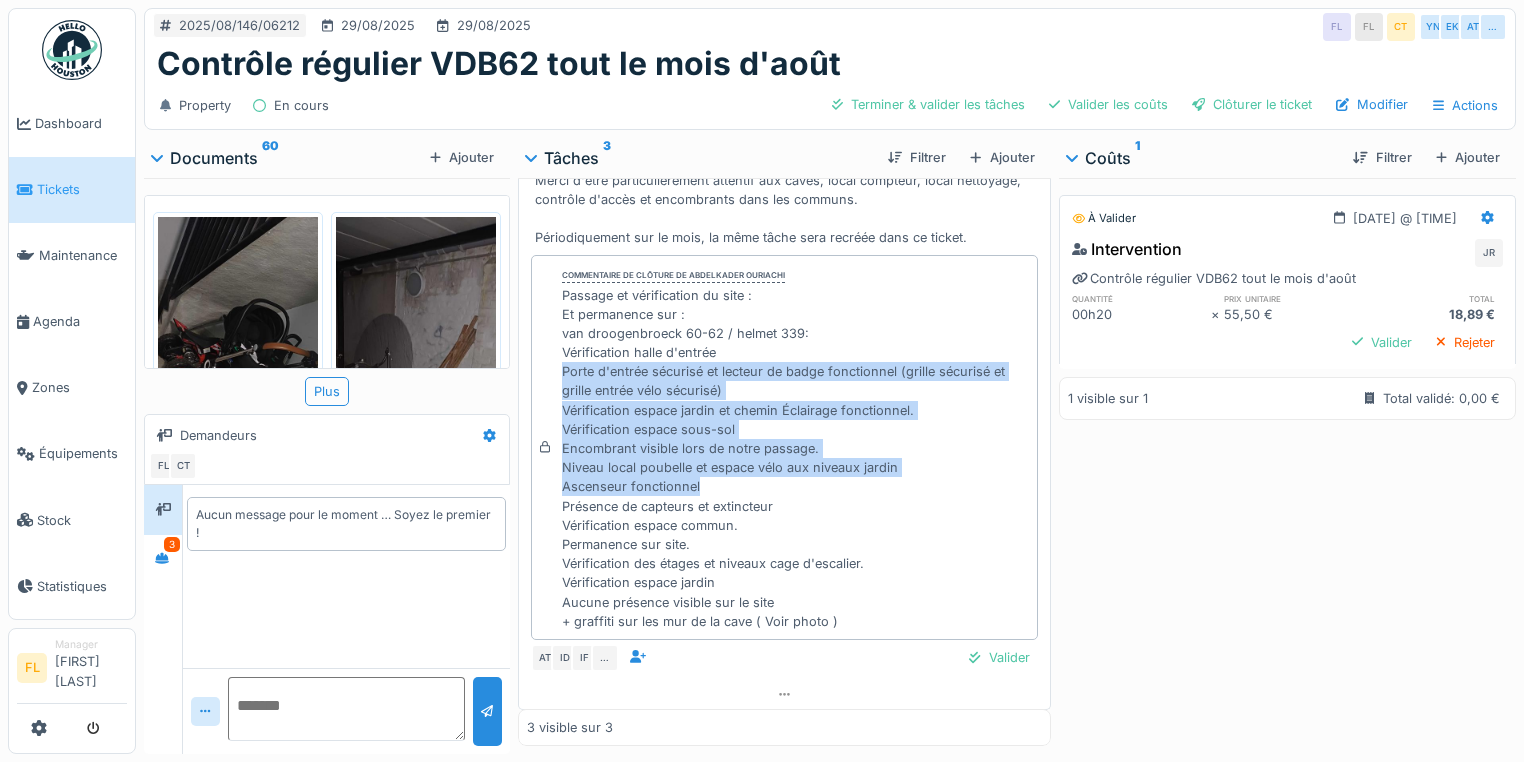 scroll, scrollTop: 2615, scrollLeft: 0, axis: vertical 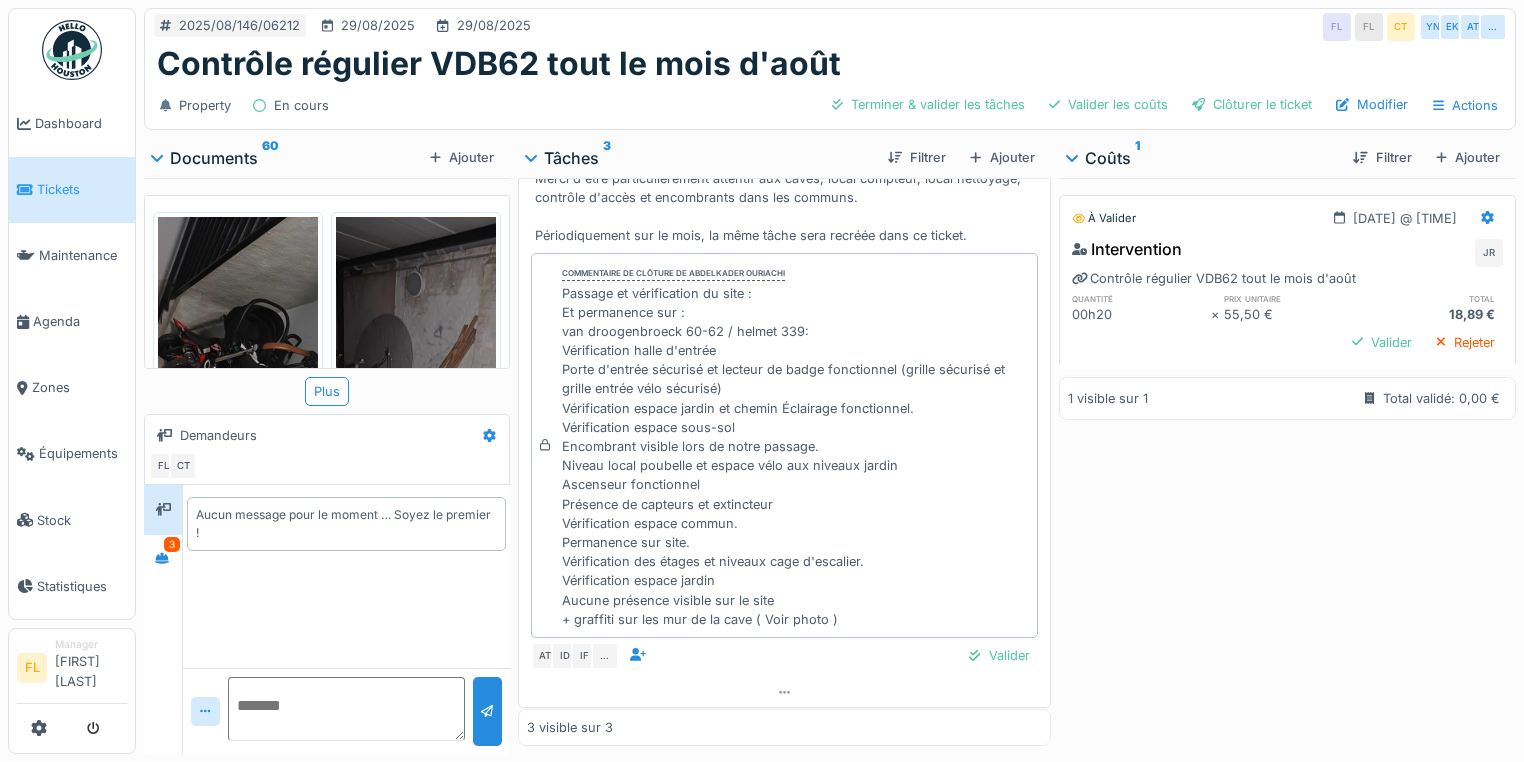 click on "Passage et vérification du site :
Et permanence sur :
van droogenbroeck 60-62 / helmet 339:
Vérification halle d'entrée
Porte d'entrée sécurisé et lecteur de badge fonctionnel (grille sécurisé et grille entrée vélo sécurisé)
Vérification espace jardin et chemin Éclairage fonctionnel.
Vérification espace sous-sol
Encombrant visible lors de notre passage.
Niveau local poubelle et espace vélo aux niveaux jardin
Ascenseur fonctionnel
Présence de capteurs et extincteur
Vérification espace commun.
Permanence sur site.
Vérification des étages et niveaux cage d'escalier.
Vérification espace jardin
Aucune présence visible sur le site
+ graffiti sur les mur de la cave ( Voir photo )" at bounding box center (795, 456) 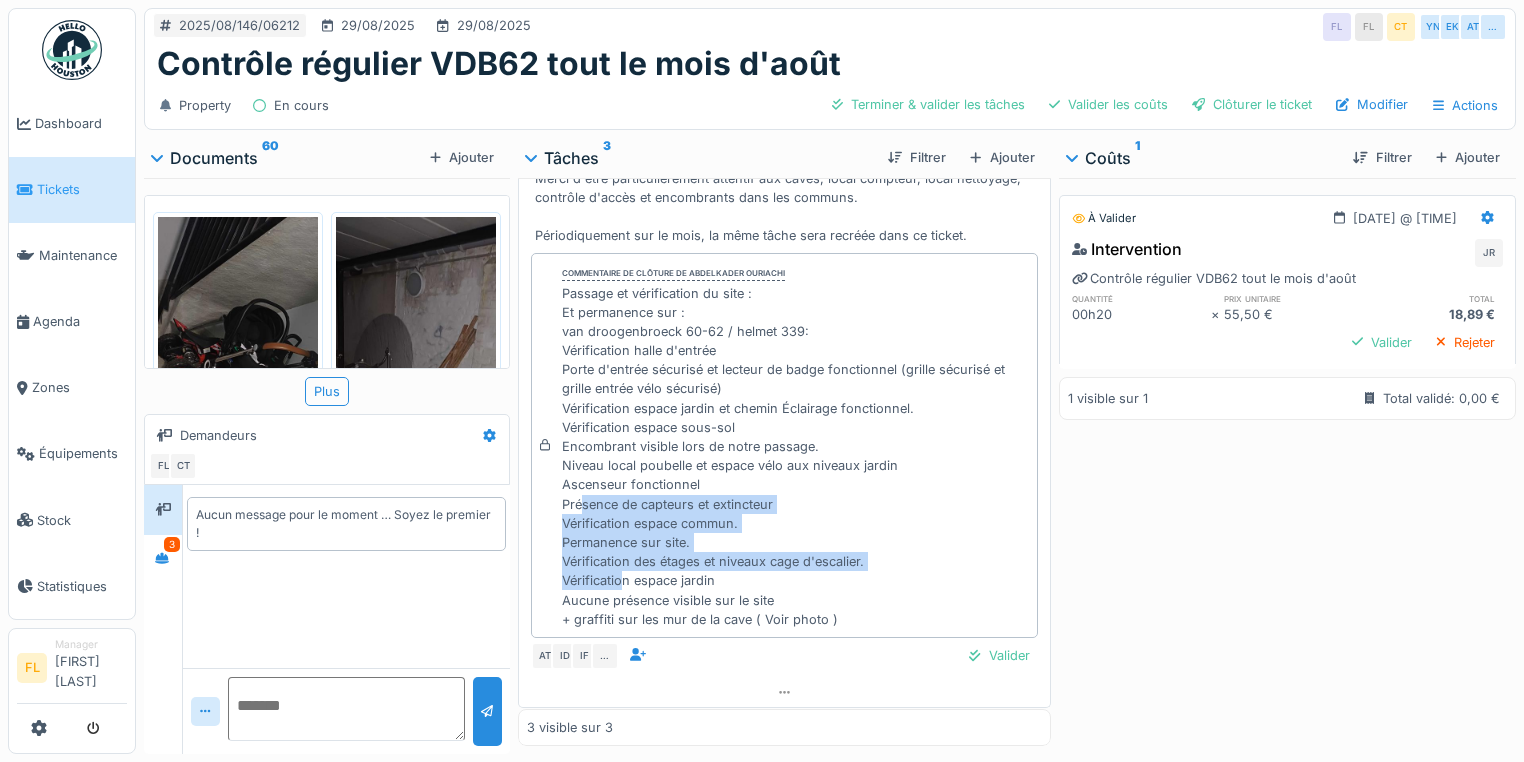 drag, startPoint x: 581, startPoint y: 486, endPoint x: 592, endPoint y: 565, distance: 79.762146 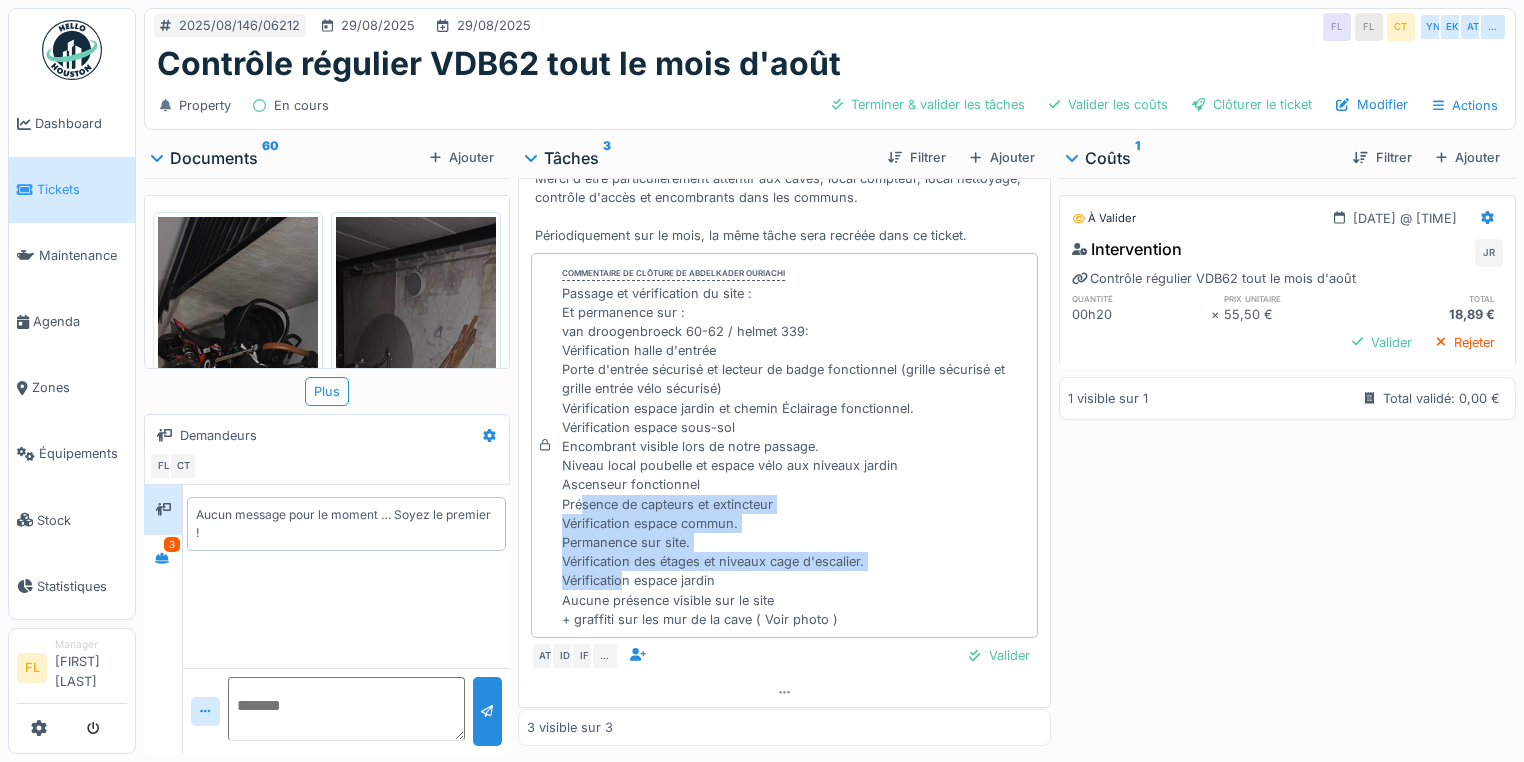 click on "Passage et vérification du site :
Et permanence sur :
van droogenbroeck 60-62 / helmet 339:
Vérification halle d'entrée
Porte d'entrée sécurisé et lecteur de badge fonctionnel (grille sécurisé et grille entrée vélo sécurisé)
Vérification espace jardin et chemin Éclairage fonctionnel.
Vérification espace sous-sol
Encombrant visible lors de notre passage.
Niveau local poubelle et espace vélo aux niveaux jardin
Ascenseur fonctionnel
Présence de capteurs et extincteur
Vérification espace commun.
Permanence sur site.
Vérification des étages et niveaux cage d'escalier.
Vérification espace jardin
Aucune présence visible sur le site
+ graffiti sur les mur de la cave ( Voir photo )" at bounding box center (795, 456) 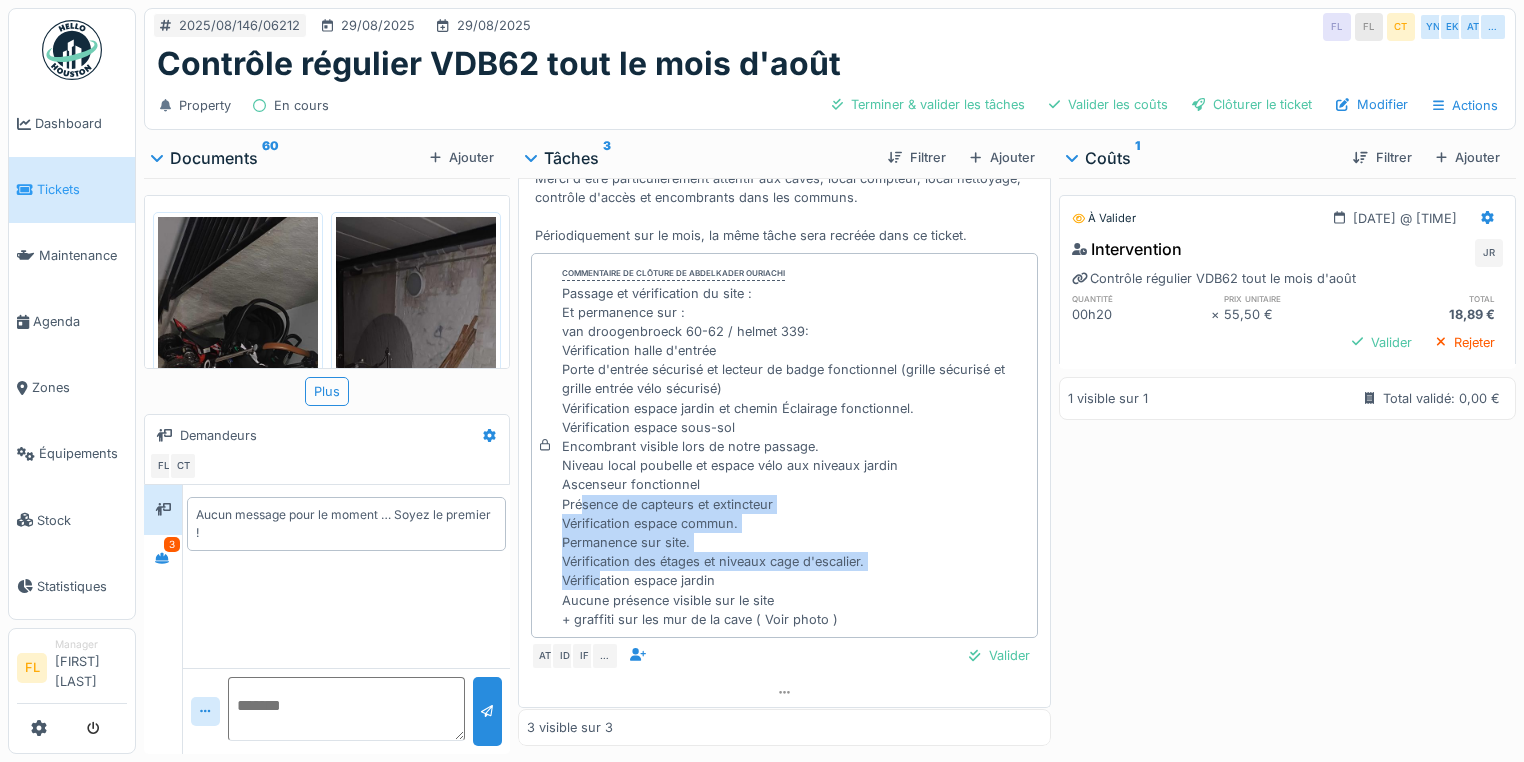 click on "Passage et vérification du site :
Et permanence sur :
van droogenbroeck 60-62 / helmet 339:
Vérification halle d'entrée
Porte d'entrée sécurisé et lecteur de badge fonctionnel (grille sécurisé et grille entrée vélo sécurisé)
Vérification espace jardin et chemin Éclairage fonctionnel.
Vérification espace sous-sol
Encombrant visible lors de notre passage.
Niveau local poubelle et espace vélo aux niveaux jardin
Ascenseur fonctionnel
Présence de capteurs et extincteur
Vérification espace commun.
Permanence sur site.
Vérification des étages et niveaux cage d'escalier.
Vérification espace jardin
Aucune présence visible sur le site
+ graffiti sur les mur de la cave ( Voir photo )" at bounding box center (795, 456) 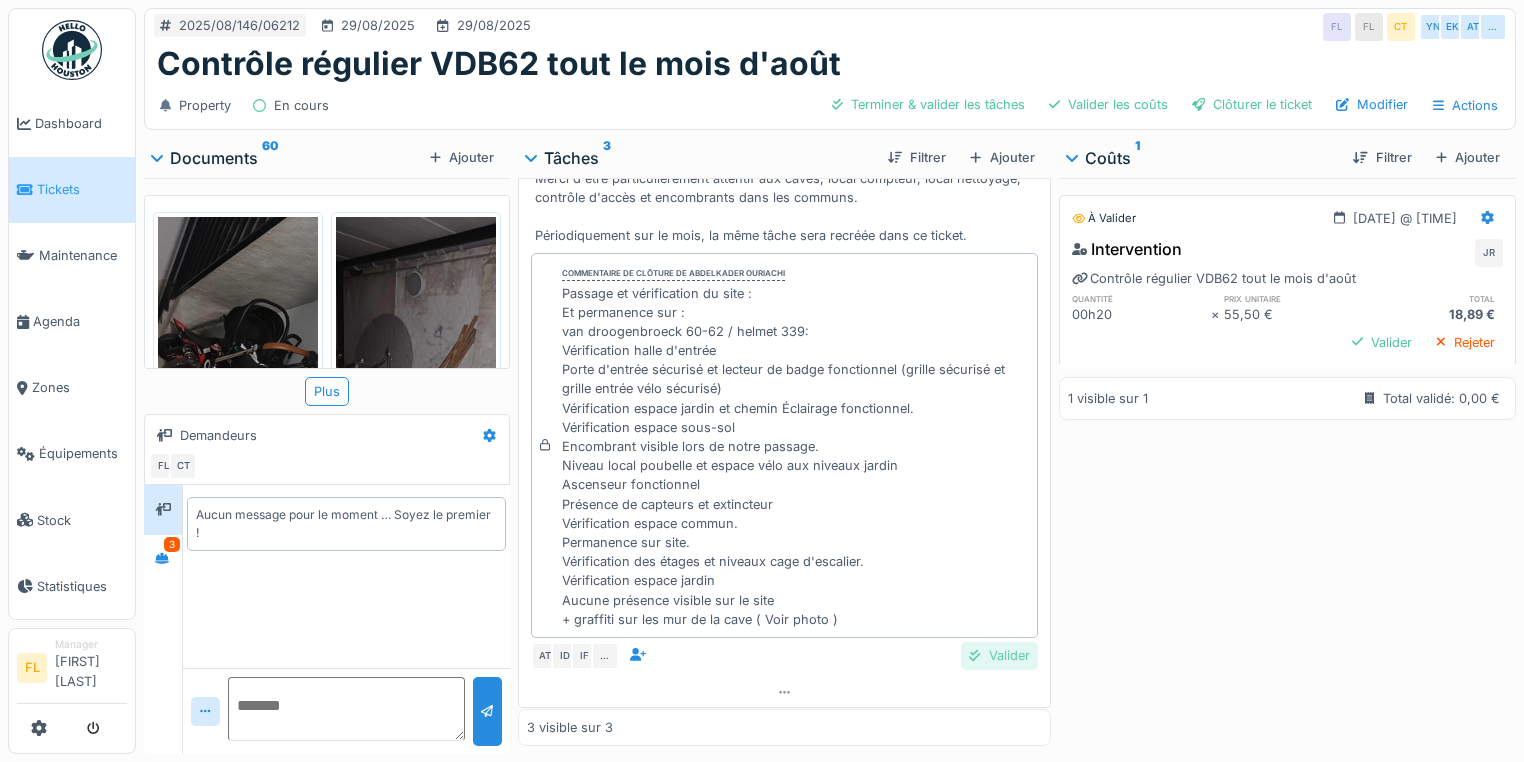 click on "Valider" at bounding box center [999, 655] 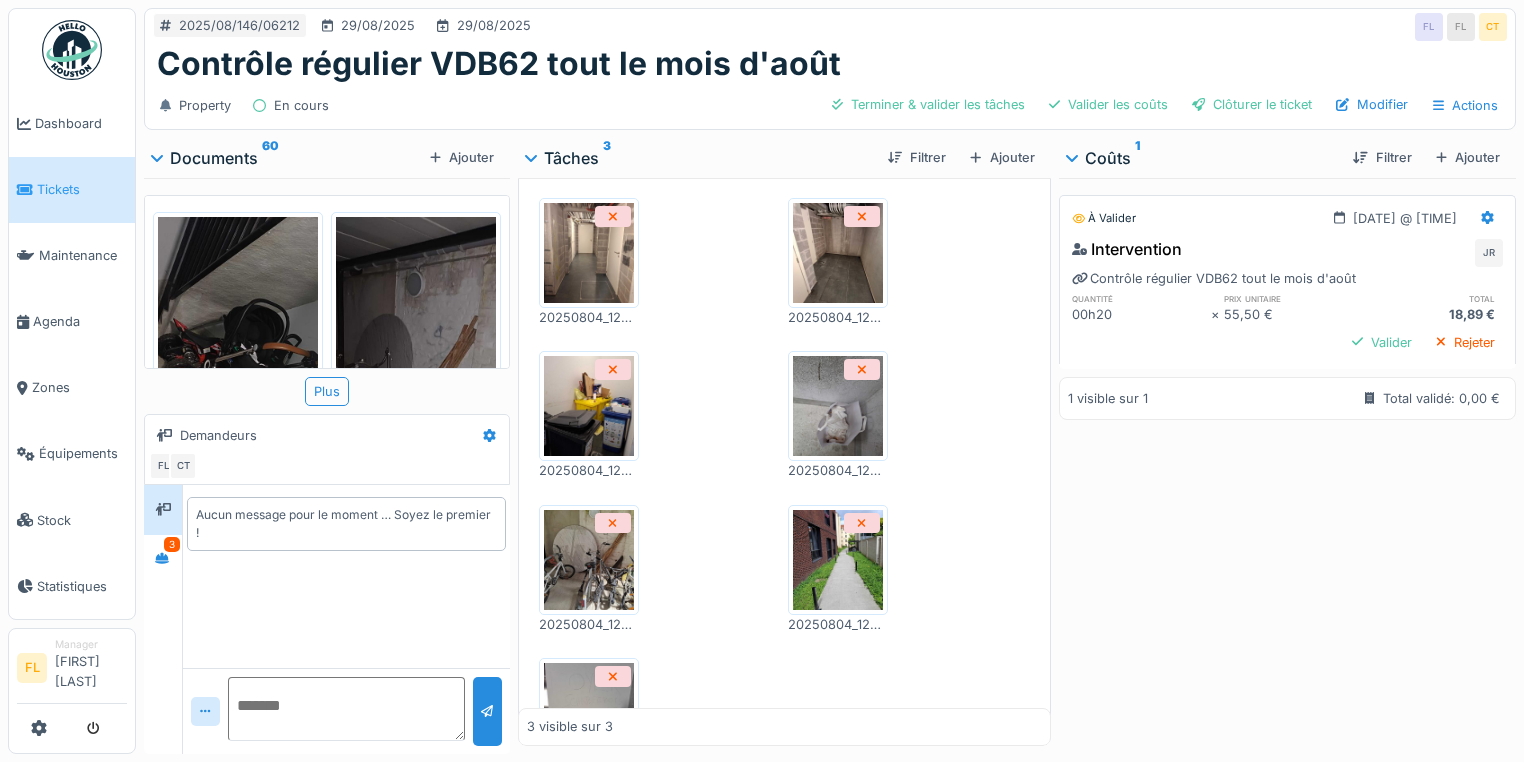 scroll, scrollTop: 1636, scrollLeft: 0, axis: vertical 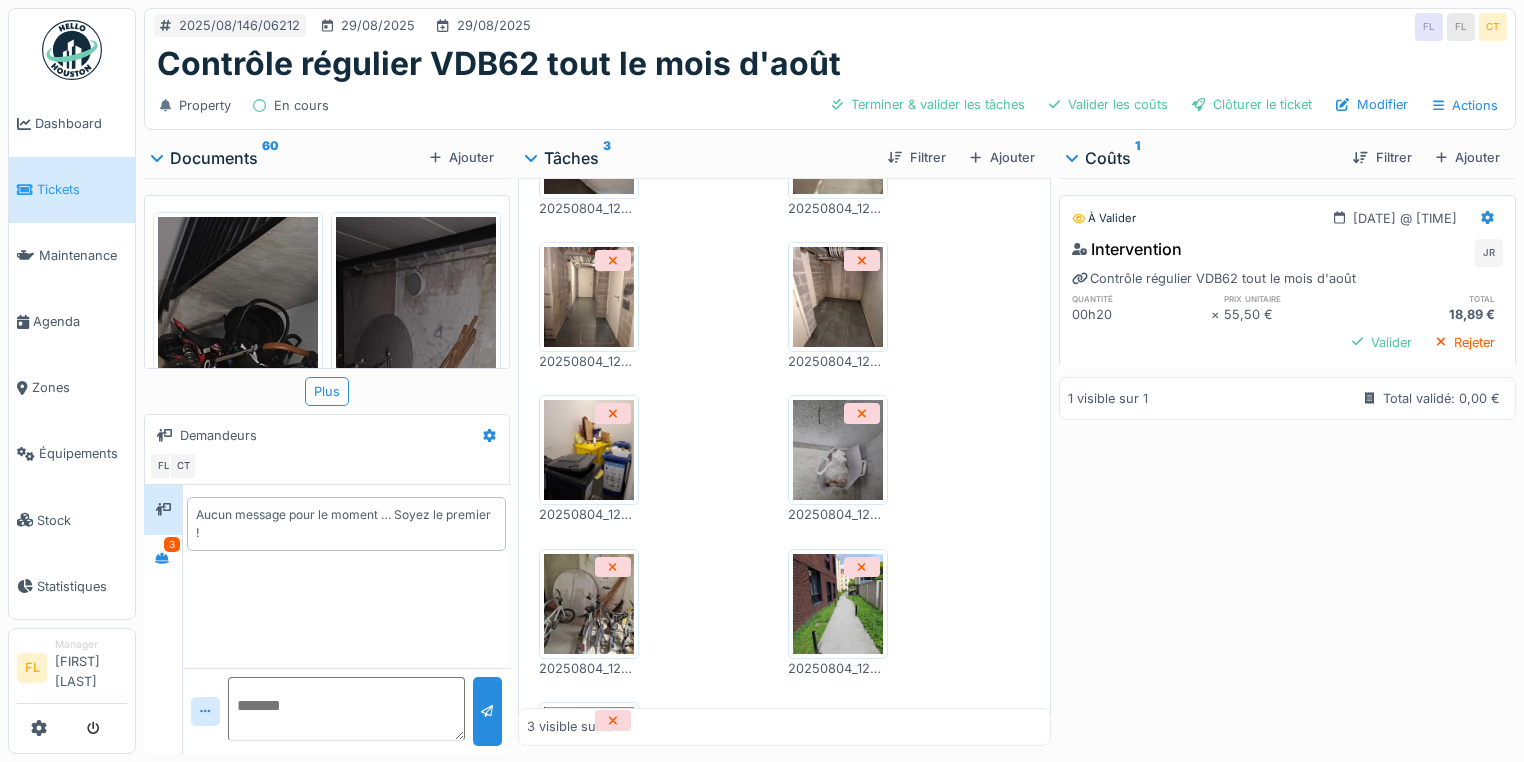 click at bounding box center (589, 450) 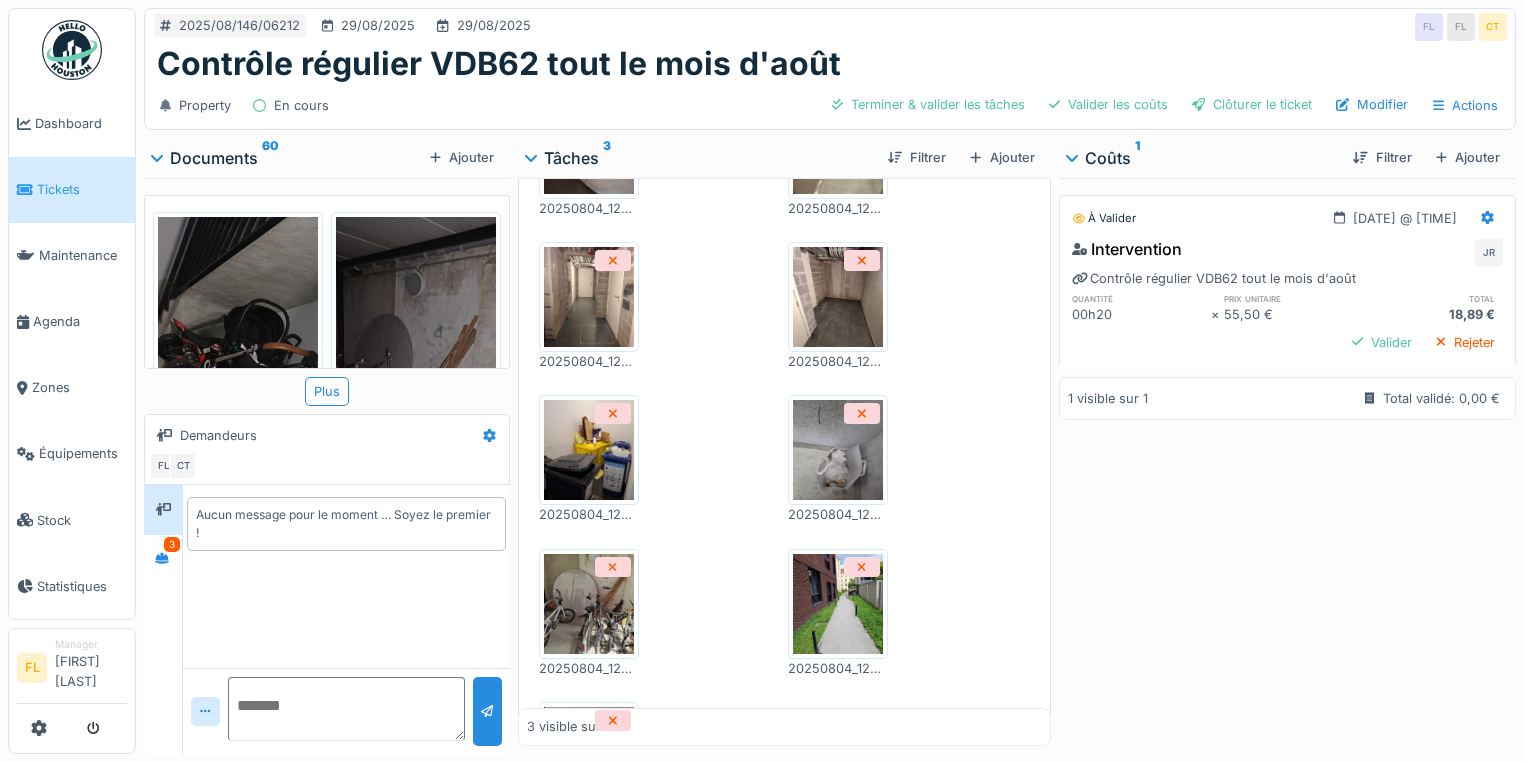 click at bounding box center (838, 450) 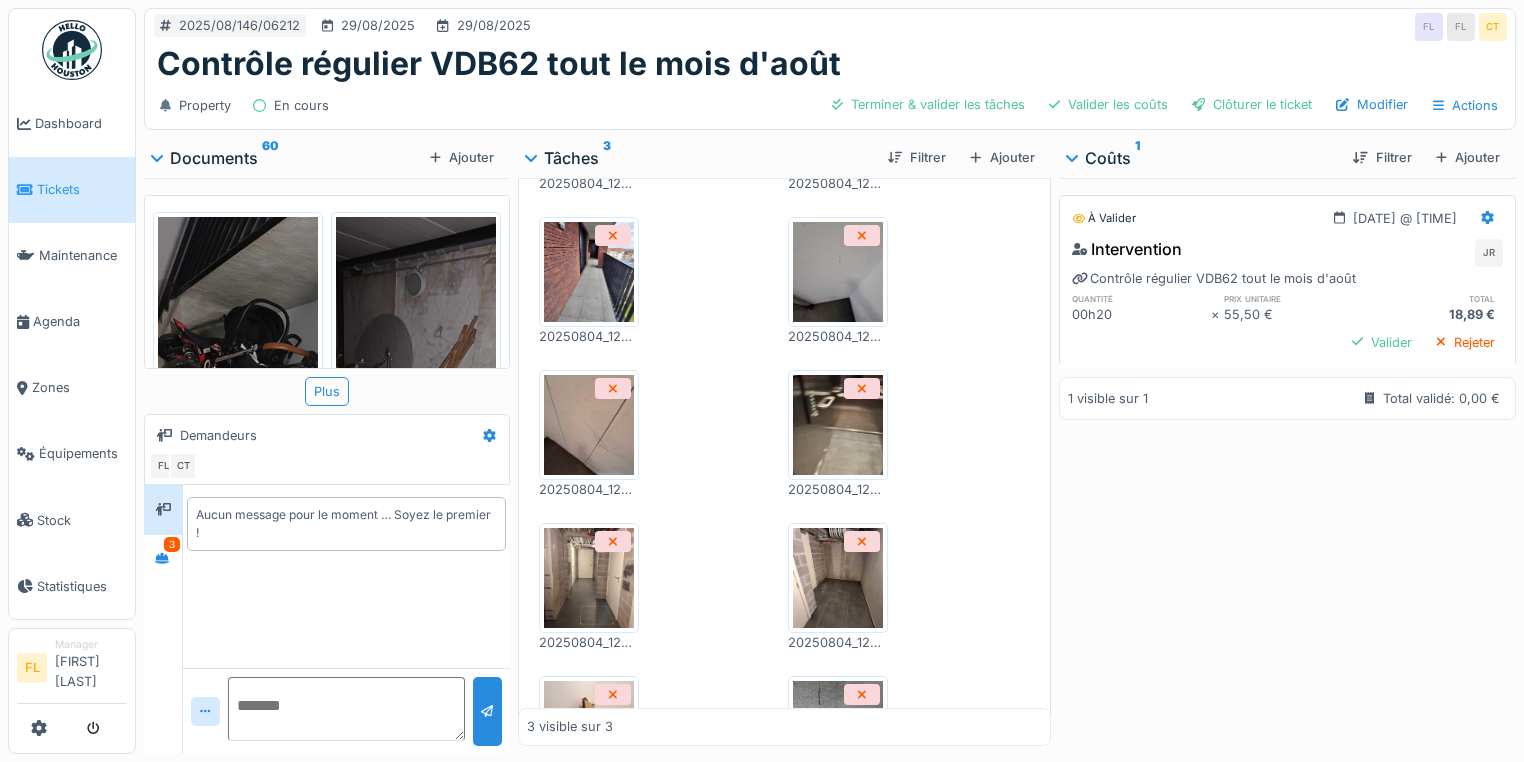 scroll, scrollTop: 1316, scrollLeft: 0, axis: vertical 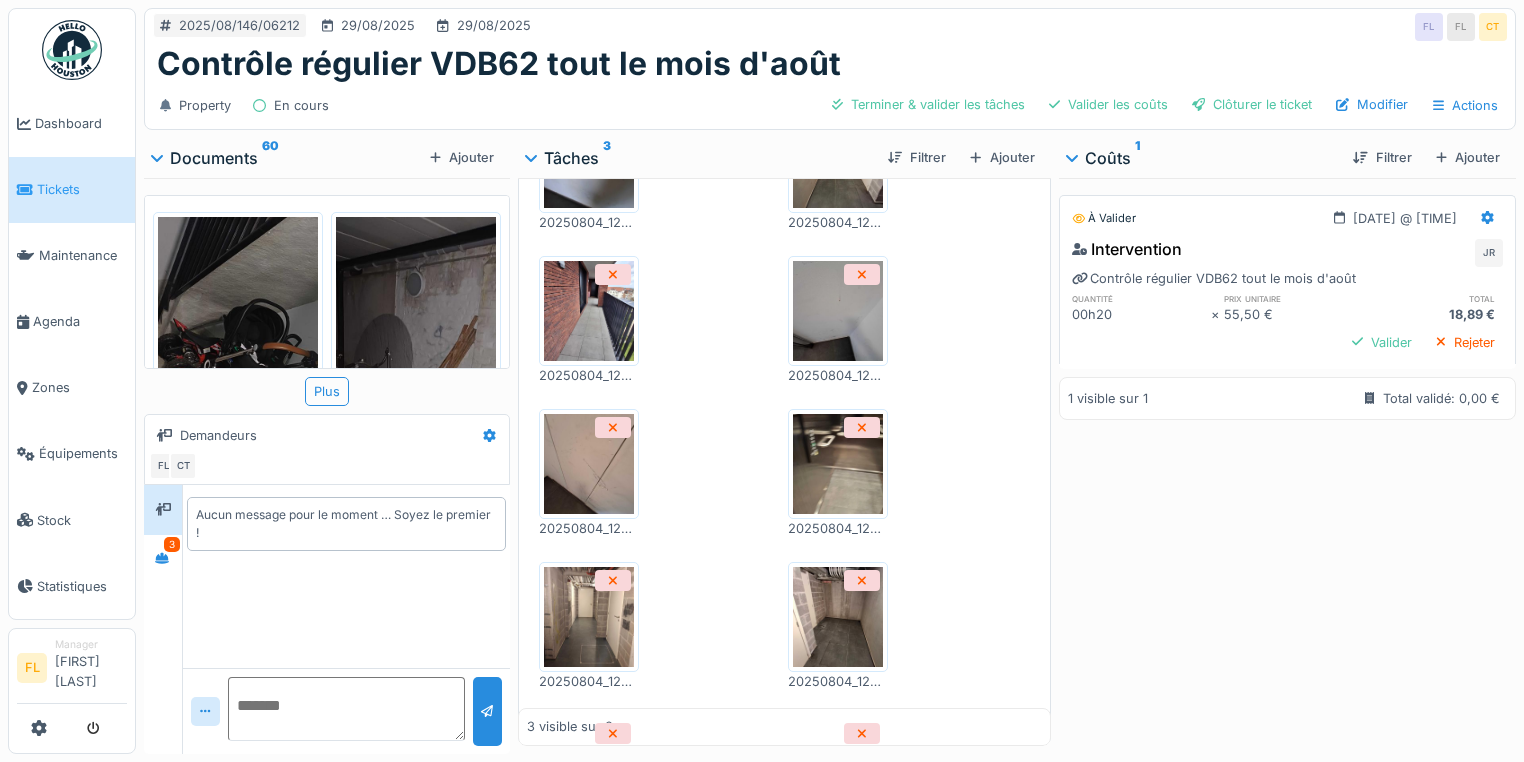 click at bounding box center (838, 464) 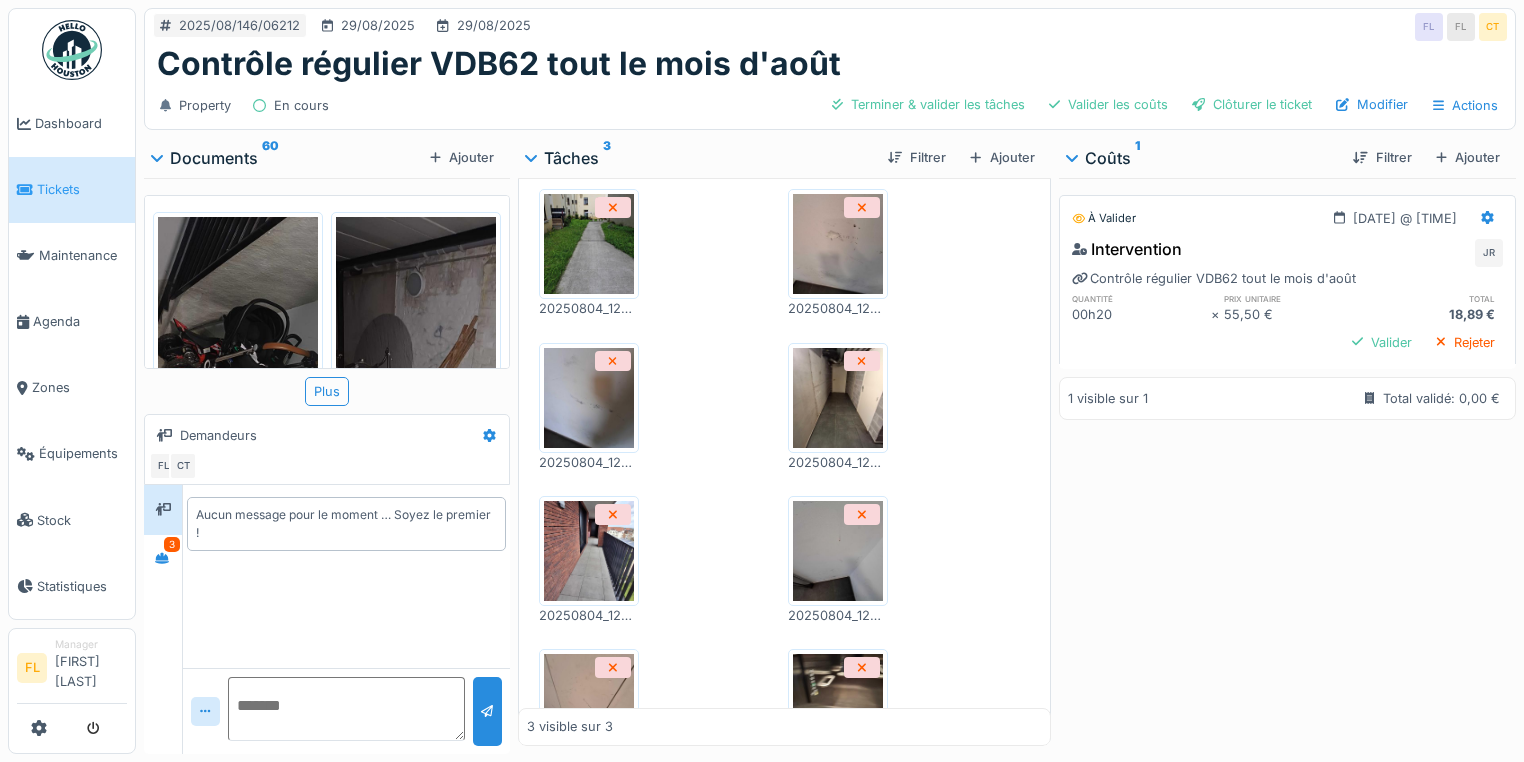 scroll, scrollTop: 996, scrollLeft: 0, axis: vertical 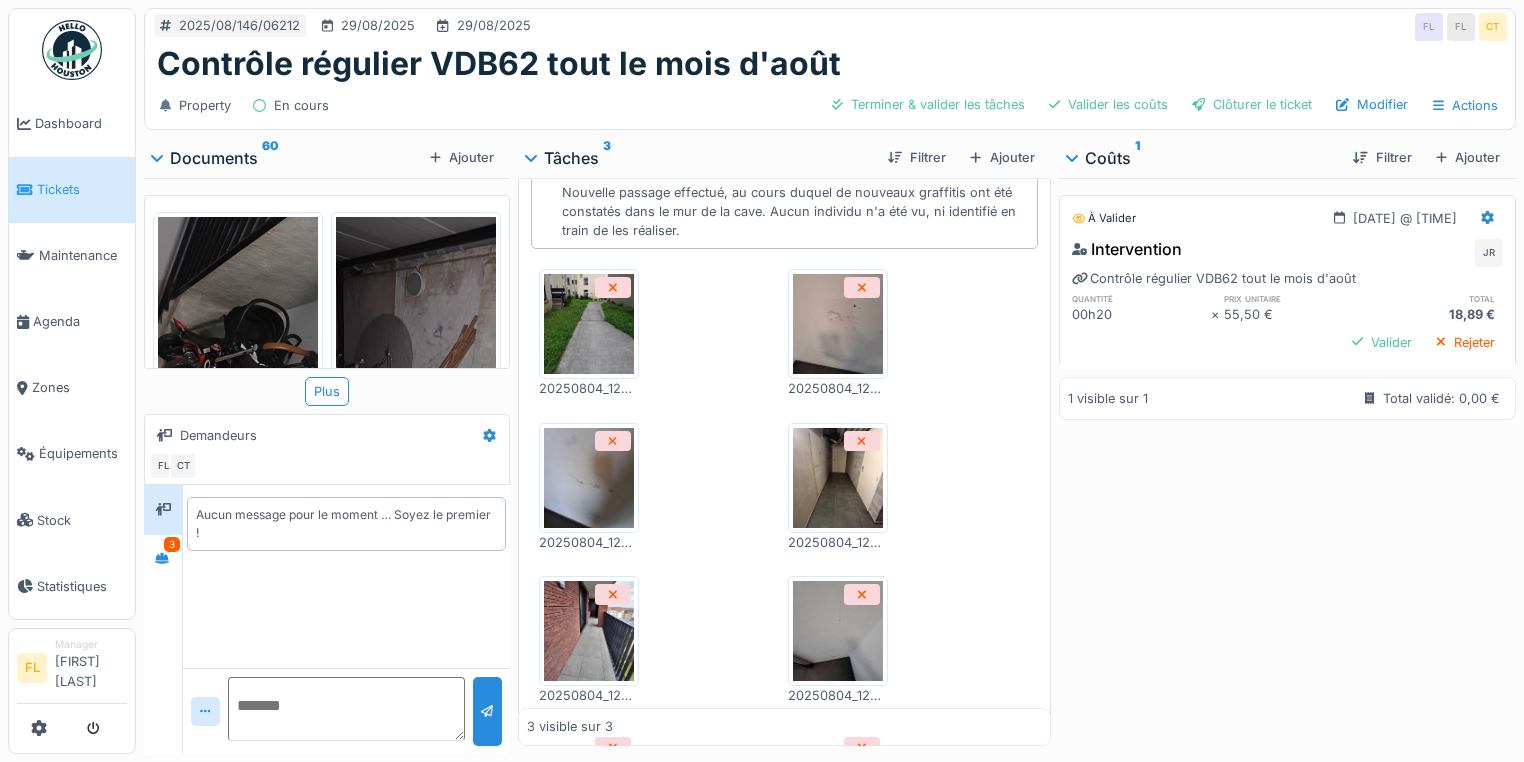 click at bounding box center (838, 324) 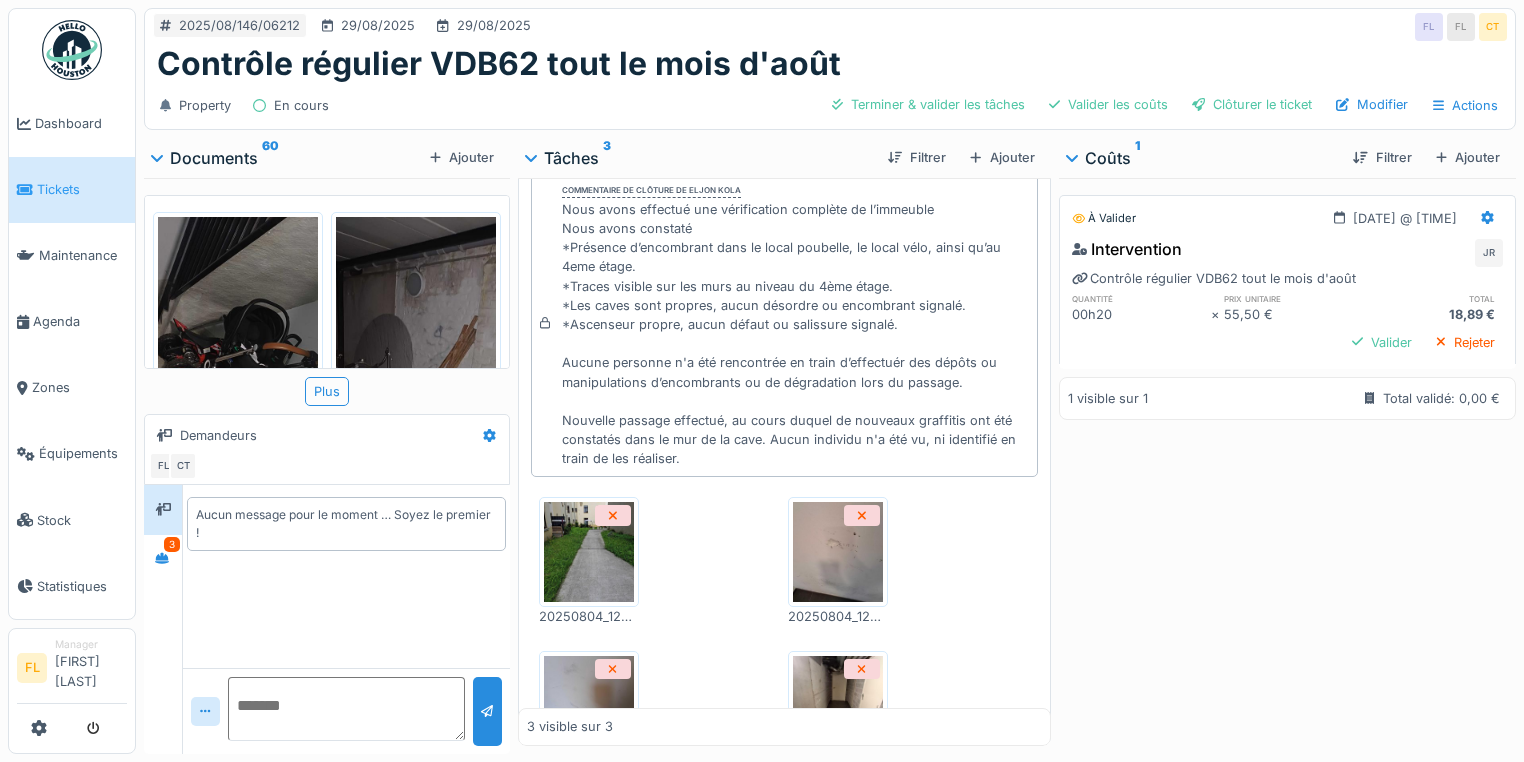 scroll, scrollTop: 676, scrollLeft: 0, axis: vertical 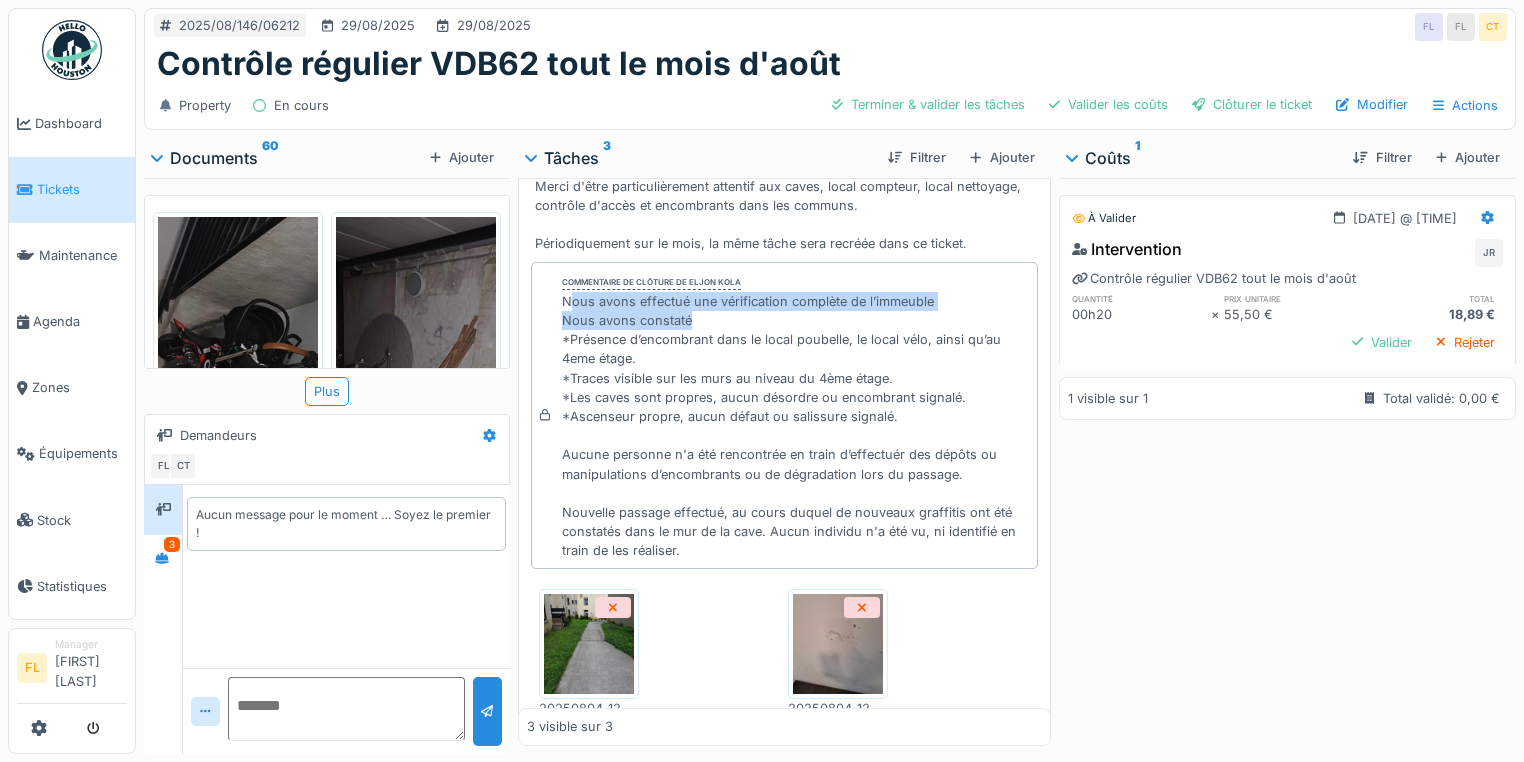 drag, startPoint x: 565, startPoint y: 289, endPoint x: 879, endPoint y: 303, distance: 314.31195 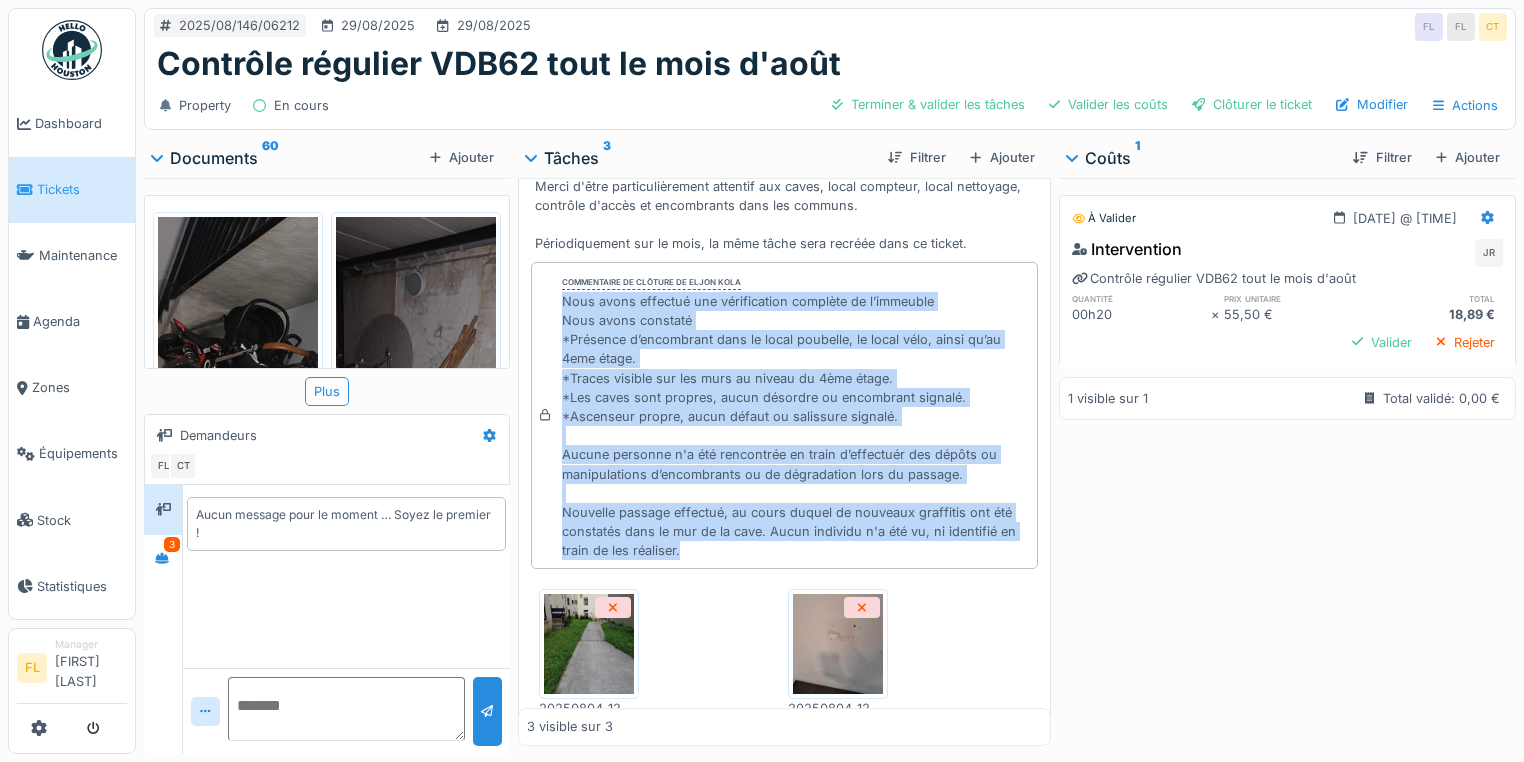 drag, startPoint x: 564, startPoint y: 290, endPoint x: 690, endPoint y: 533, distance: 273.7243 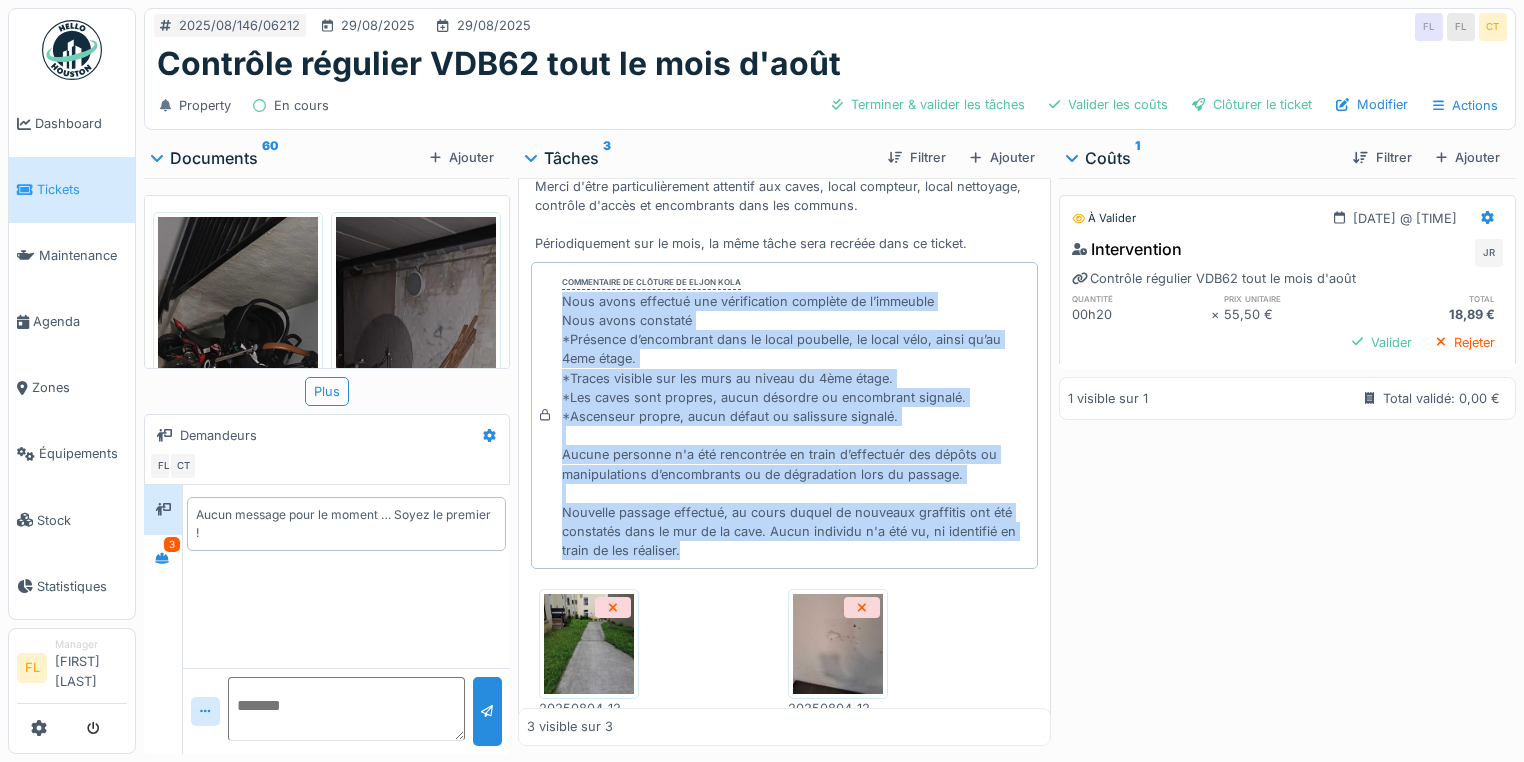 click on "Nous avons effectué une vérification complète de l’immeuble
Nous avons constaté
*Présence d’encombrant dans le local poubelle, le local vélo, ainsi qu’au 4eme étage.
*Traces visible sur les murs au niveau du 4ème étage.
*Les caves sont propres, aucun désordre ou encombrant signalé.
*Ascenseur propre, aucun défaut ou salissure signalé.
Aucune personne n'a été rencontrée en train d’effectuér des dépôts ou manipulations d’encombrants ou de dégradation lors du passage.
Nouvelle passage effectué, au cours duquel de nouveaux graffitis ont été constatés dans le mur de la cave. Aucun individu n'a été vu, ni identifié en train de les réaliser." at bounding box center (795, 426) 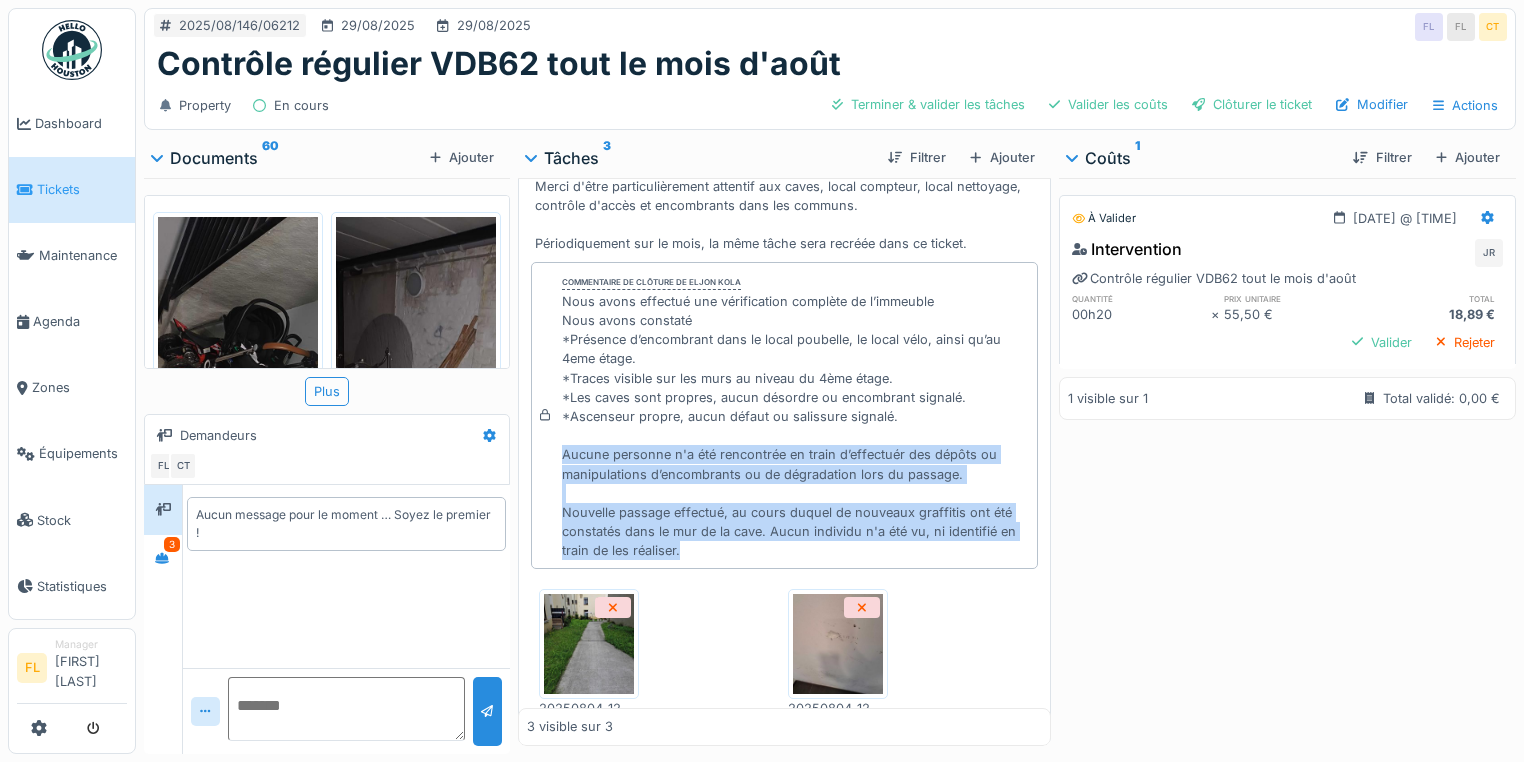 drag, startPoint x: 562, startPoint y: 442, endPoint x: 692, endPoint y: 532, distance: 158.11388 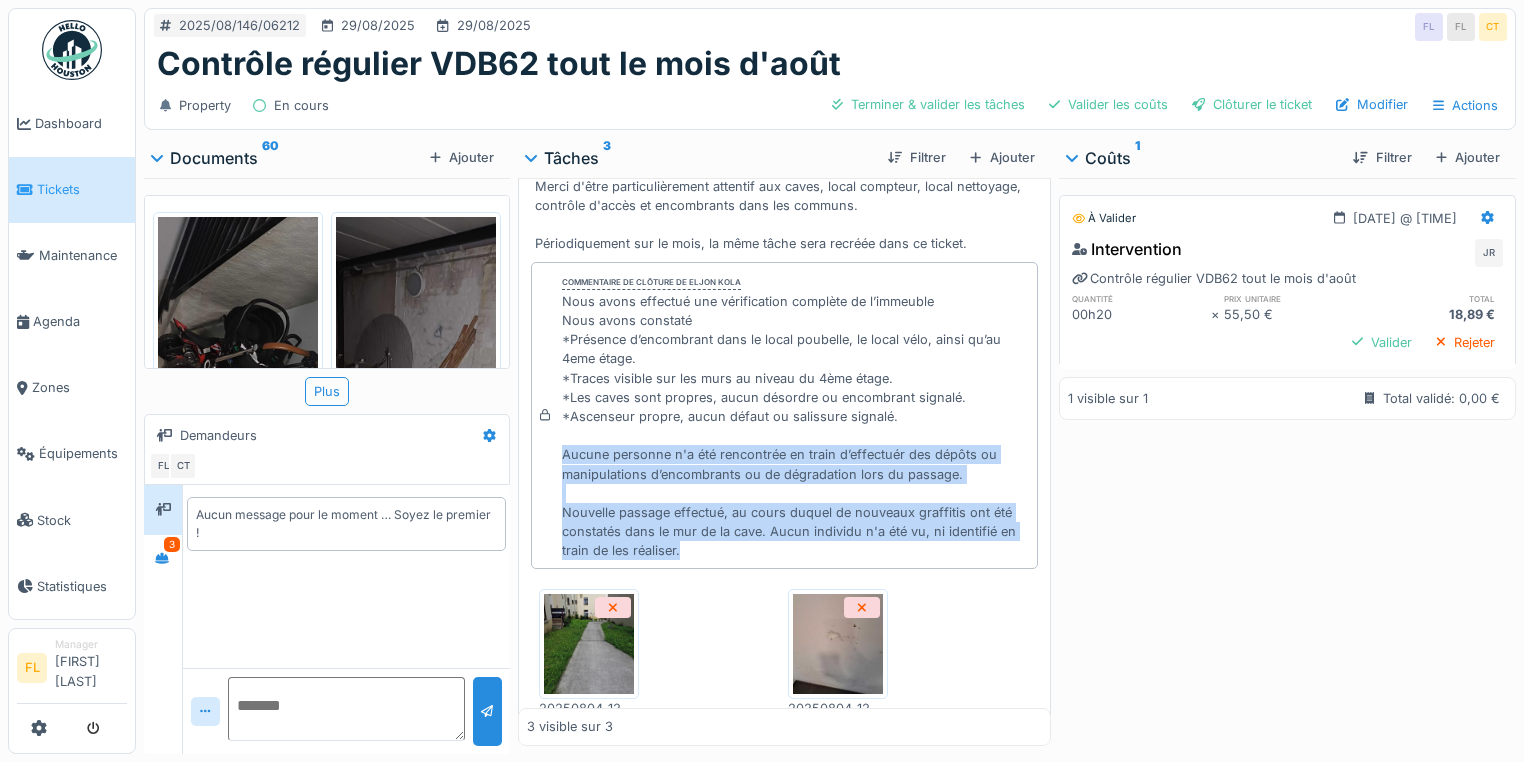 click on "Nous avons effectué une vérification complète de l’immeuble
Nous avons constaté
*Présence d’encombrant dans le local poubelle, le local vélo, ainsi qu’au 4eme étage.
*Traces visible sur les murs au niveau du 4ème étage.
*Les caves sont propres, aucun désordre ou encombrant signalé.
*Ascenseur propre, aucun défaut ou salissure signalé.
Aucune personne n'a été rencontrée en train d’effectuér des dépôts ou manipulations d’encombrants ou de dégradation lors du passage.
Nouvelle passage effectué, au cours duquel de nouveaux graffitis ont été constatés dans le mur de la cave. Aucun individu n'a été vu, ni identifié en train de les réaliser." at bounding box center (795, 426) 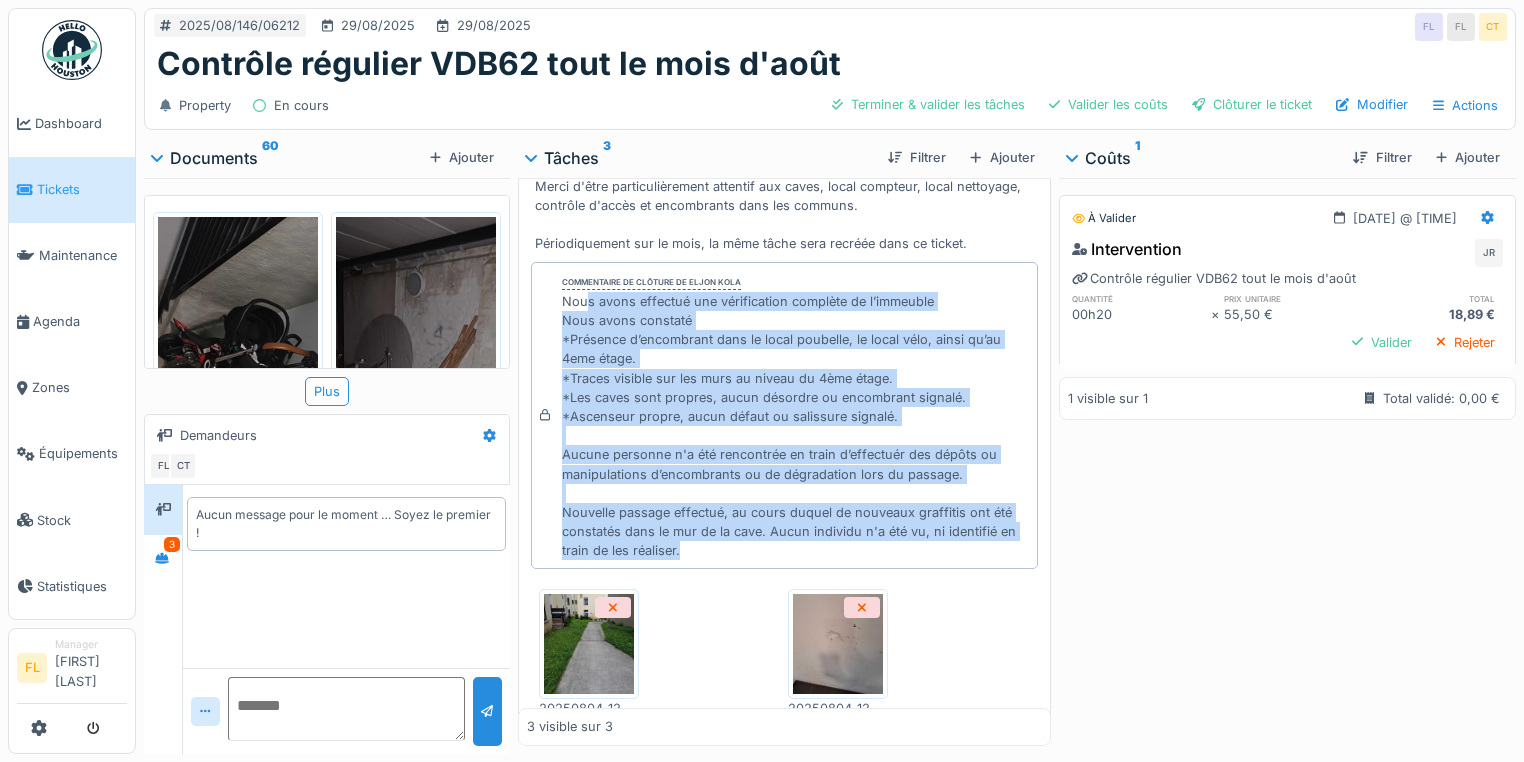 drag, startPoint x: 692, startPoint y: 531, endPoint x: 583, endPoint y: 281, distance: 272.7288 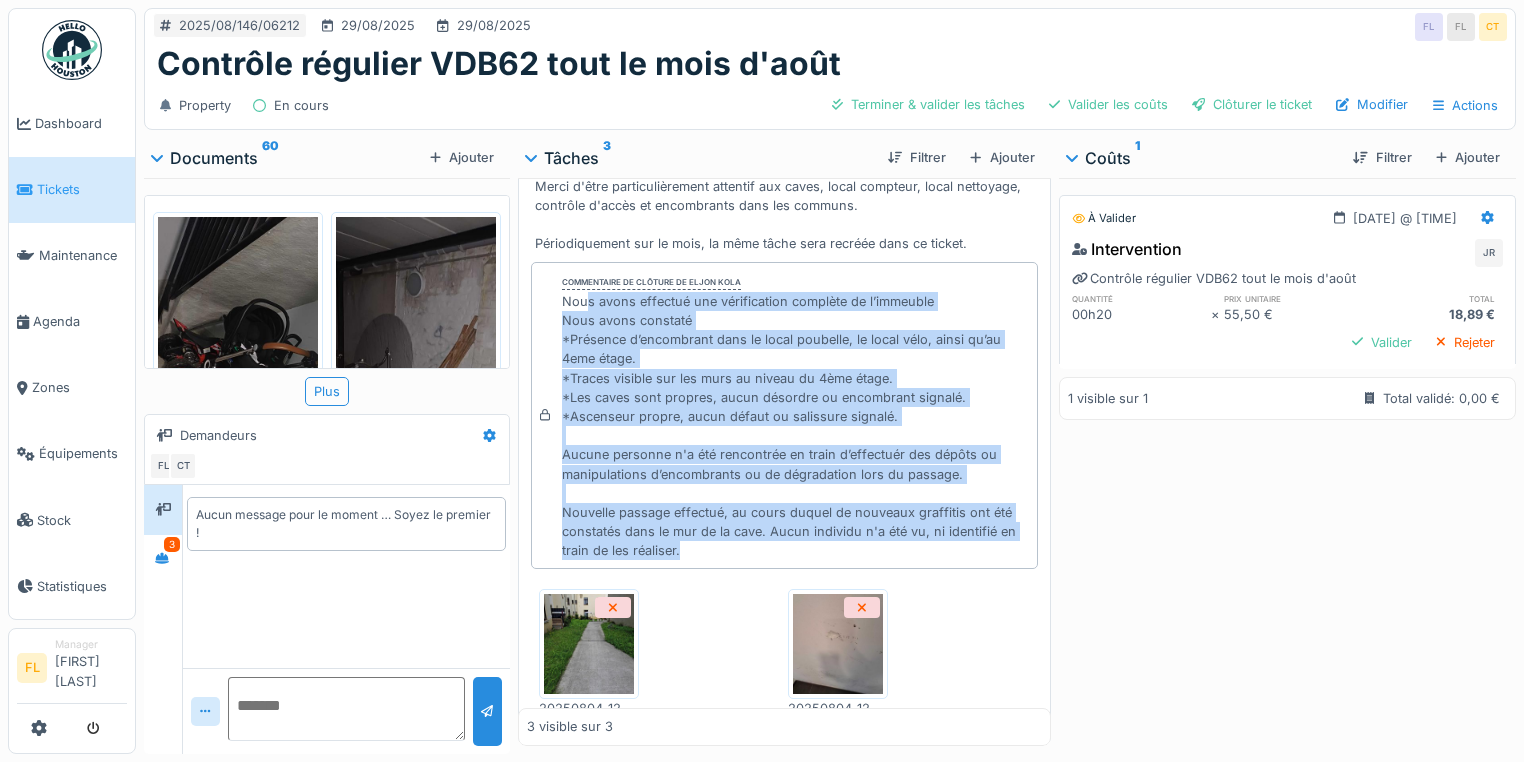 click on "Nous avons effectué une vérification complète de l’immeuble
Nous avons constaté
*Présence d’encombrant dans le local poubelle, le local vélo, ainsi qu’au 4eme étage.
*Traces visible sur les murs au niveau du 4ème étage.
*Les caves sont propres, aucun désordre ou encombrant signalé.
*Ascenseur propre, aucun défaut ou salissure signalé.
Aucune personne n'a été rencontrée en train d’effectuér des dépôts ou manipulations d’encombrants ou de dégradation lors du passage.
Nouvelle passage effectué, au cours duquel de nouveaux graffitis ont été constatés dans le mur de la cave. Aucun individu n'a été vu, ni identifié en train de les réaliser." at bounding box center [795, 426] 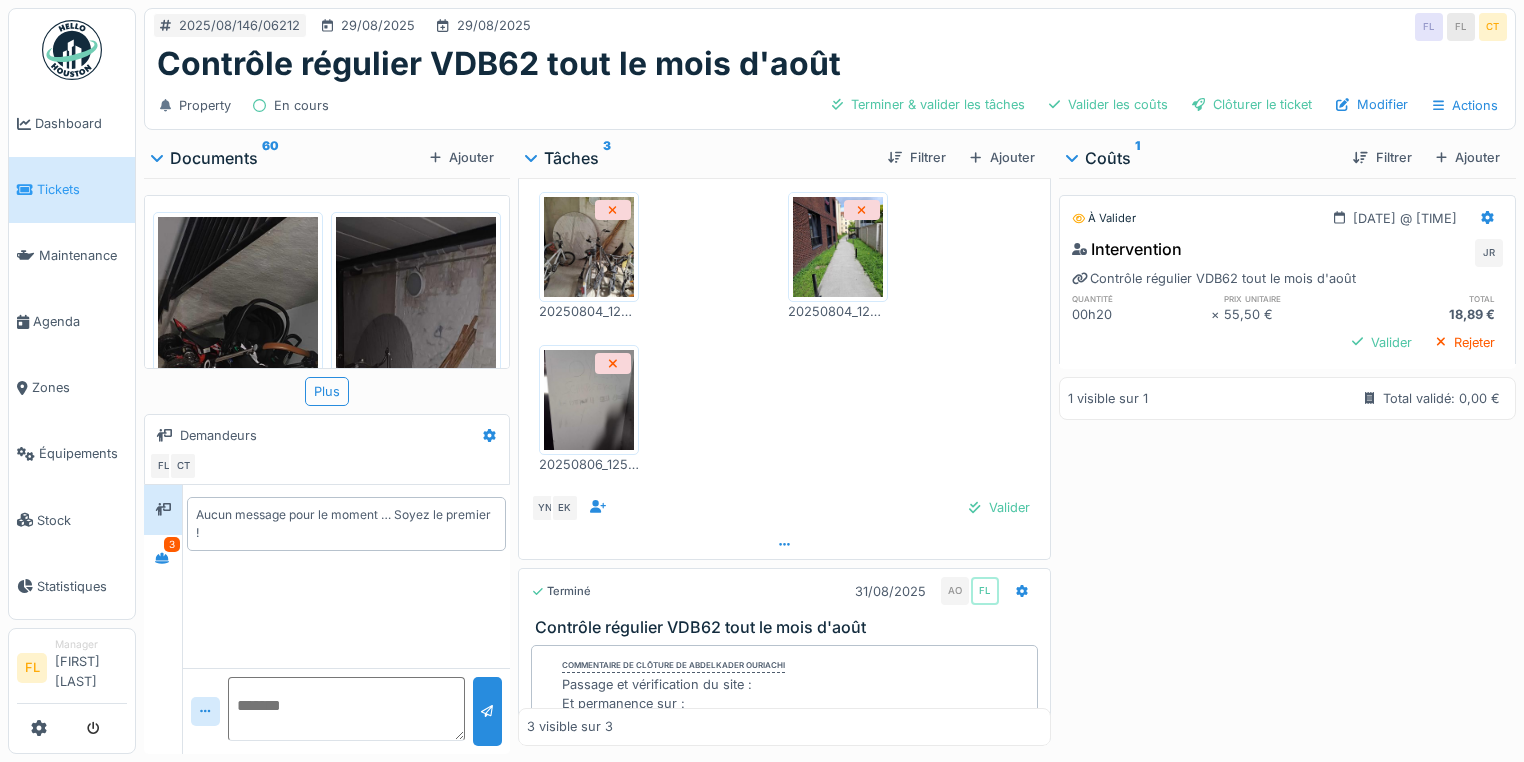 scroll, scrollTop: 2036, scrollLeft: 0, axis: vertical 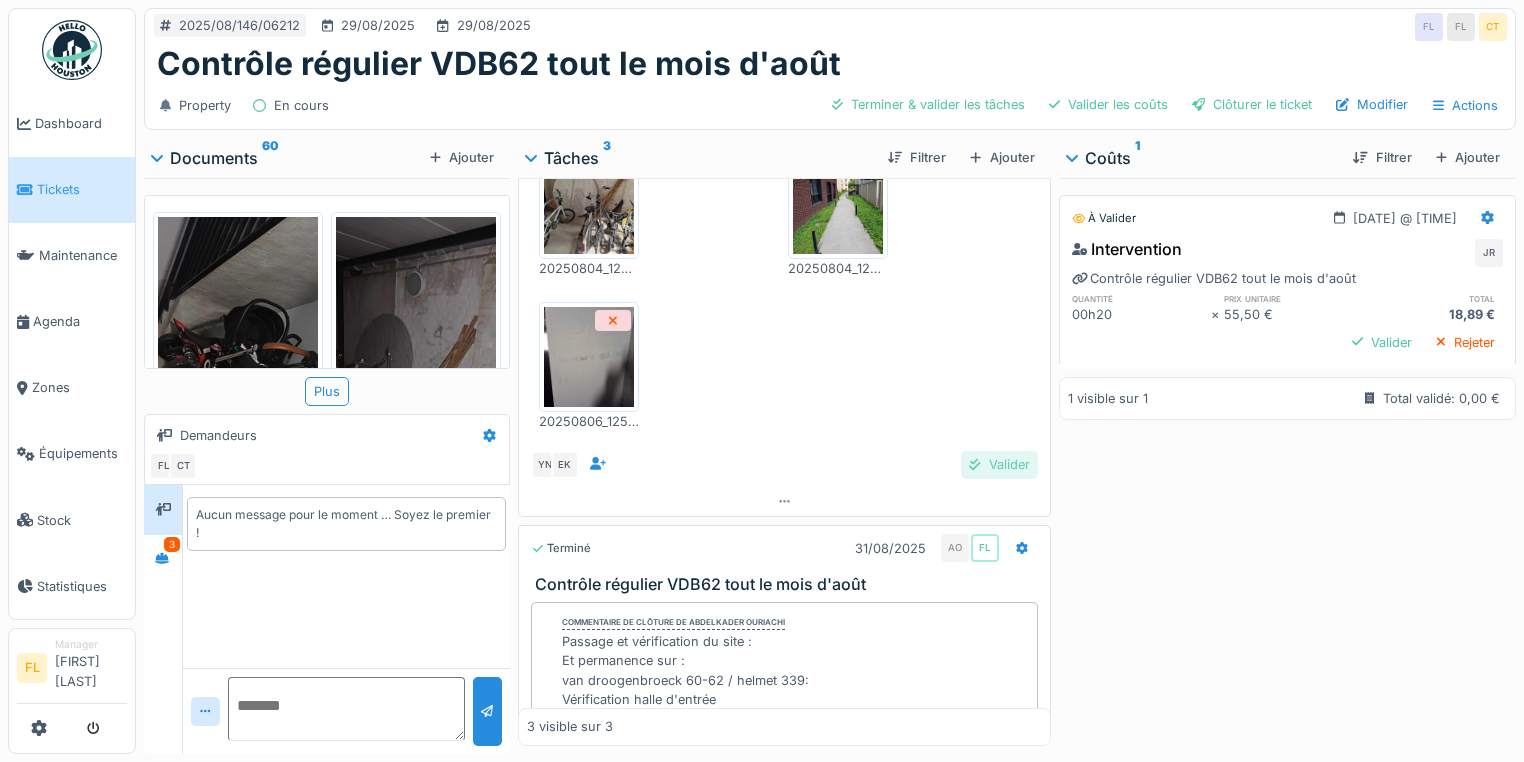 click on "Valider" at bounding box center [999, 464] 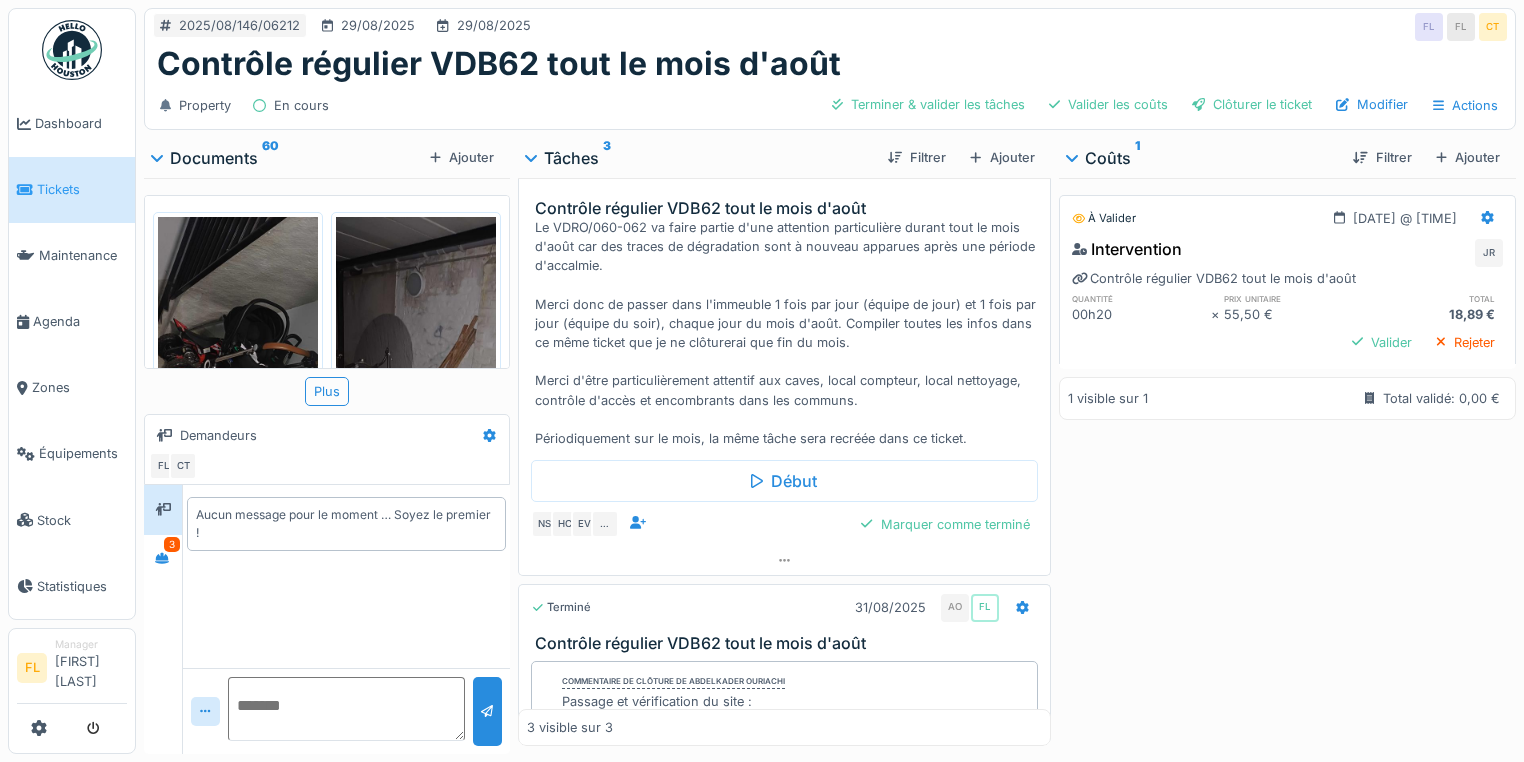 scroll, scrollTop: 0, scrollLeft: 0, axis: both 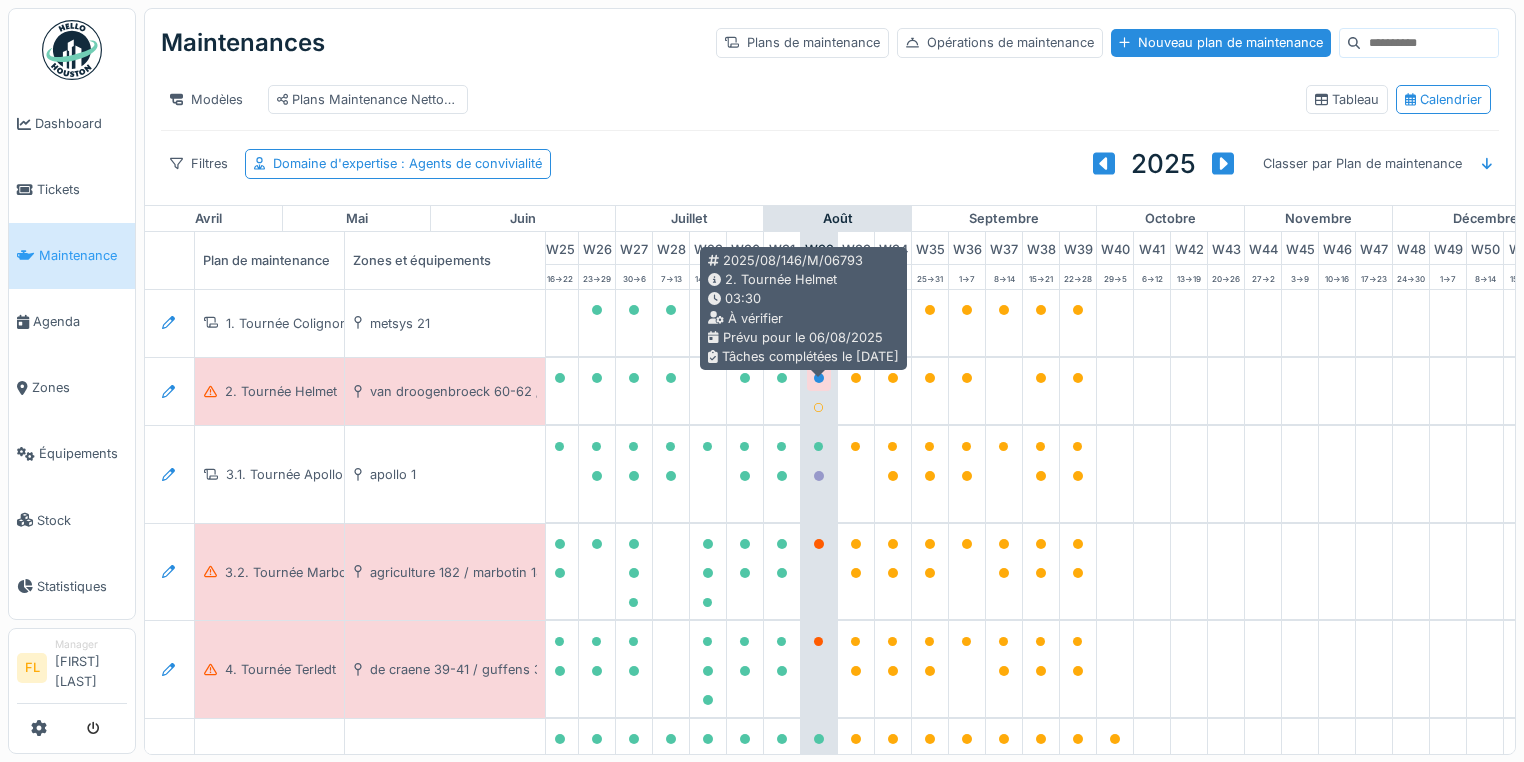 click 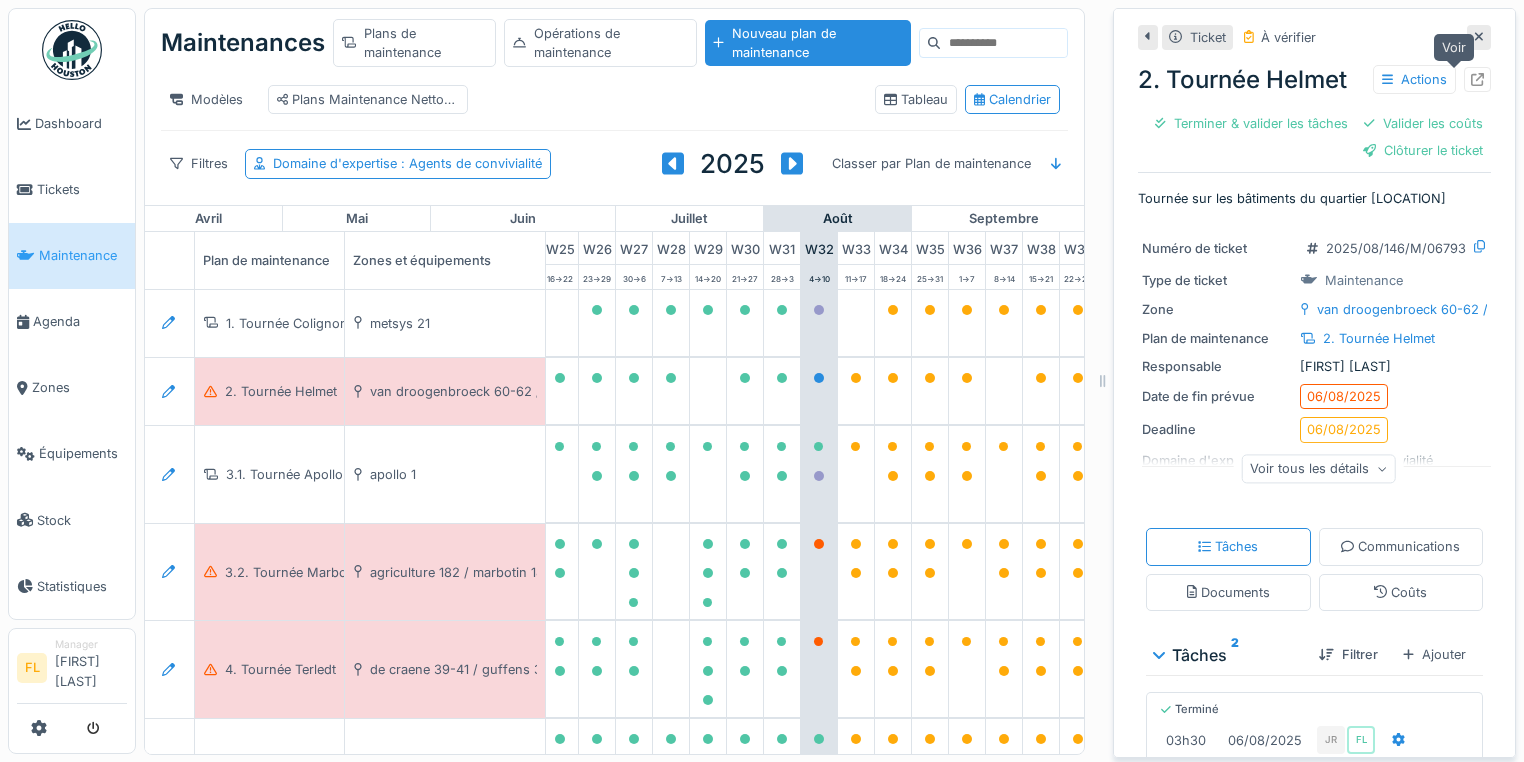 click 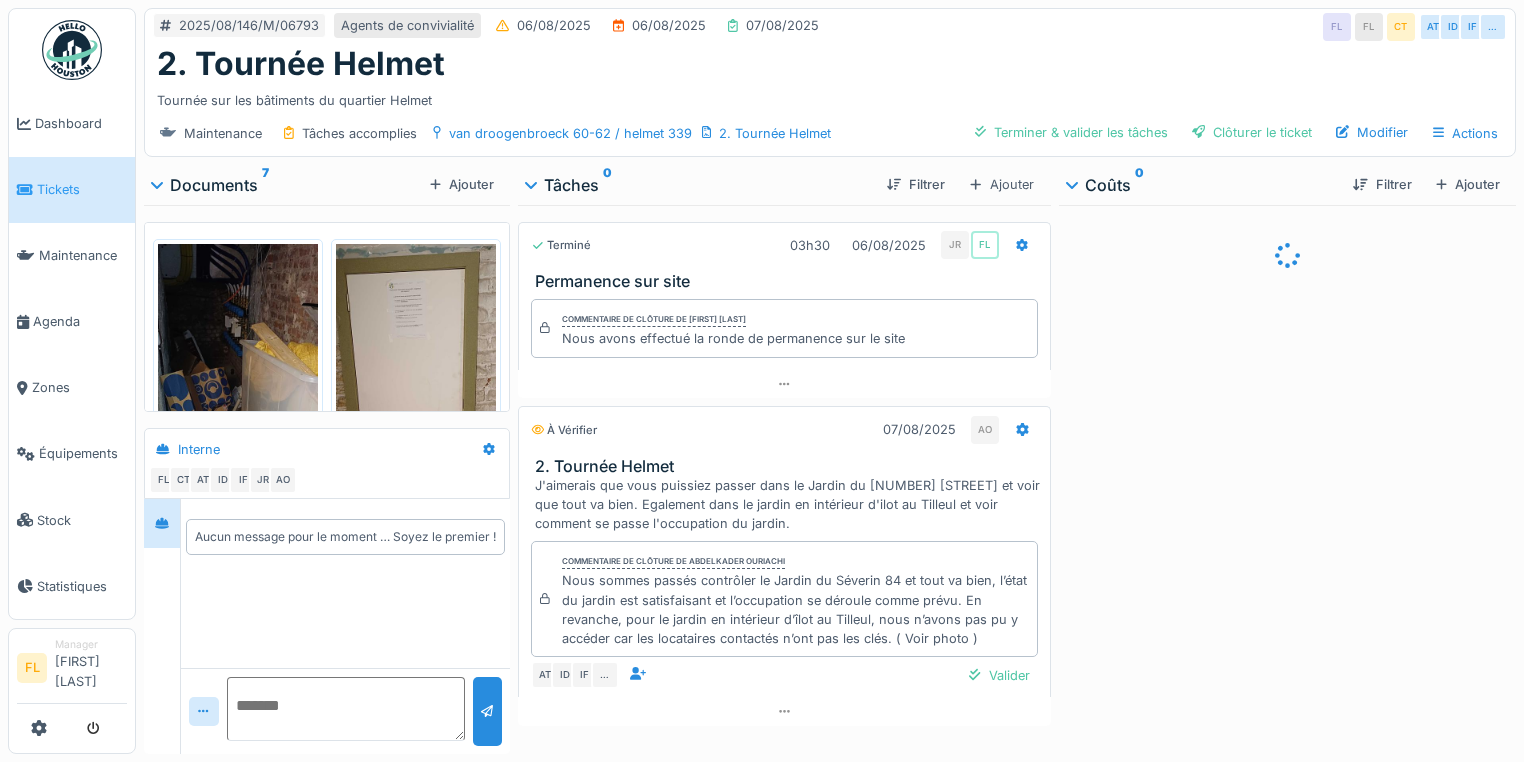 scroll, scrollTop: 0, scrollLeft: 0, axis: both 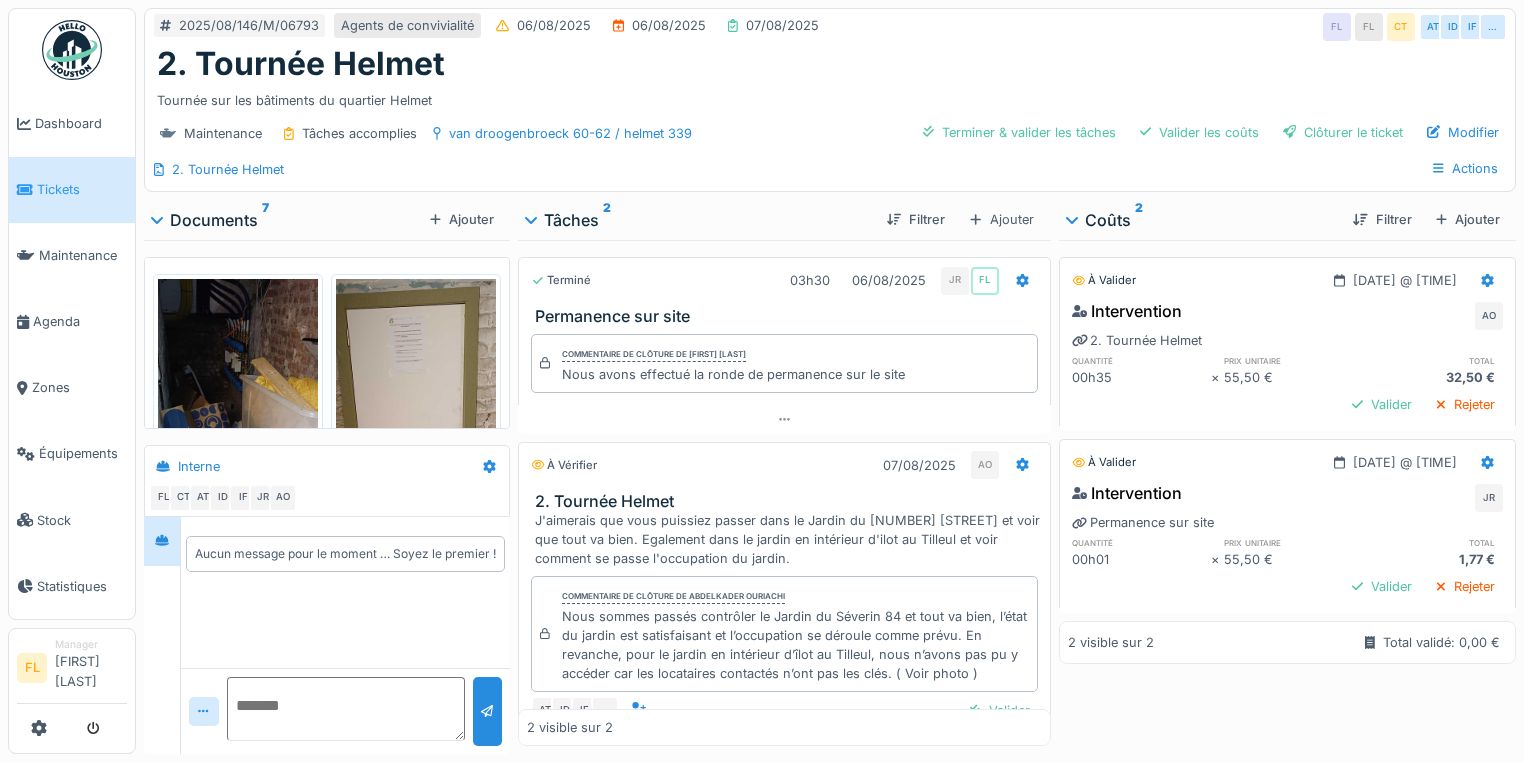 click at bounding box center [238, 452] 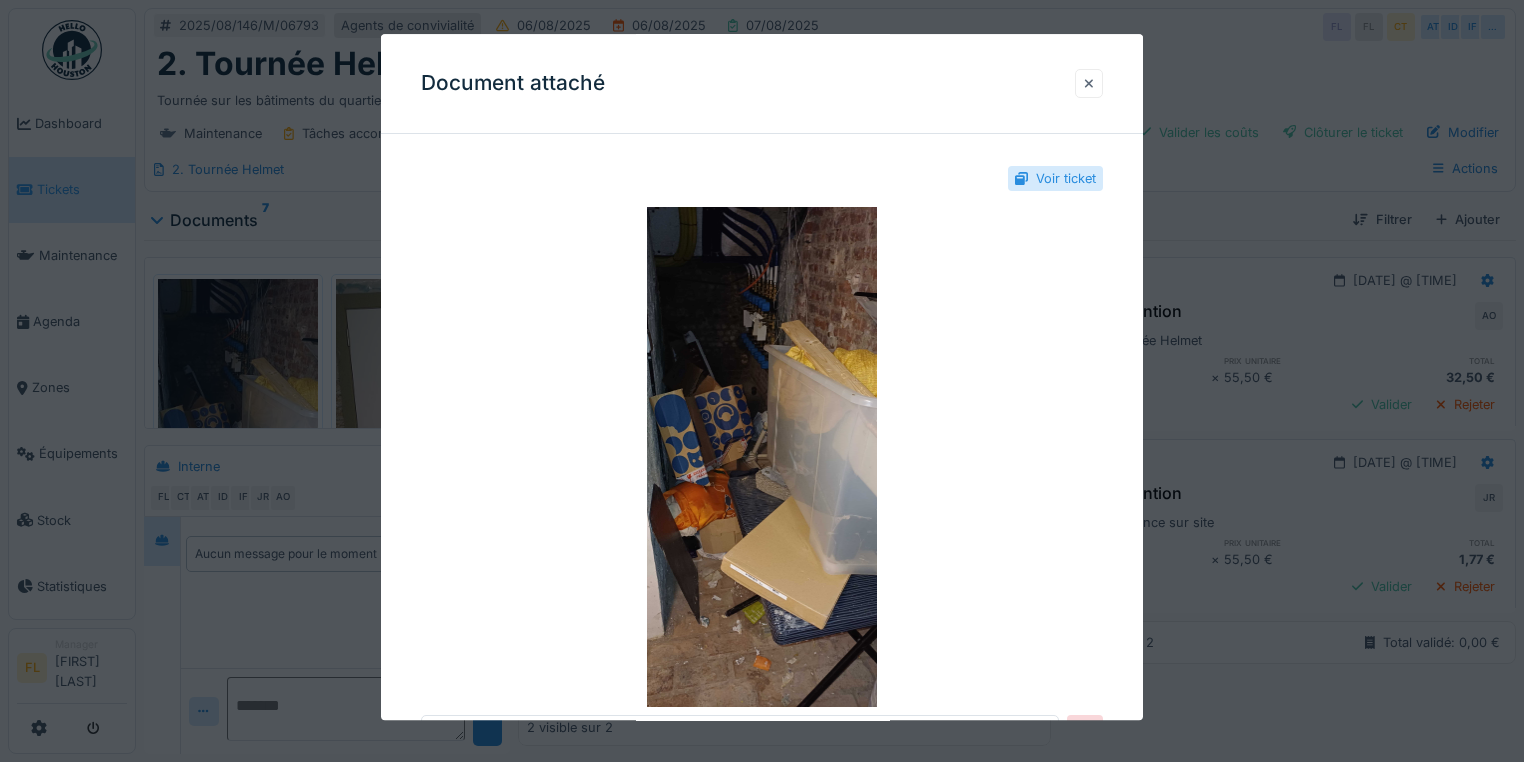 click at bounding box center [1089, 83] 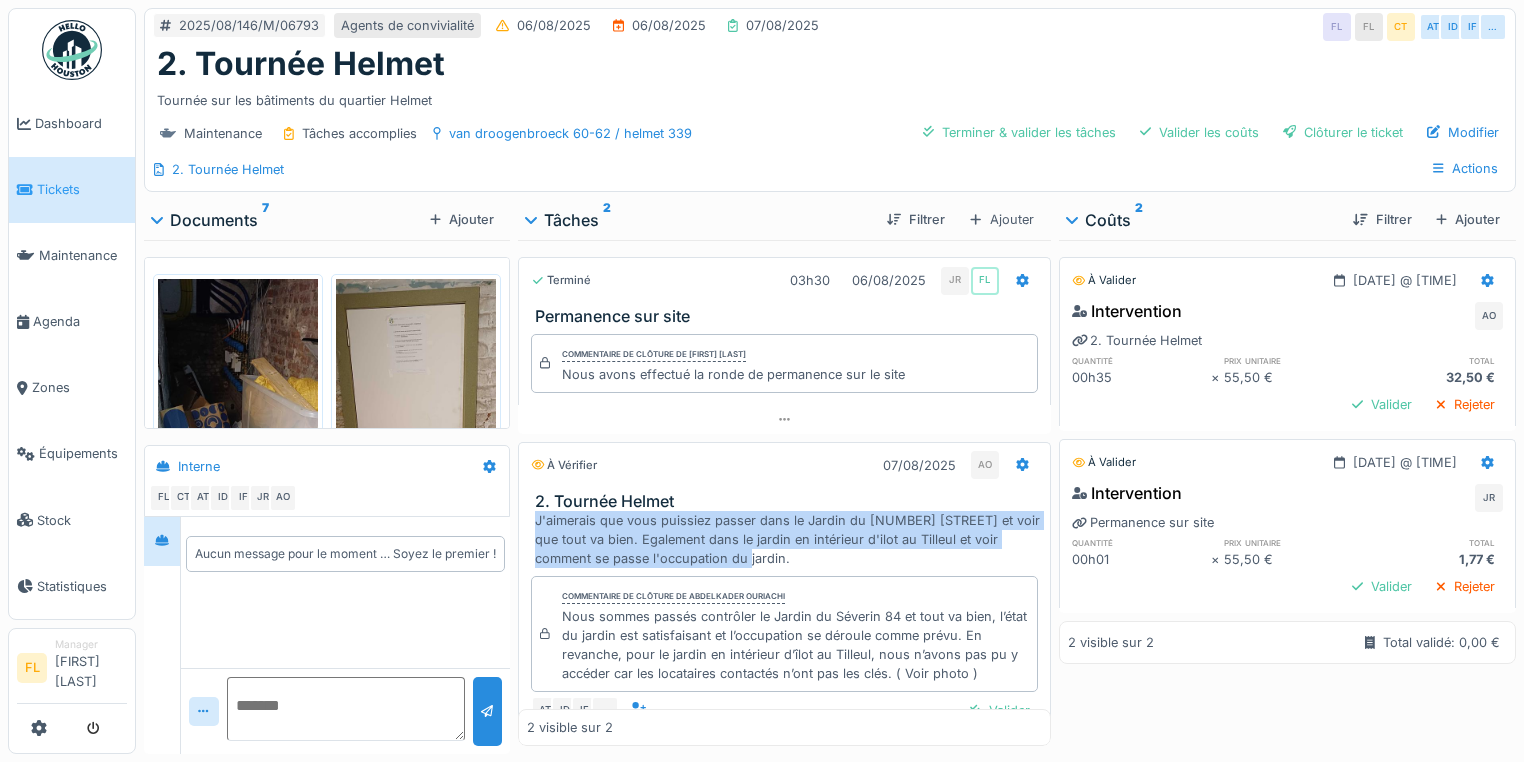 drag, startPoint x: 528, startPoint y: 520, endPoint x: 724, endPoint y: 560, distance: 200.04 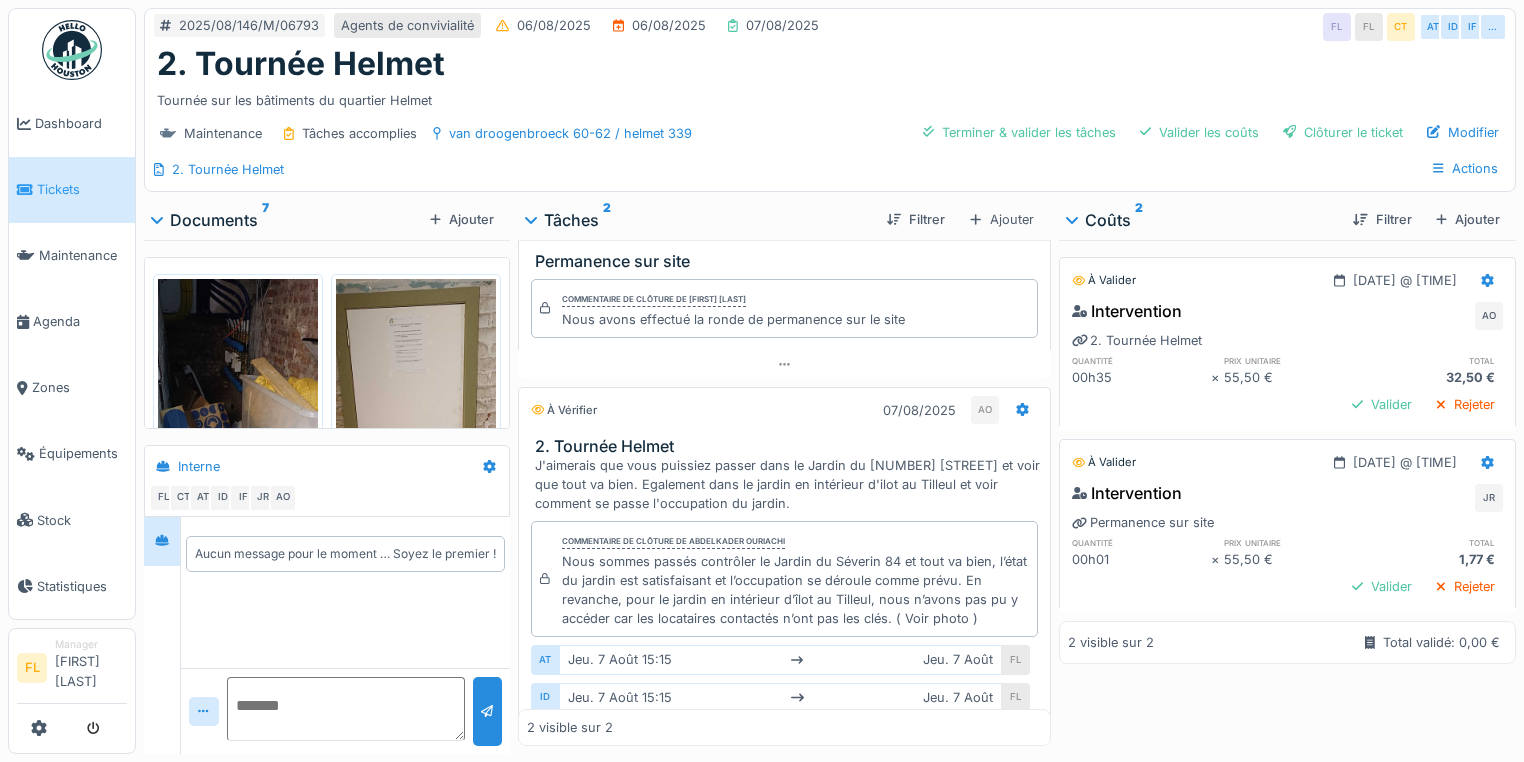 drag, startPoint x: 724, startPoint y: 560, endPoint x: 623, endPoint y: 523, distance: 107.563934 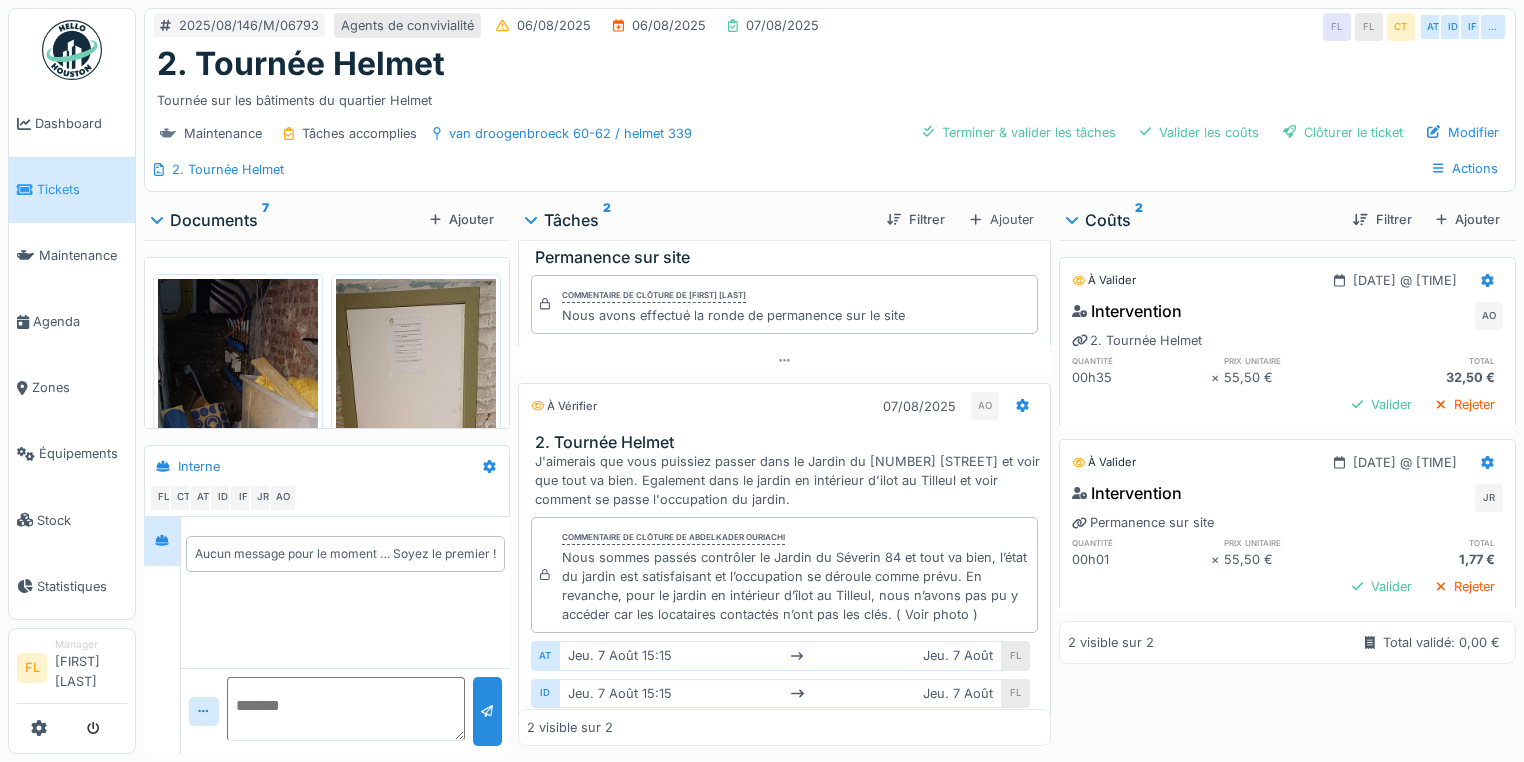 click on "J'aimerais que vous puissiez passer dans le Jardin du Severin 84 et voir que tout va bien. Egalement dans le jardin en intérieur d'ilot au Tilleul et voir comment se passe l'occupation du jardin." at bounding box center (788, 481) 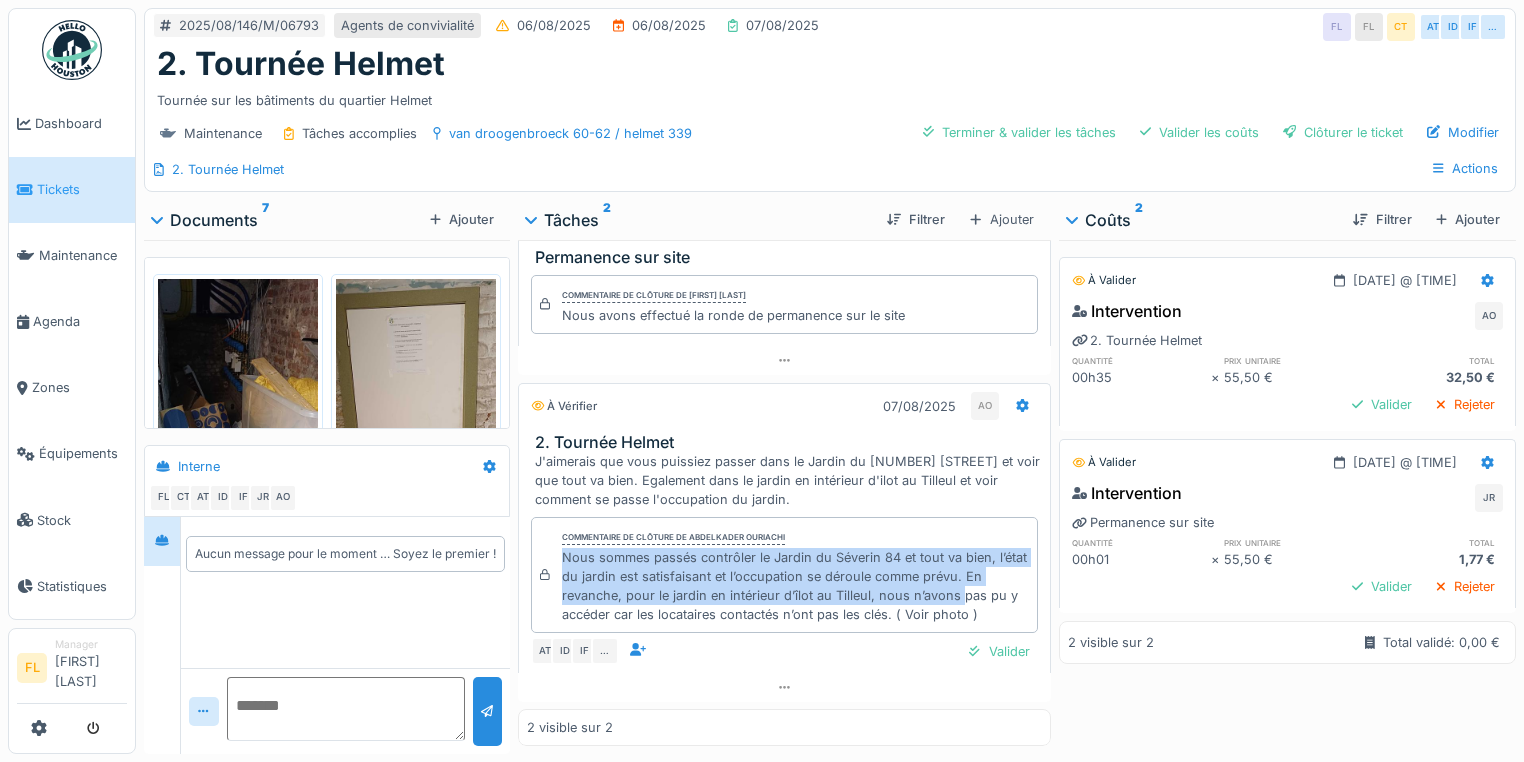 drag, startPoint x: 615, startPoint y: 562, endPoint x: 956, endPoint y: 588, distance: 341.98978 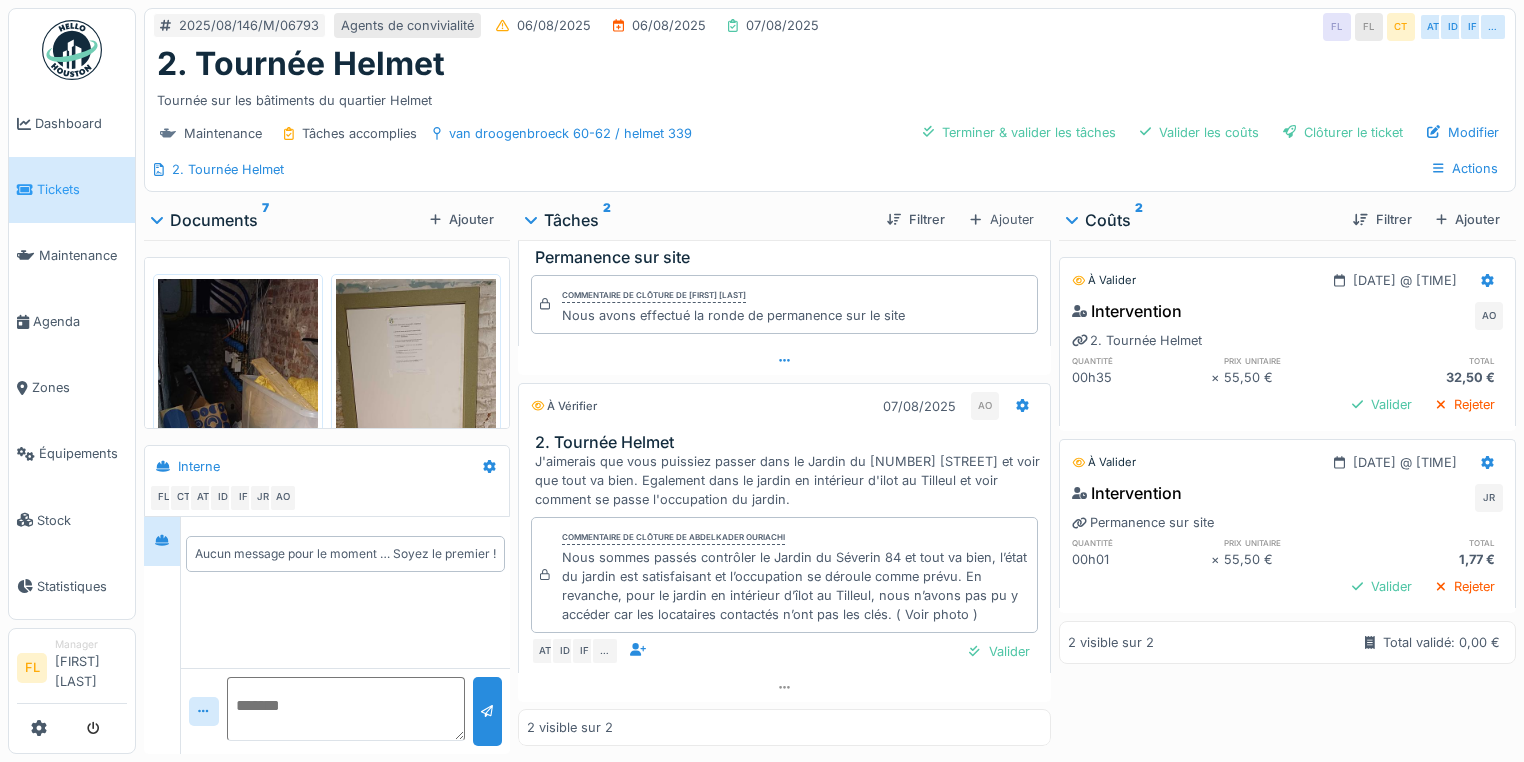scroll, scrollTop: 0, scrollLeft: 0, axis: both 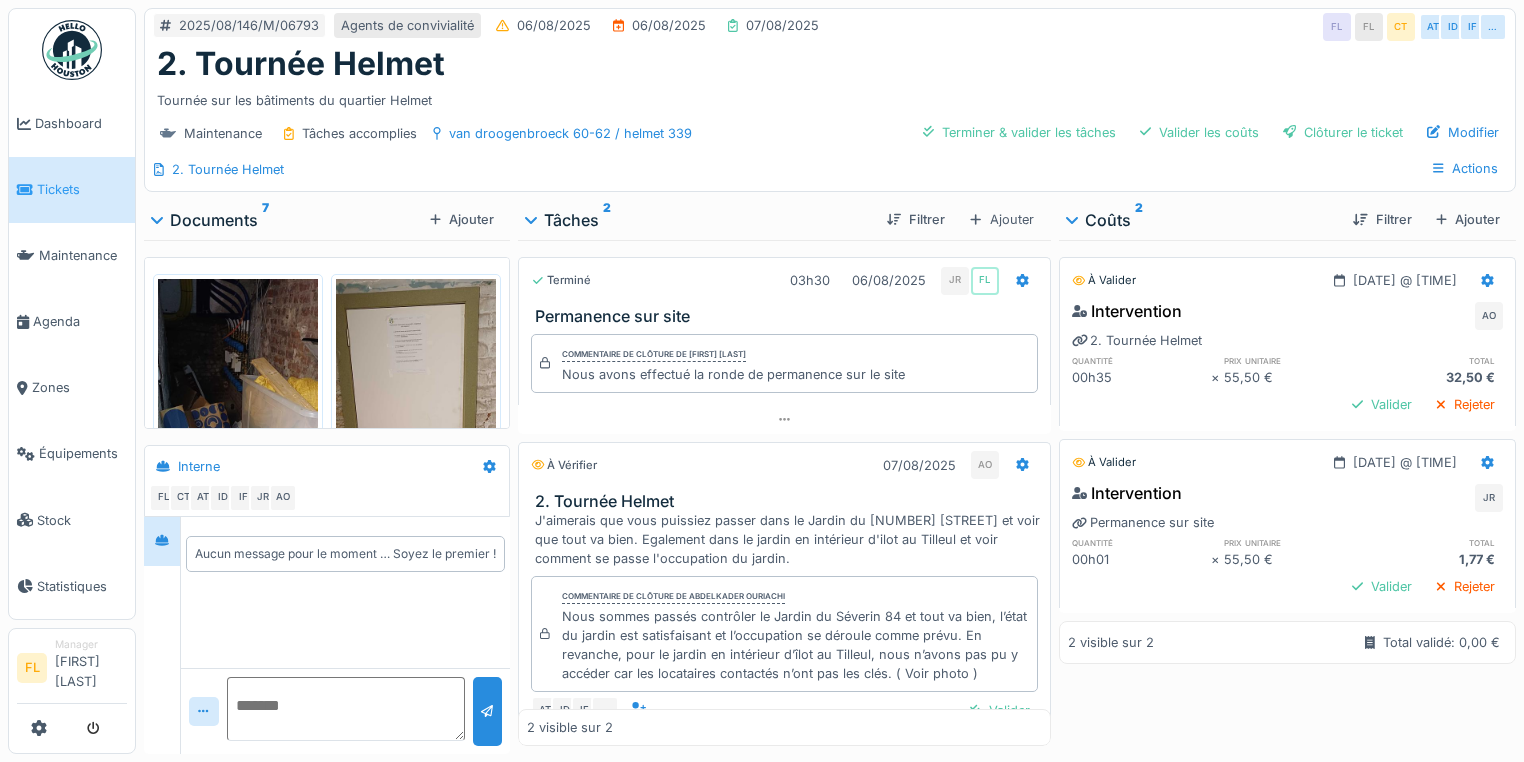 click at bounding box center (238, 452) 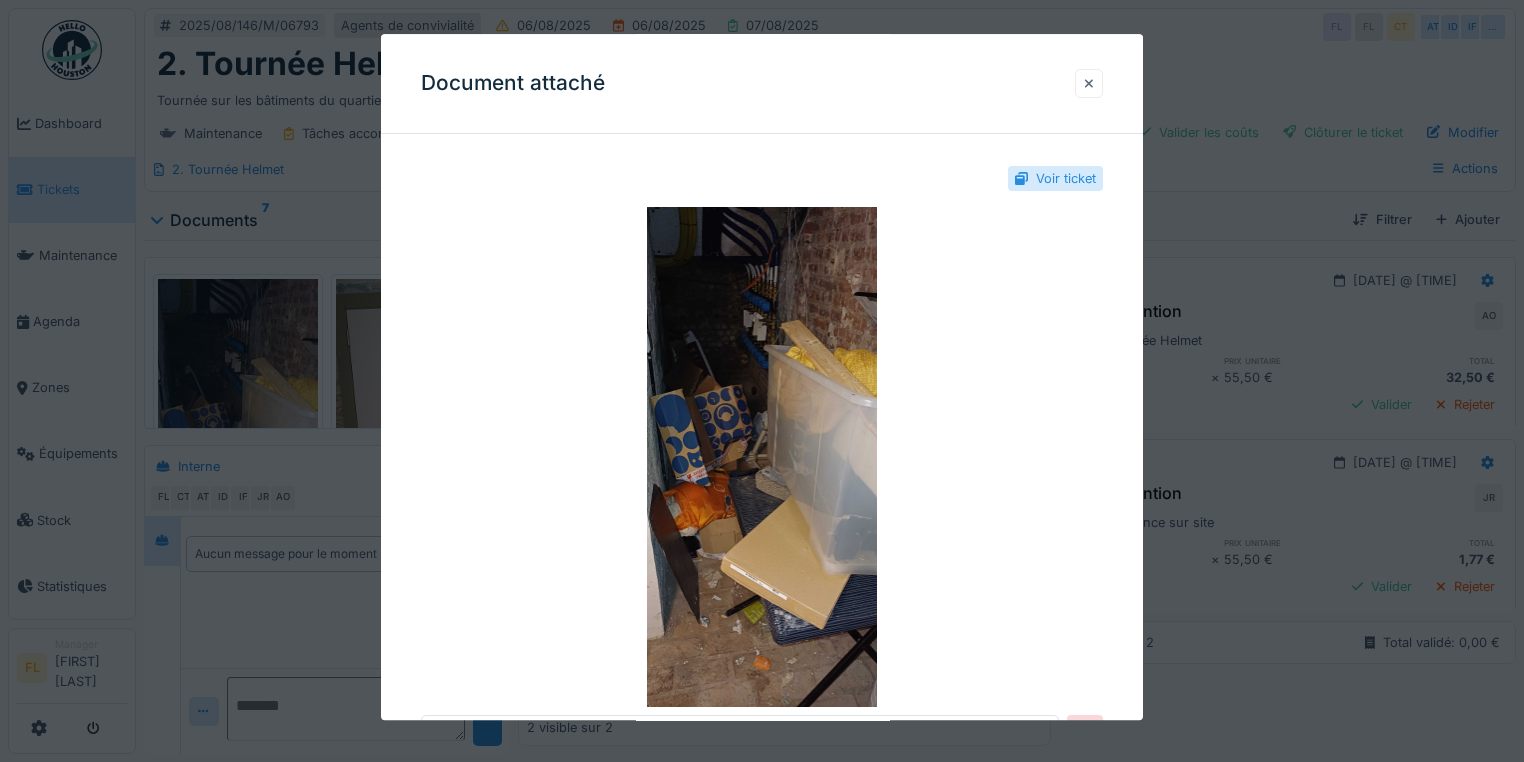click at bounding box center (1089, 83) 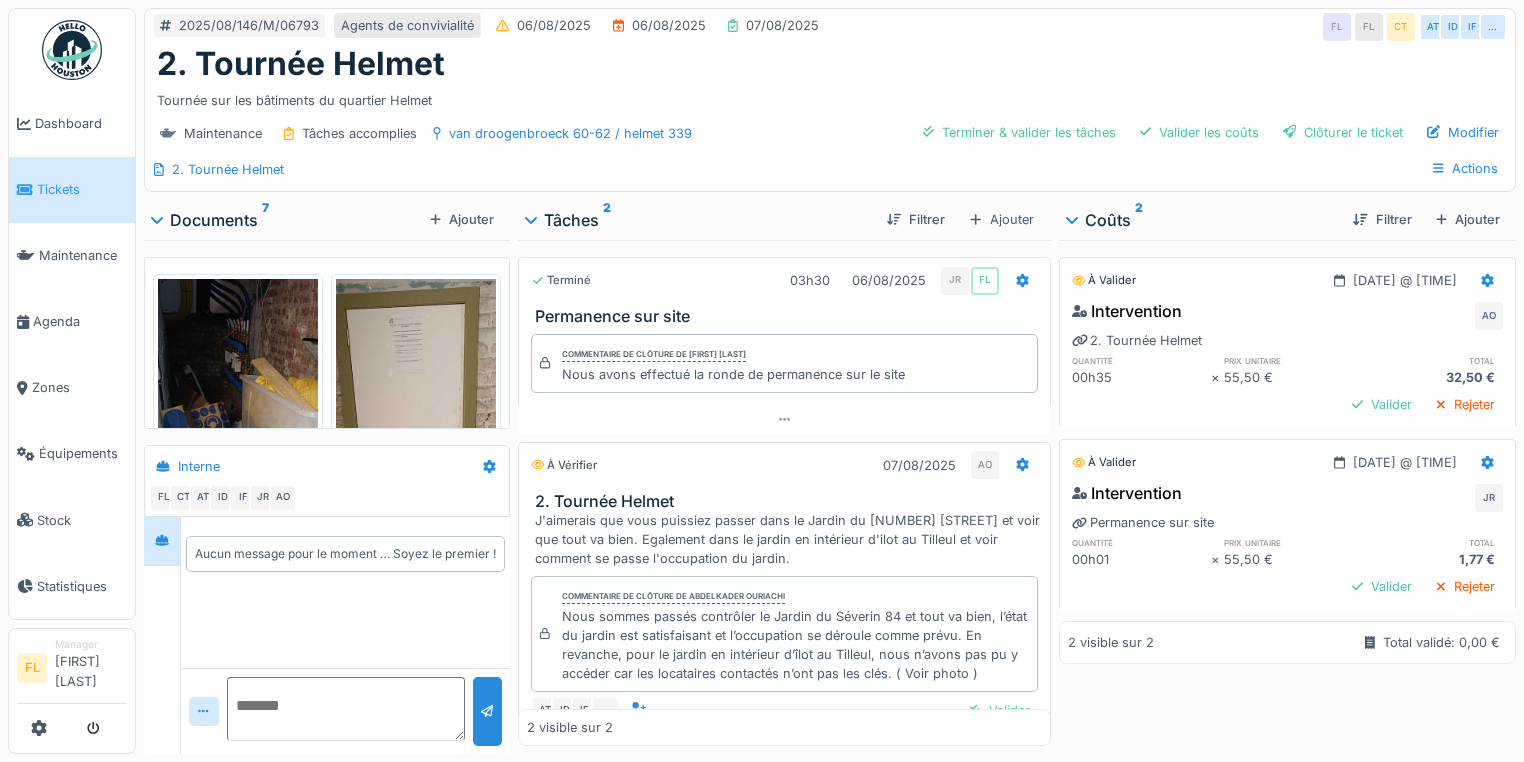 click at bounding box center [416, 452] 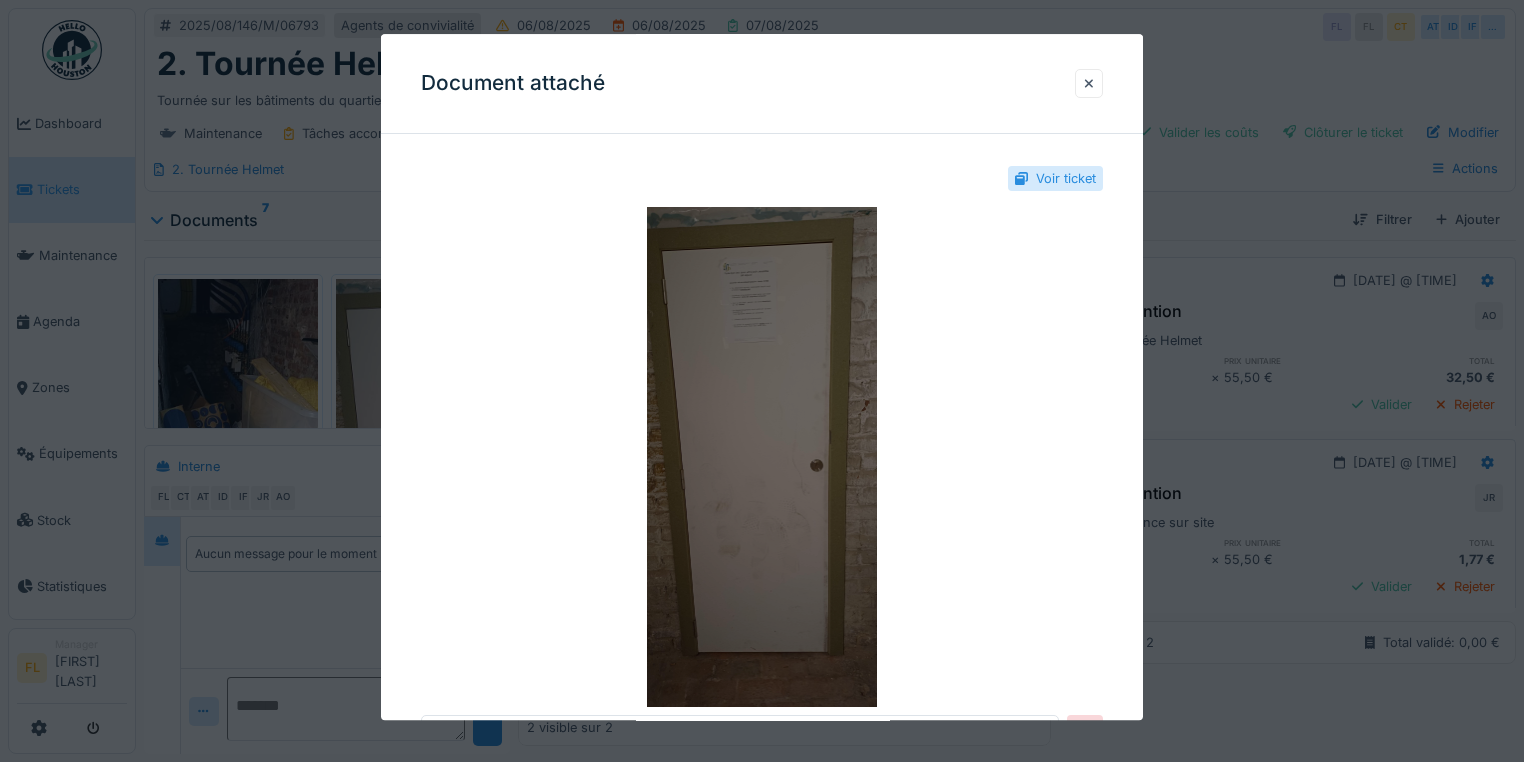 click at bounding box center [762, 457] 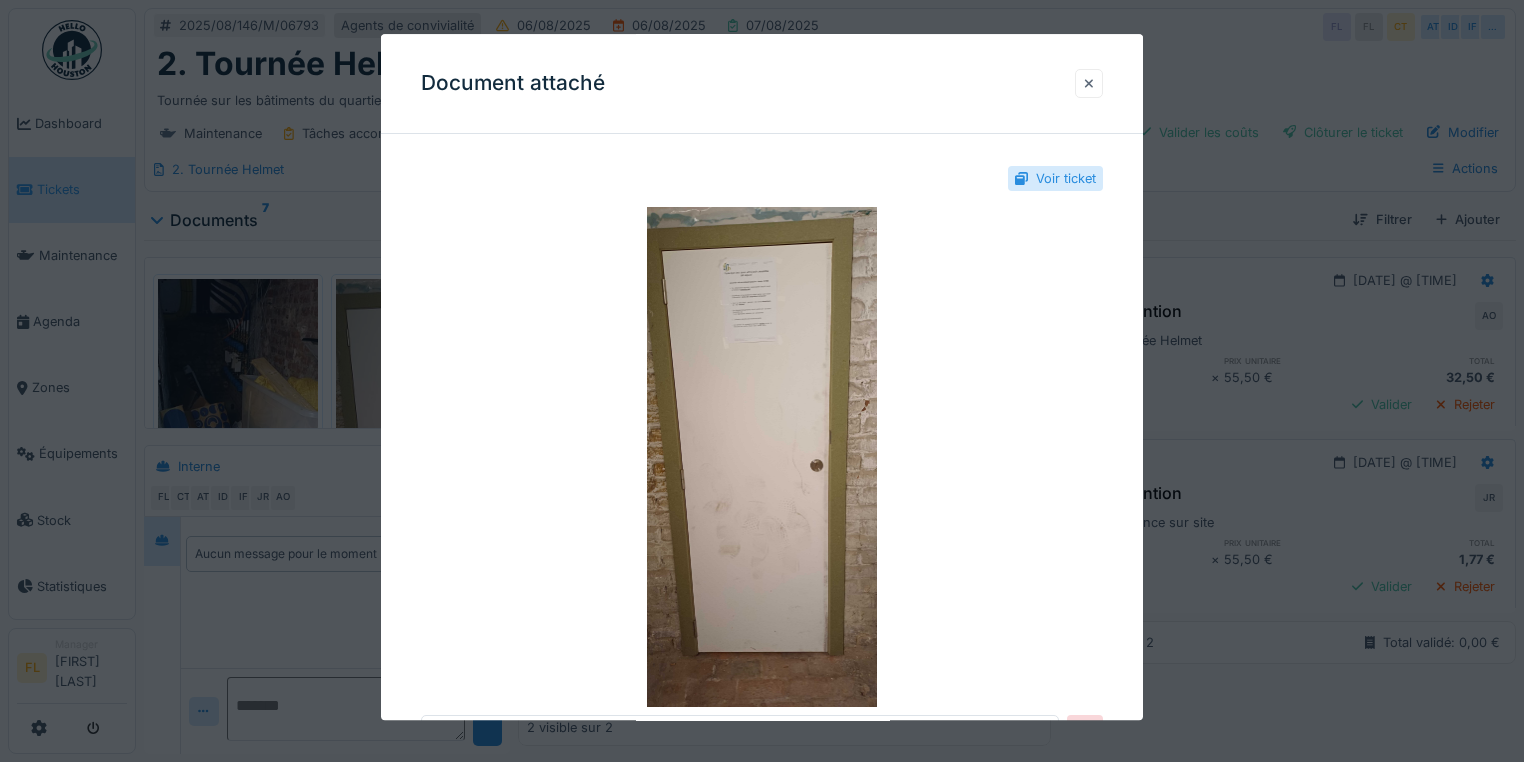 click at bounding box center [1089, 83] 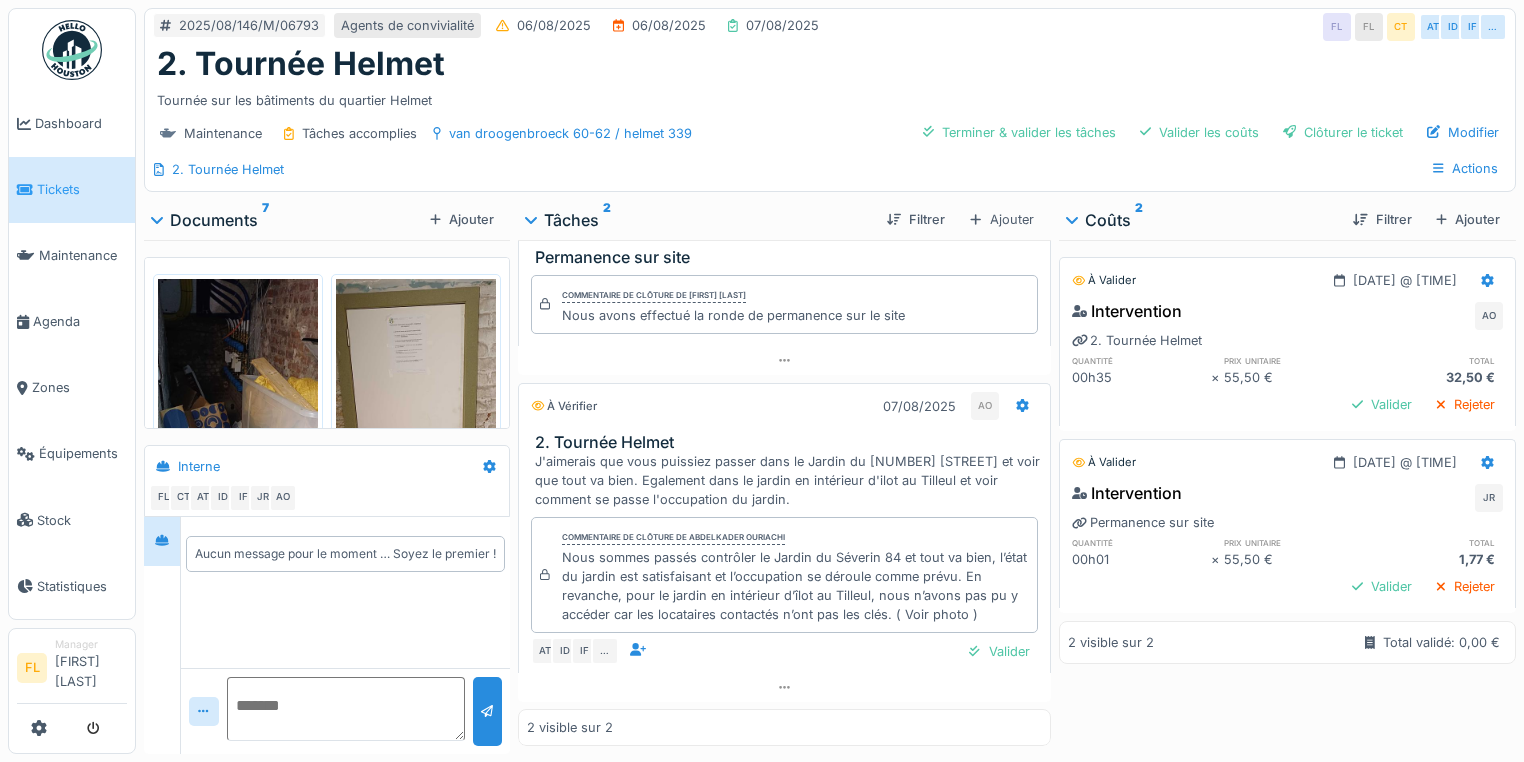 scroll, scrollTop: 0, scrollLeft: 0, axis: both 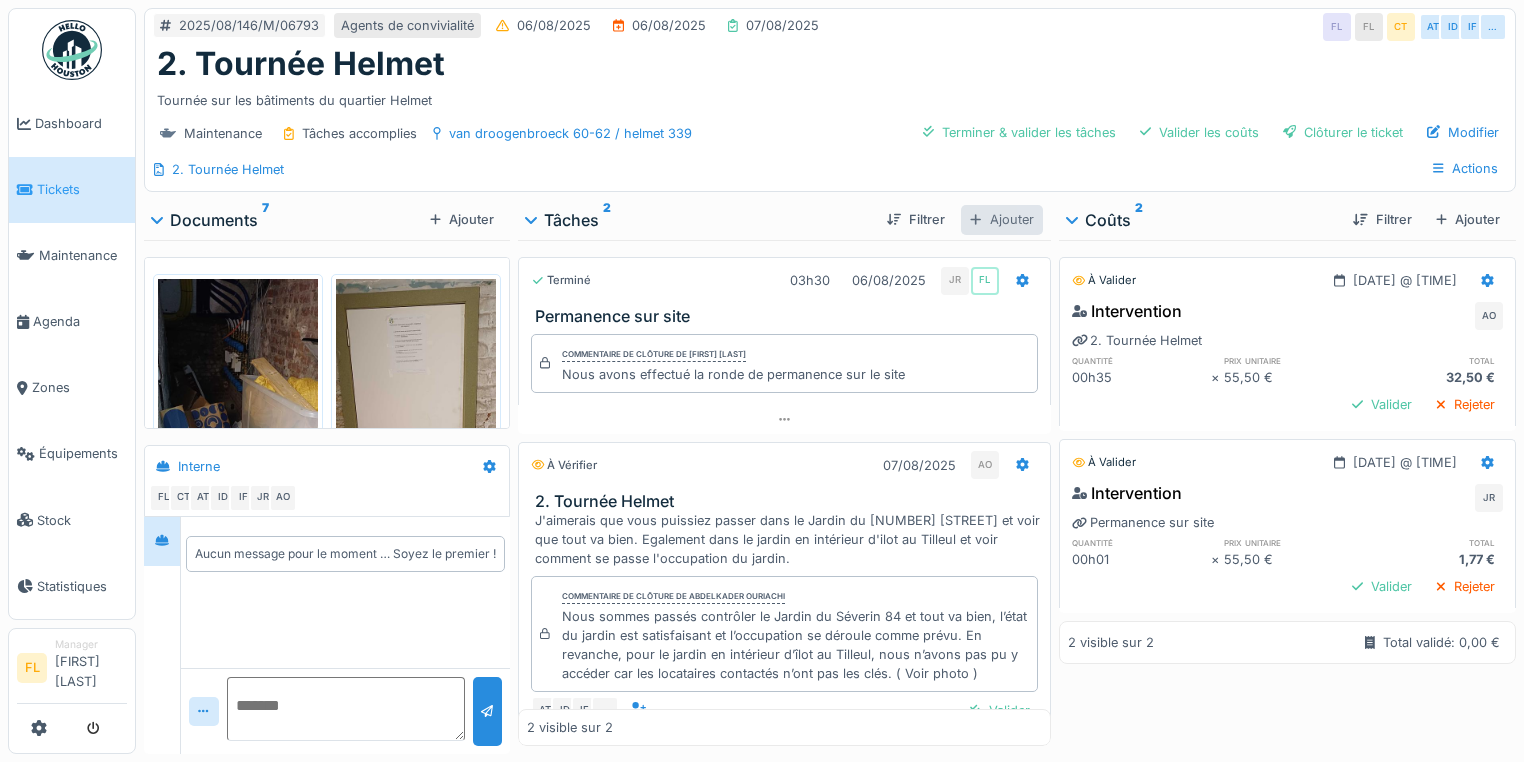 click on "Ajouter" at bounding box center [1001, 219] 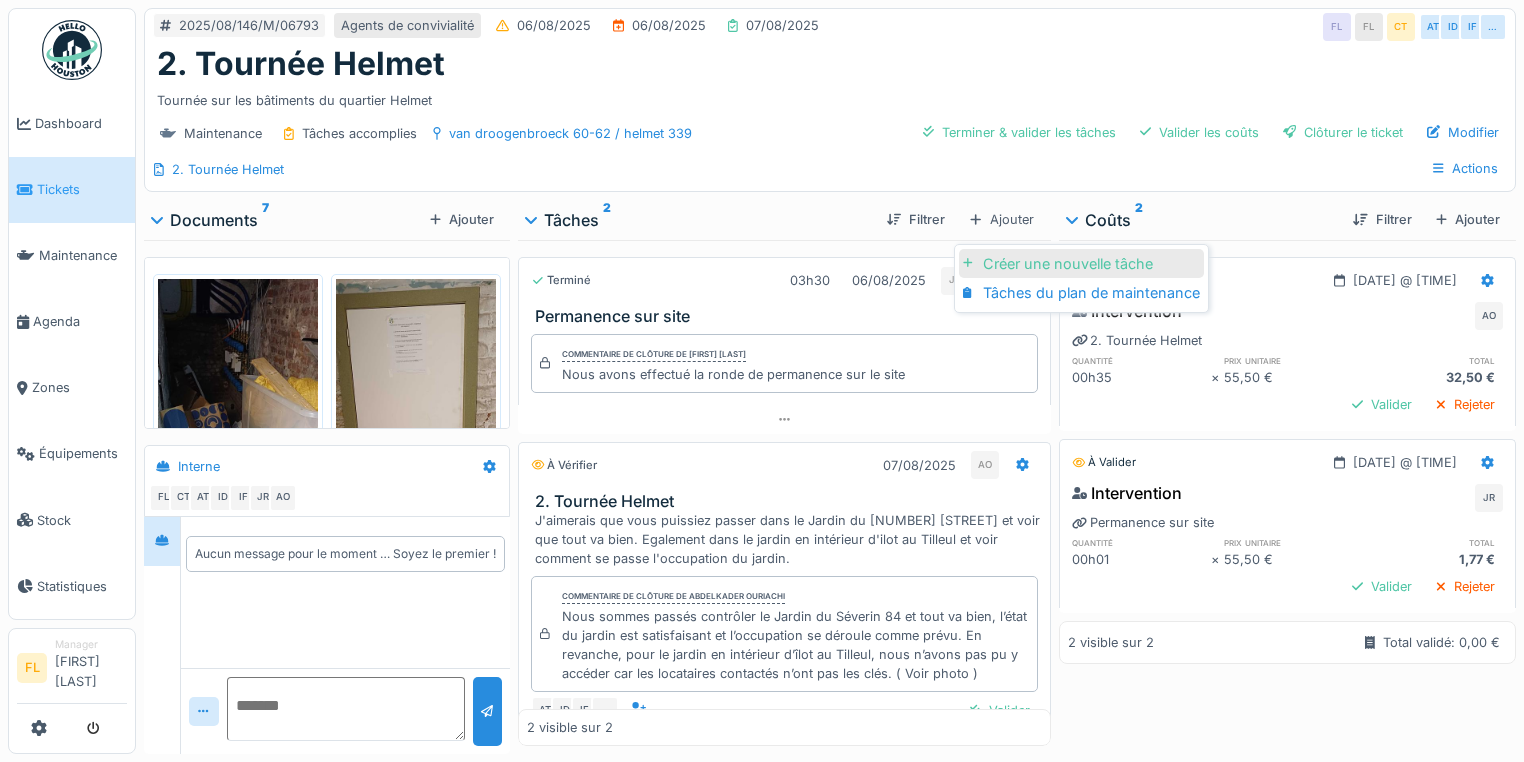 click on "Créer une nouvelle tâche" at bounding box center (1081, 264) 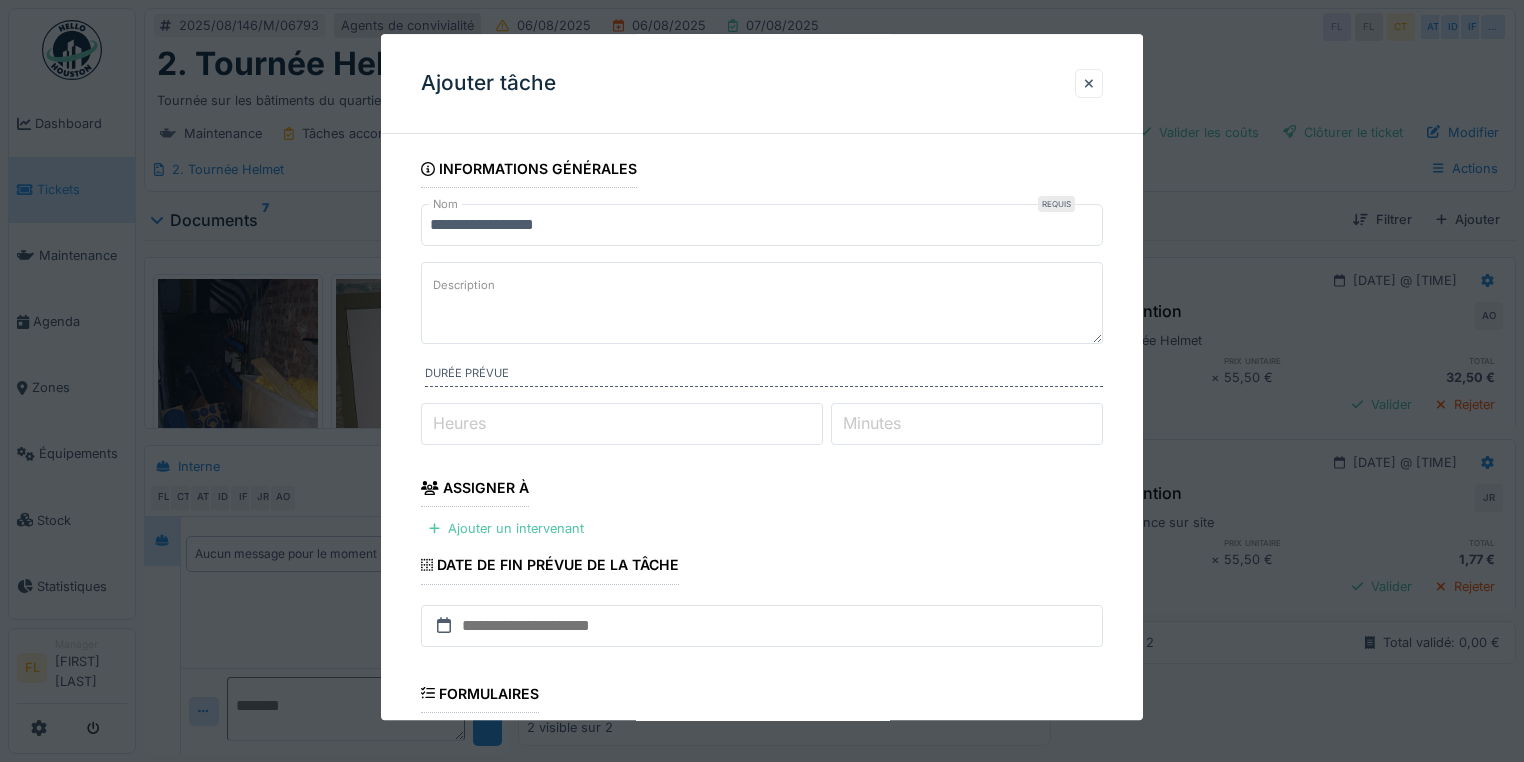click on "Description" at bounding box center (762, 303) 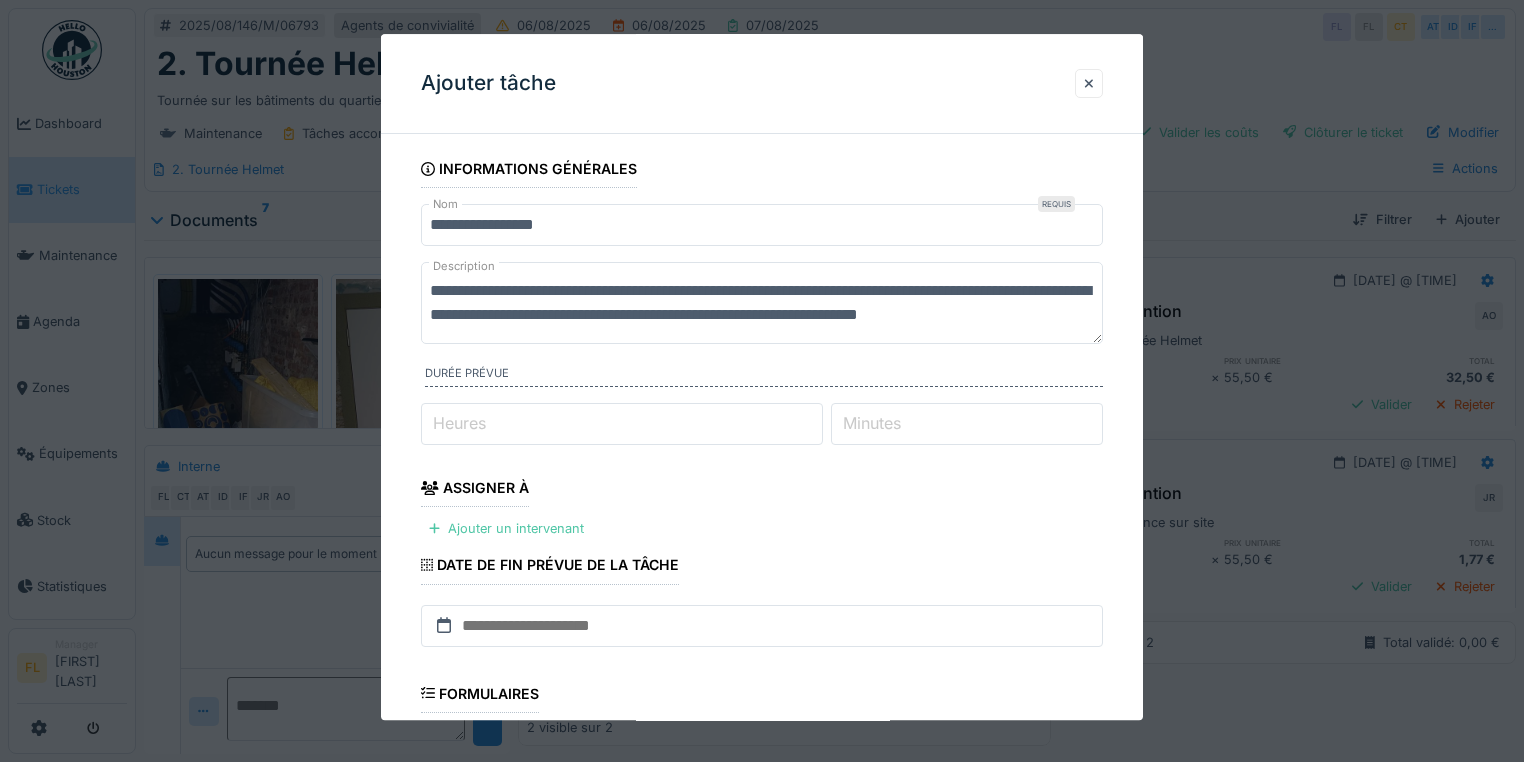 scroll, scrollTop: 6, scrollLeft: 0, axis: vertical 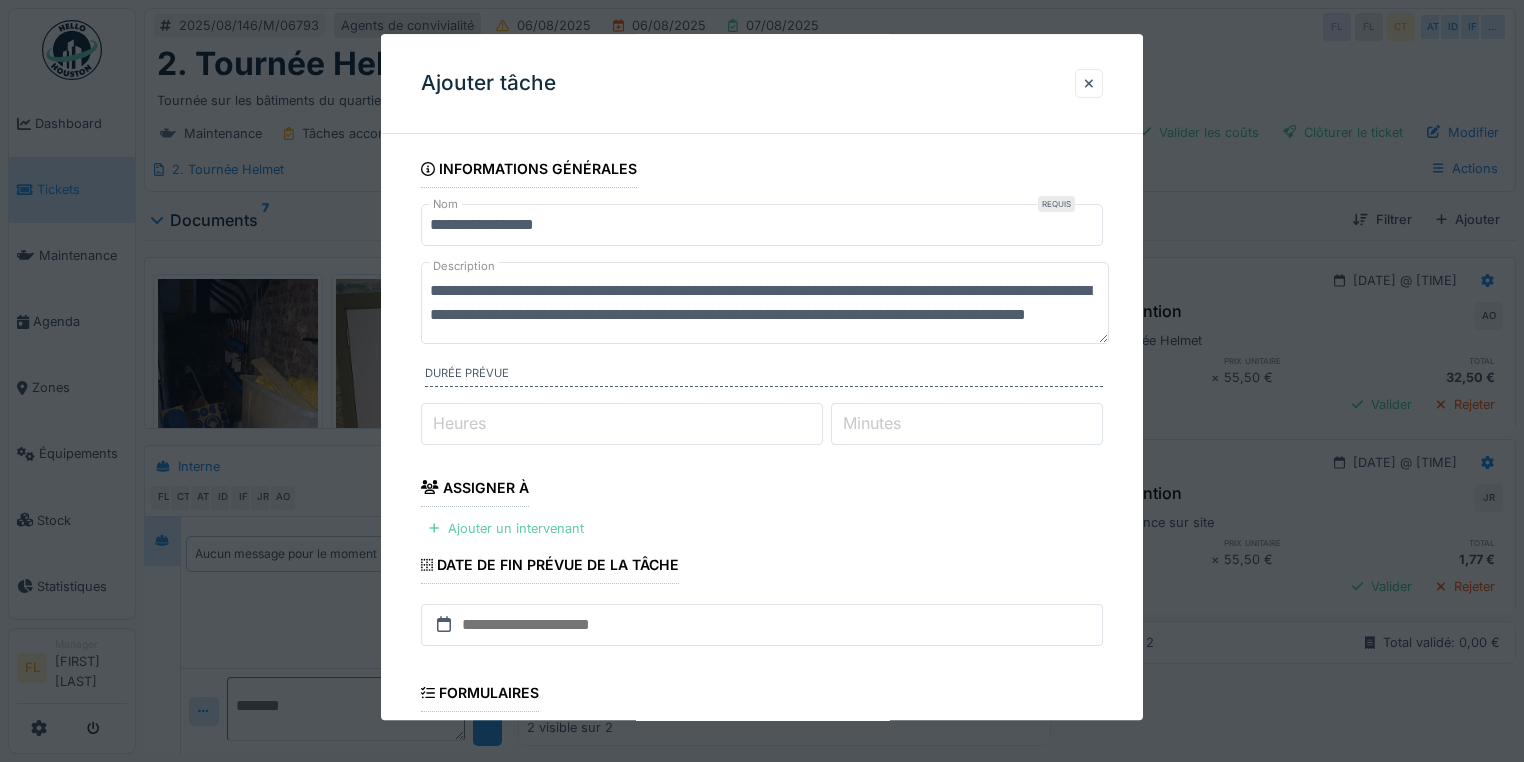 type on "**********" 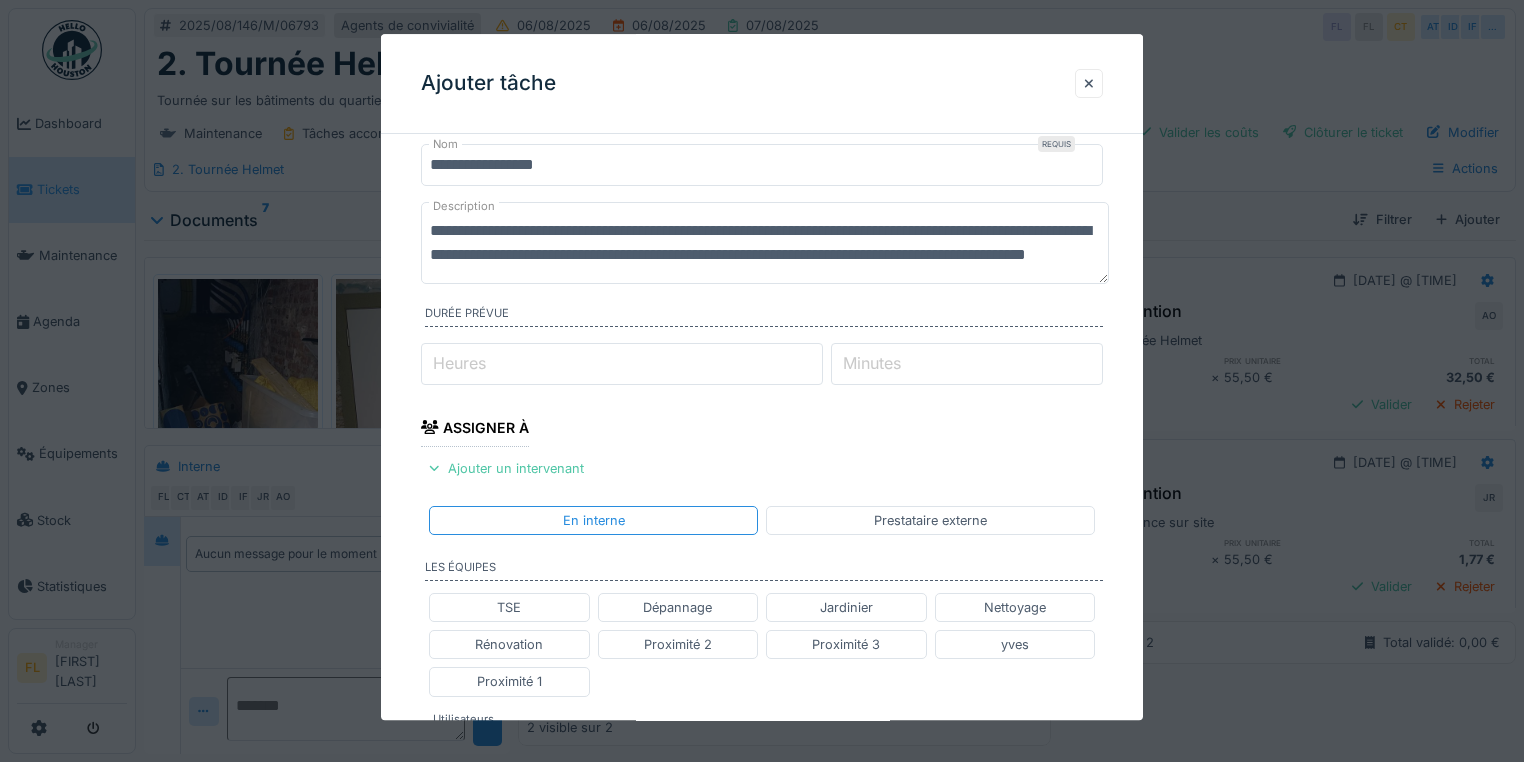scroll, scrollTop: 160, scrollLeft: 0, axis: vertical 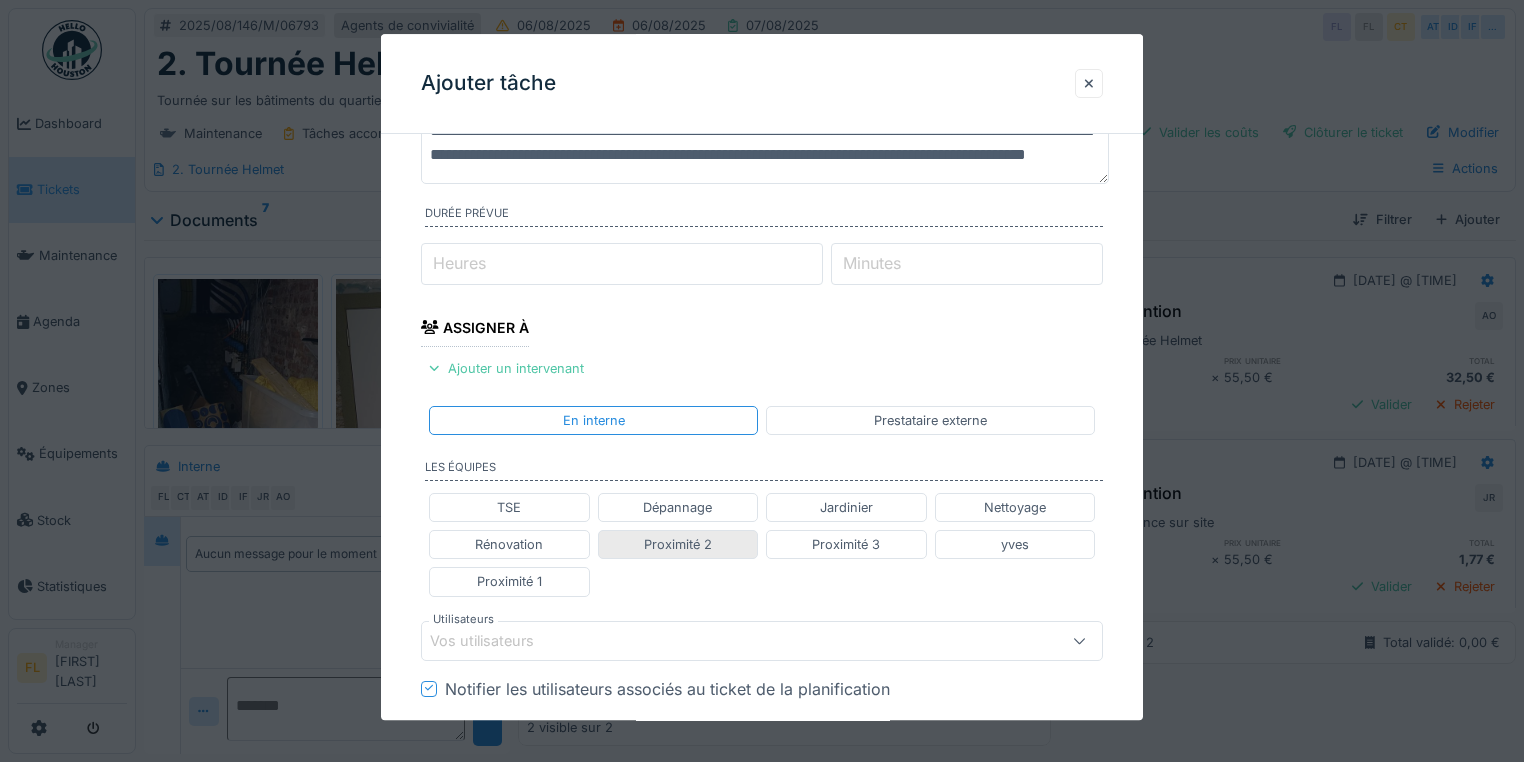 click on "Proximité 2" at bounding box center [678, 544] 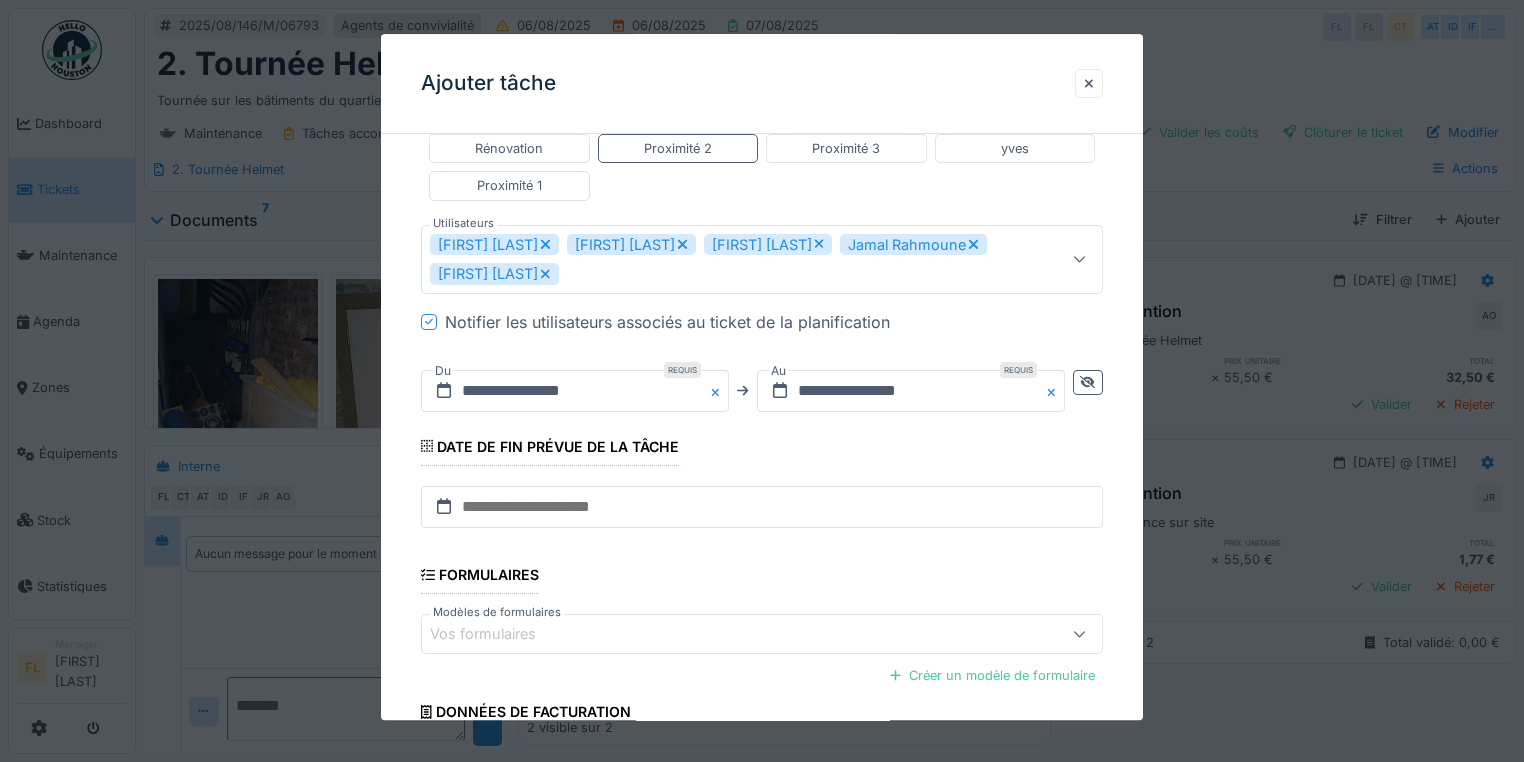 scroll, scrollTop: 560, scrollLeft: 0, axis: vertical 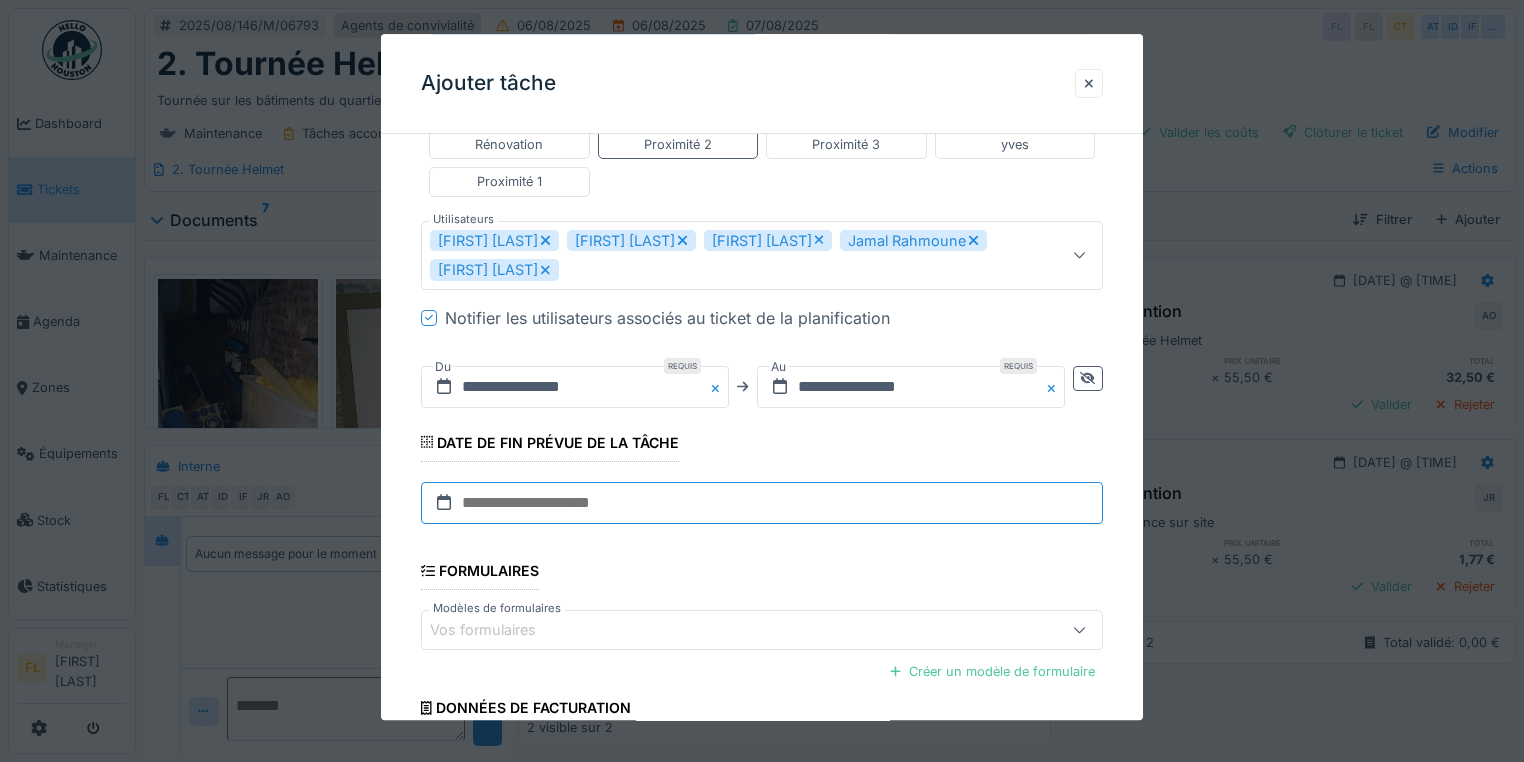 click at bounding box center [762, 503] 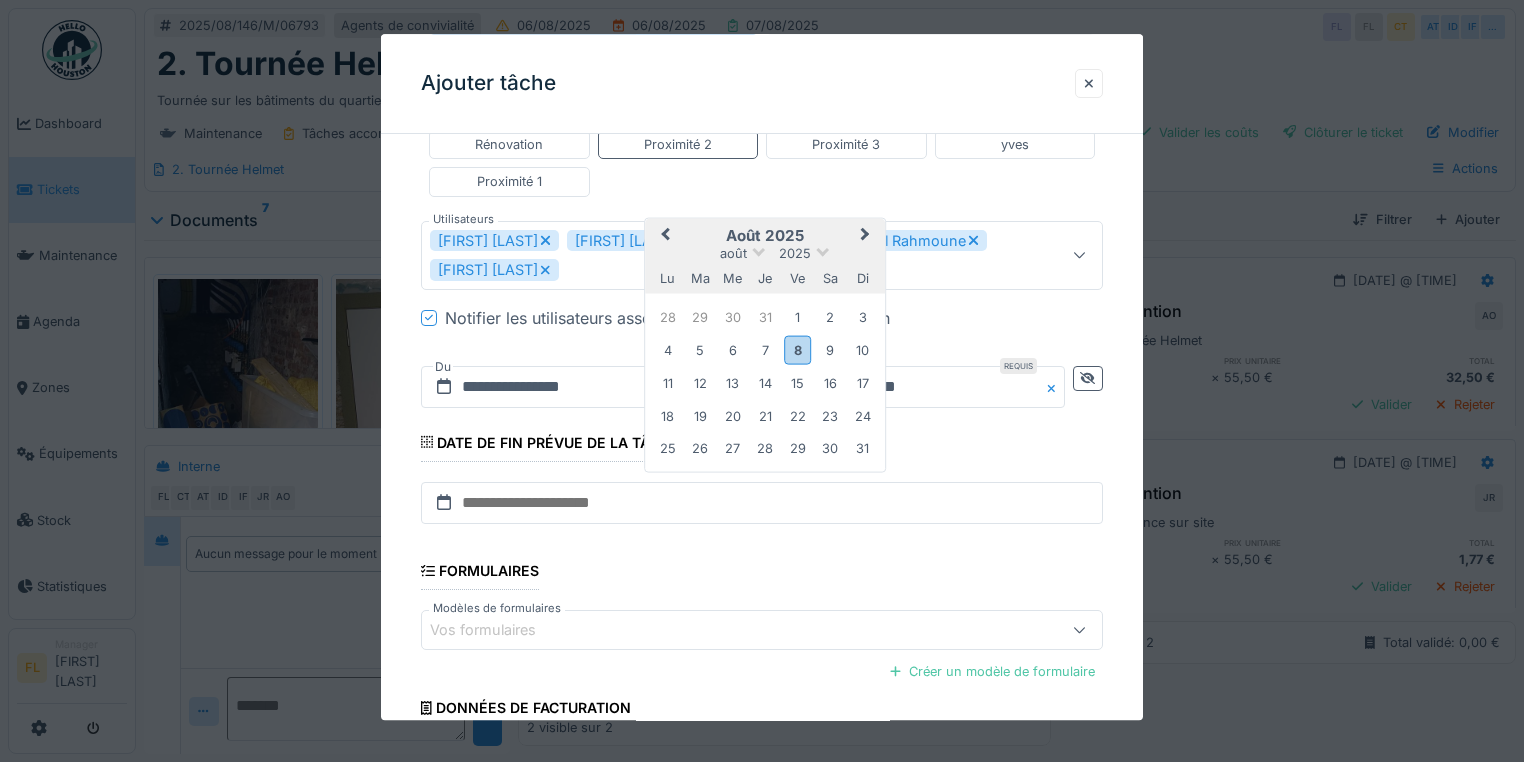 drag, startPoint x: 931, startPoint y: 432, endPoint x: 892, endPoint y: 412, distance: 43.829212 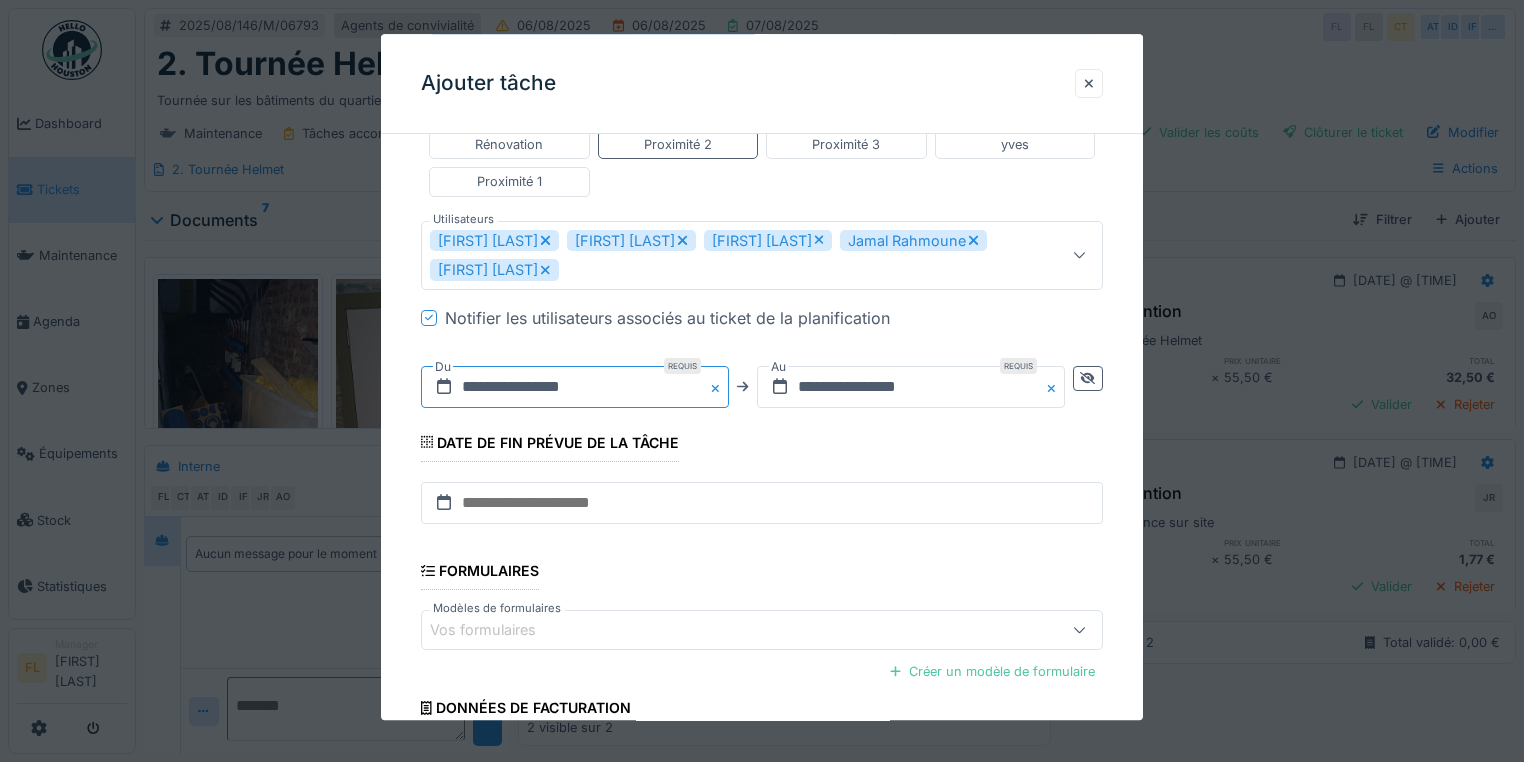 click on "**********" at bounding box center [575, 387] 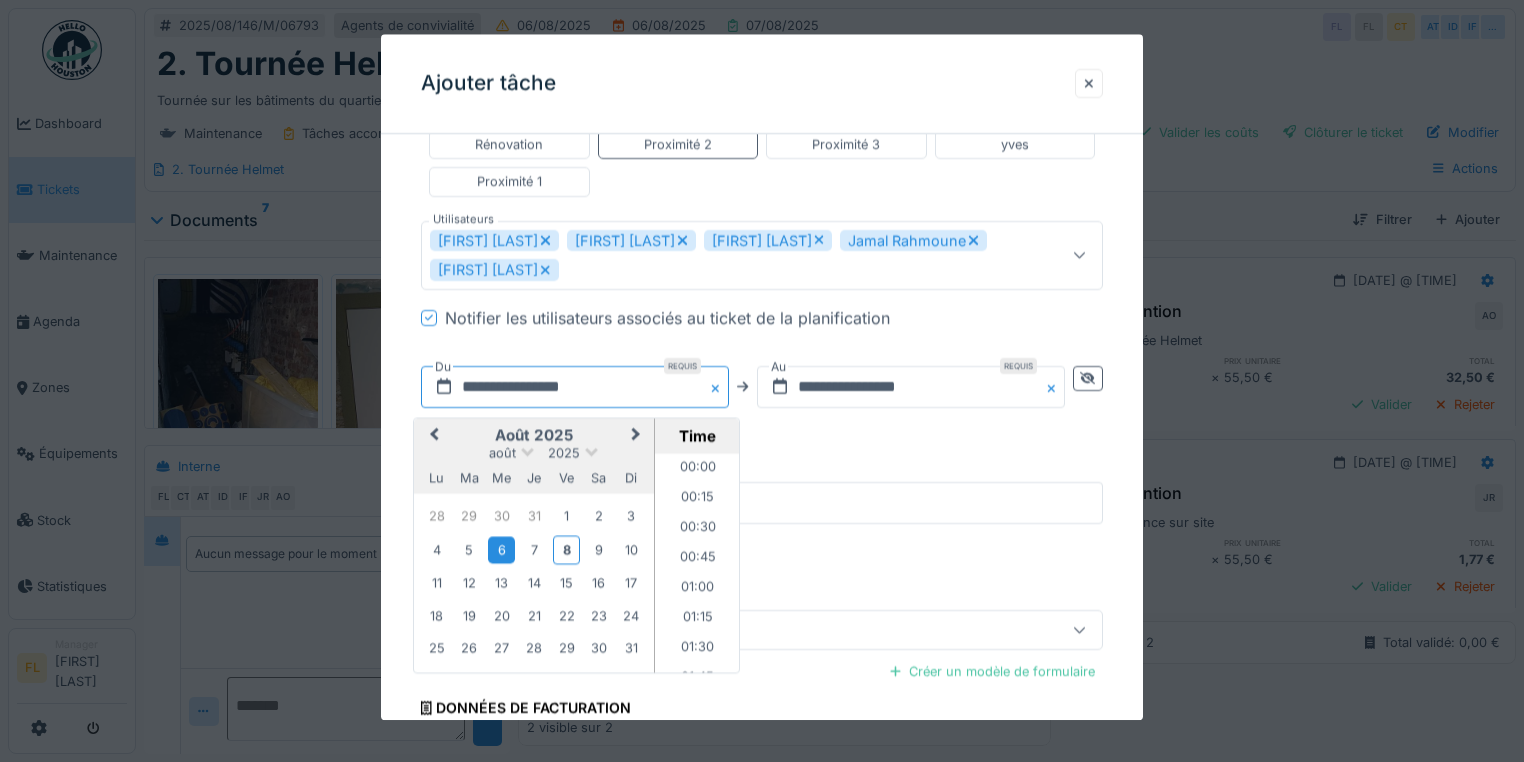 scroll, scrollTop: 1735, scrollLeft: 0, axis: vertical 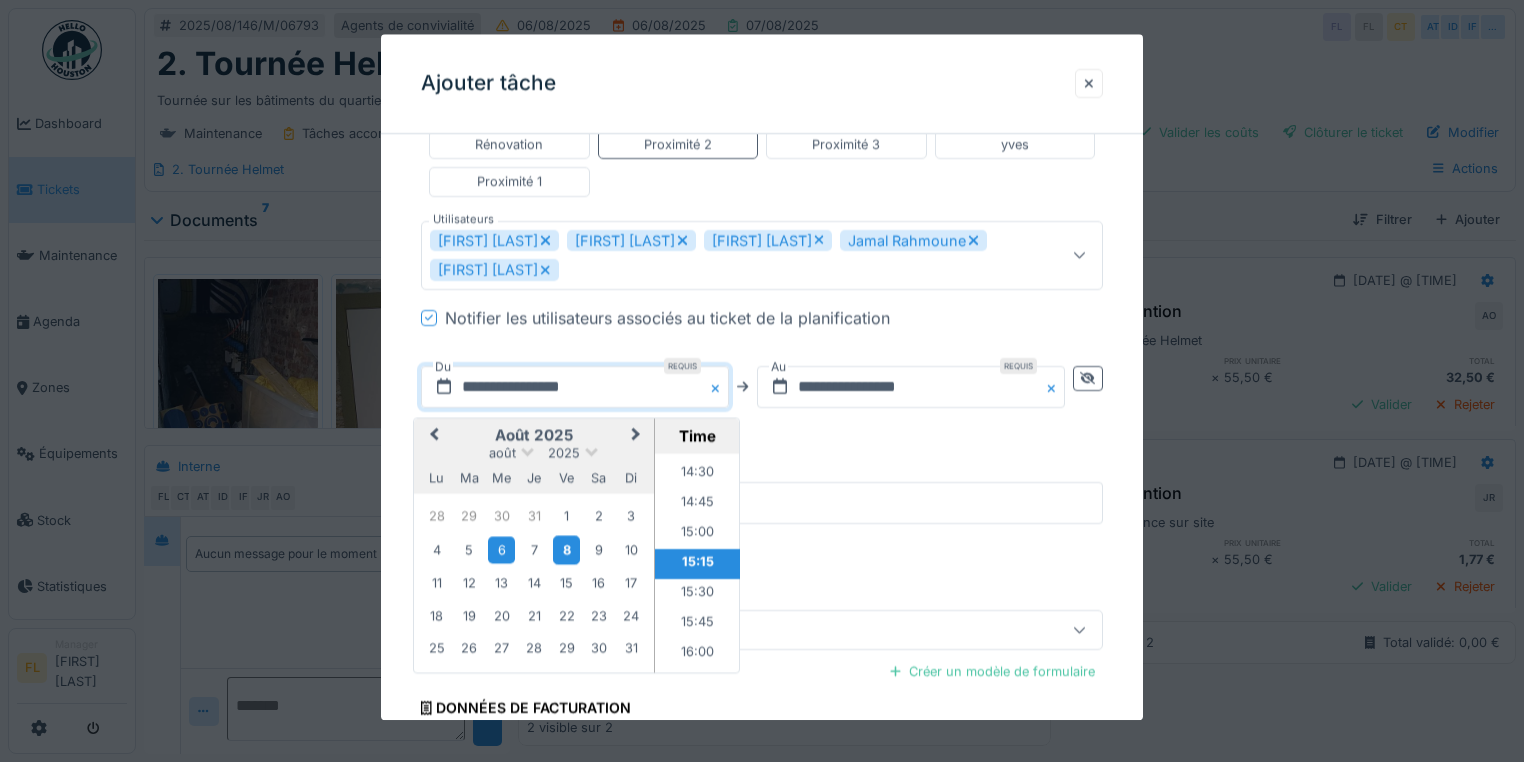click on "8" at bounding box center (566, 550) 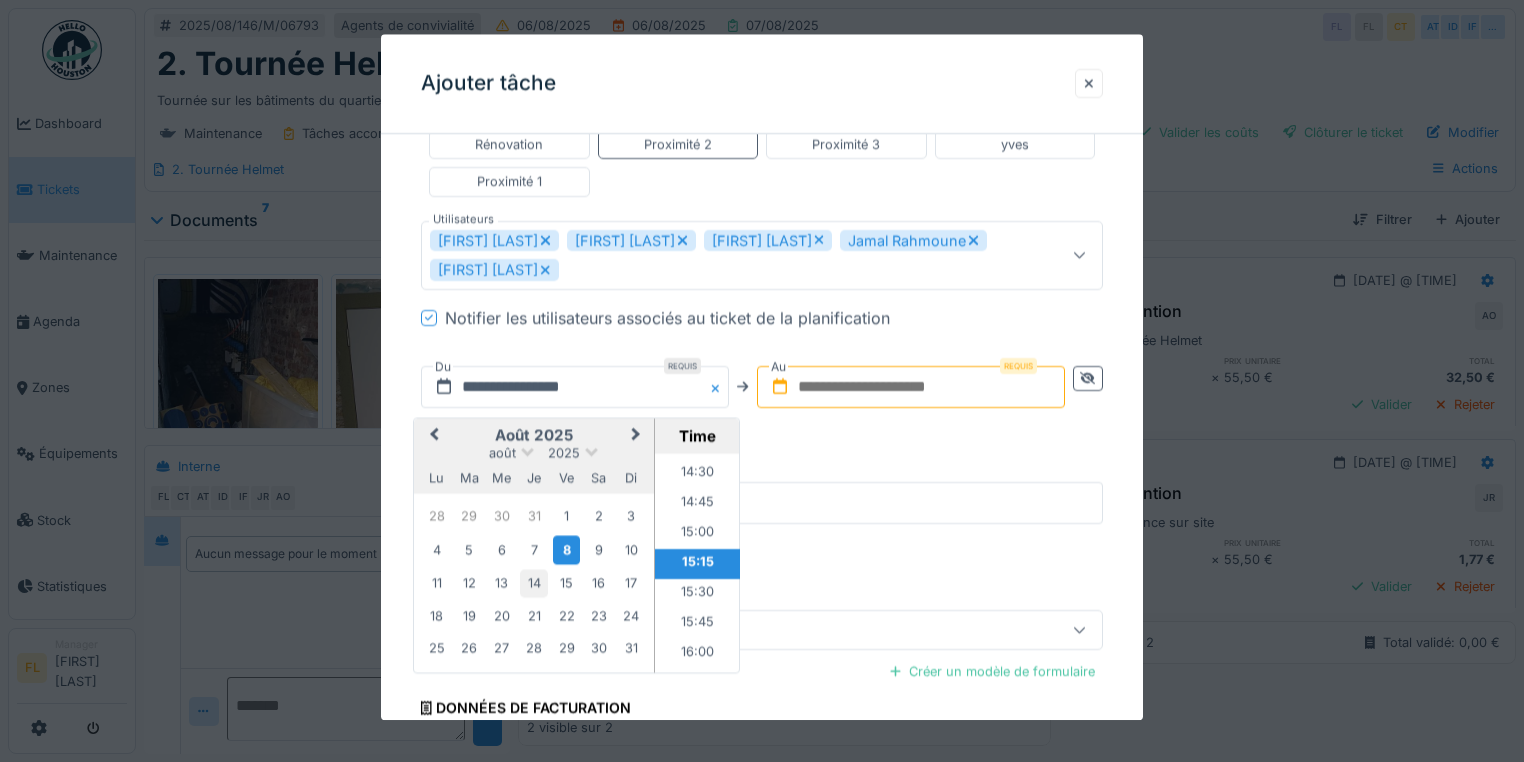 click on "14" at bounding box center (533, 583) 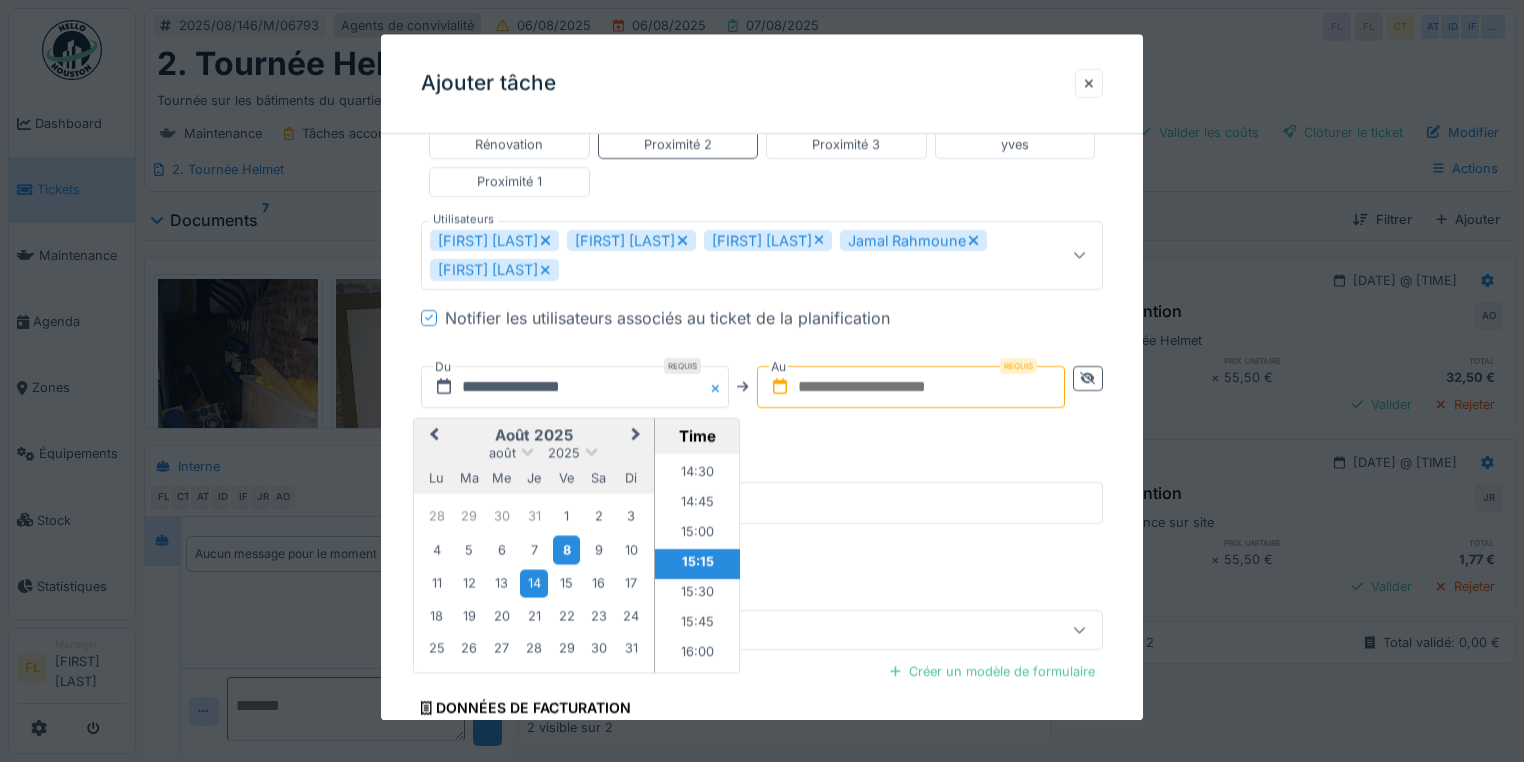 click on "8" at bounding box center (566, 550) 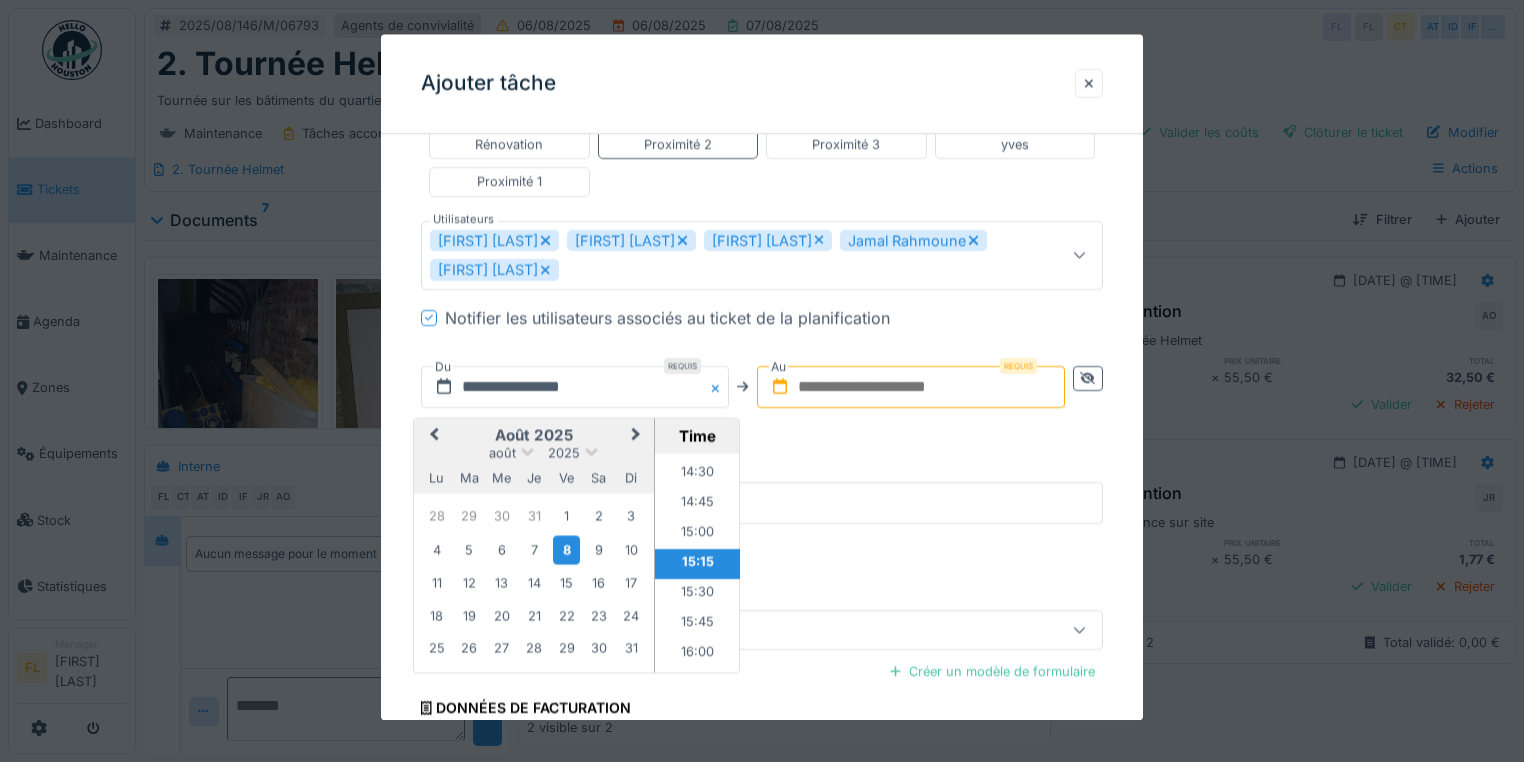 drag, startPoint x: 866, startPoint y: 384, endPoint x: 842, endPoint y: 391, distance: 25 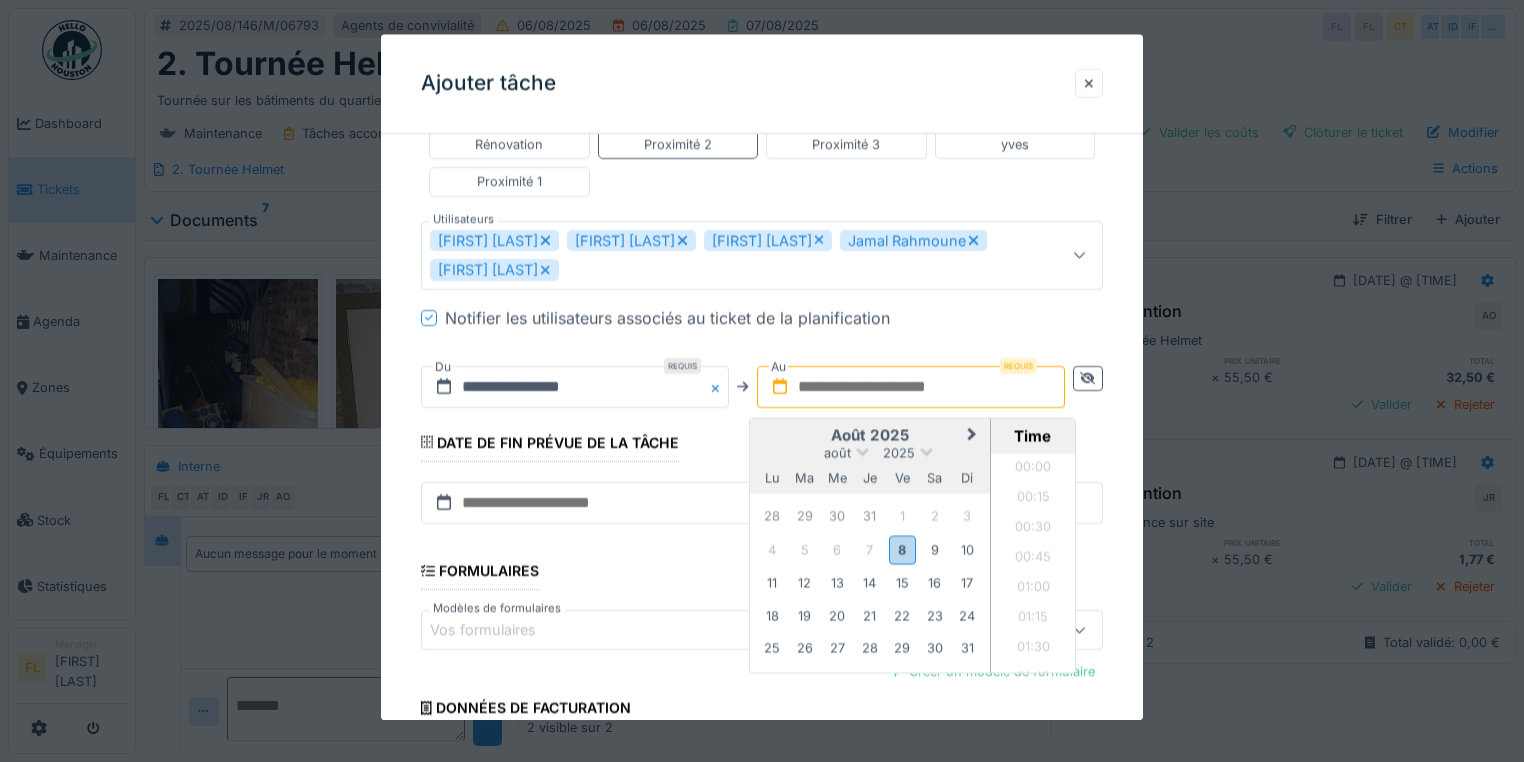 scroll, scrollTop: 895, scrollLeft: 0, axis: vertical 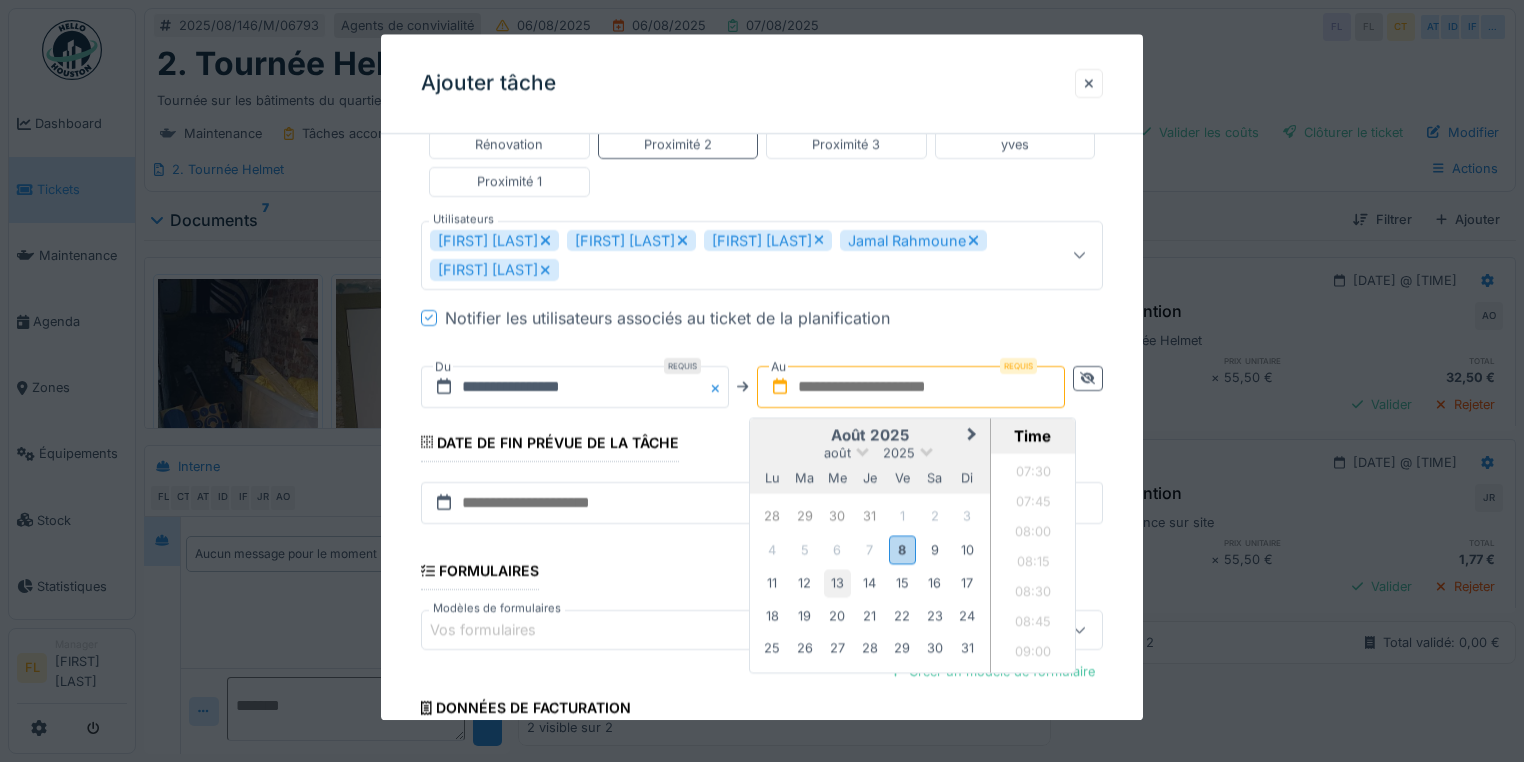click on "13" at bounding box center (837, 583) 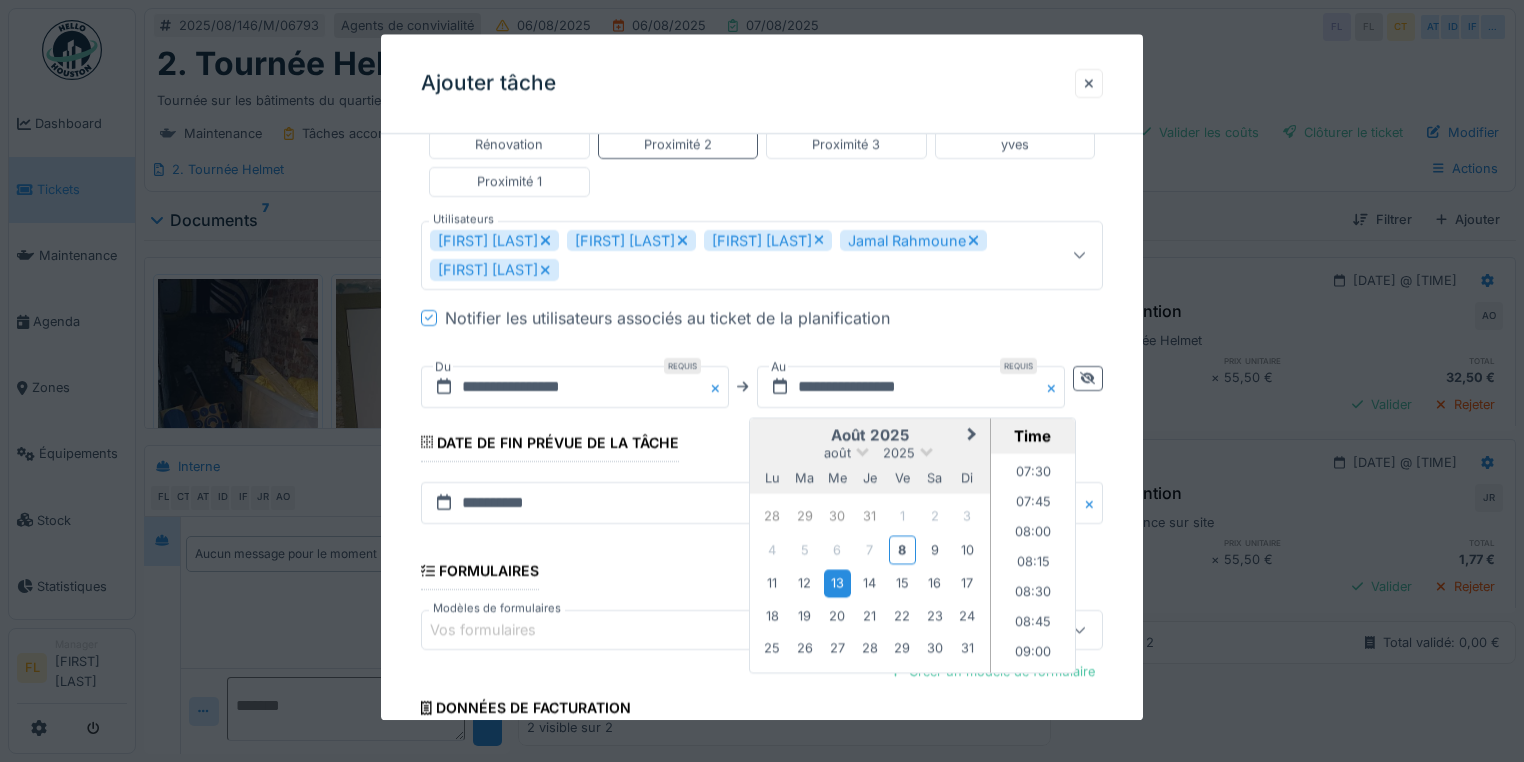 click on "**********" at bounding box center [762, 225] 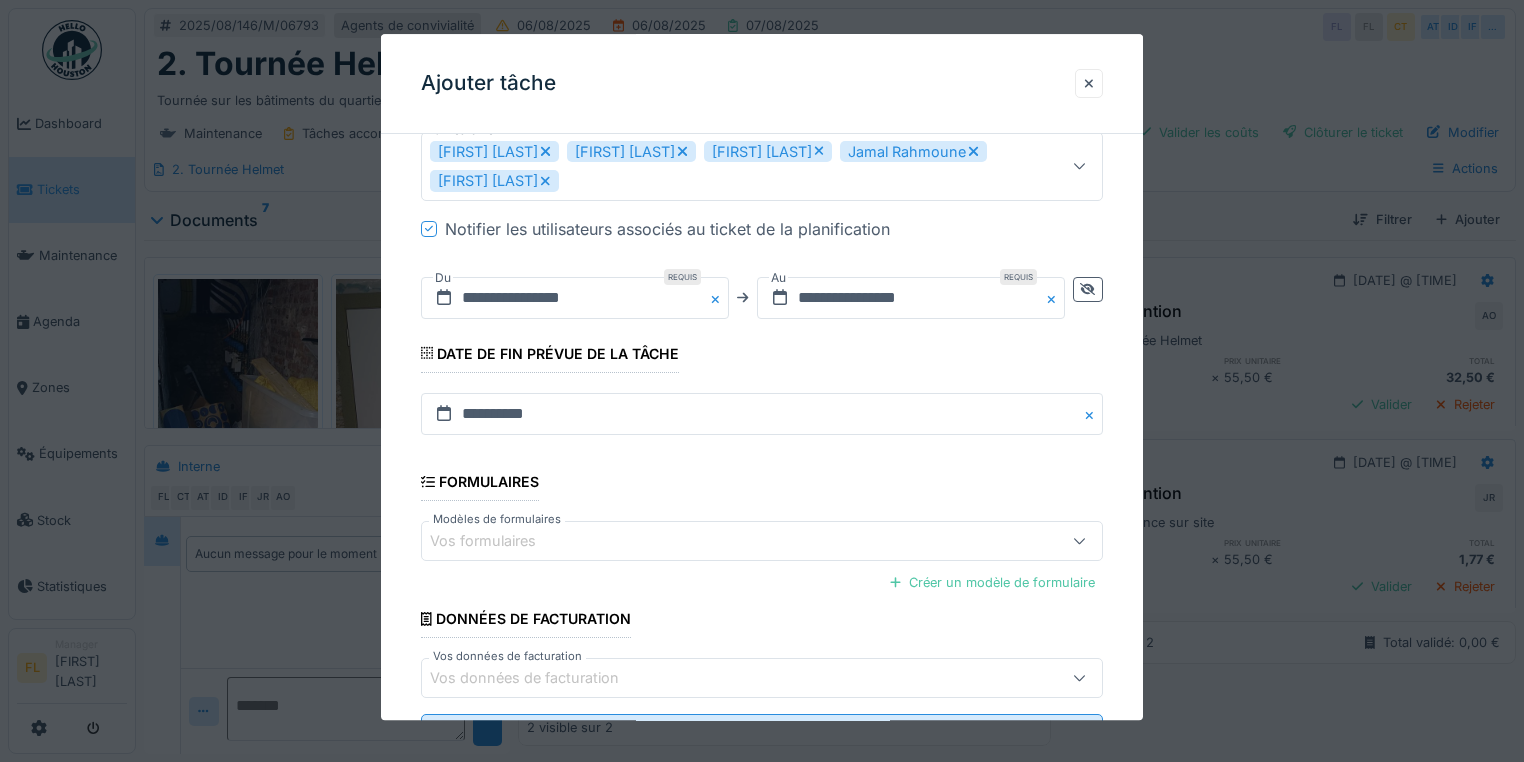 scroll, scrollTop: 735, scrollLeft: 0, axis: vertical 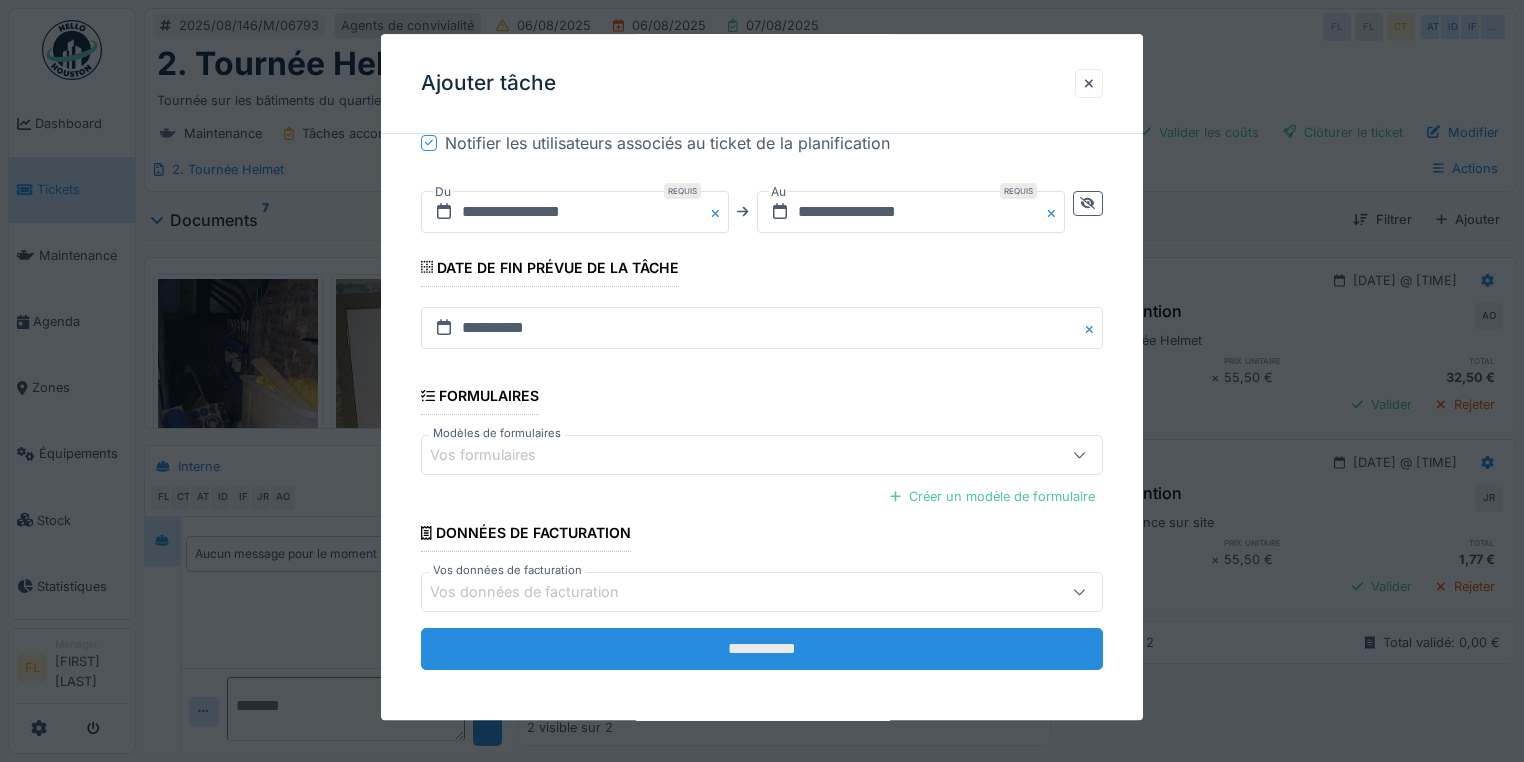 click on "**********" at bounding box center [762, 650] 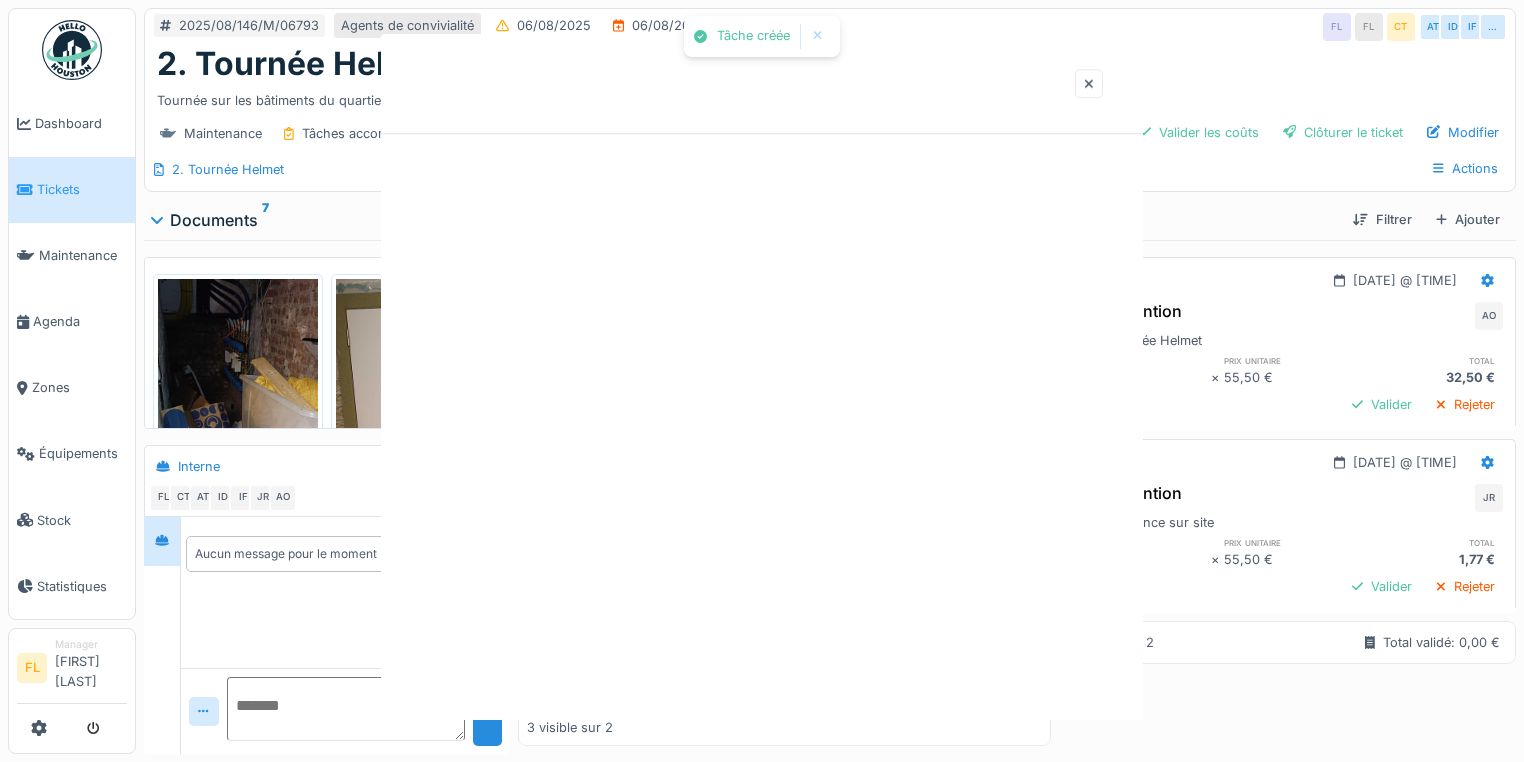 scroll, scrollTop: 0, scrollLeft: 0, axis: both 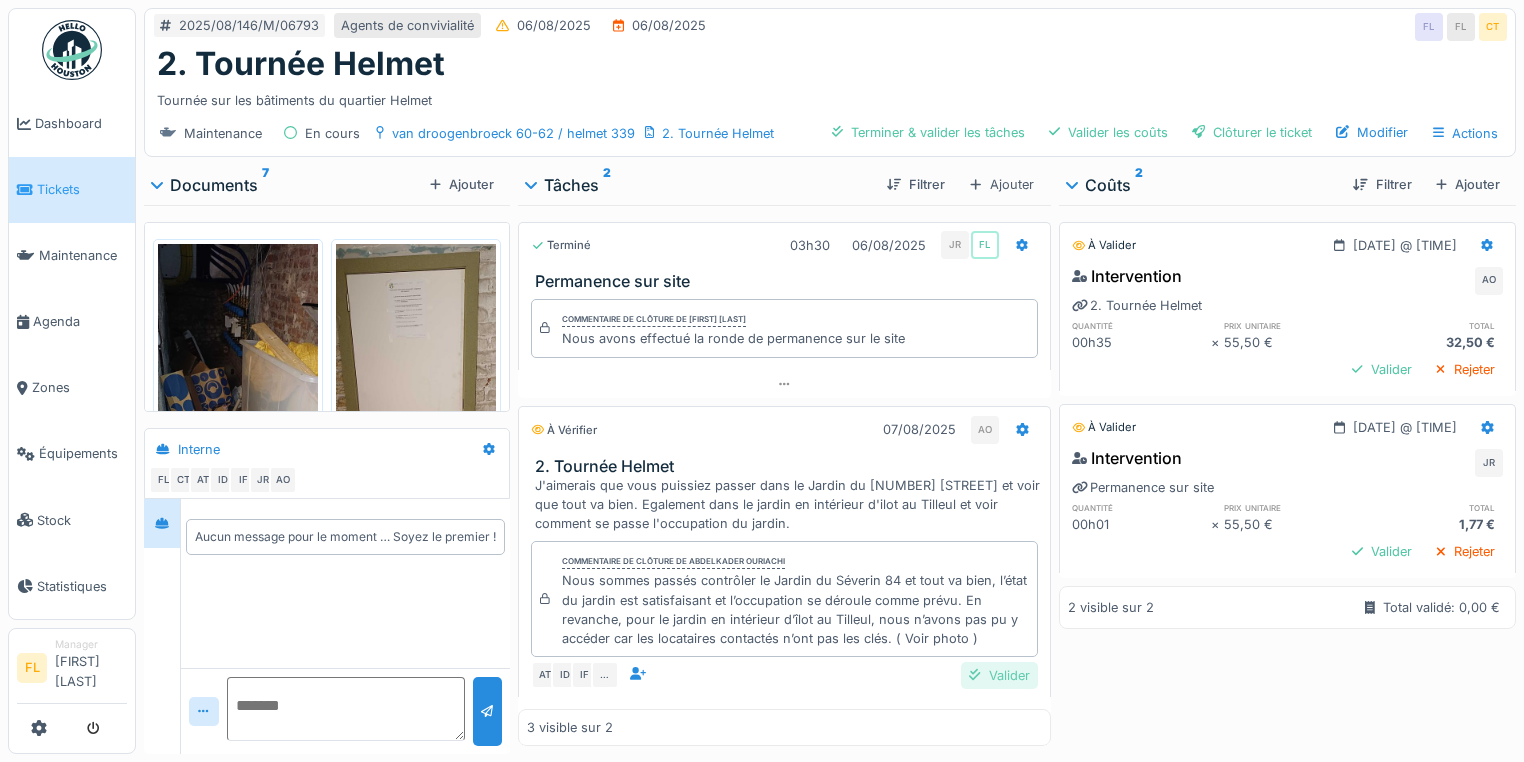 click on "Valider" at bounding box center [999, 675] 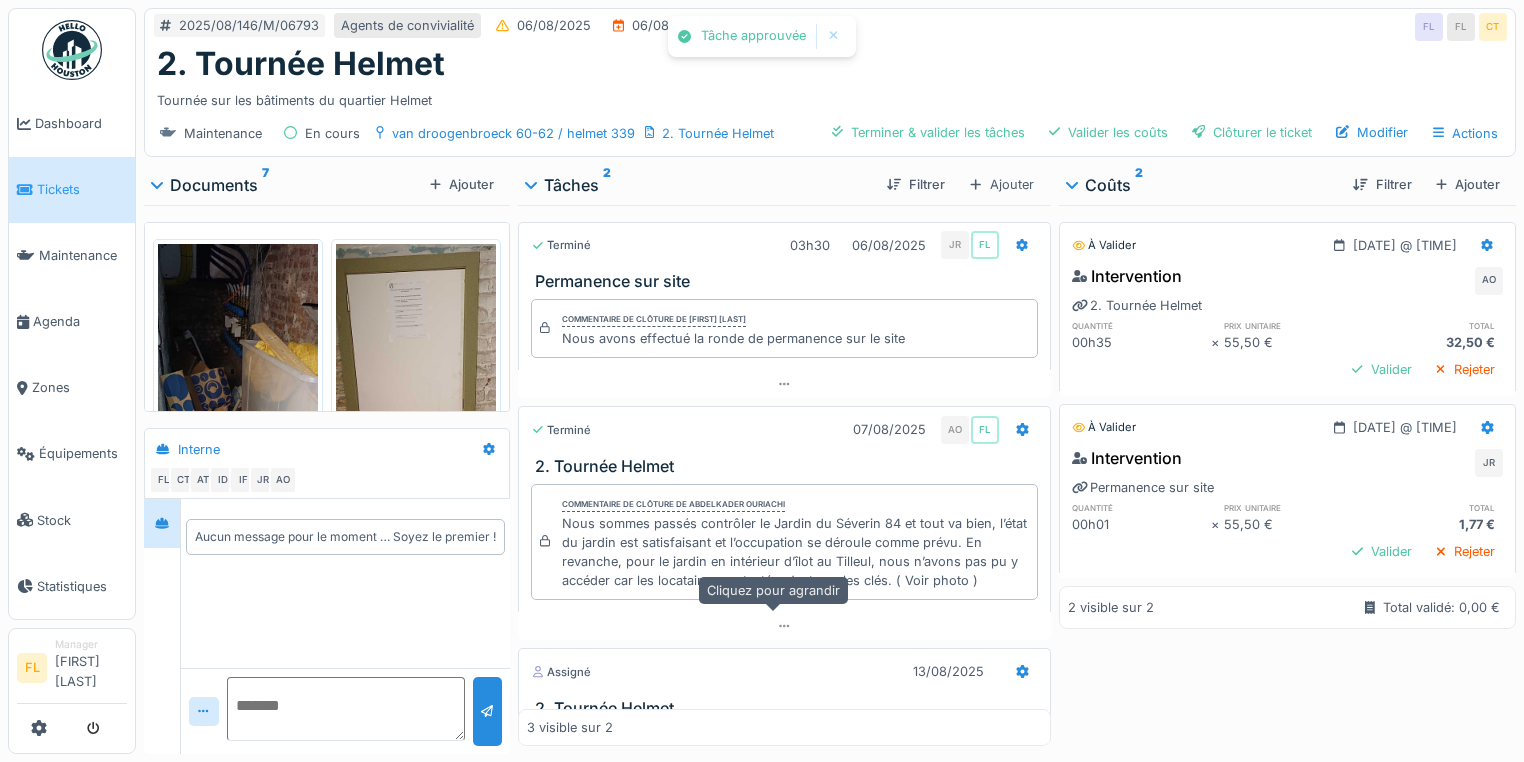 scroll, scrollTop: 12, scrollLeft: 0, axis: vertical 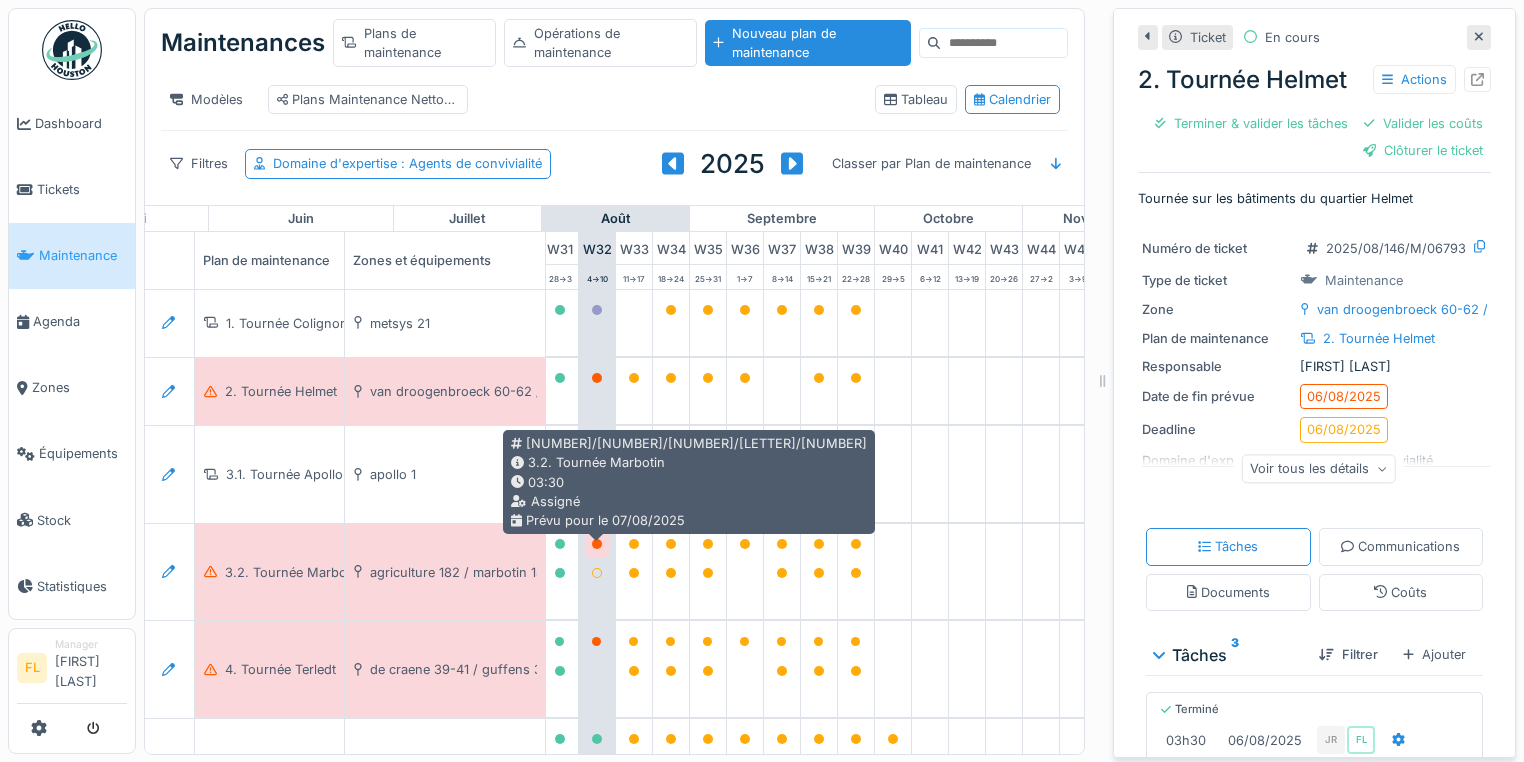 click 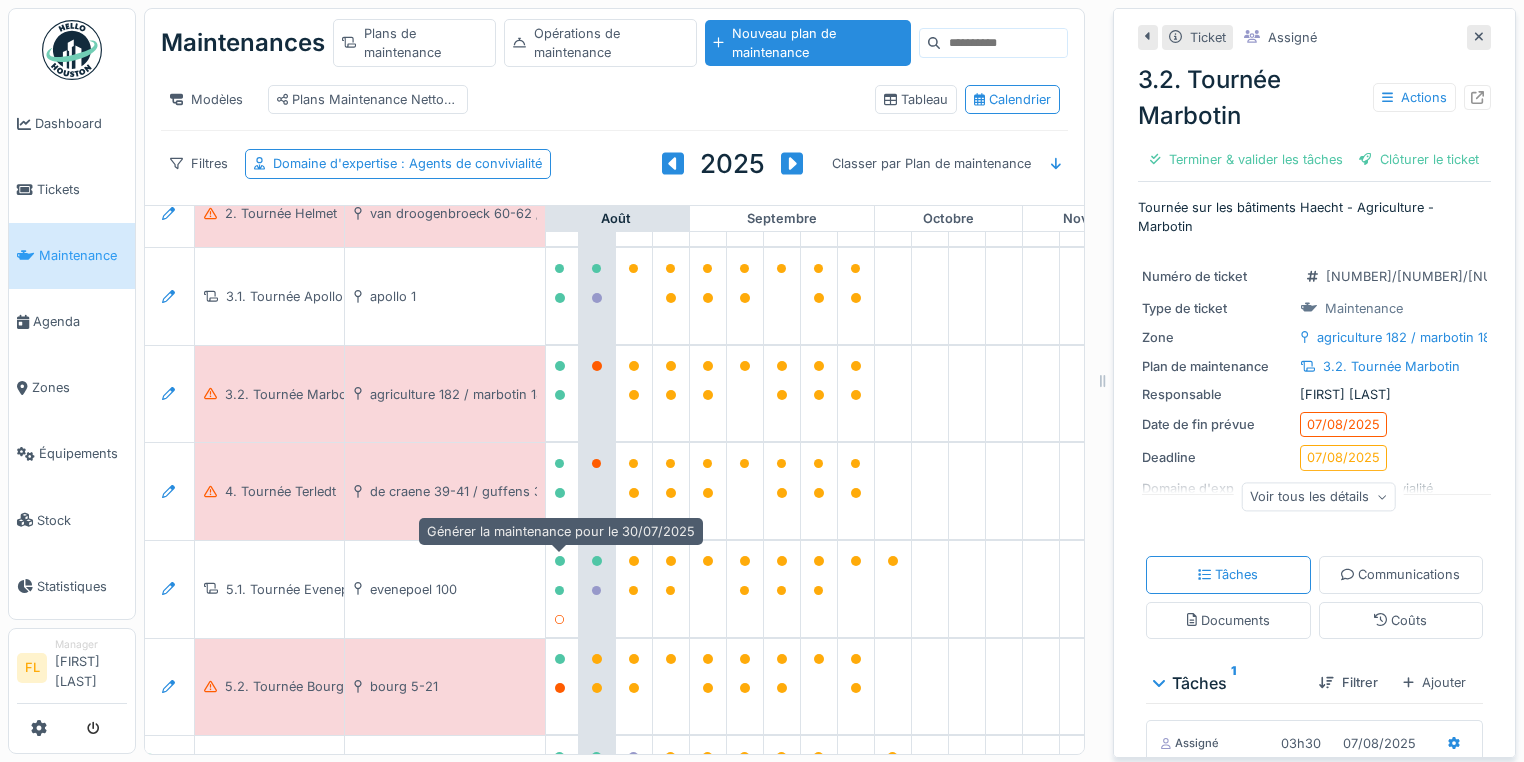 scroll, scrollTop: 240, scrollLeft: 1166, axis: both 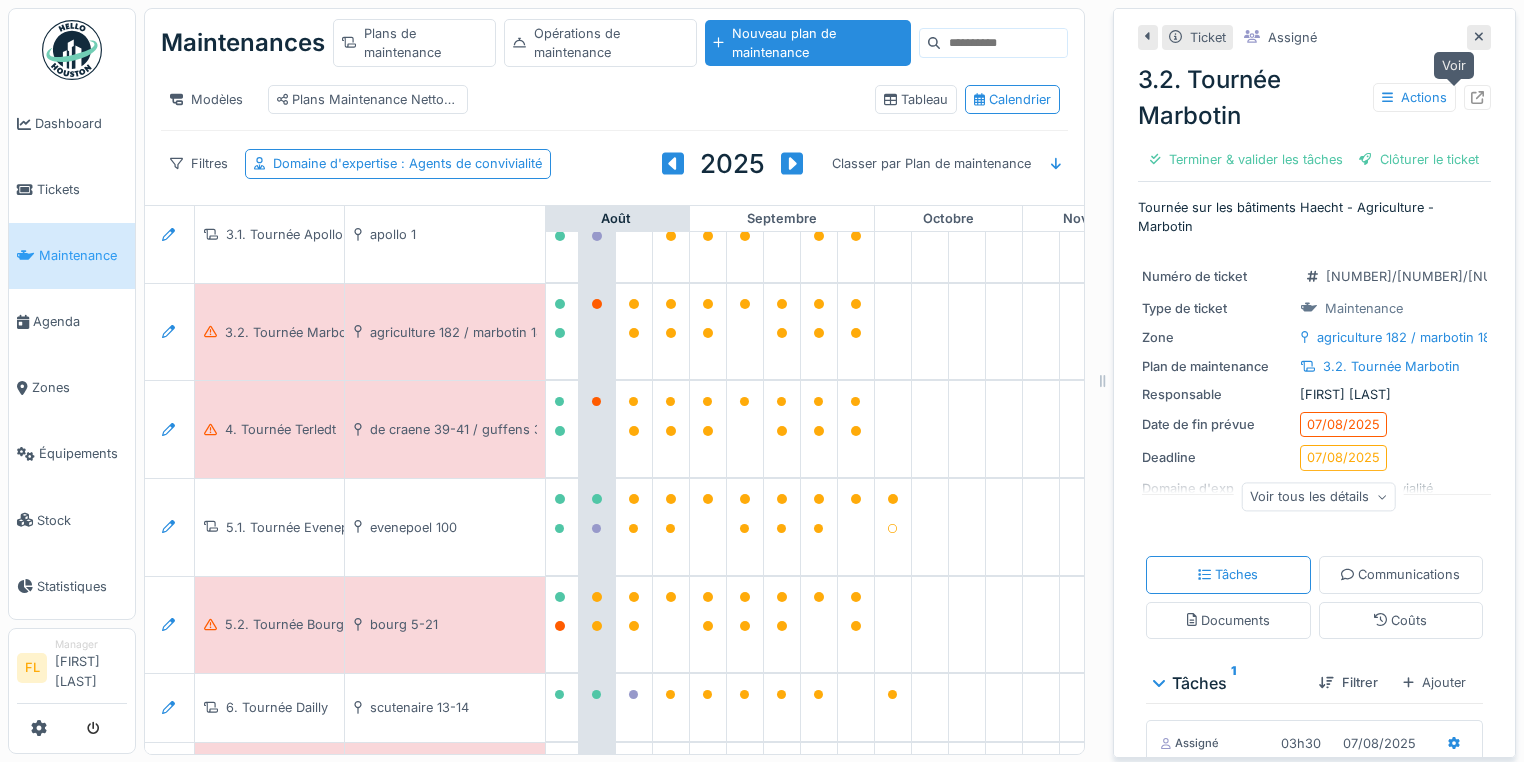 click 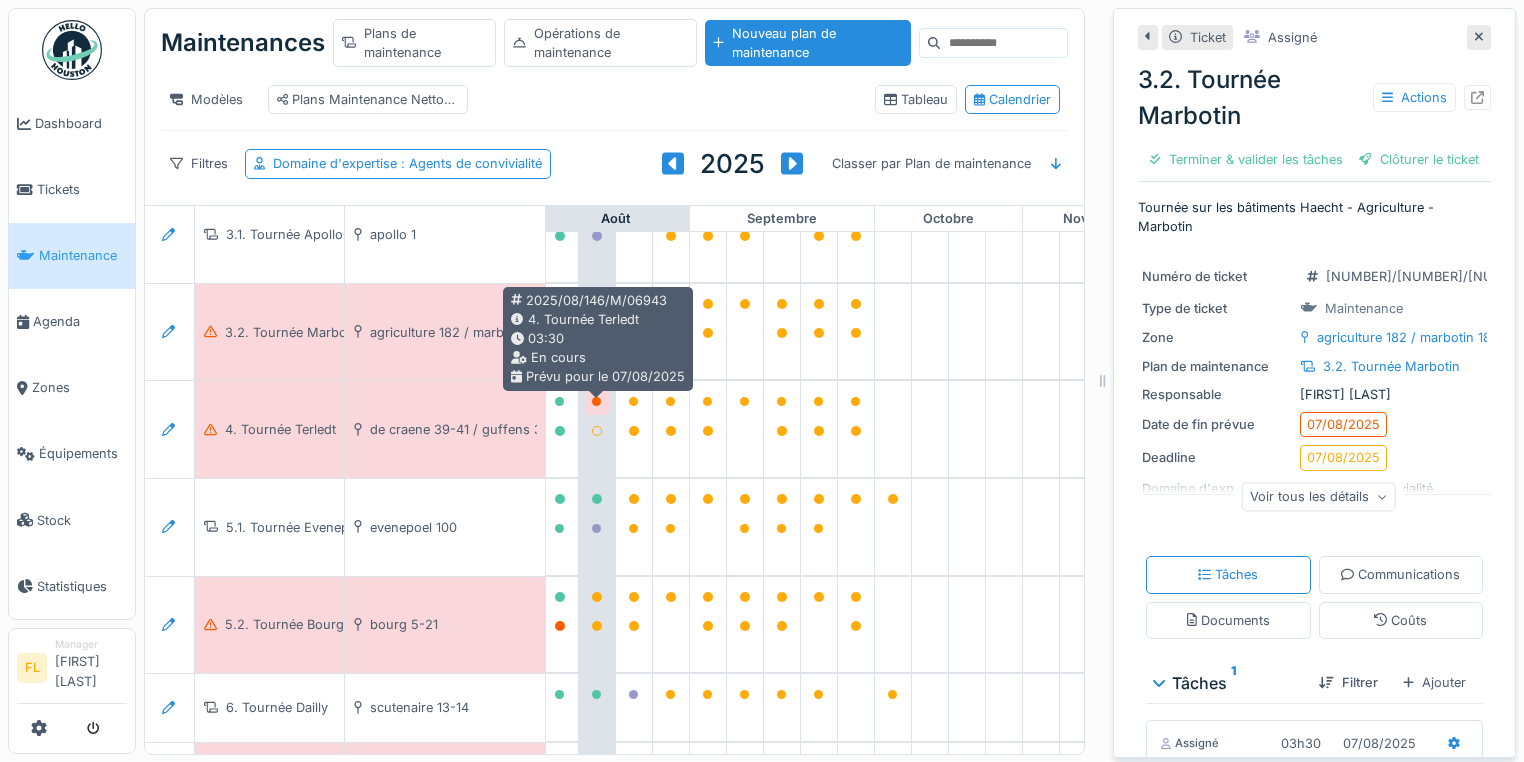 click 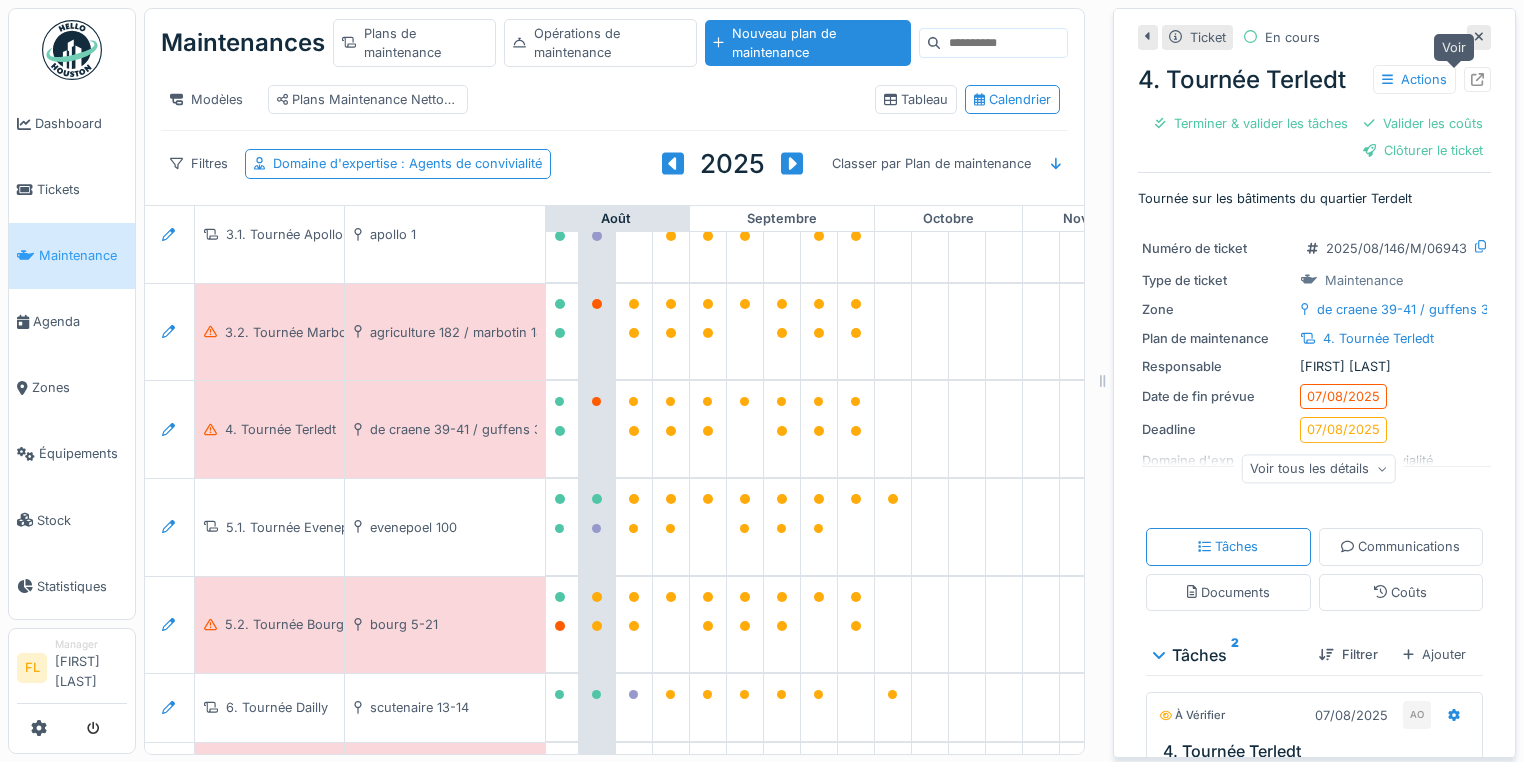 click 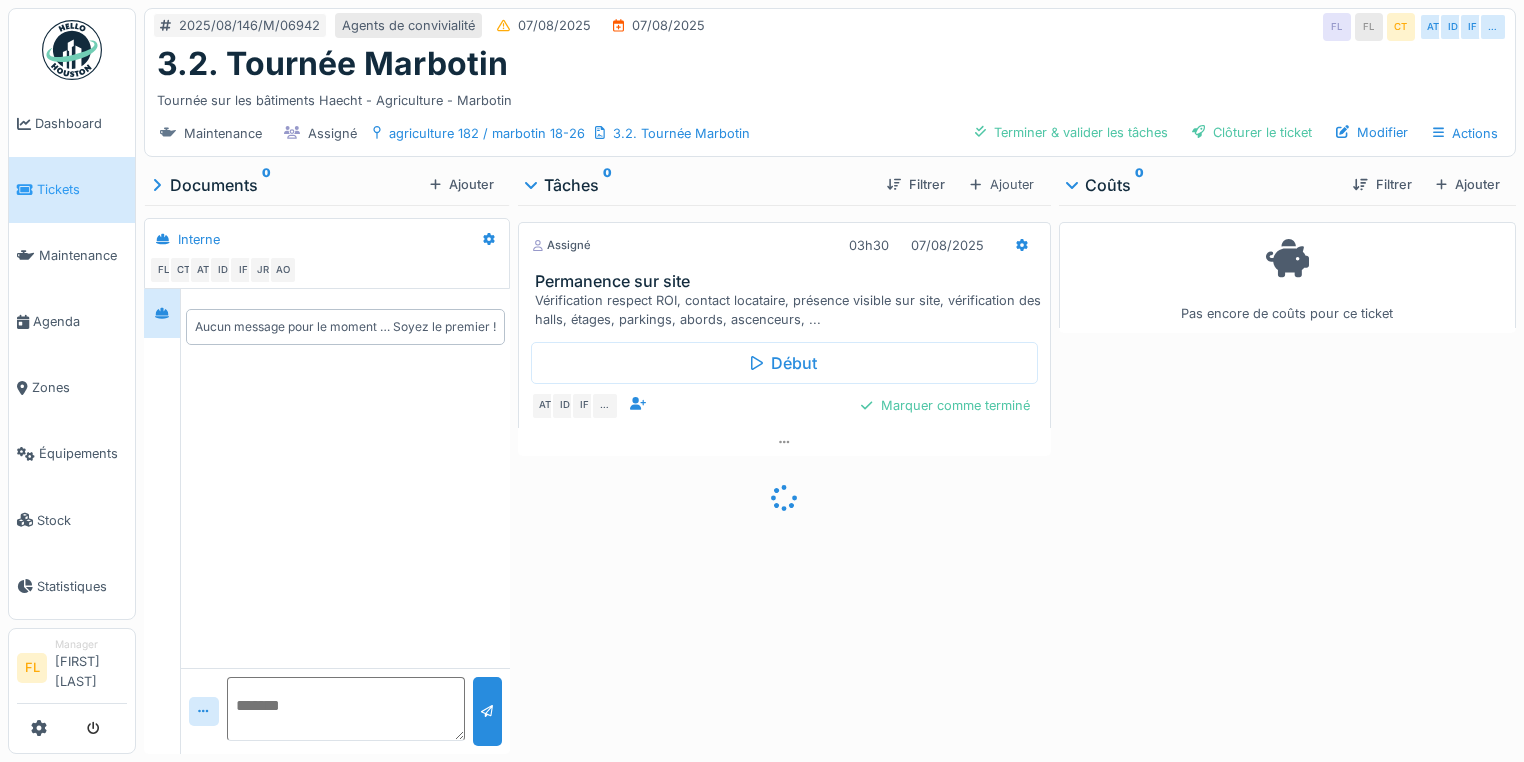 scroll, scrollTop: 0, scrollLeft: 0, axis: both 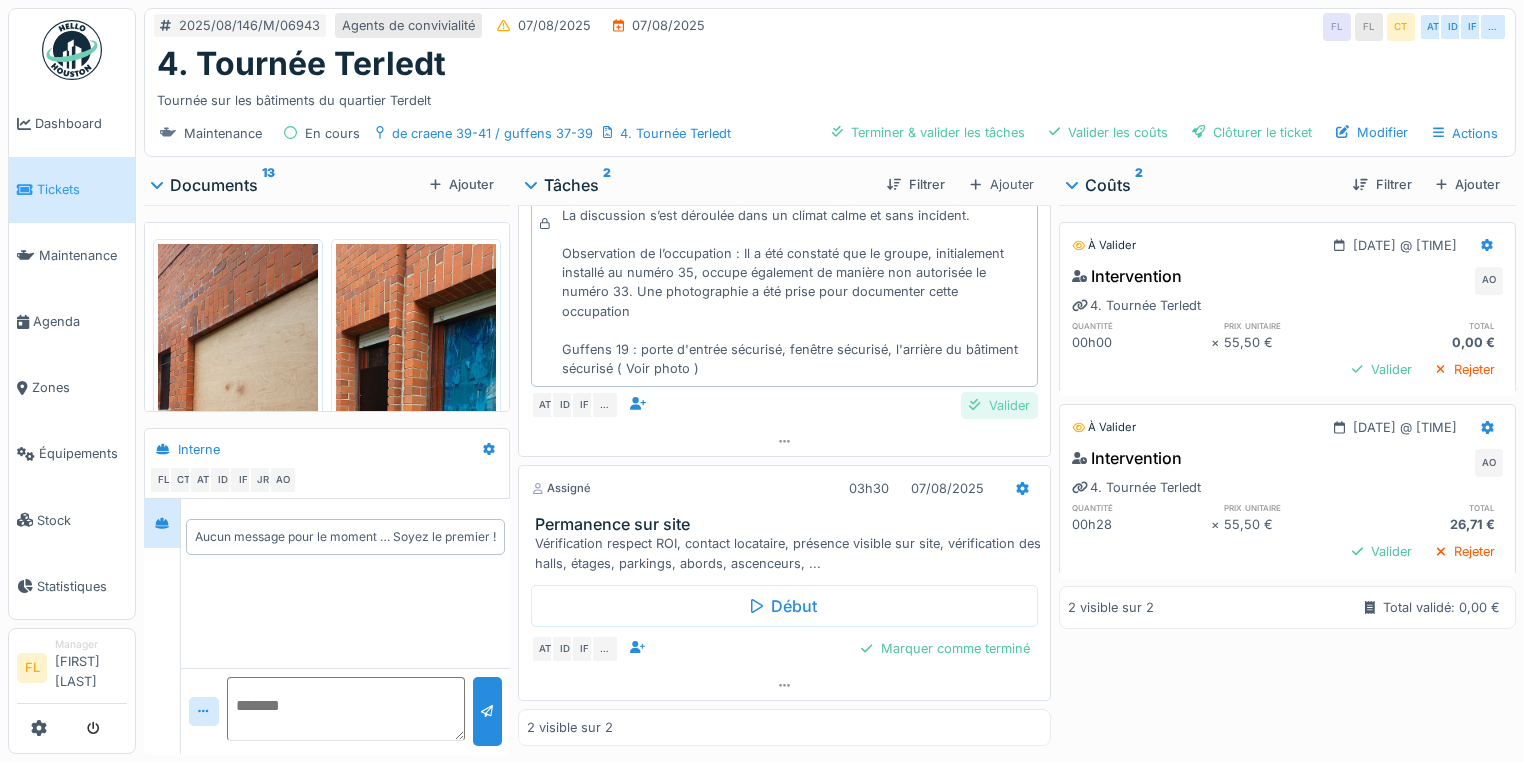 click on "Valider" at bounding box center (999, 405) 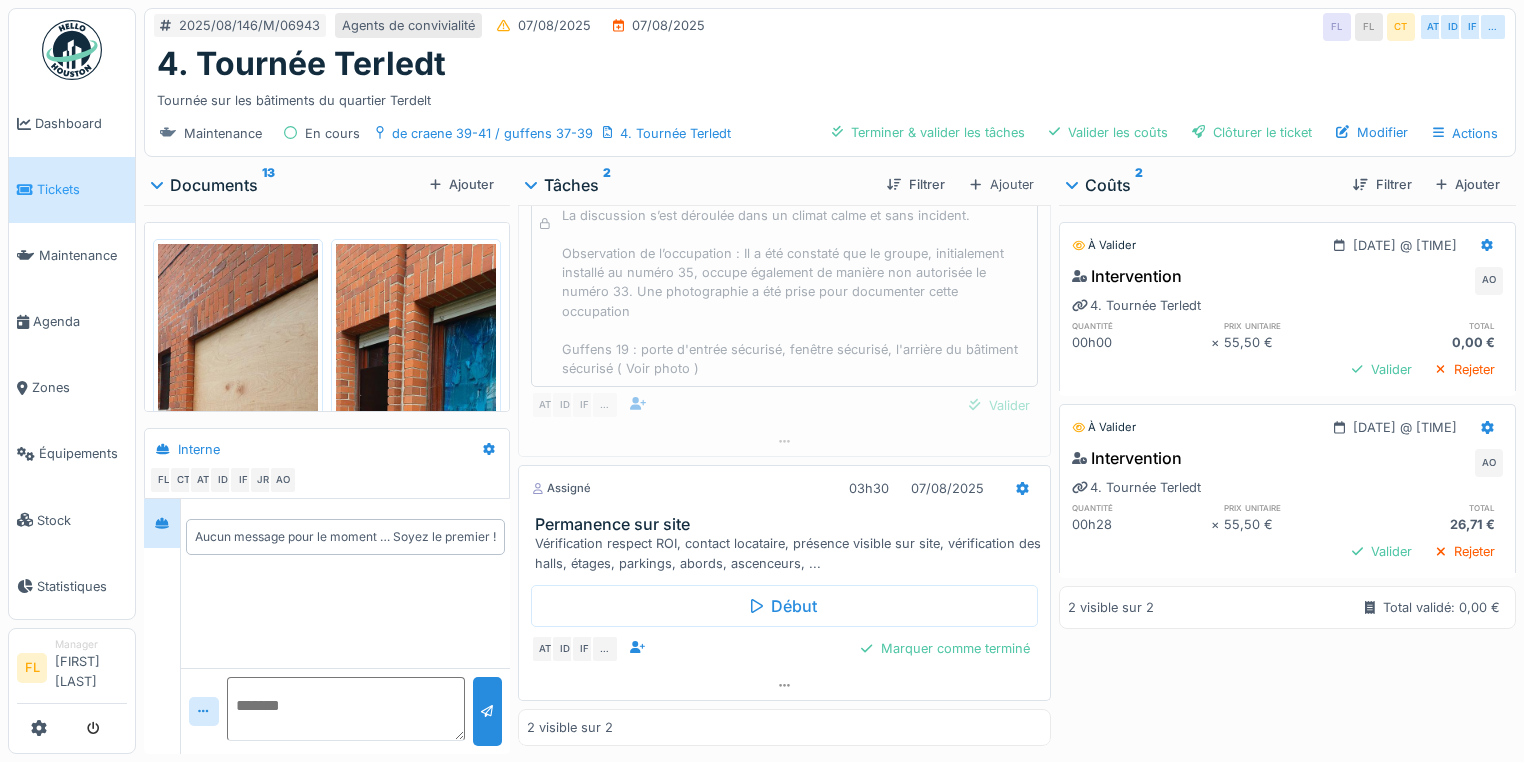 scroll, scrollTop: 226, scrollLeft: 0, axis: vertical 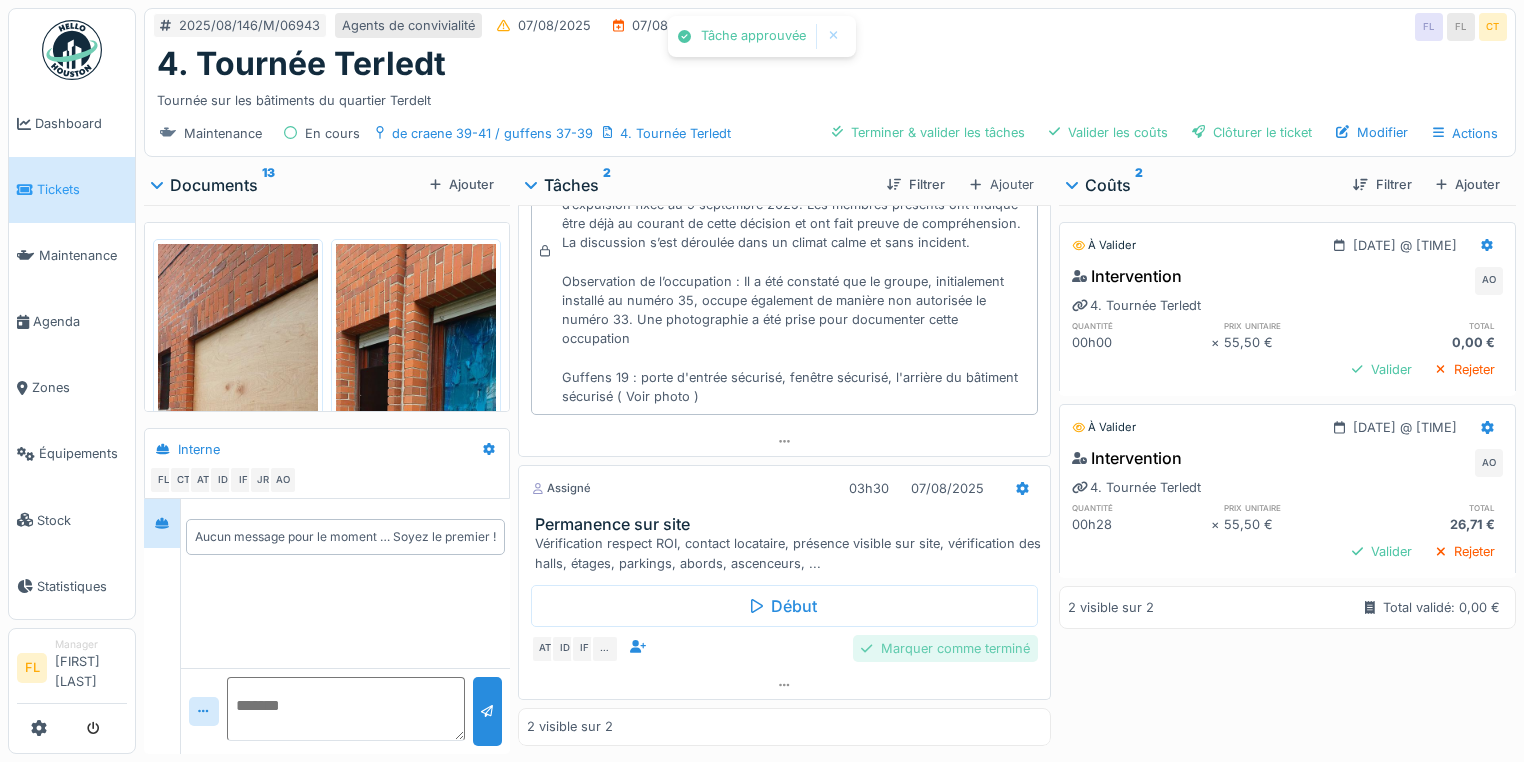 click on "Marquer comme terminé" at bounding box center [945, 648] 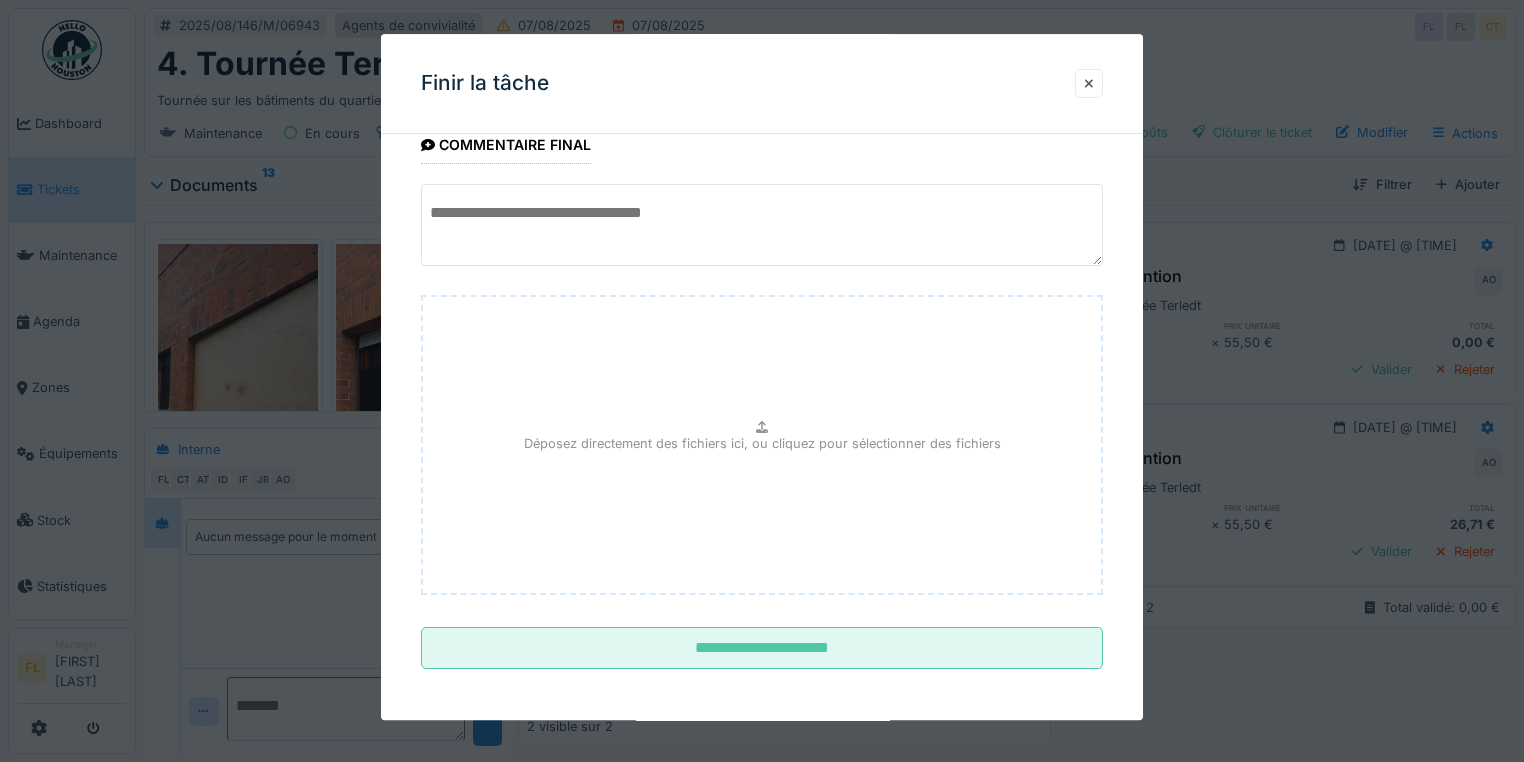 scroll, scrollTop: 127, scrollLeft: 0, axis: vertical 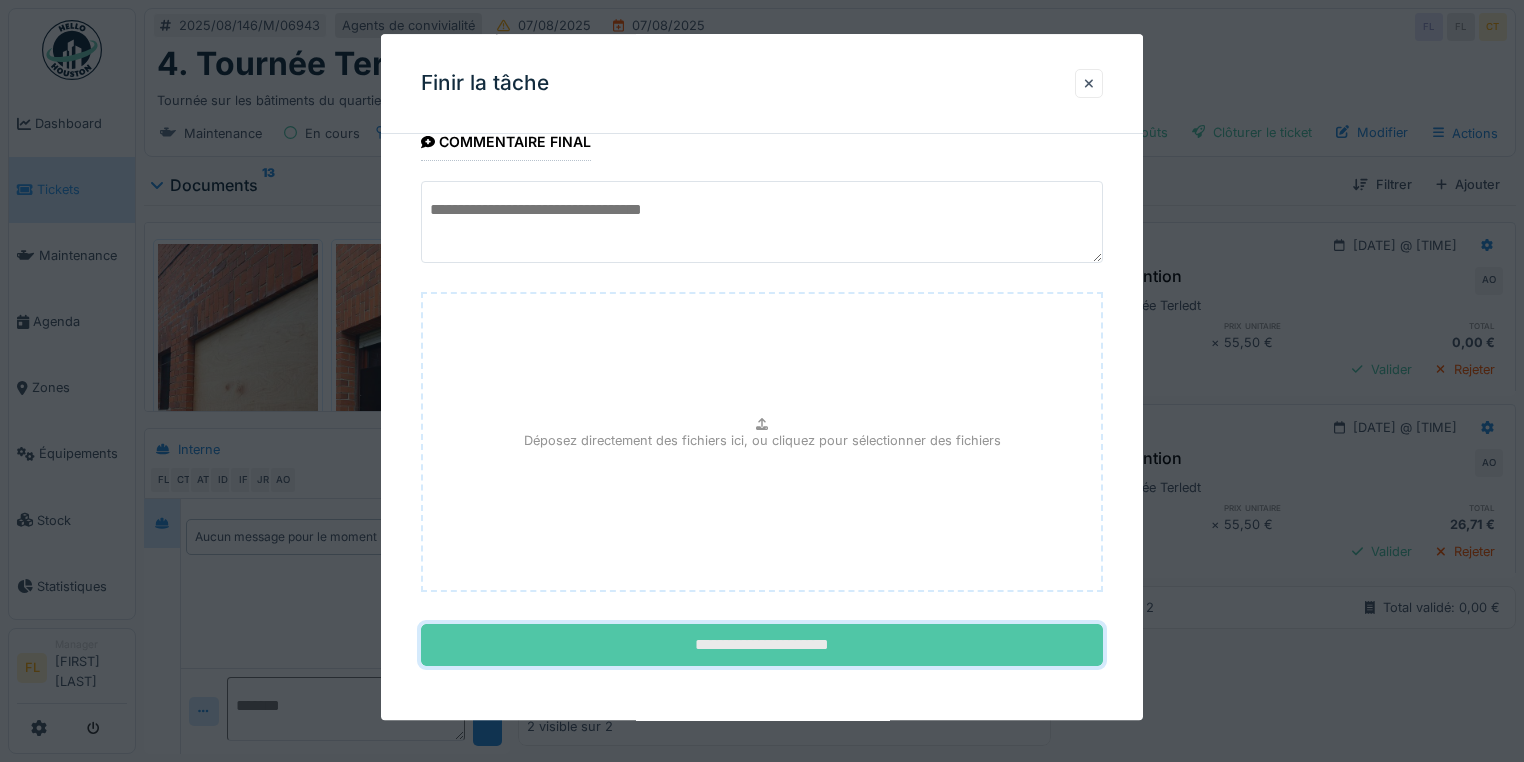 click on "**********" at bounding box center [762, 646] 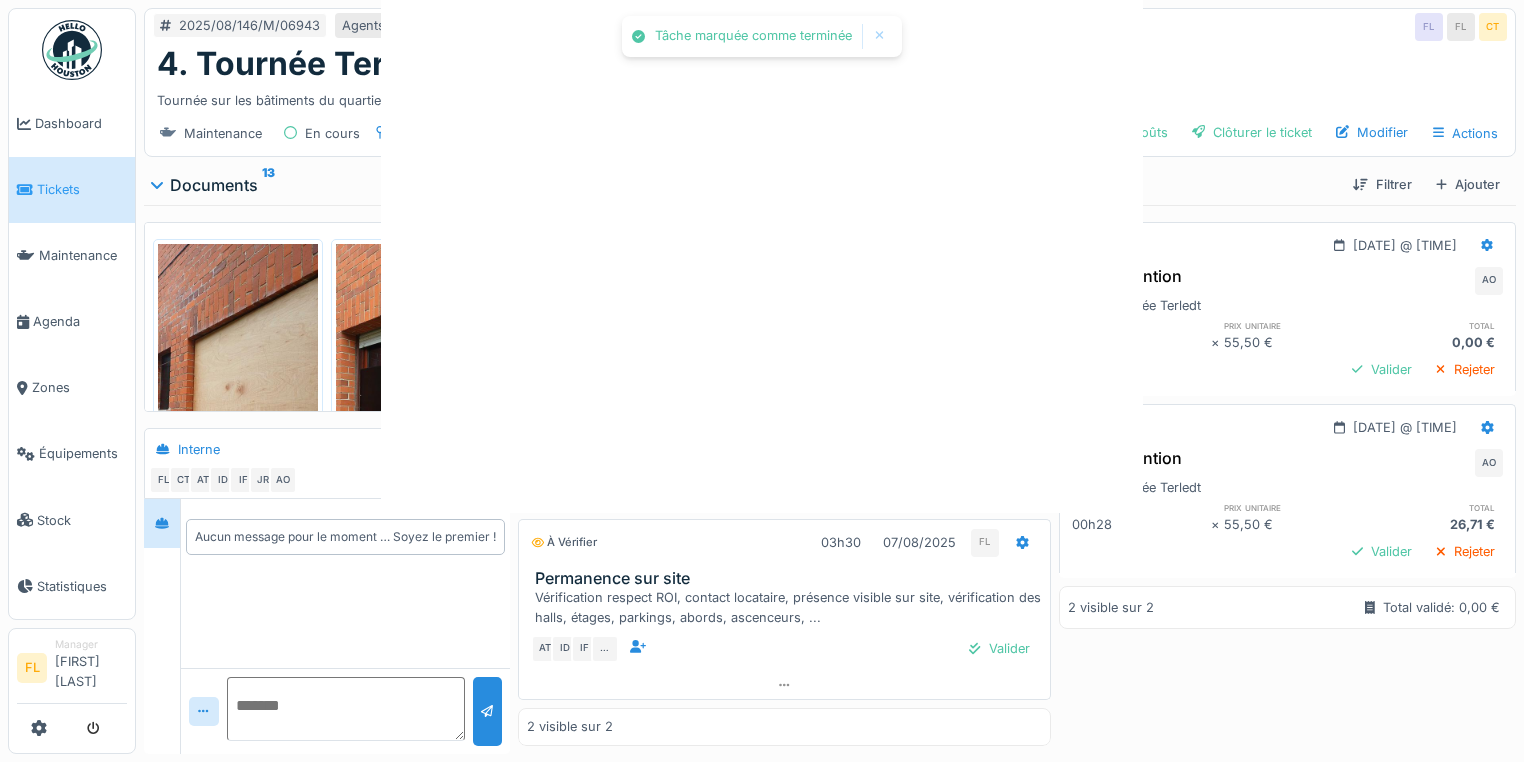 scroll, scrollTop: 0, scrollLeft: 0, axis: both 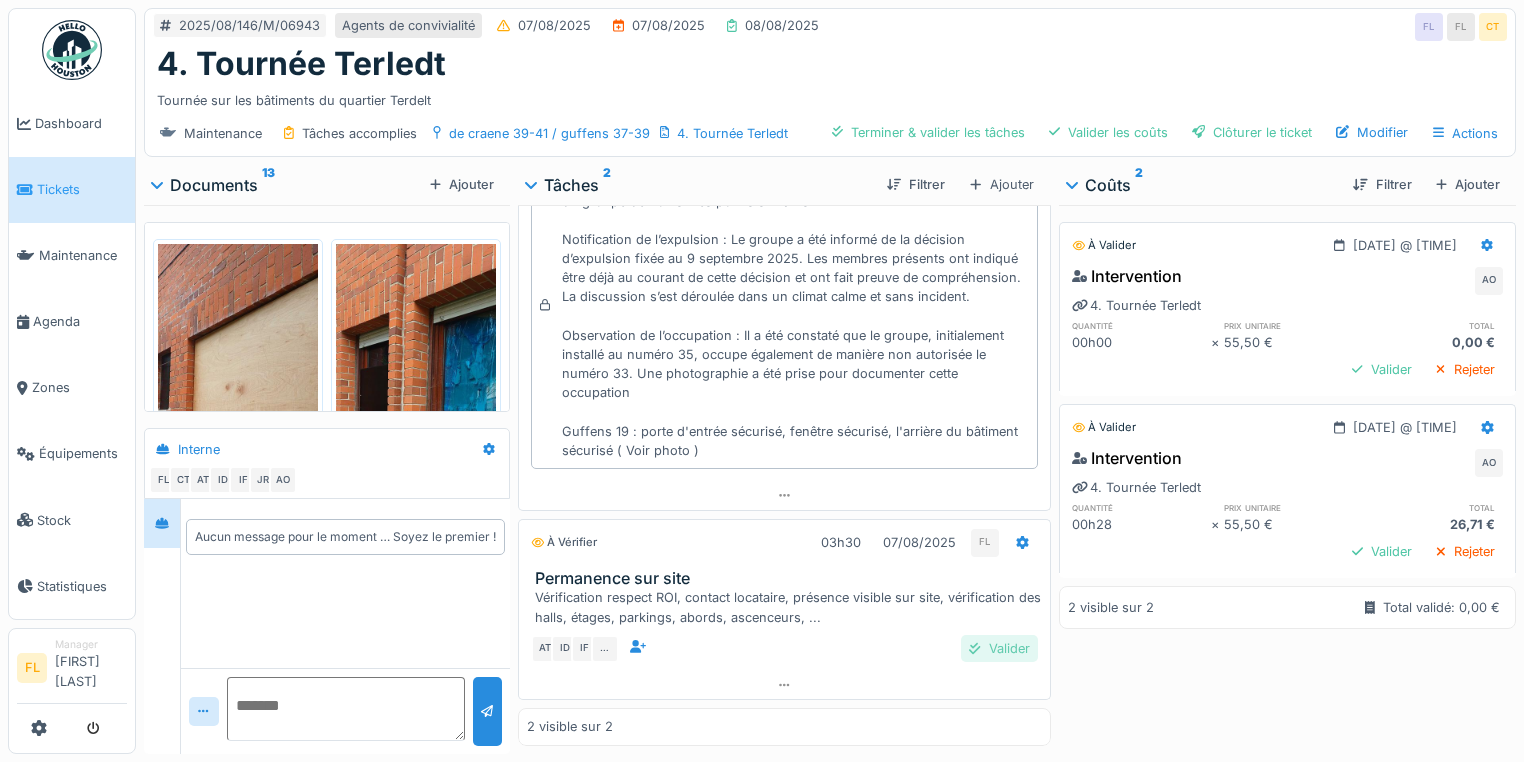 click on "Valider" at bounding box center (999, 648) 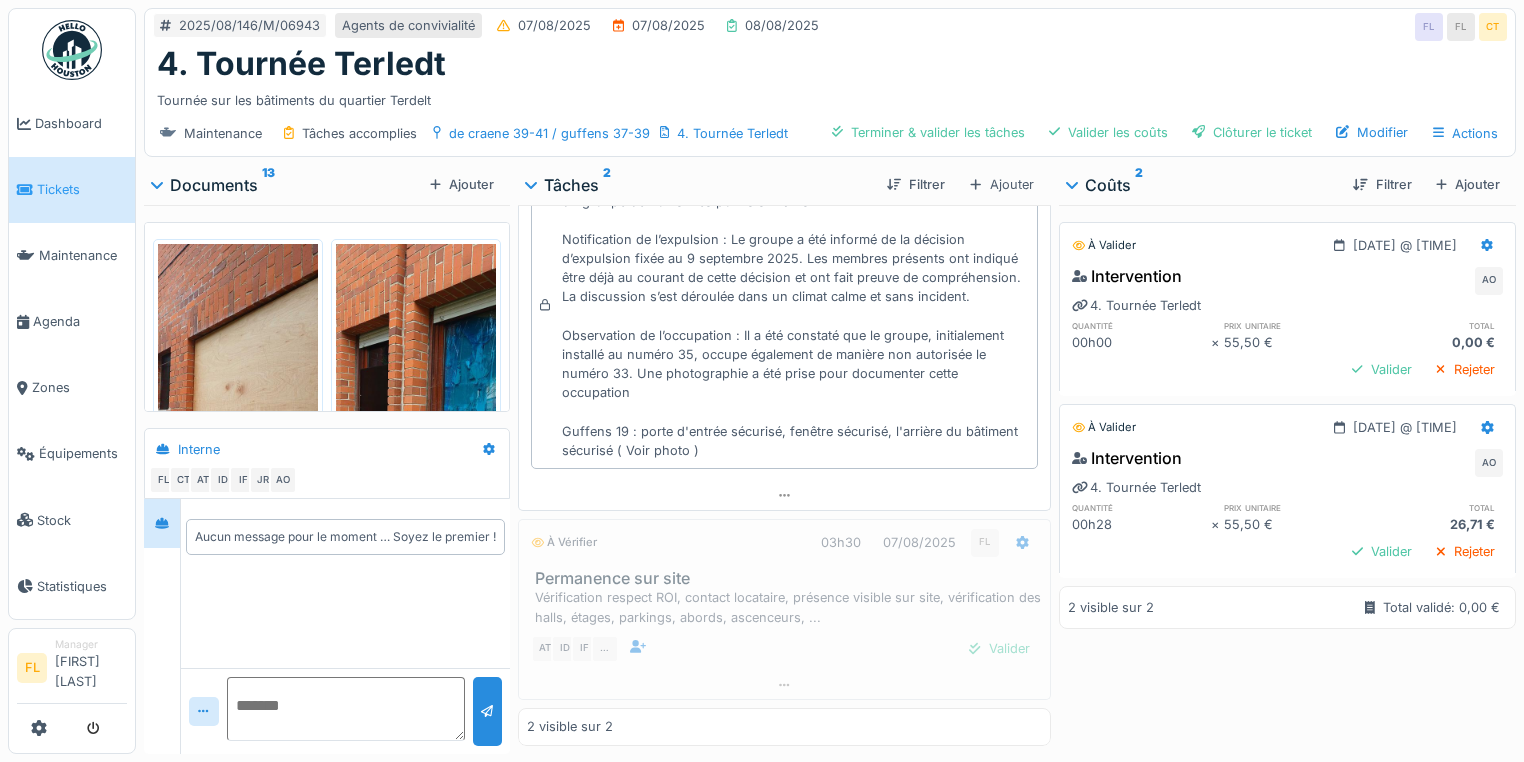 scroll, scrollTop: 12, scrollLeft: 0, axis: vertical 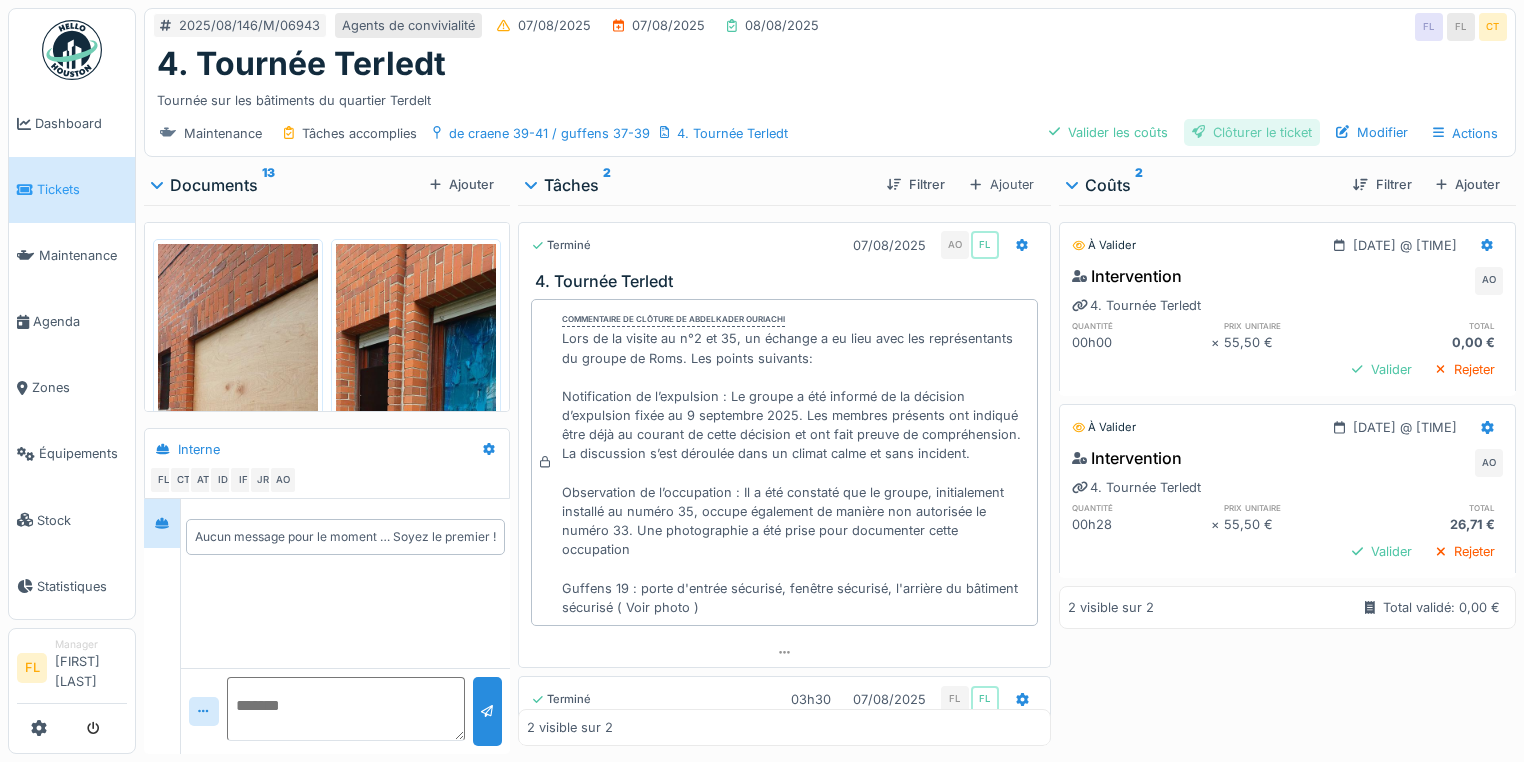 click on "Clôturer le ticket" at bounding box center (1252, 132) 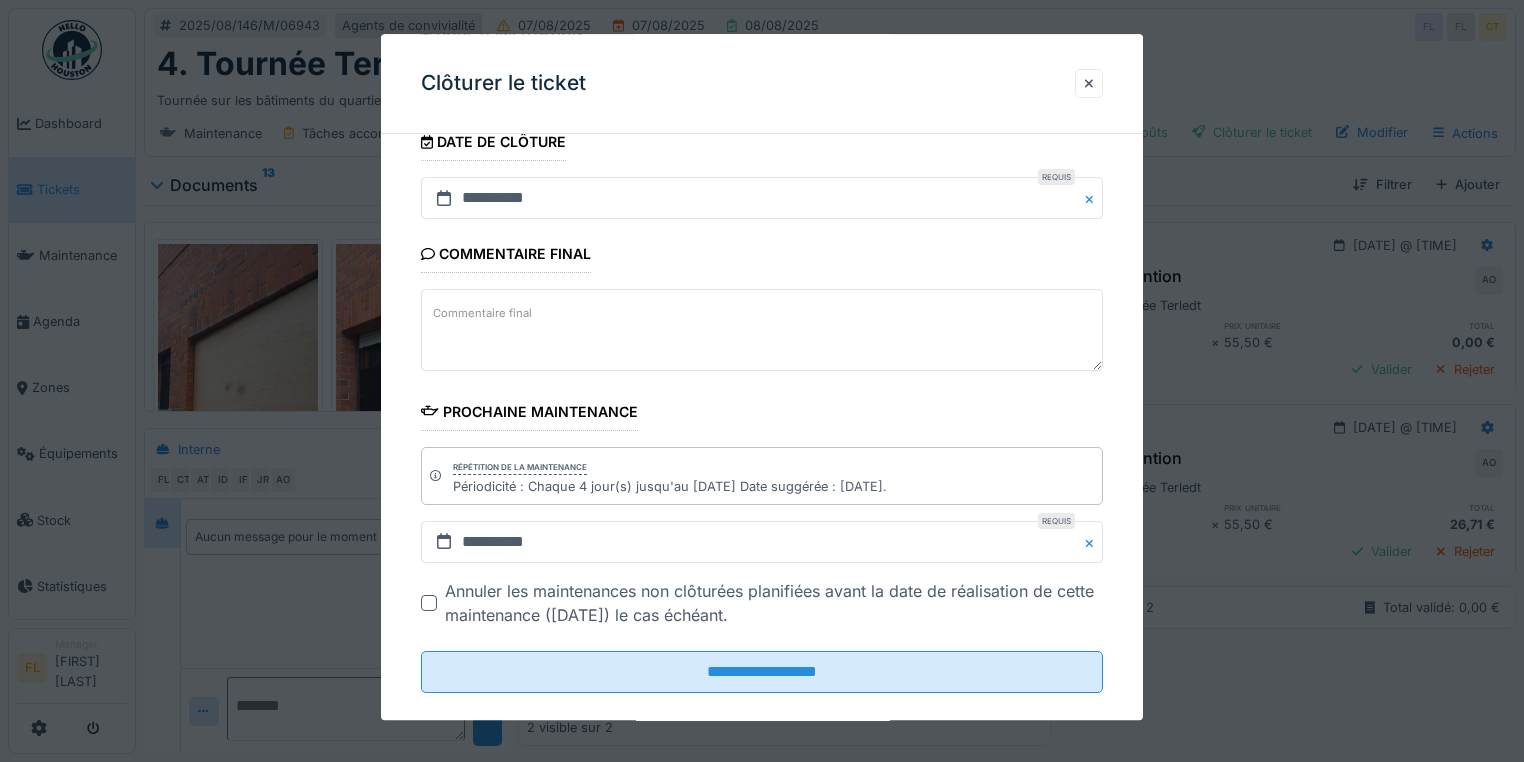 scroll, scrollTop: 272, scrollLeft: 0, axis: vertical 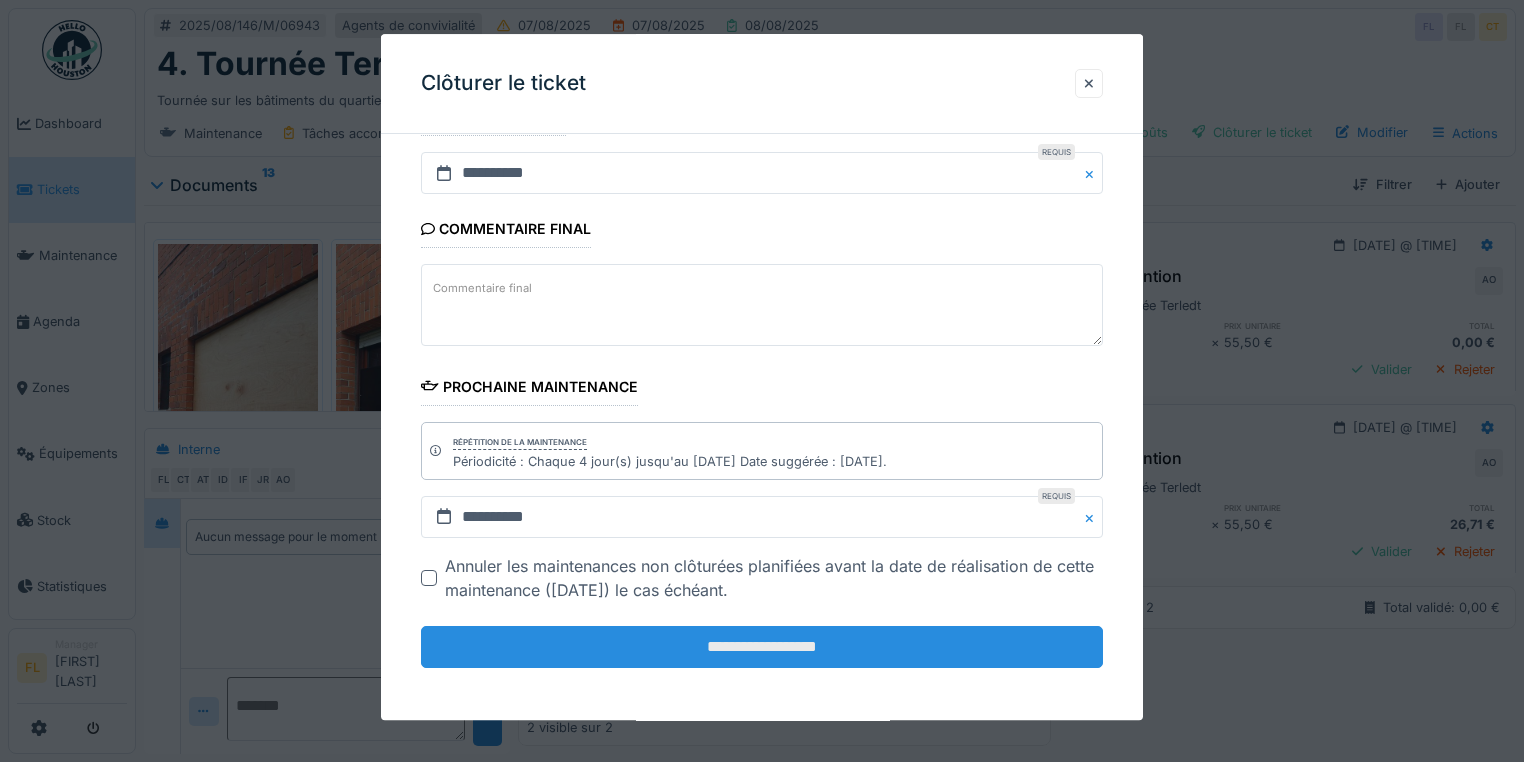 click on "**********" at bounding box center (762, 647) 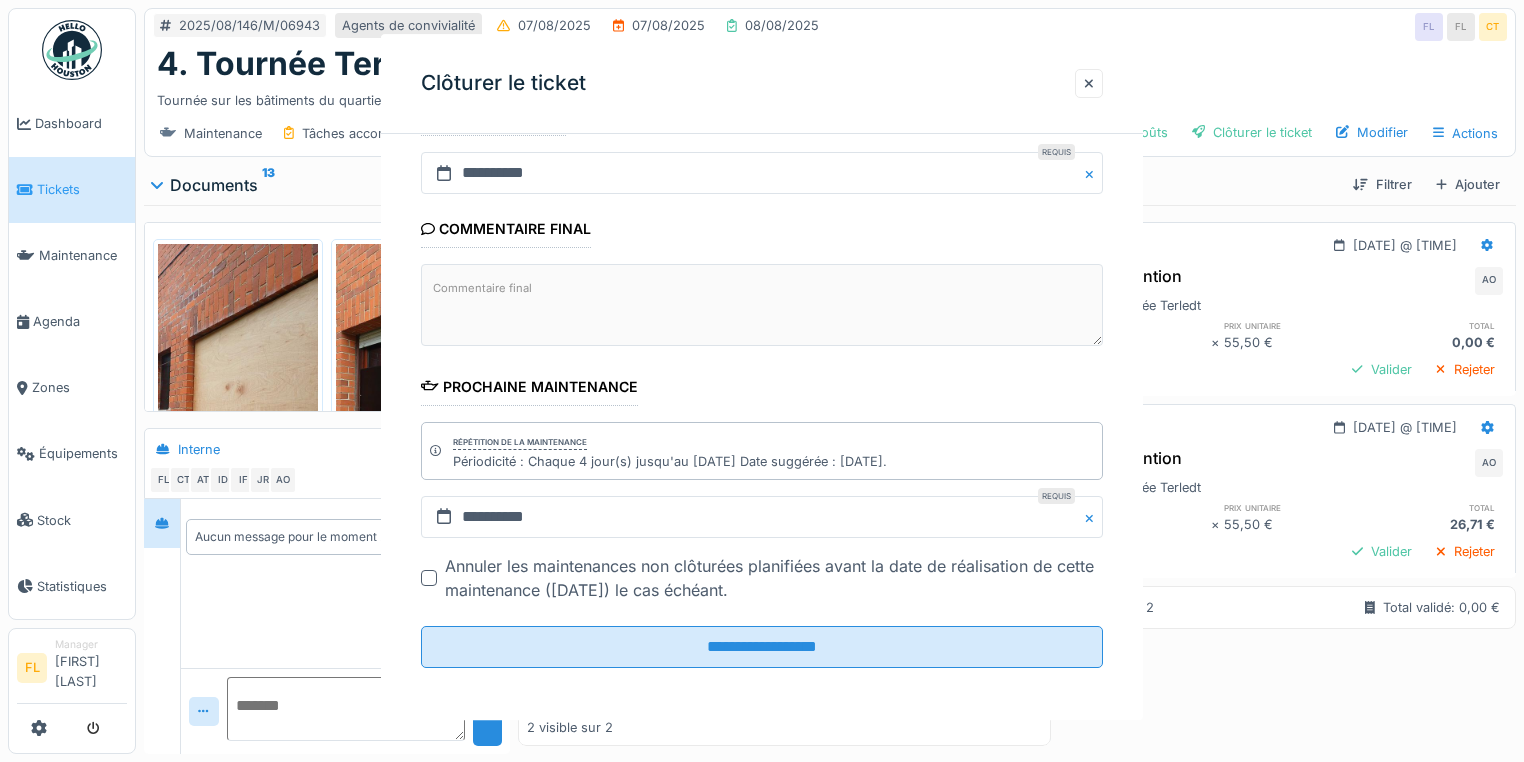 scroll, scrollTop: 0, scrollLeft: 0, axis: both 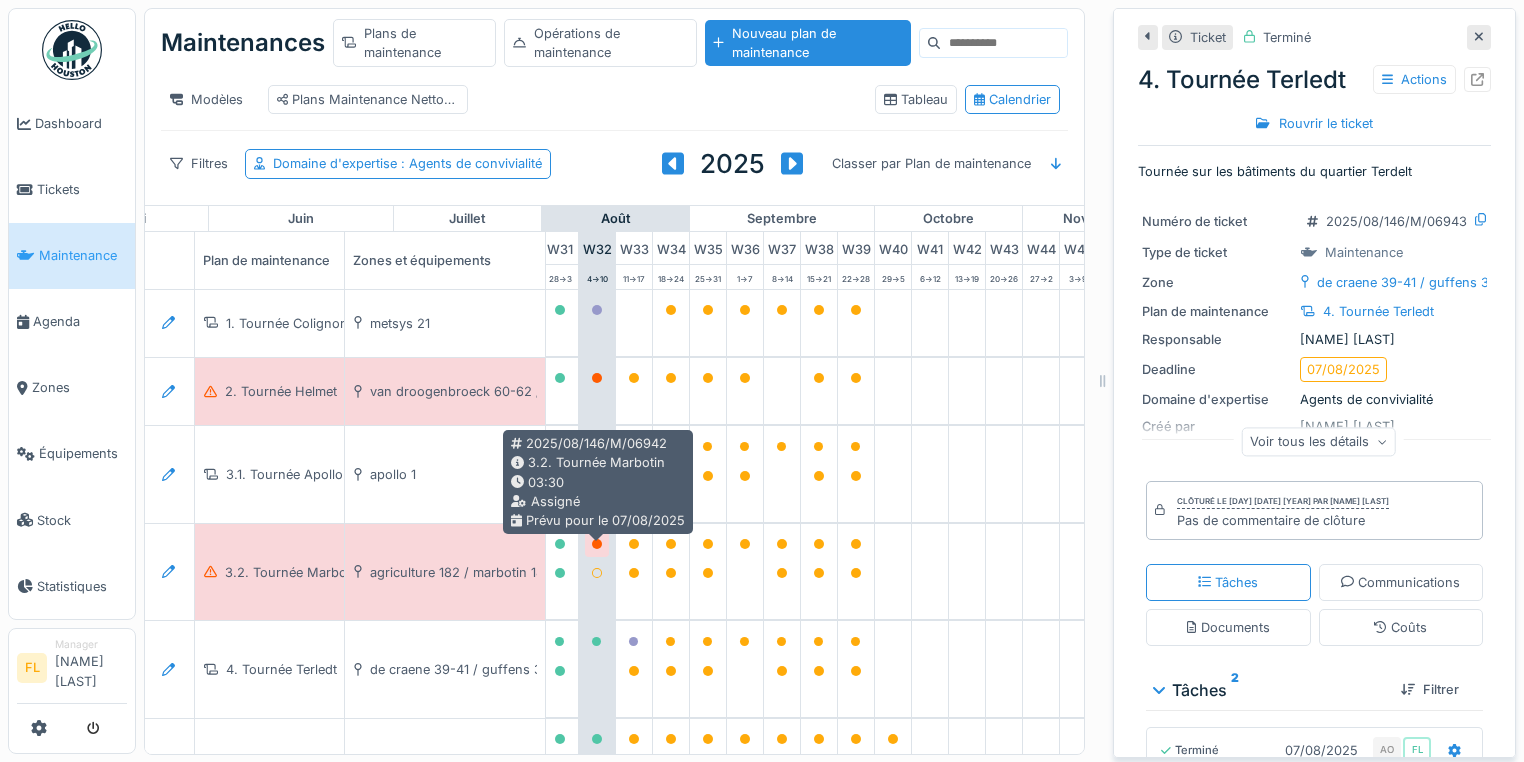click 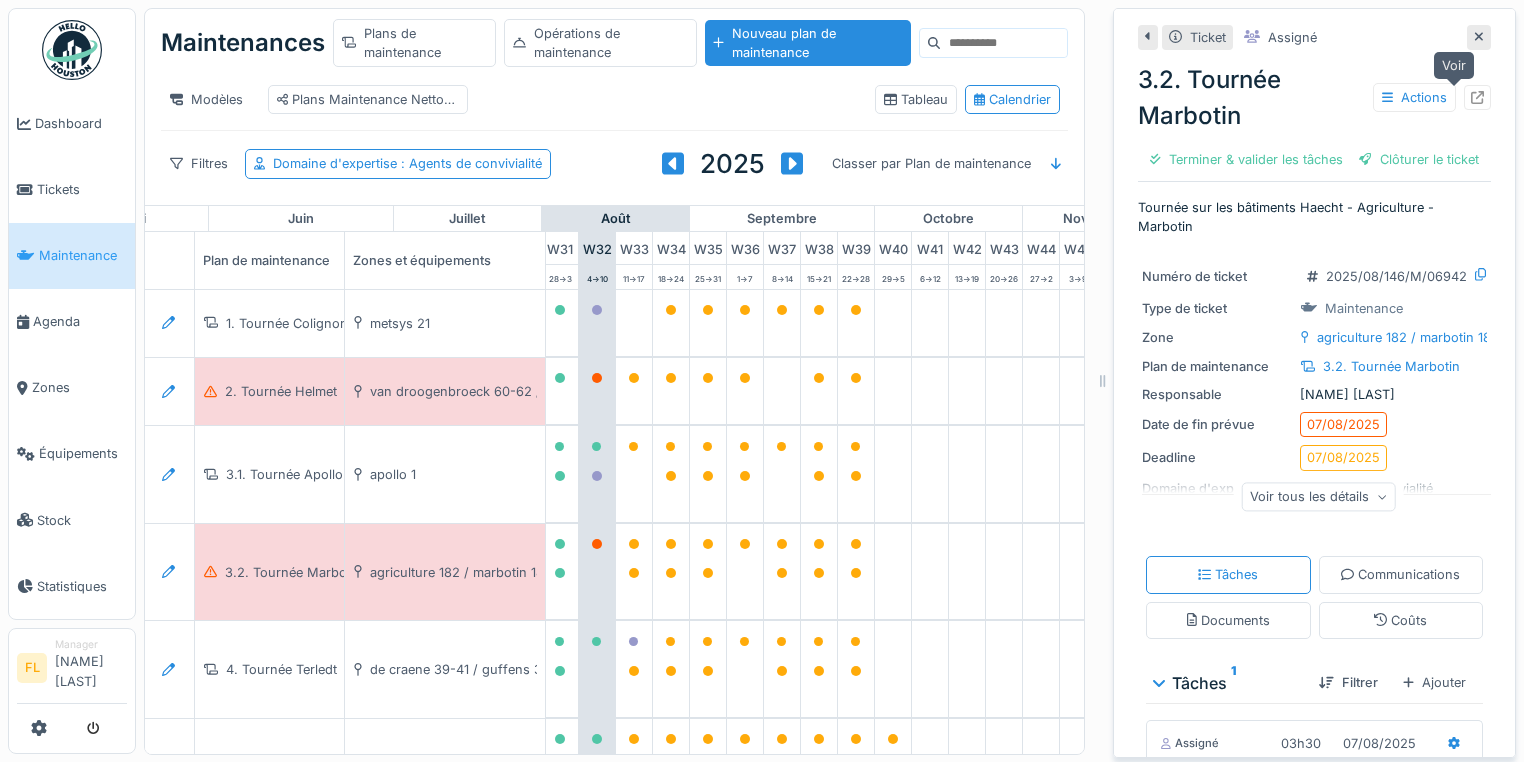 click 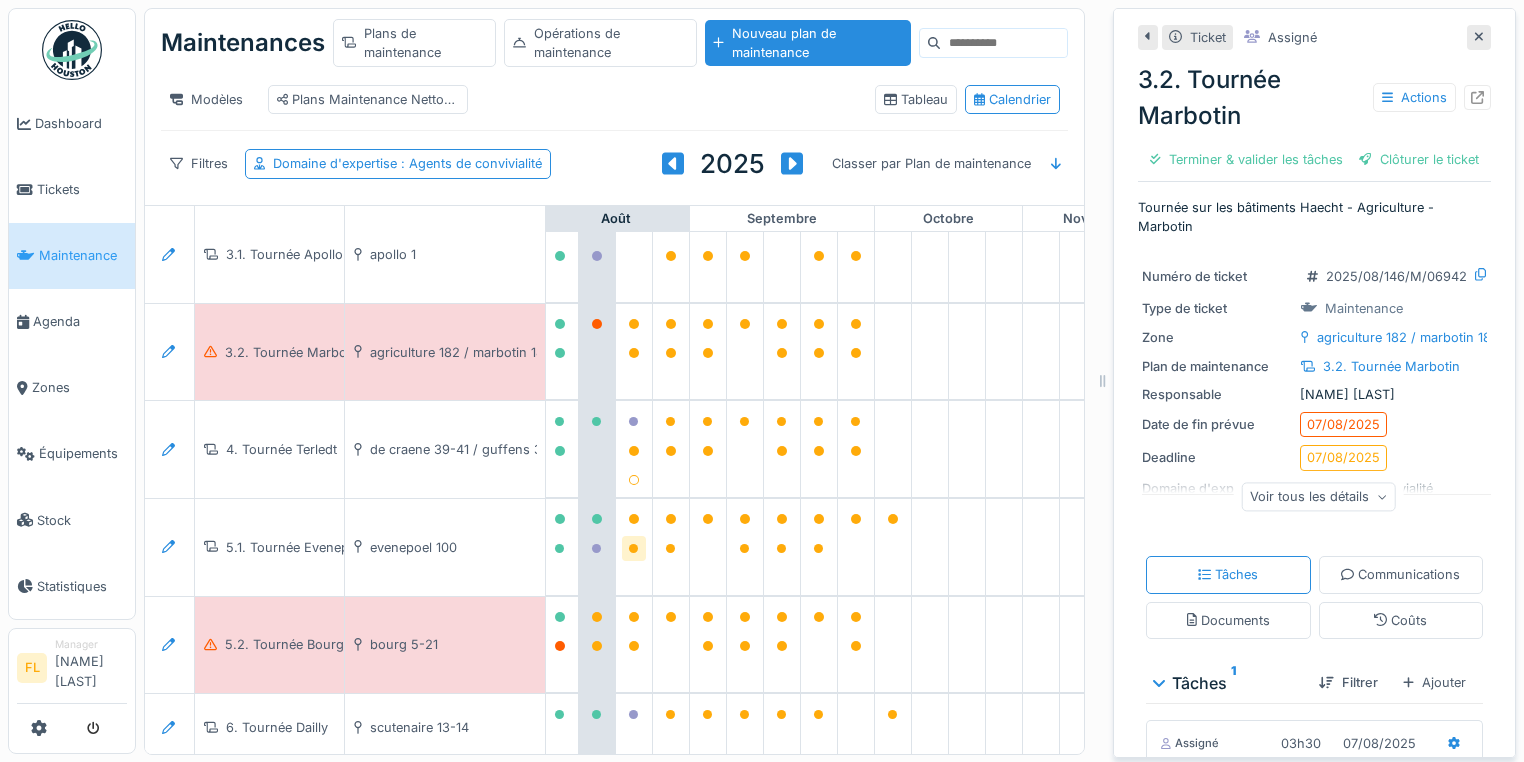 scroll, scrollTop: 240, scrollLeft: 1166, axis: both 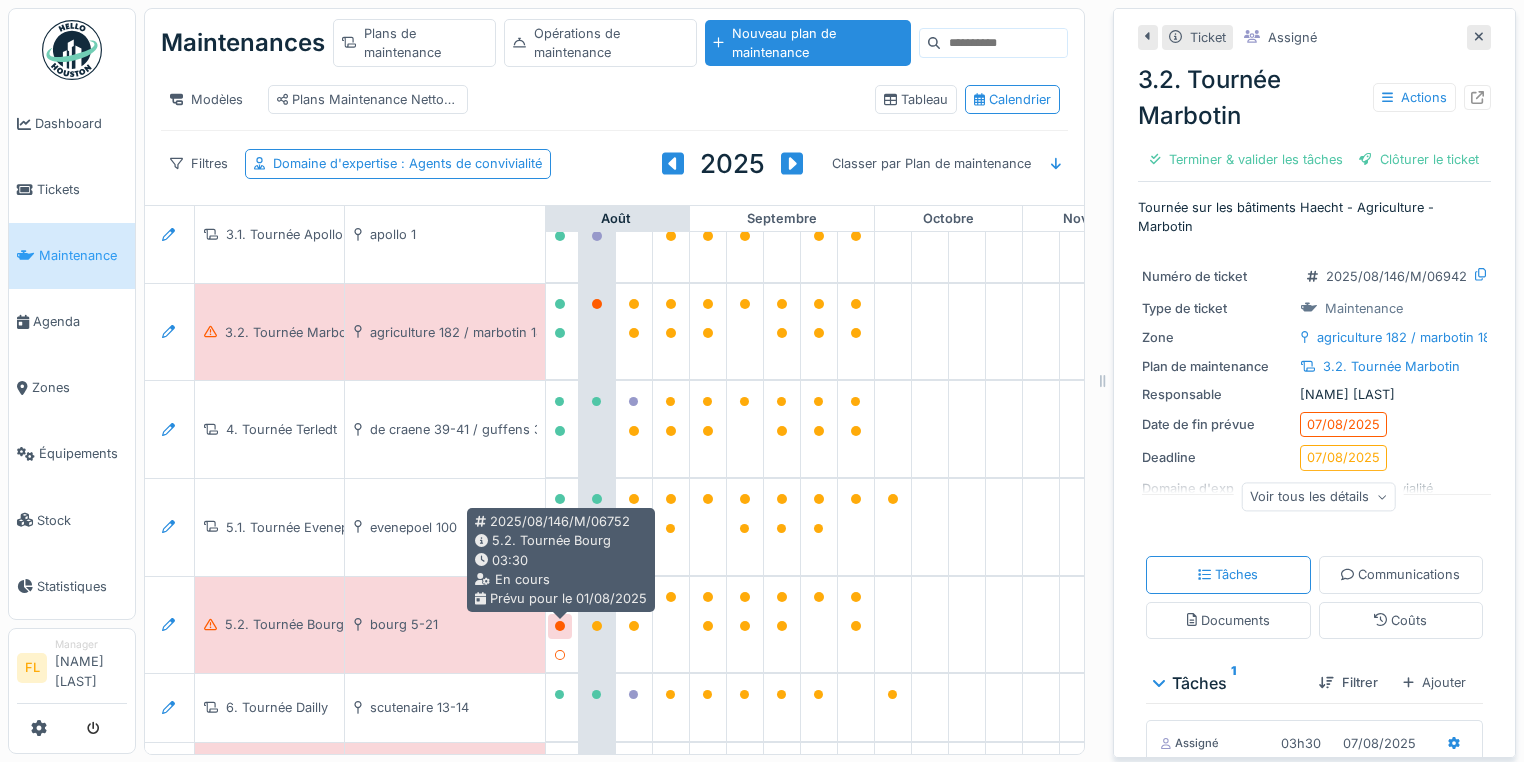 click 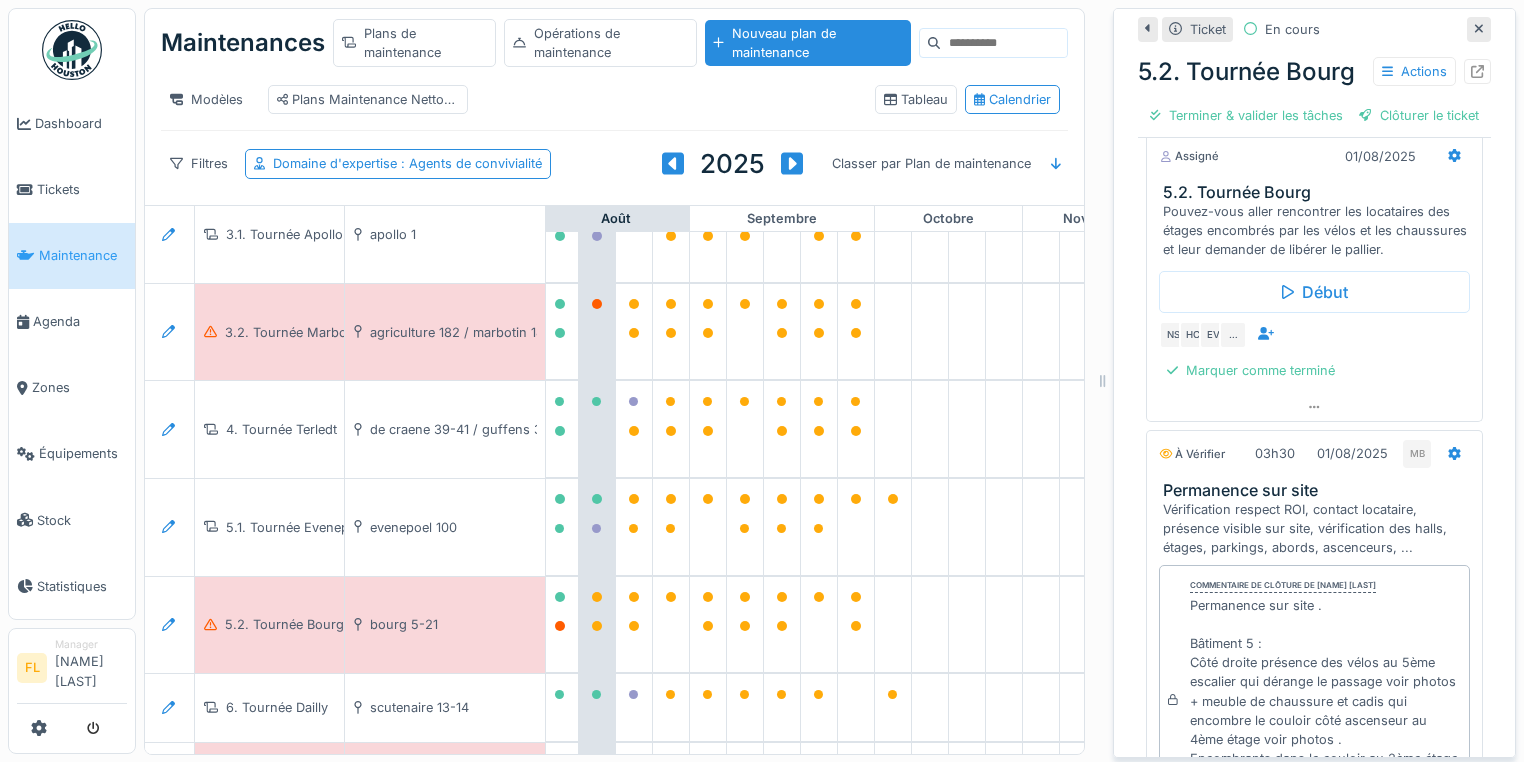 scroll, scrollTop: 688, scrollLeft: 0, axis: vertical 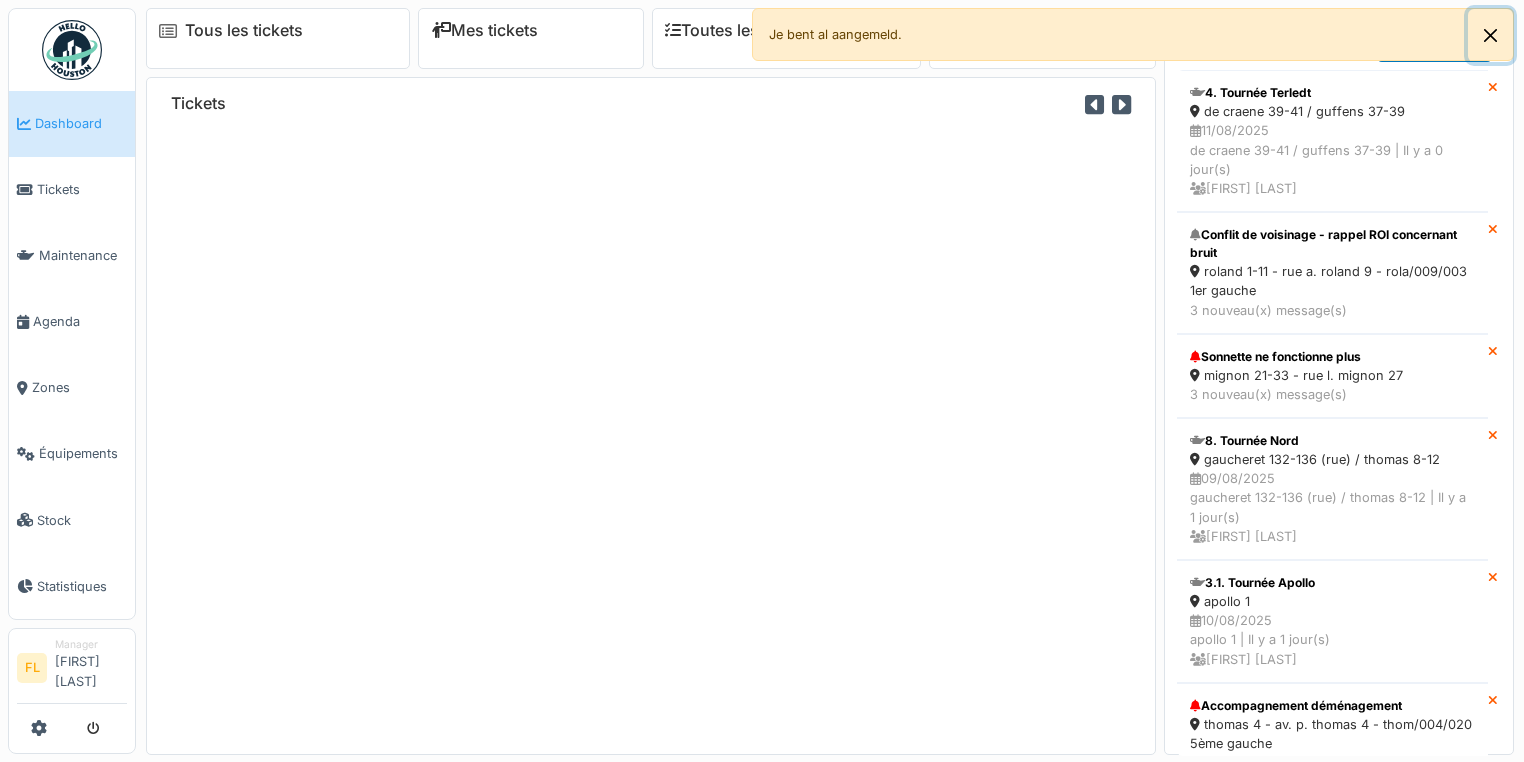 click at bounding box center [1490, 35] 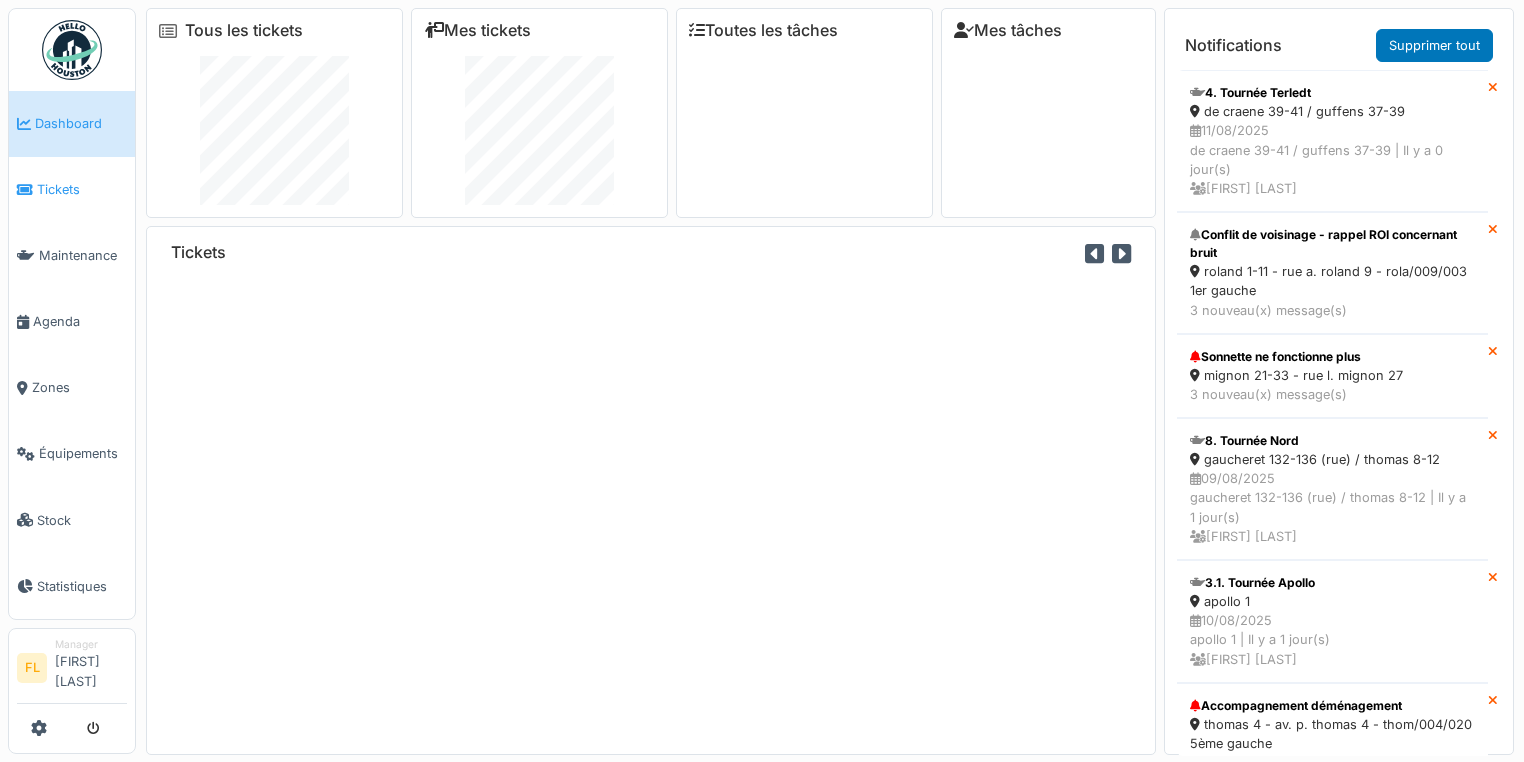 click on "Tickets" at bounding box center (82, 189) 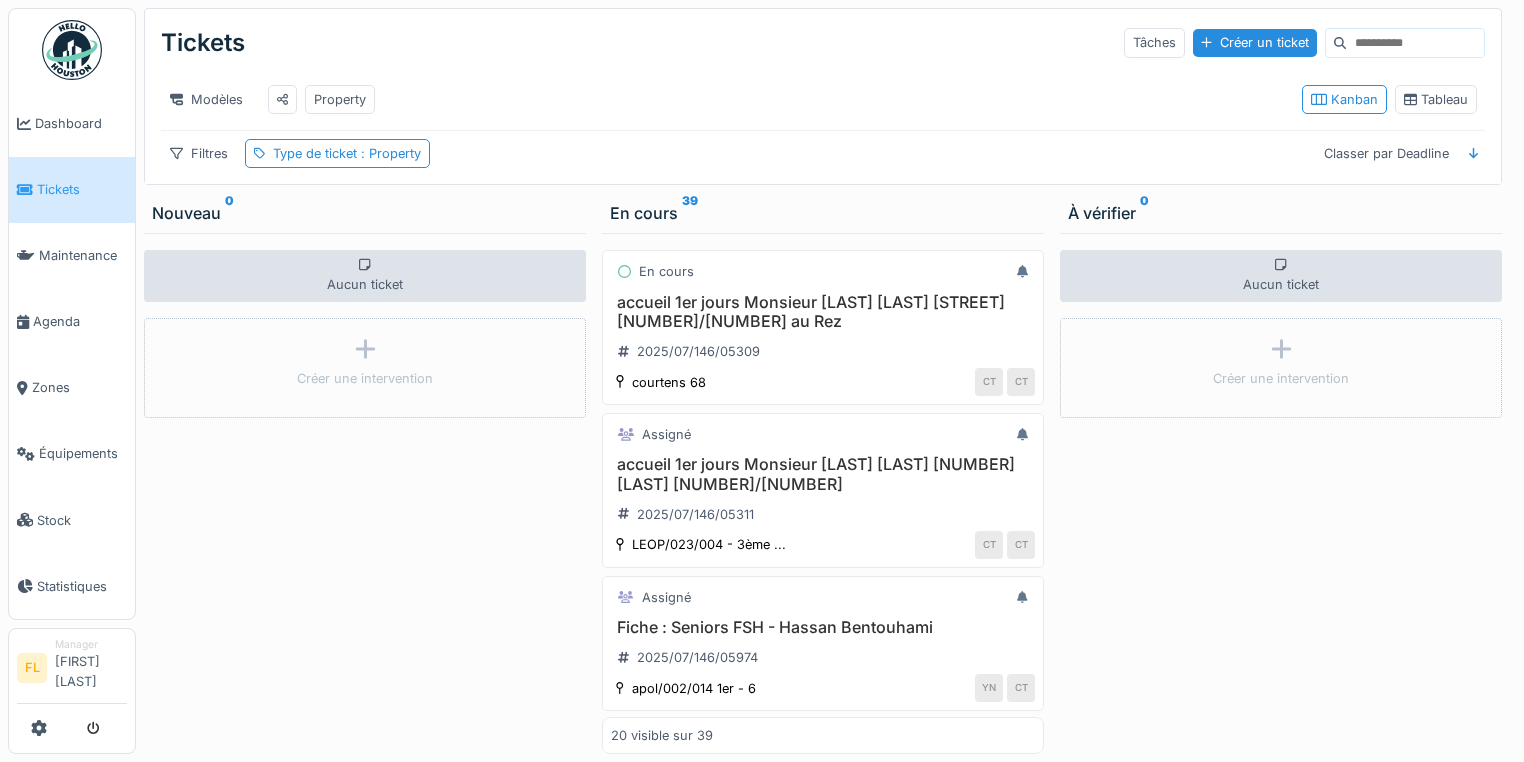 scroll, scrollTop: 0, scrollLeft: 0, axis: both 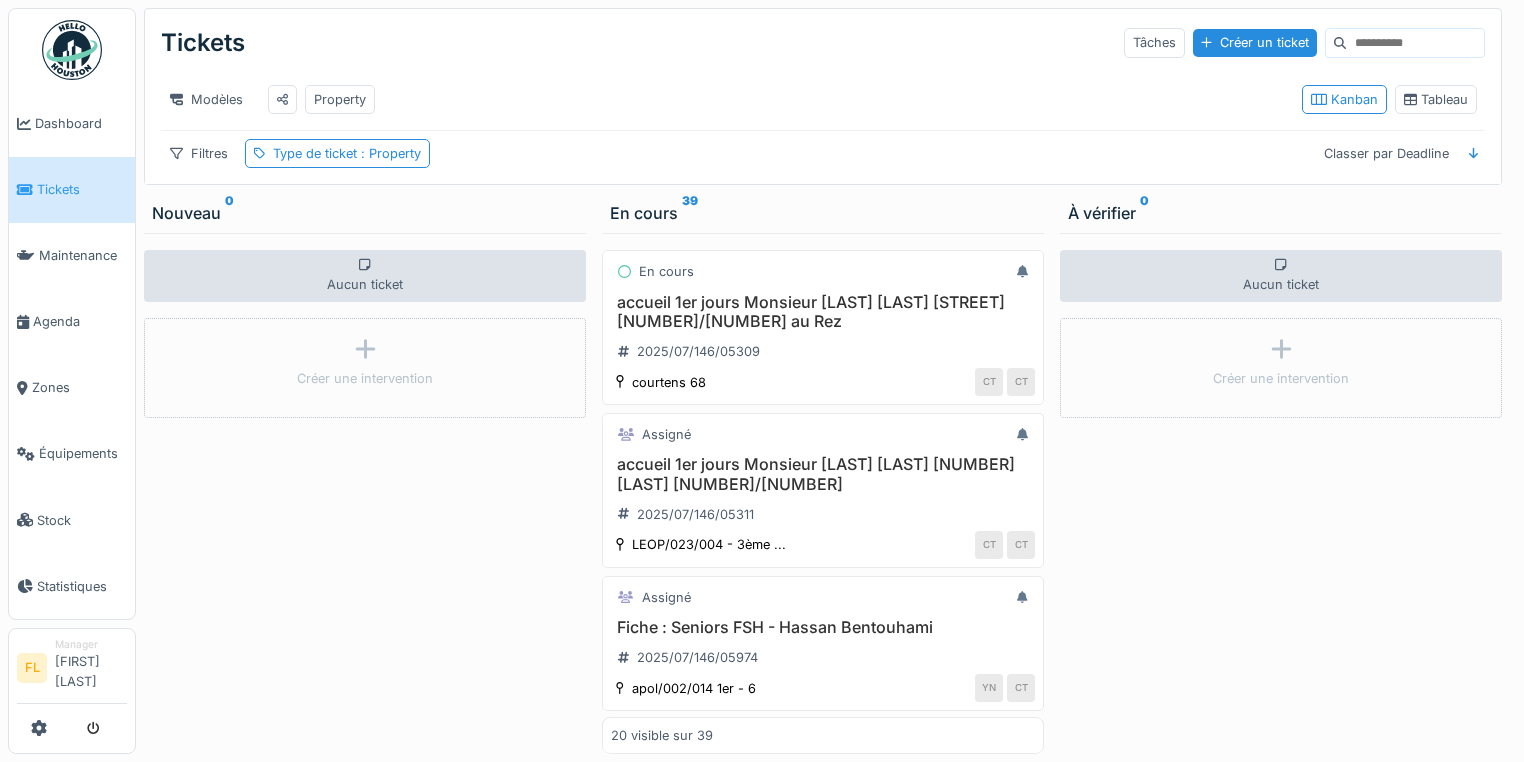 click on "Aucun ticket Créer une intervention" at bounding box center [1281, 493] 